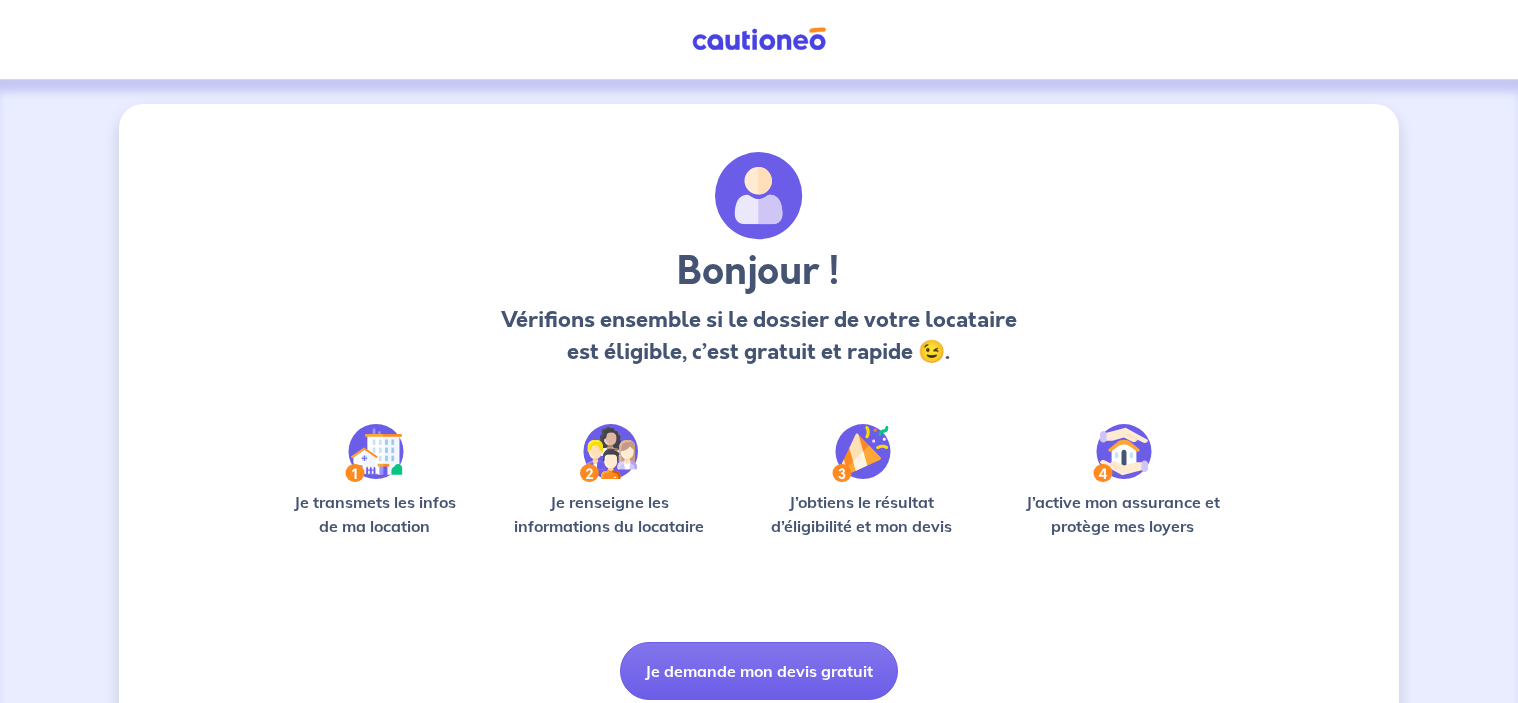 scroll, scrollTop: 3, scrollLeft: 0, axis: vertical 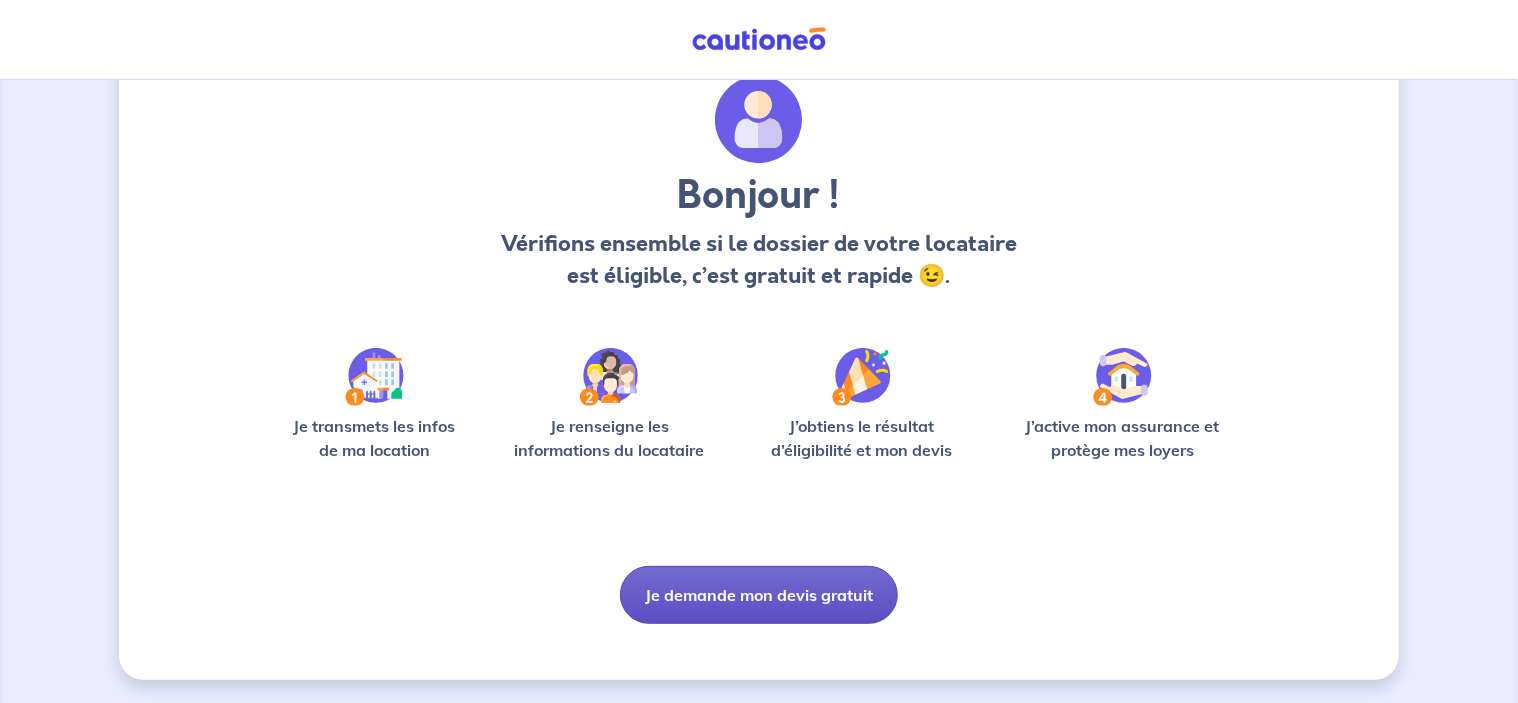 click on "Je demande mon devis gratuit" at bounding box center [759, 595] 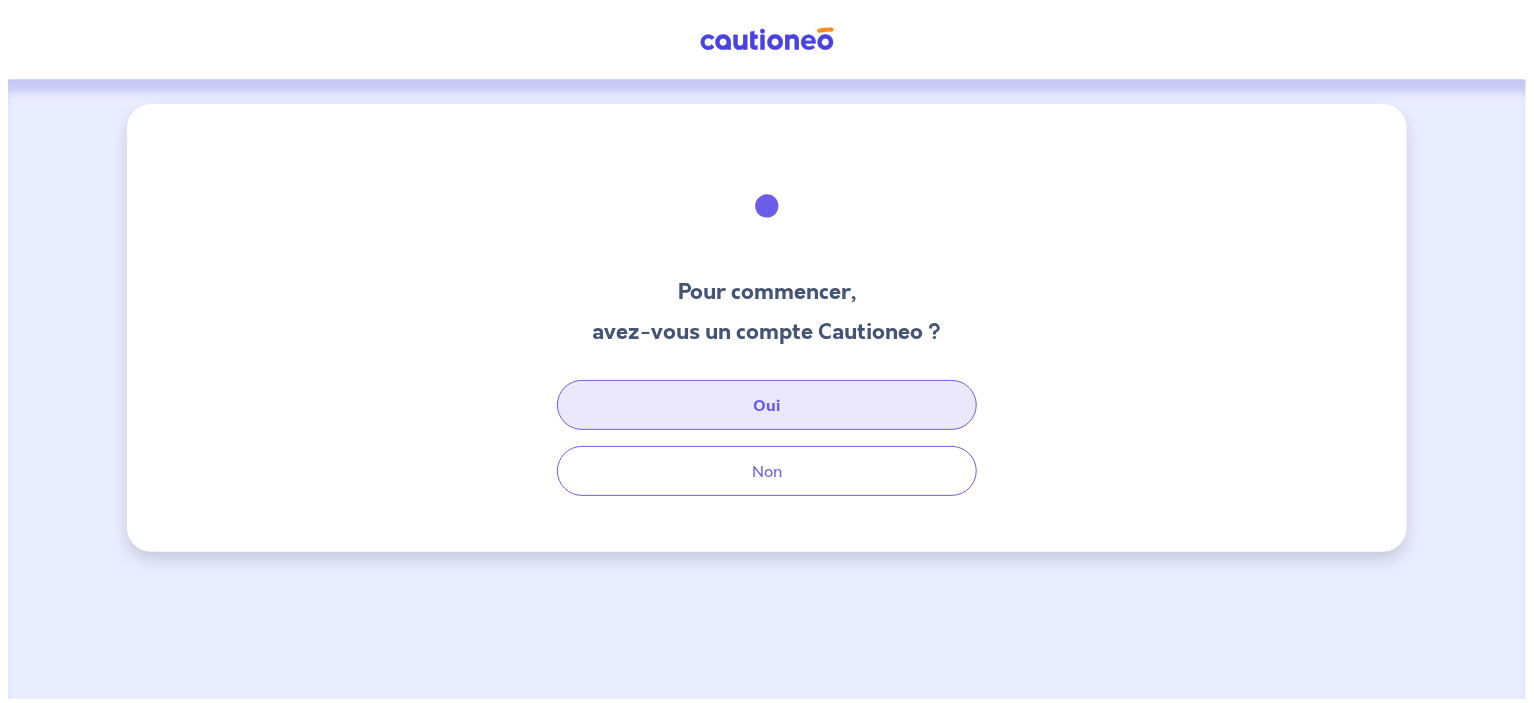 scroll, scrollTop: 0, scrollLeft: 0, axis: both 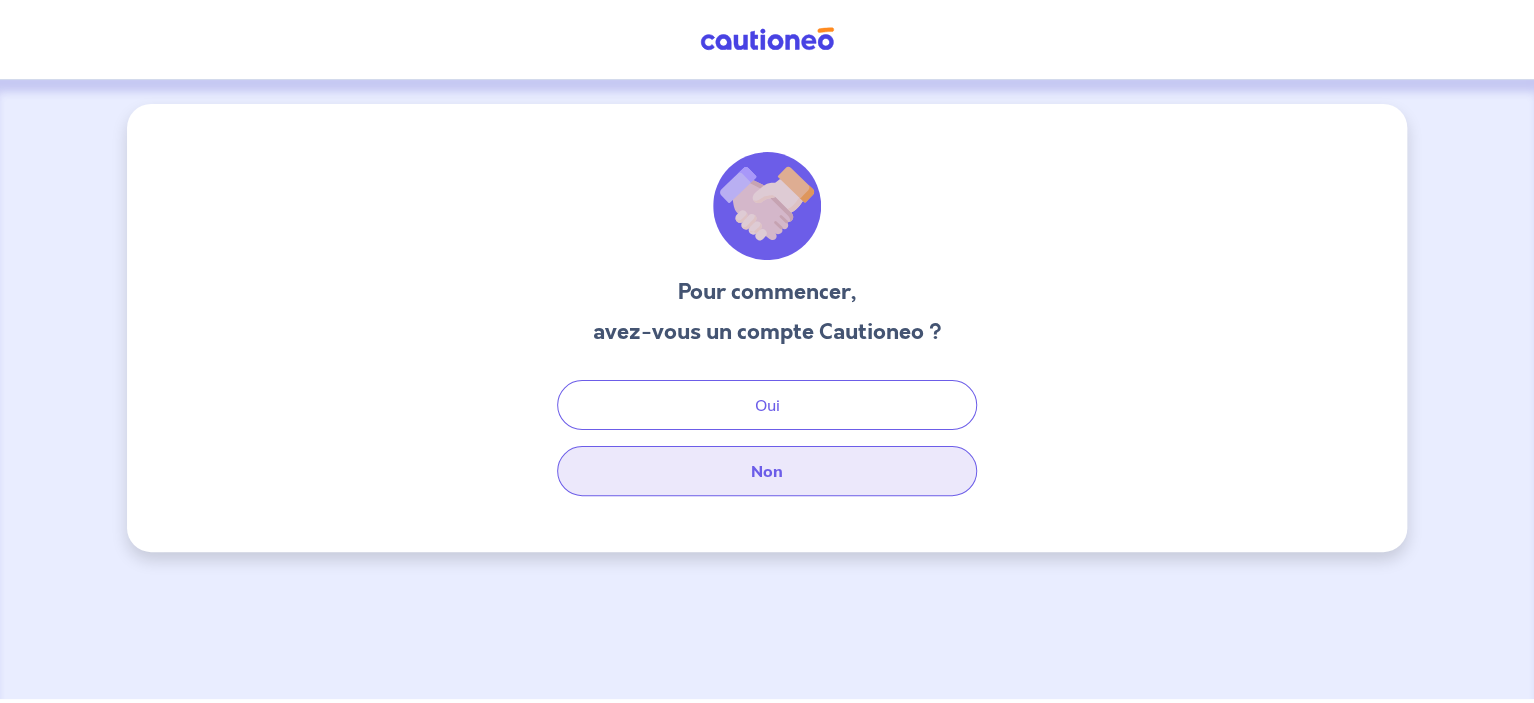 click on "Non" at bounding box center [767, 471] 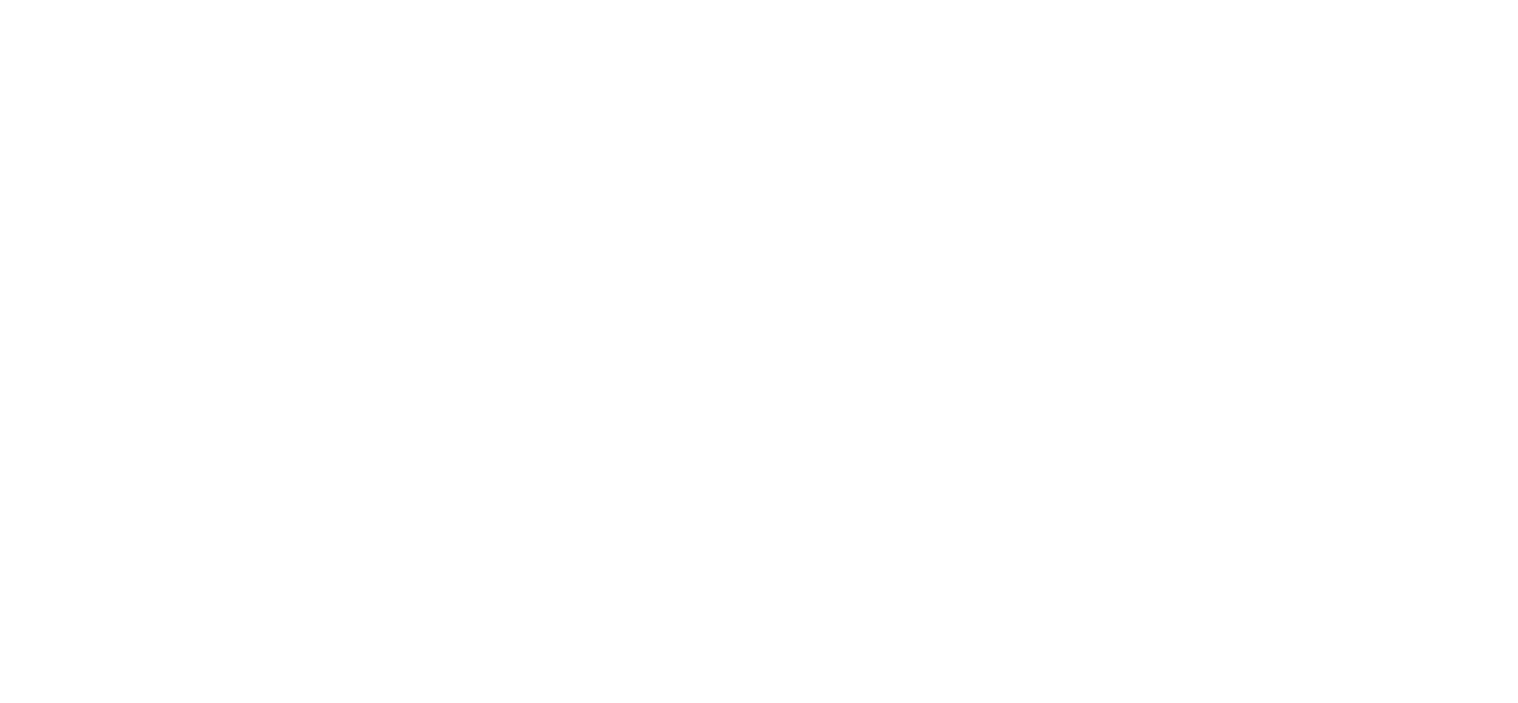 scroll, scrollTop: 0, scrollLeft: 0, axis: both 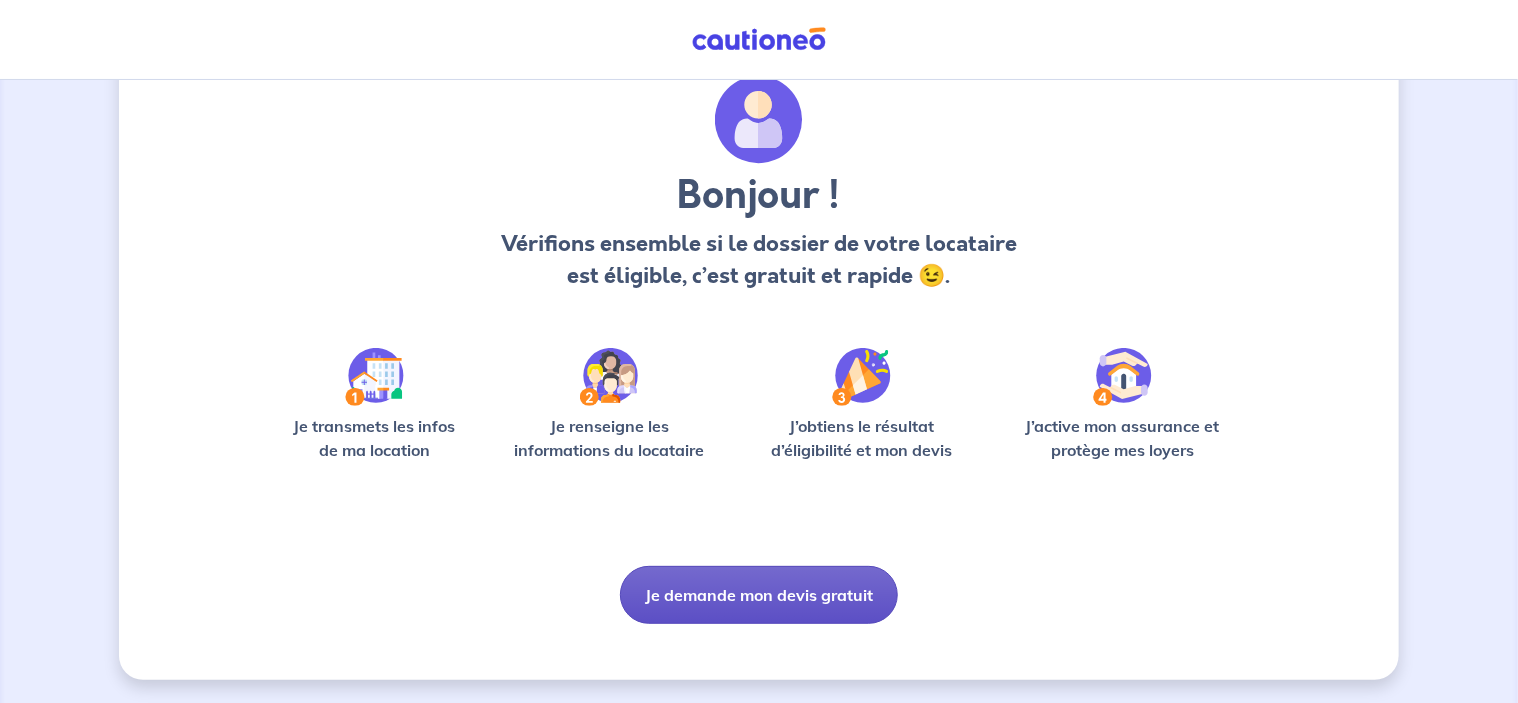 click on "Je demande mon devis gratuit" at bounding box center [759, 595] 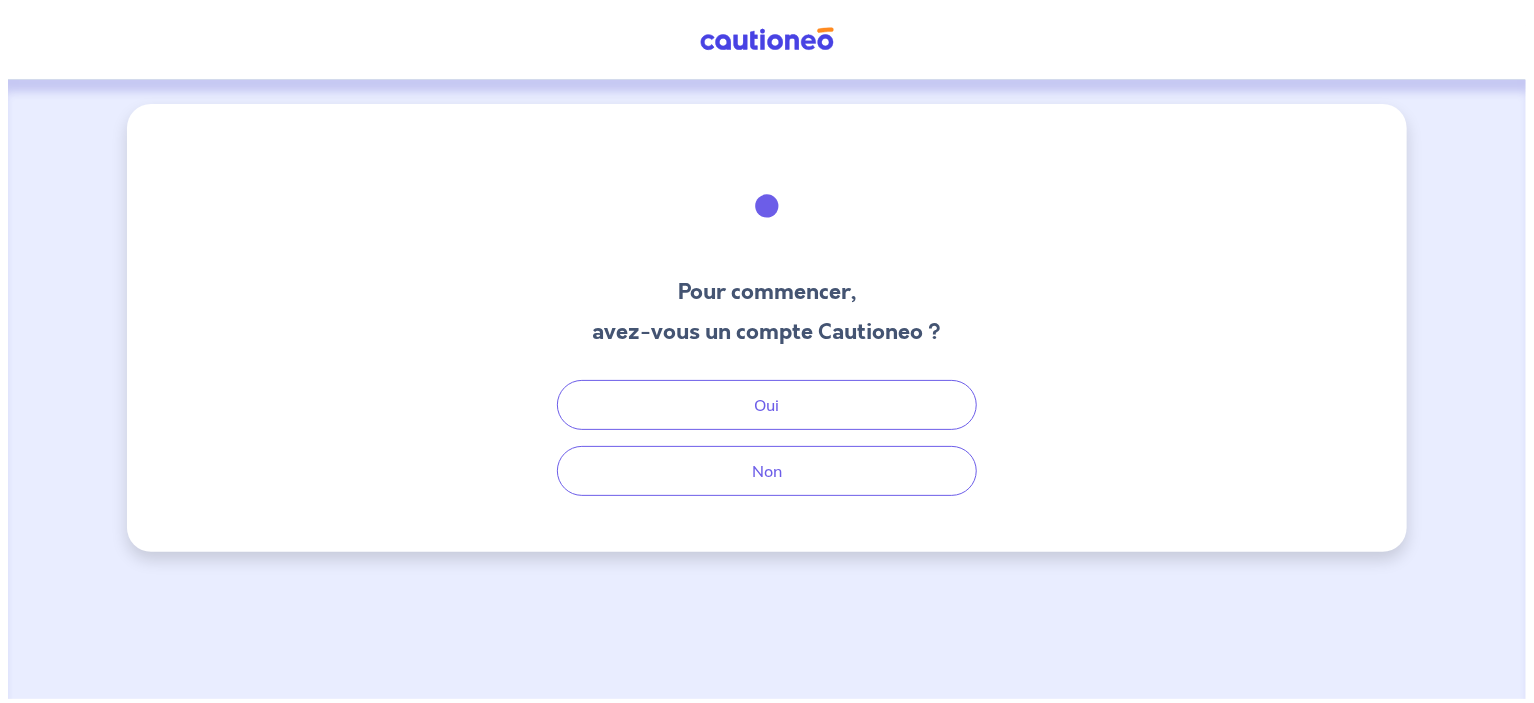 scroll, scrollTop: 0, scrollLeft: 0, axis: both 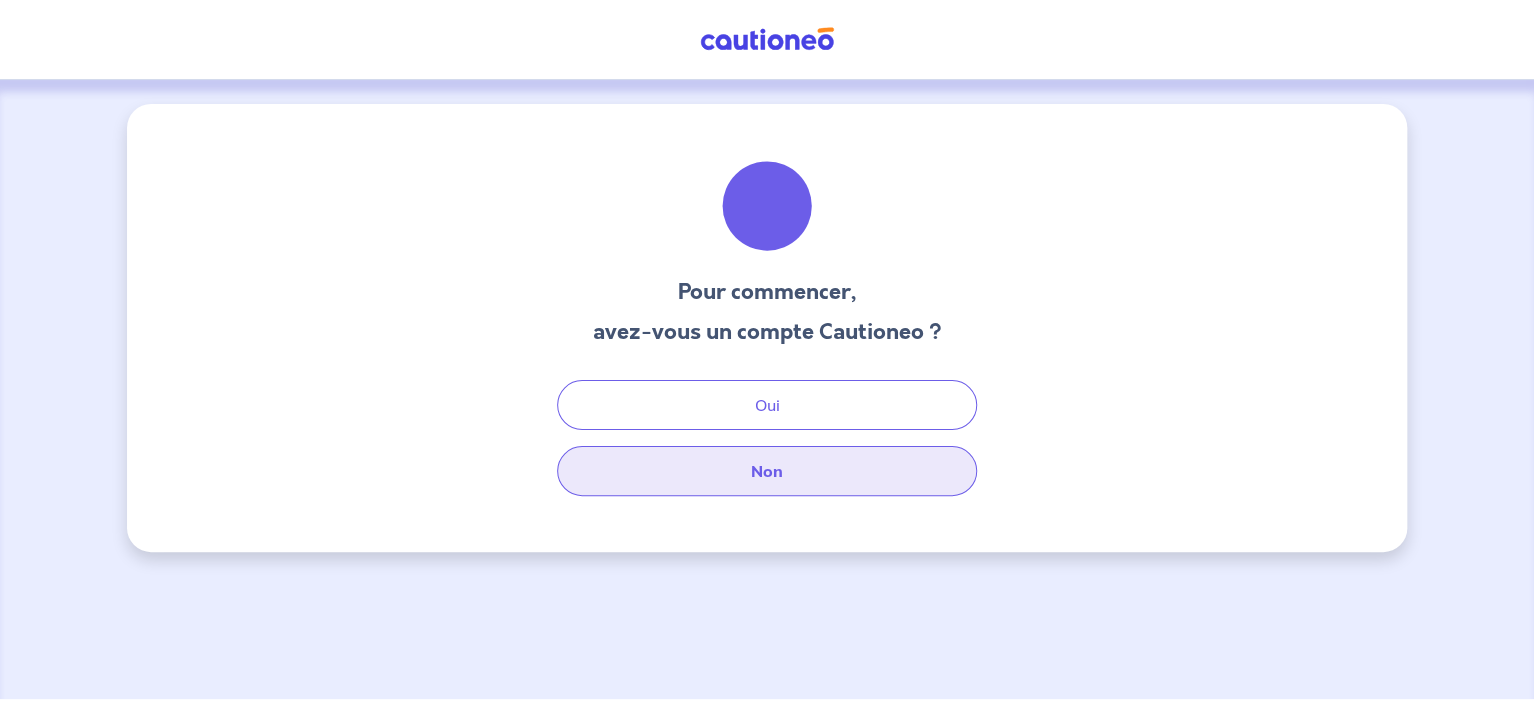 drag, startPoint x: 731, startPoint y: 507, endPoint x: 733, endPoint y: 481, distance: 26.076809 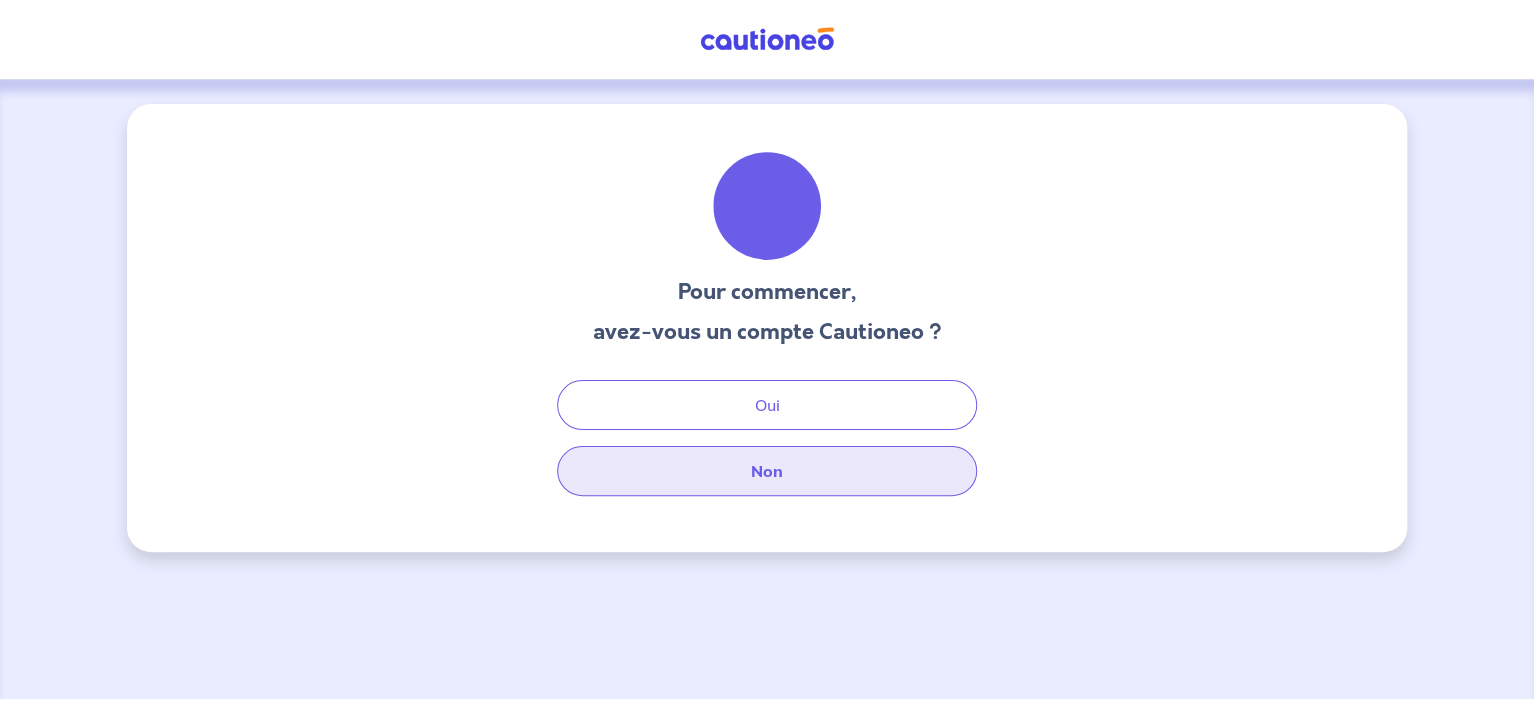 click on "Pour commencer,
avez-vous un compte Cautioneo ? Oui Non" at bounding box center (767, 328) 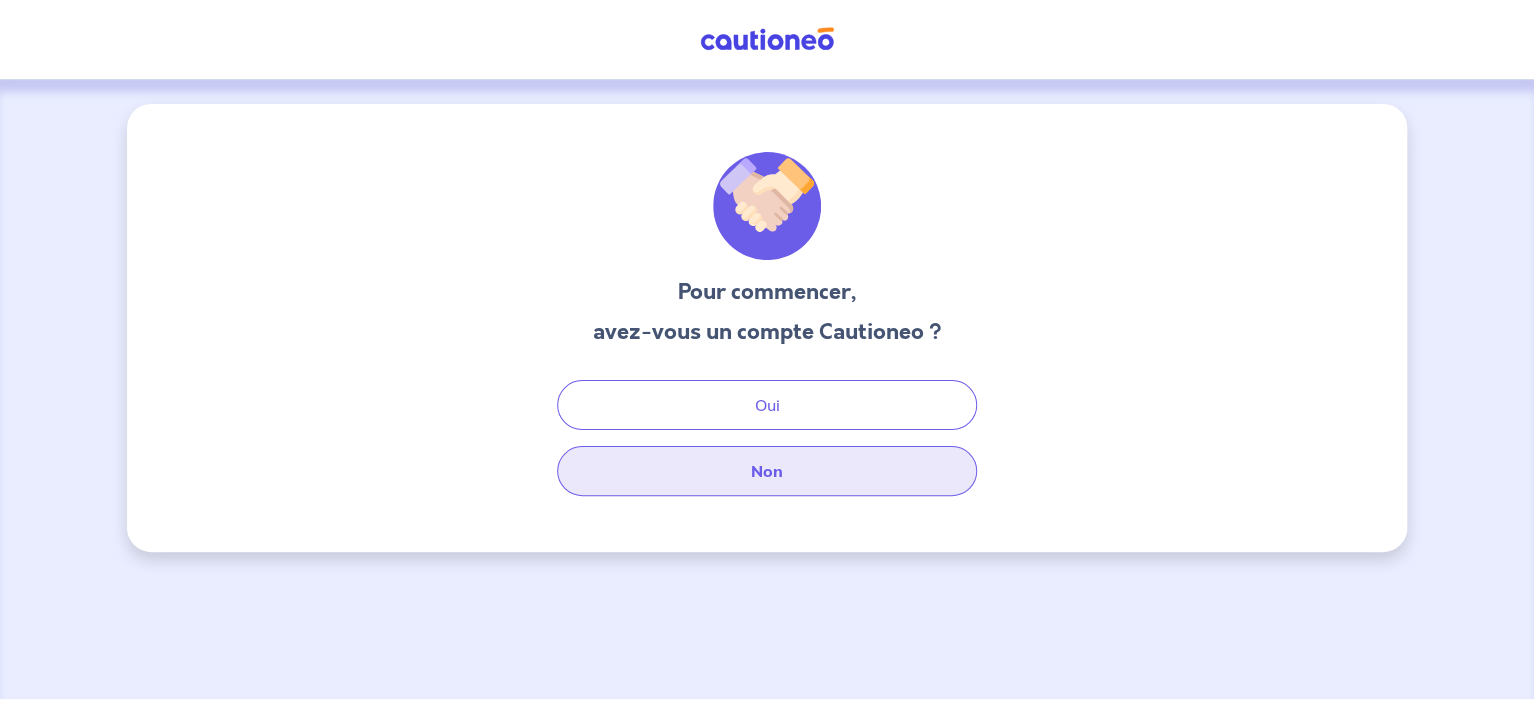 click on "Non" at bounding box center [767, 471] 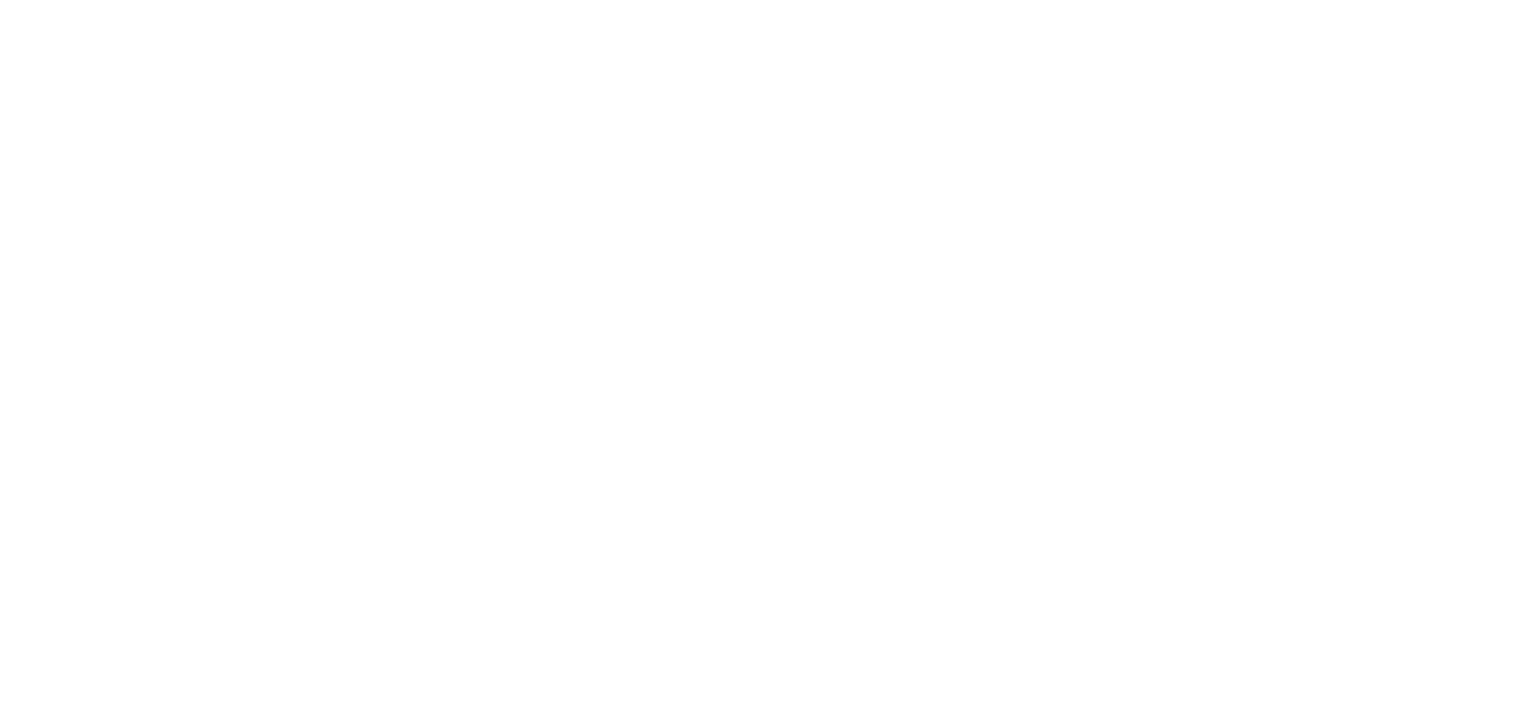 scroll, scrollTop: 0, scrollLeft: 0, axis: both 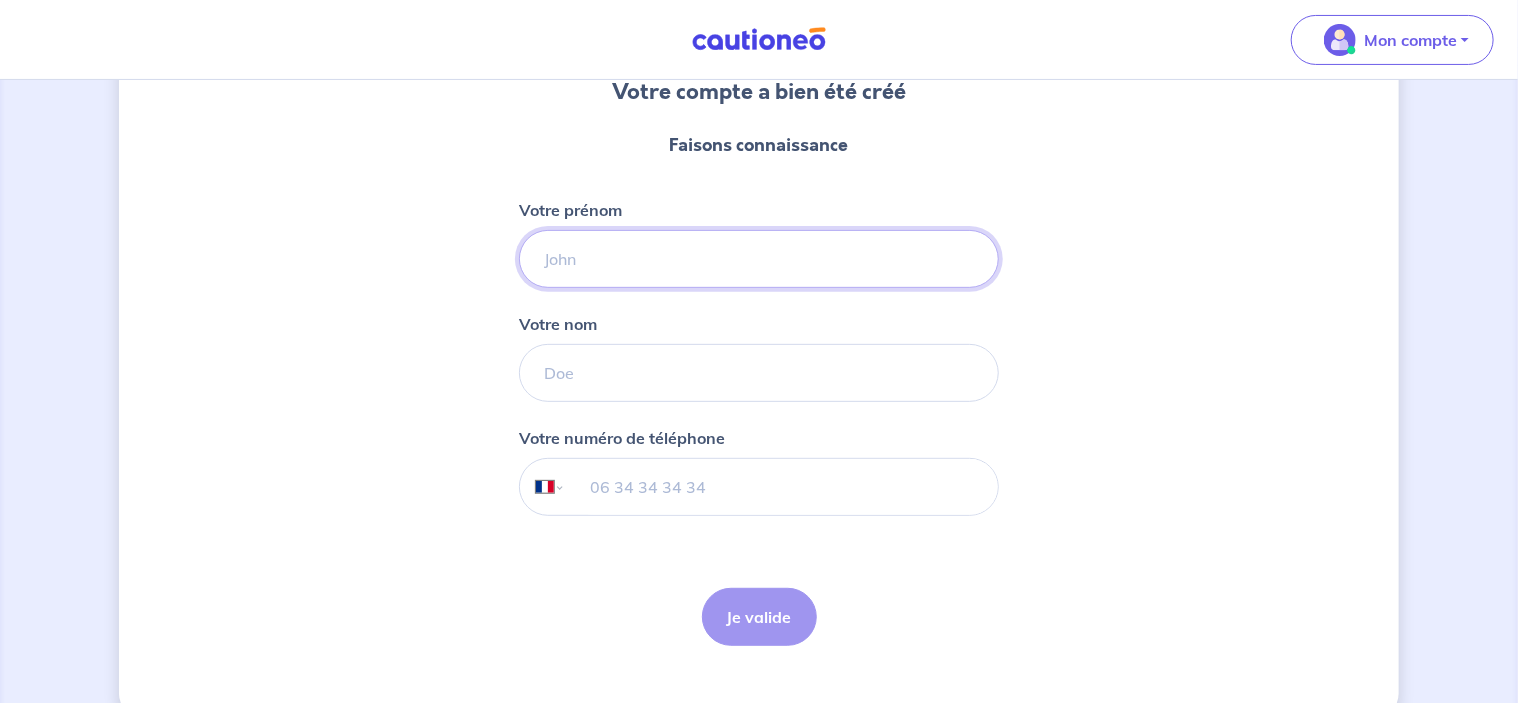 click on "Votre prénom" at bounding box center (759, 259) 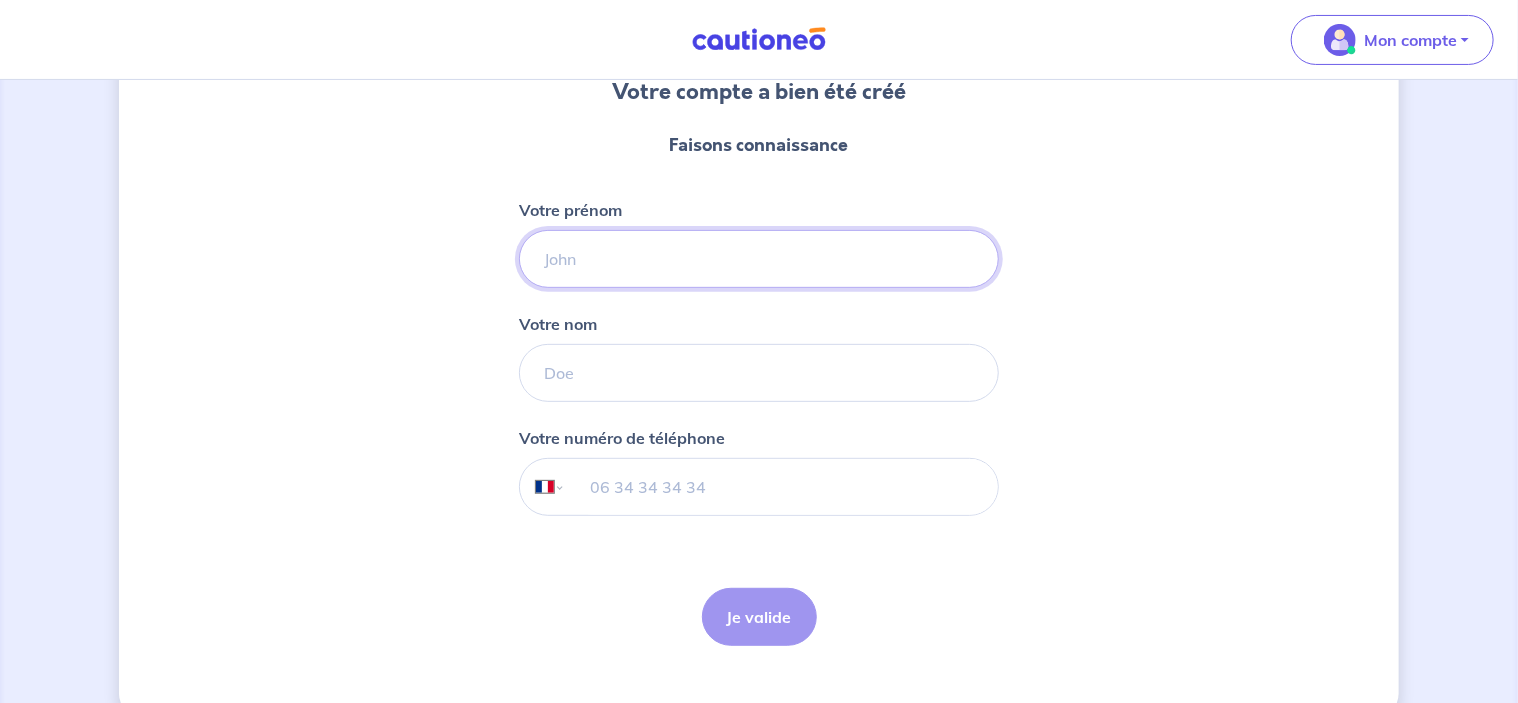 type on "a" 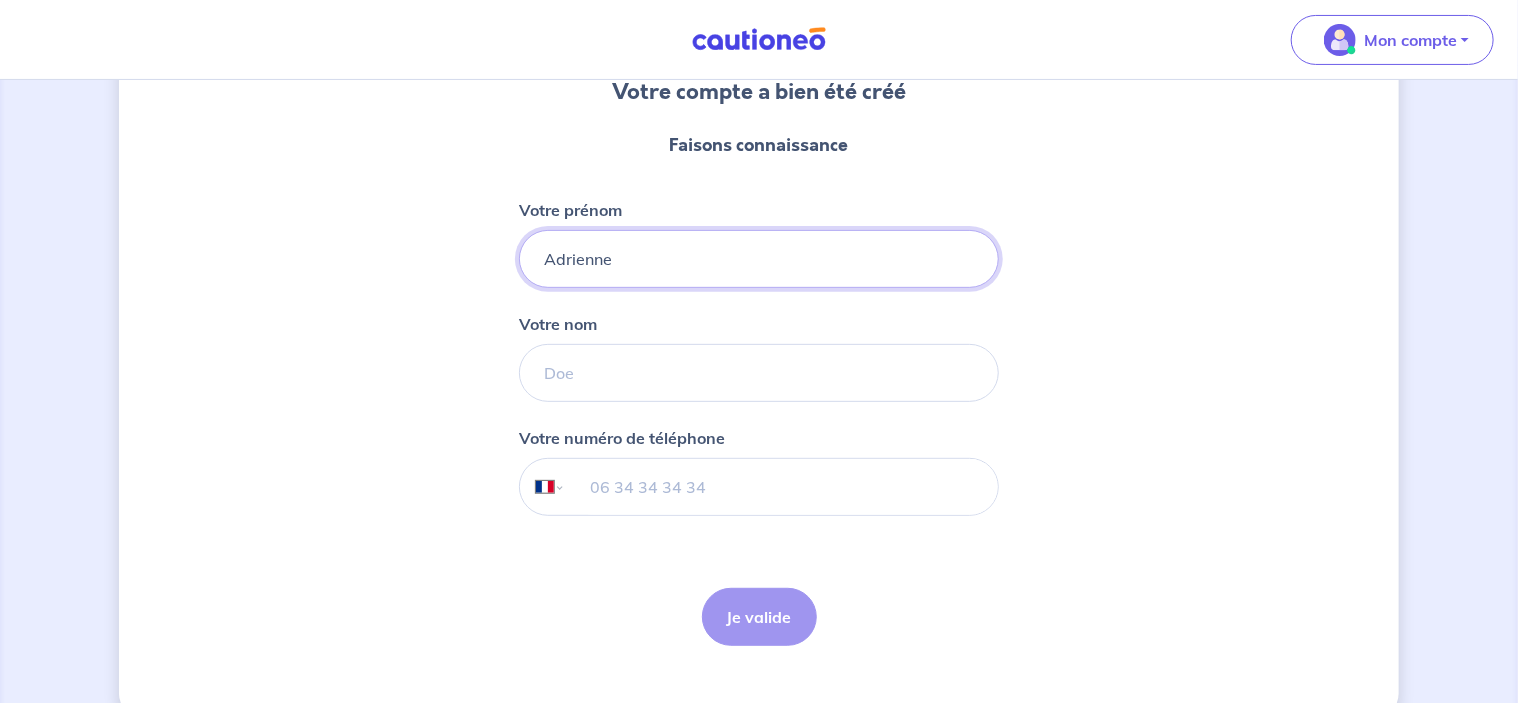 type on "Adrienne" 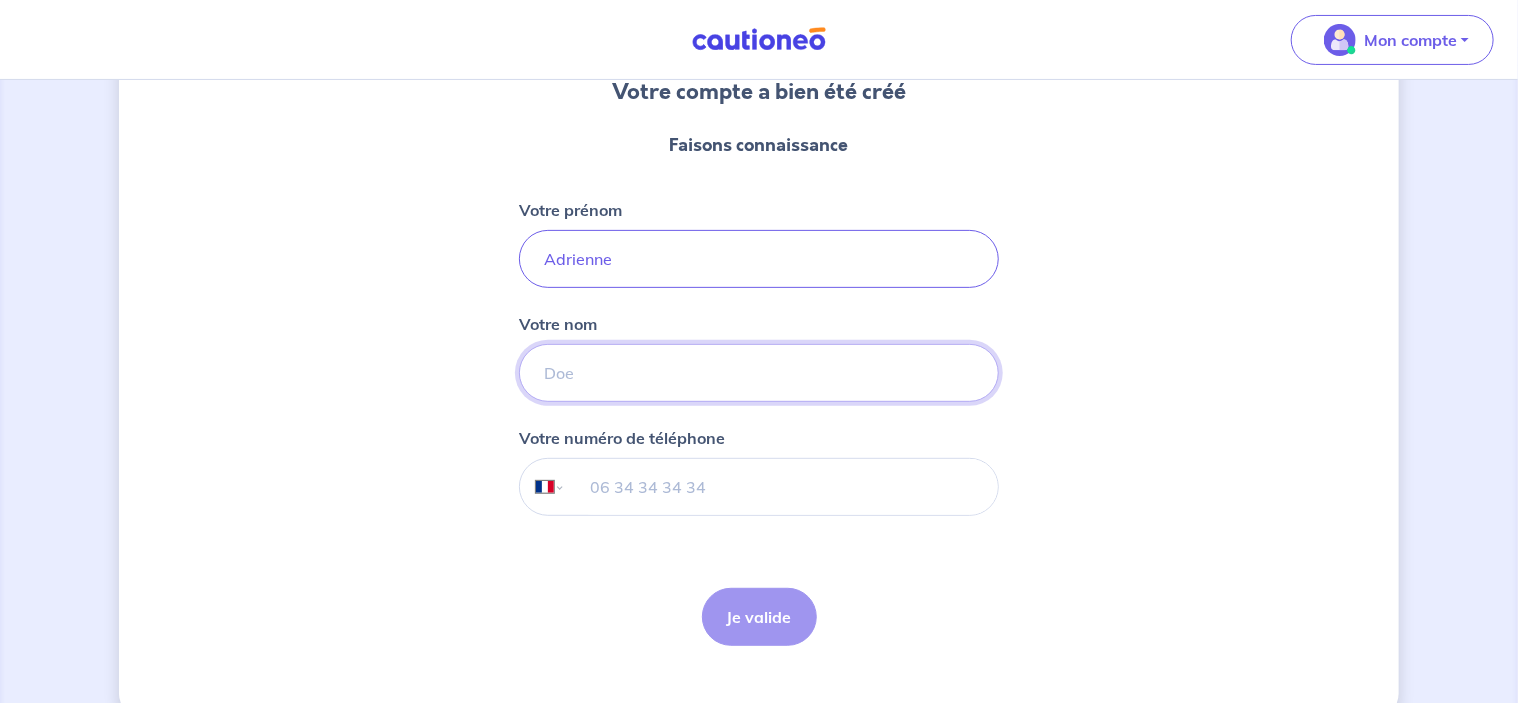 click on "Votre nom" at bounding box center (759, 373) 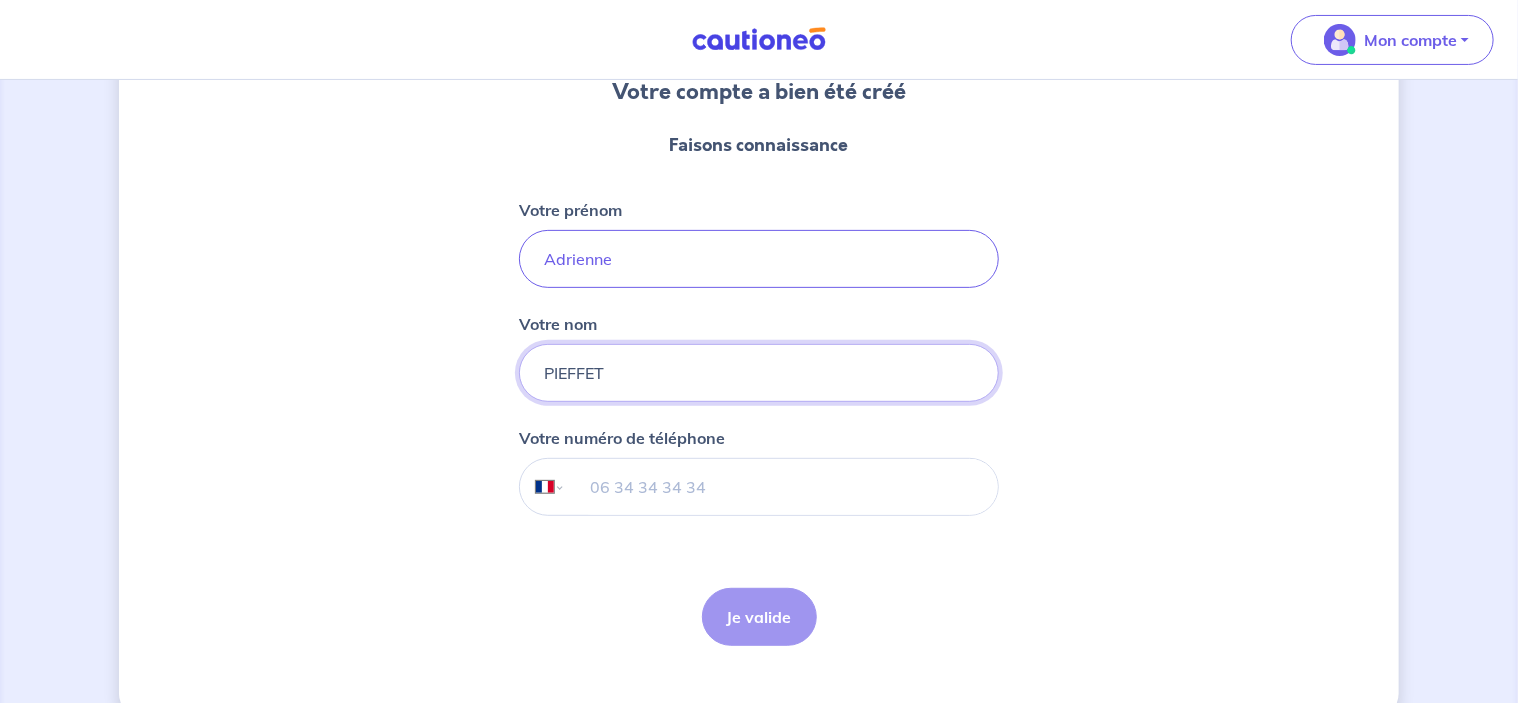 type on "PIEFFET" 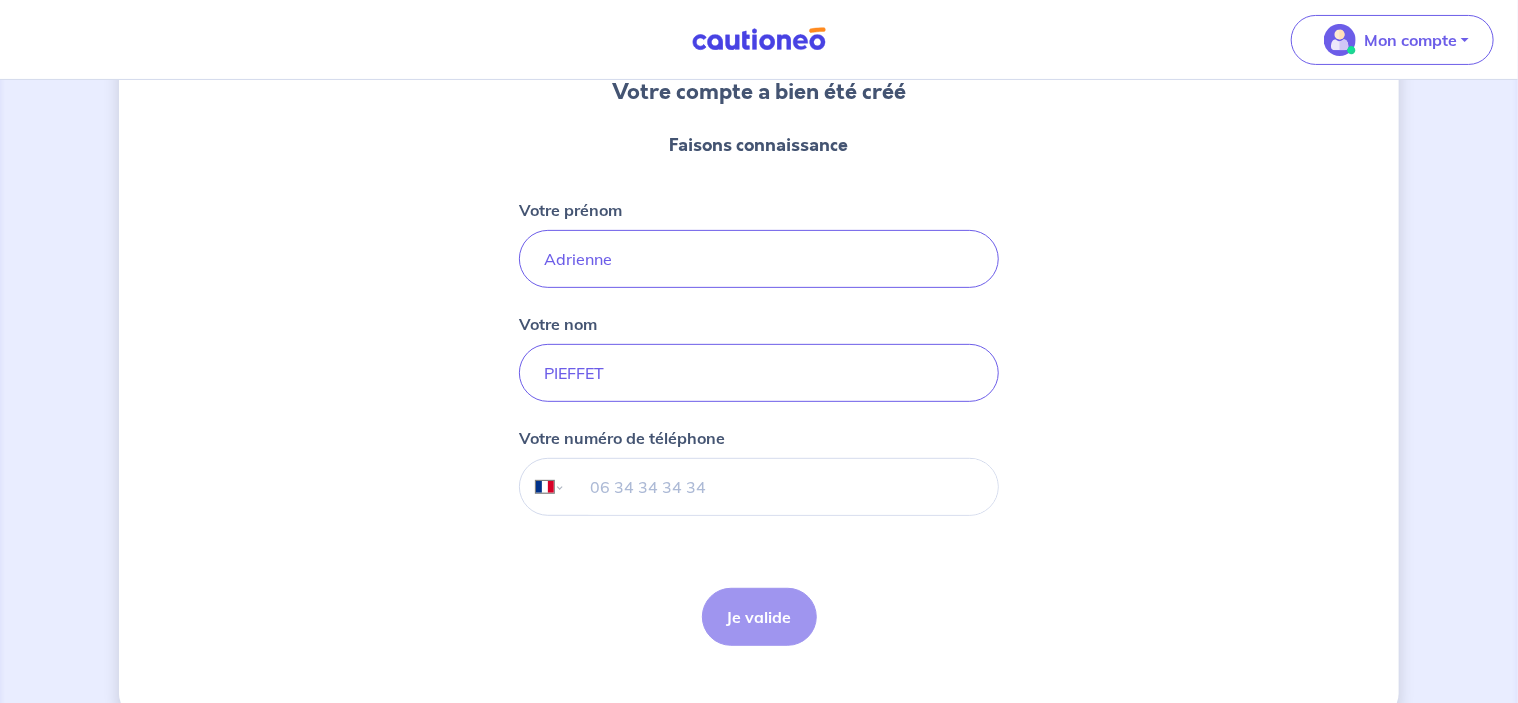 click at bounding box center (782, 487) 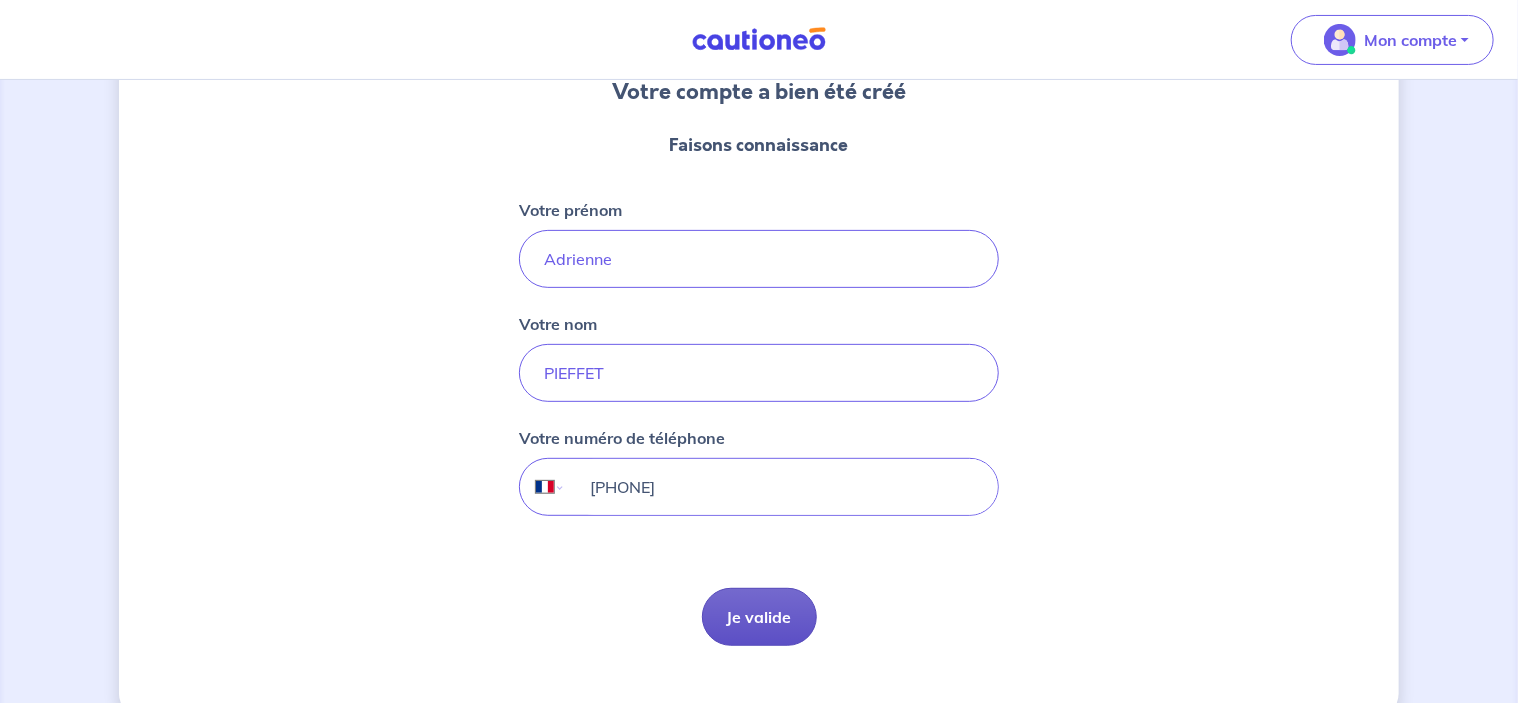 type on "[PHONE]" 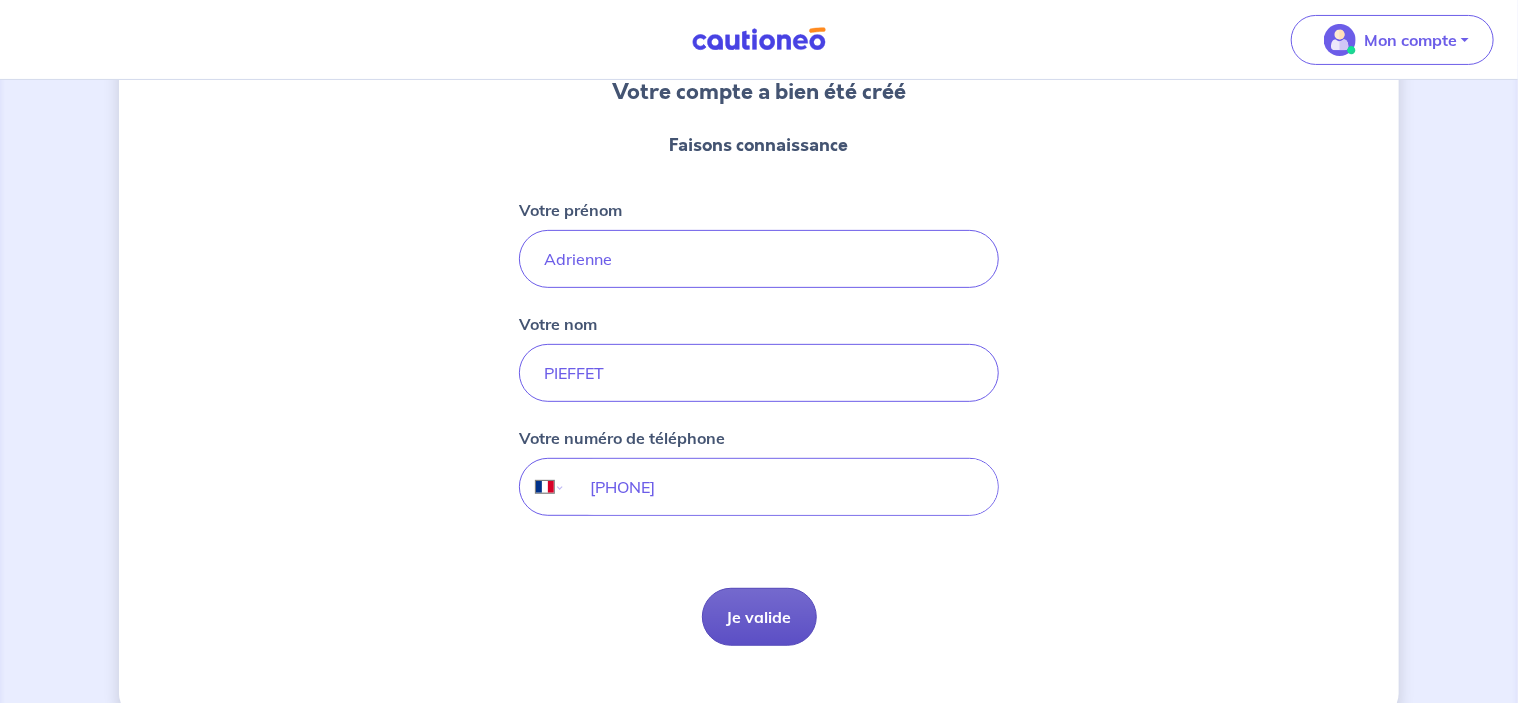 click on "Je valide" at bounding box center (759, 617) 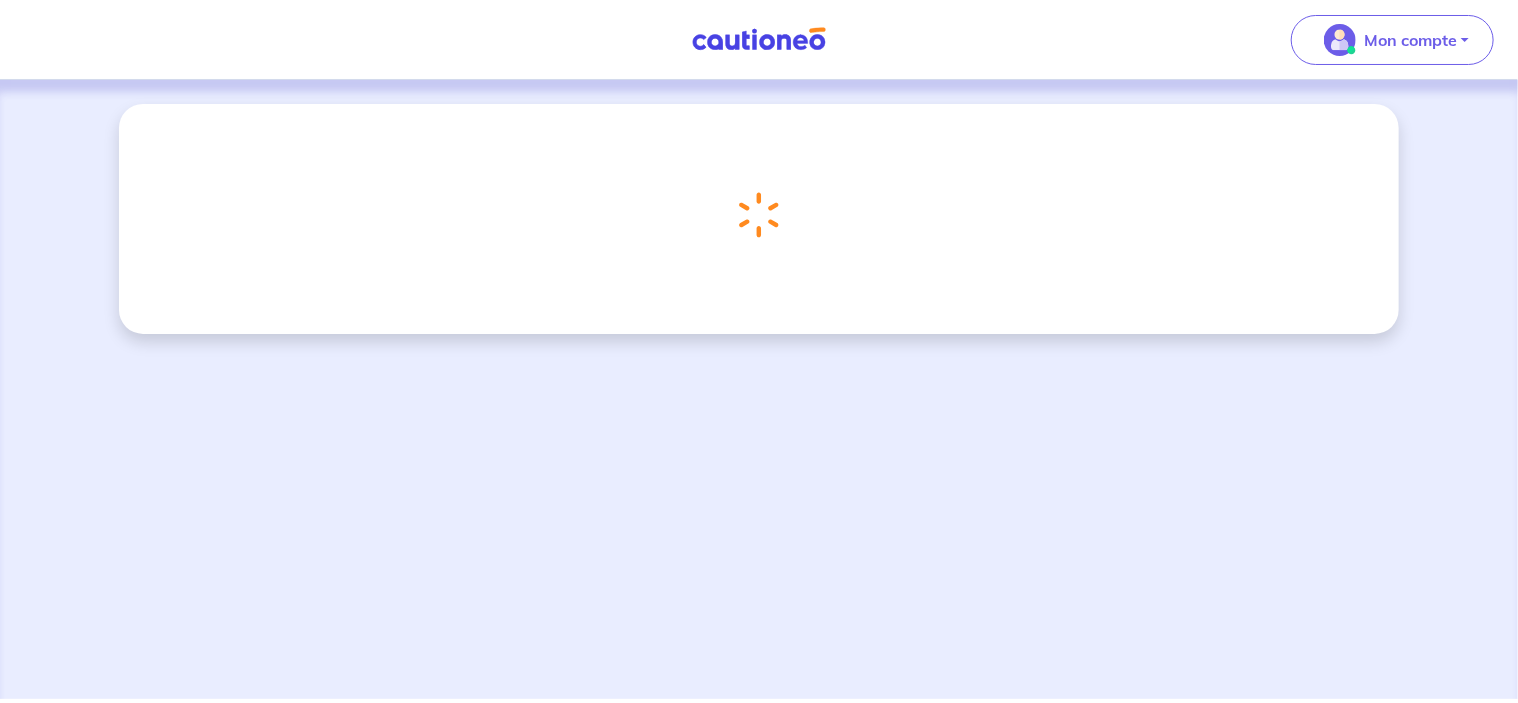 scroll, scrollTop: 0, scrollLeft: 0, axis: both 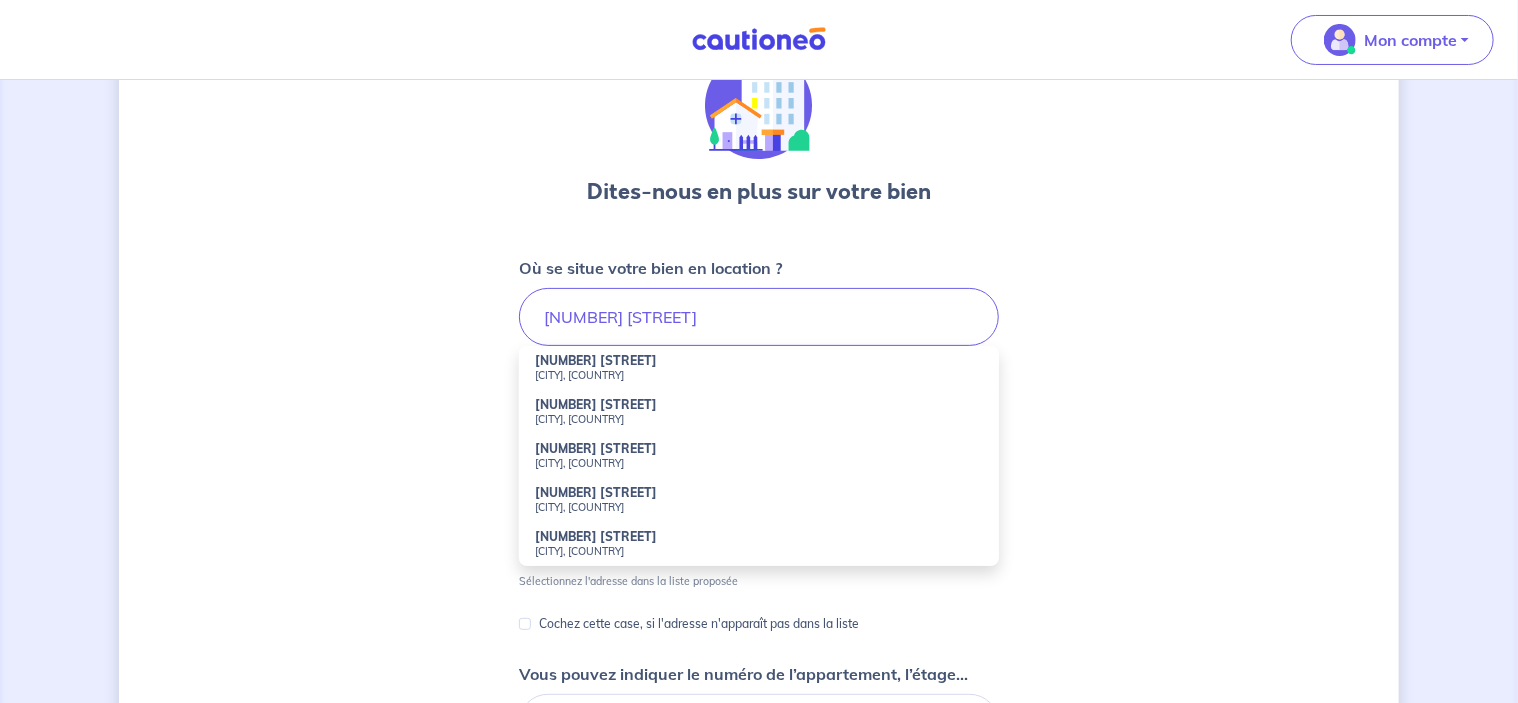 click on "[CITY], [COUNTRY]" at bounding box center [759, 463] 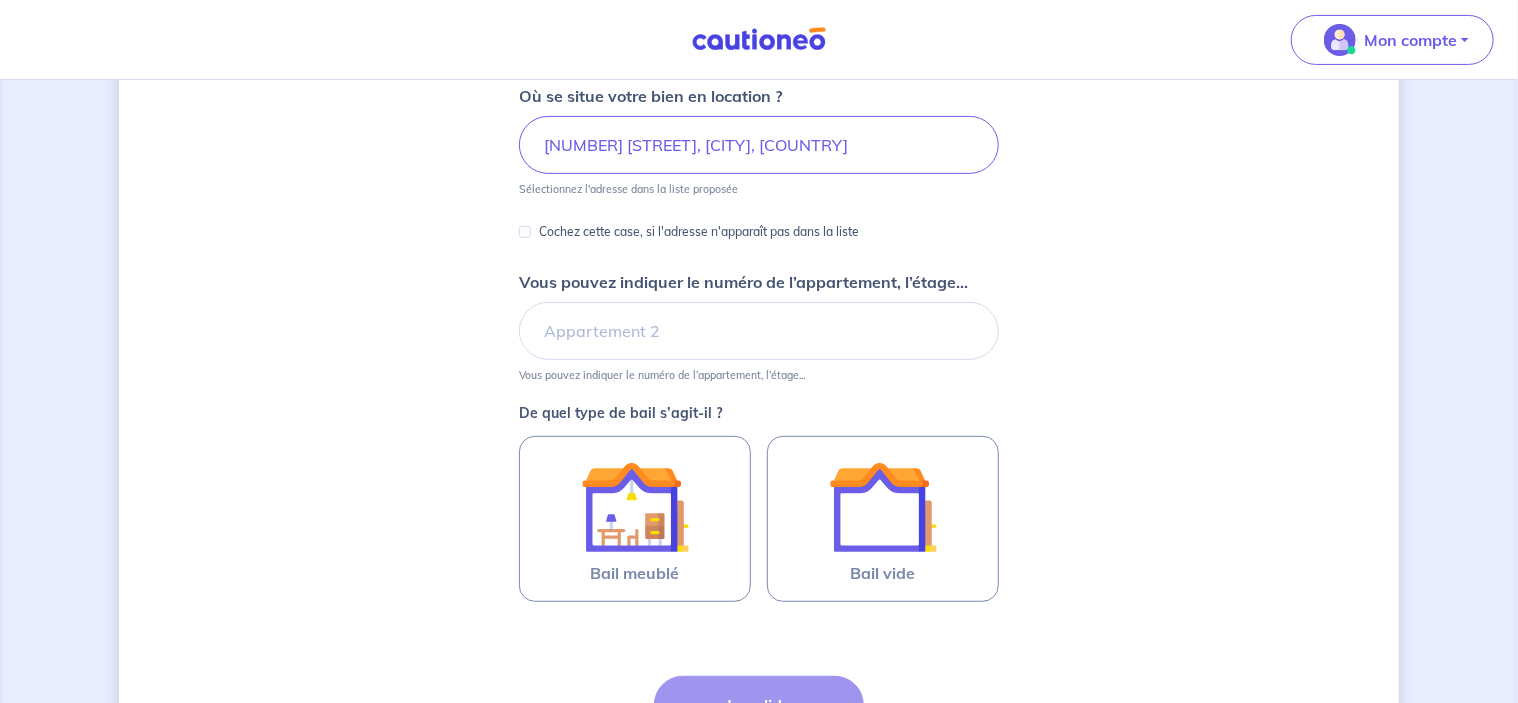 scroll, scrollTop: 300, scrollLeft: 0, axis: vertical 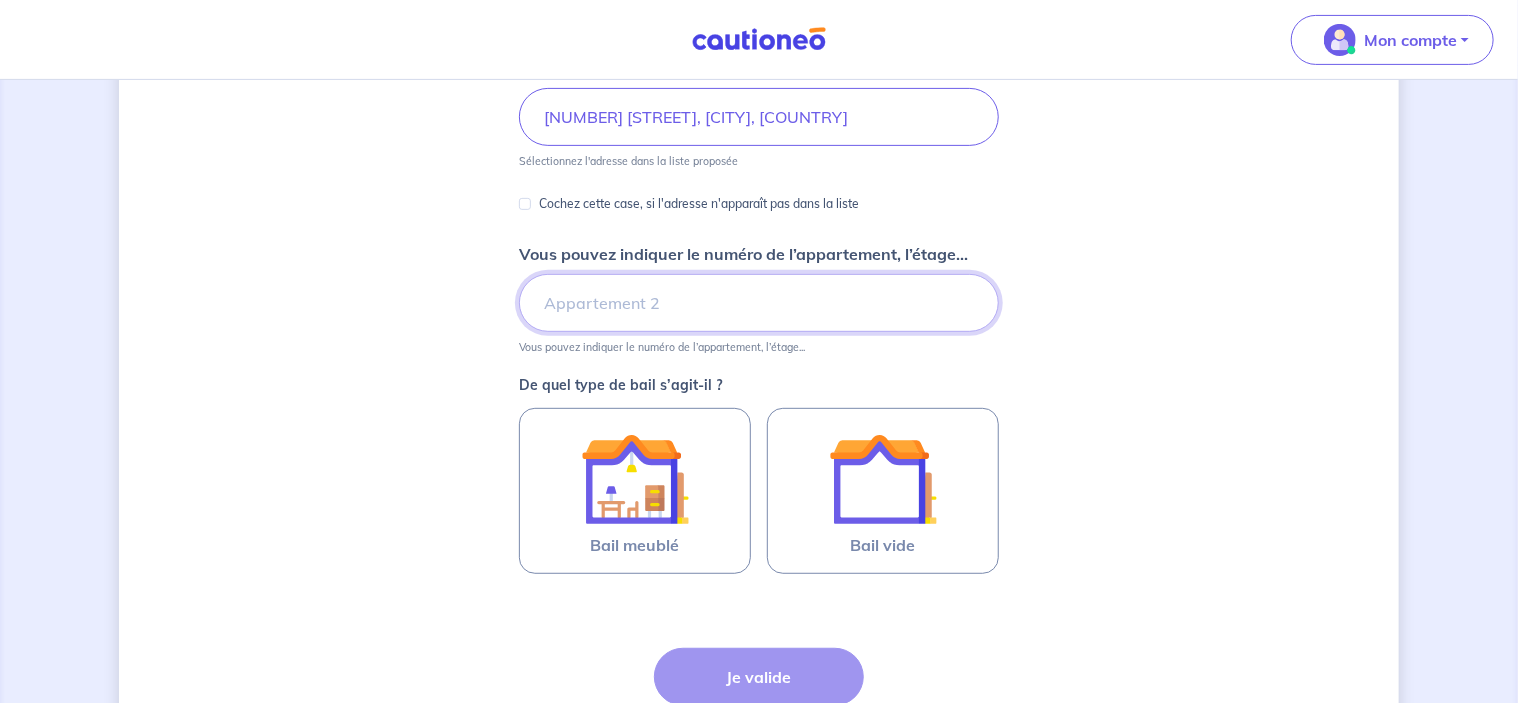 click on "Vous pouvez indiquer le numéro de l’appartement, l’étage..." at bounding box center (759, 303) 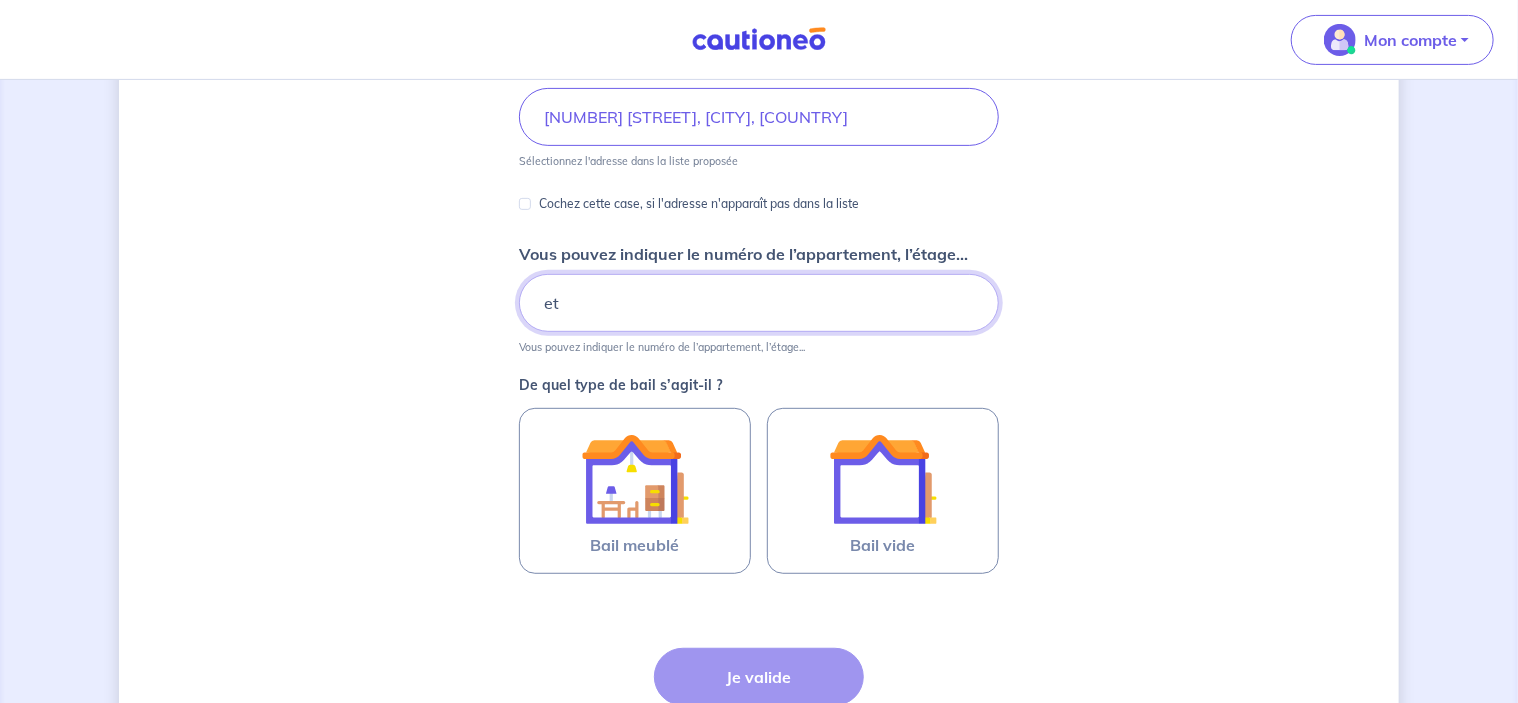 type on "e" 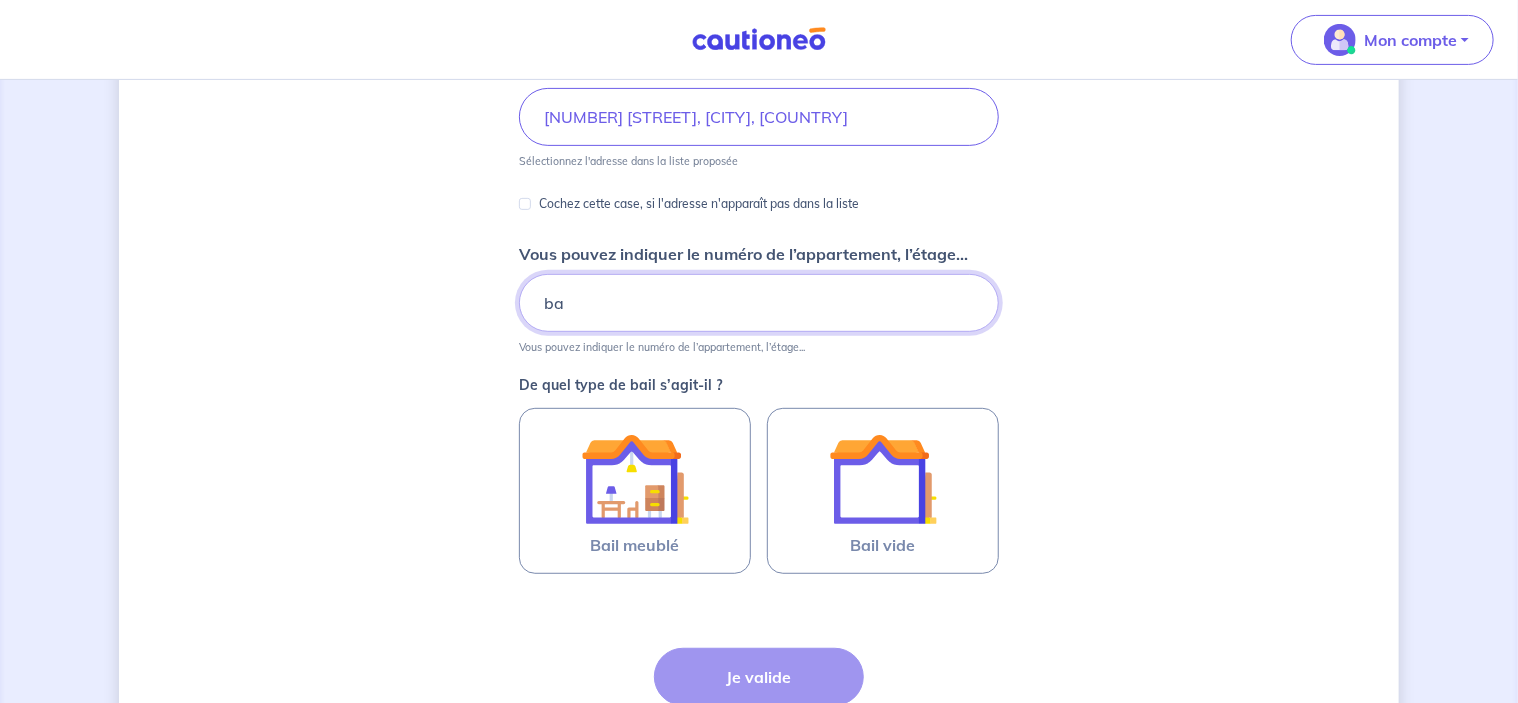 type on "b" 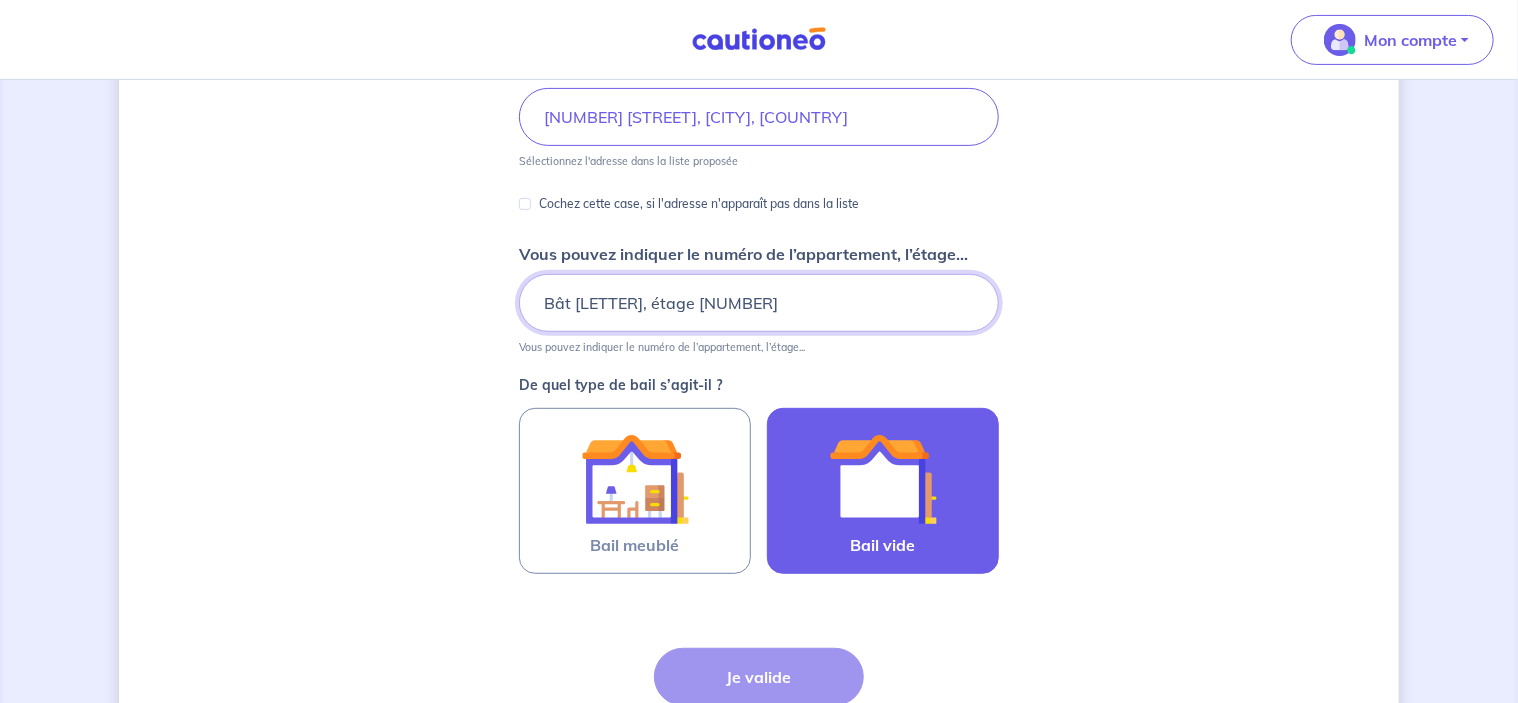 type on "Bât [LETTER], étage [NUMBER]" 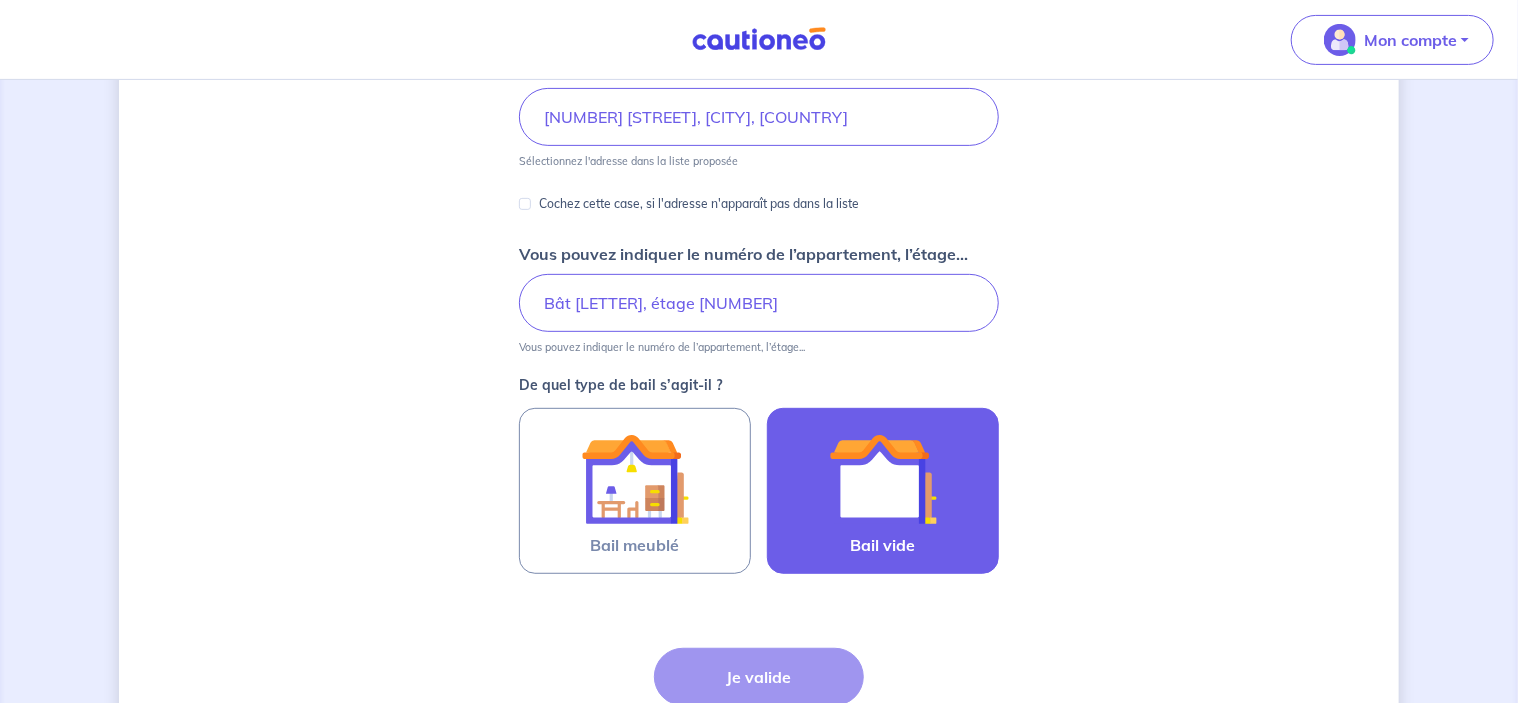 click at bounding box center [883, 479] 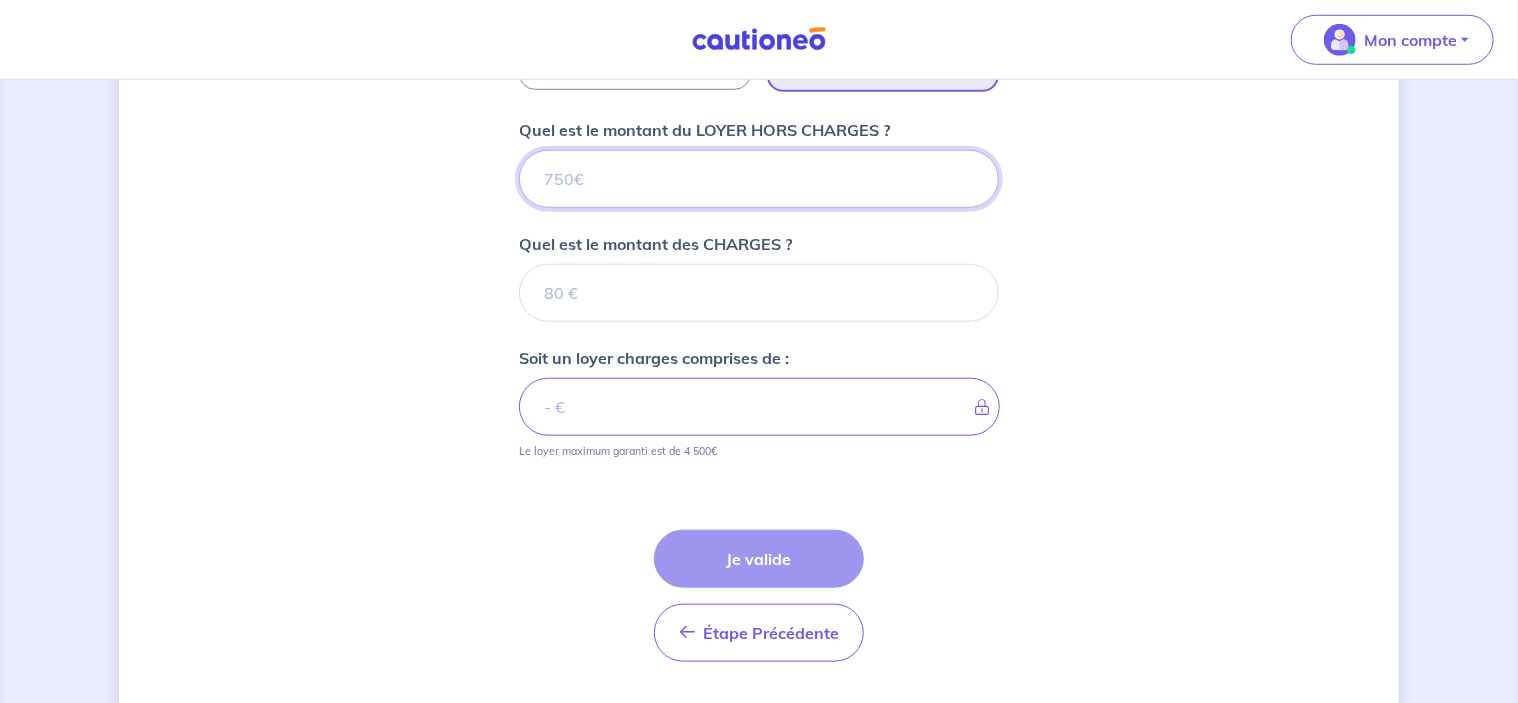 scroll, scrollTop: 735, scrollLeft: 0, axis: vertical 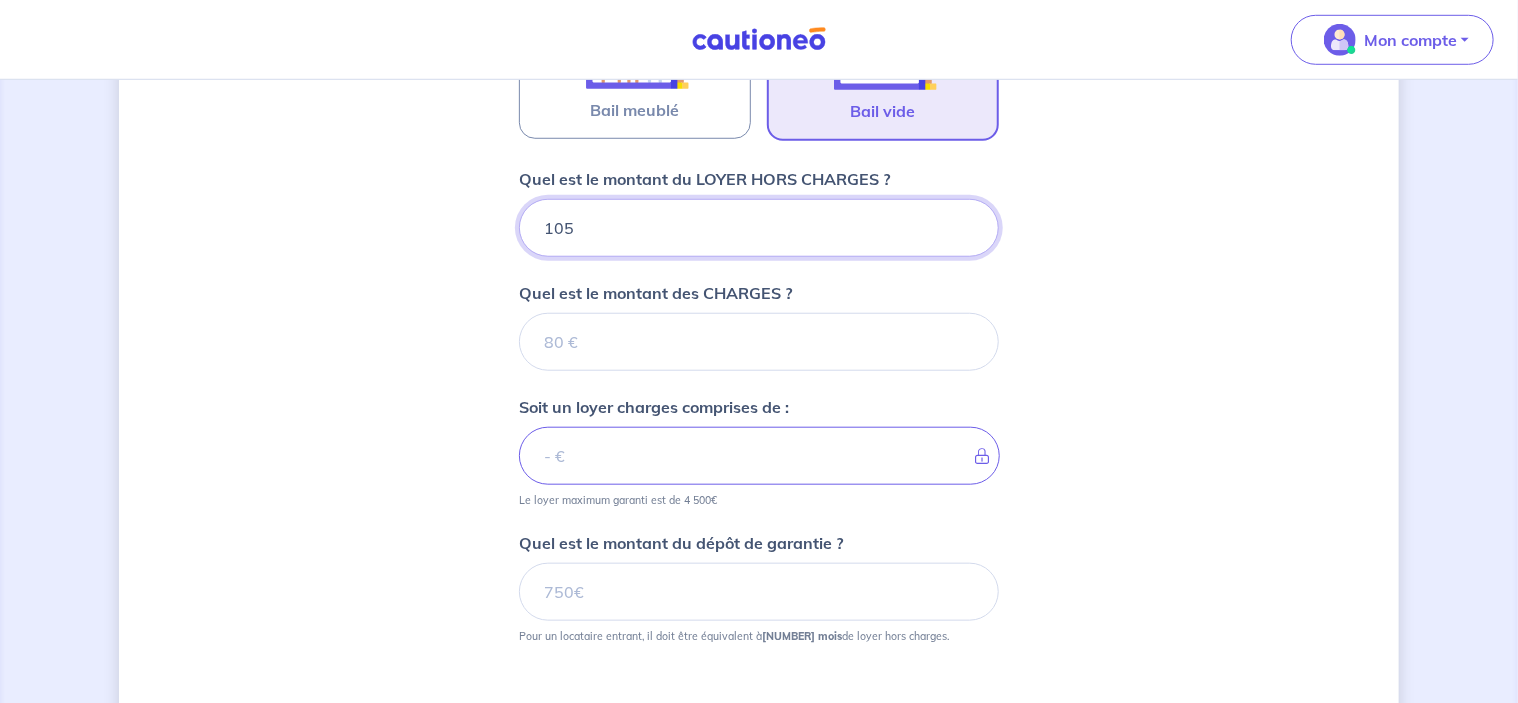 type on "[NUMBER]" 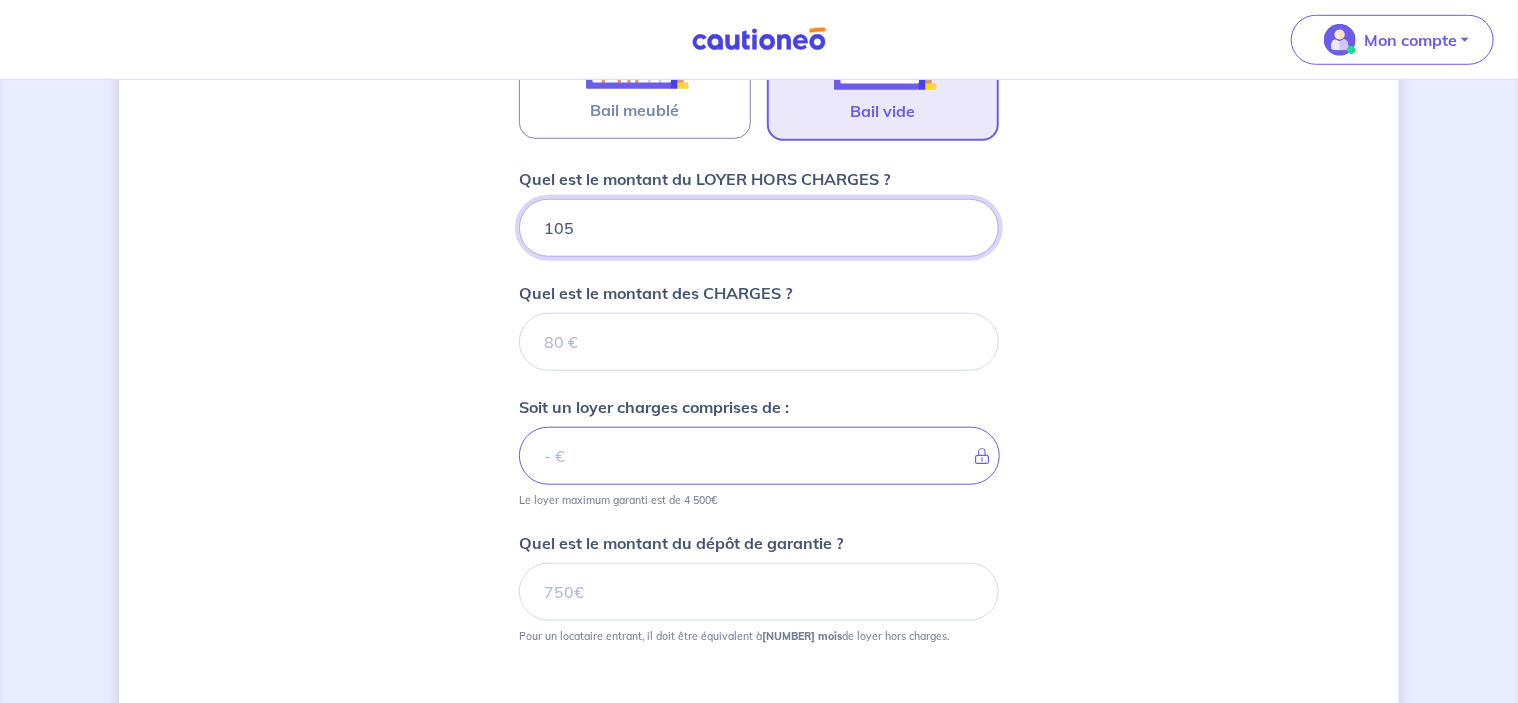 type 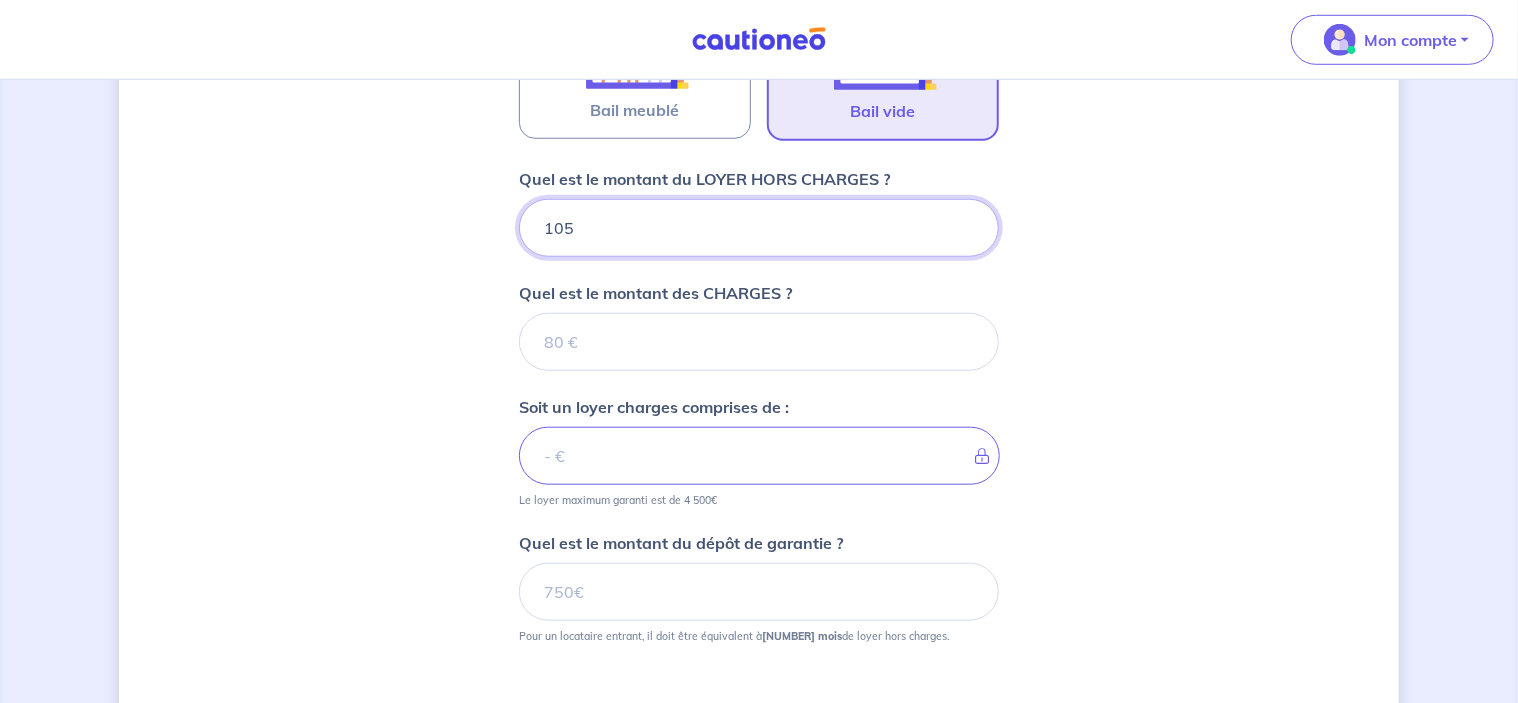 type on "[NUMBER]" 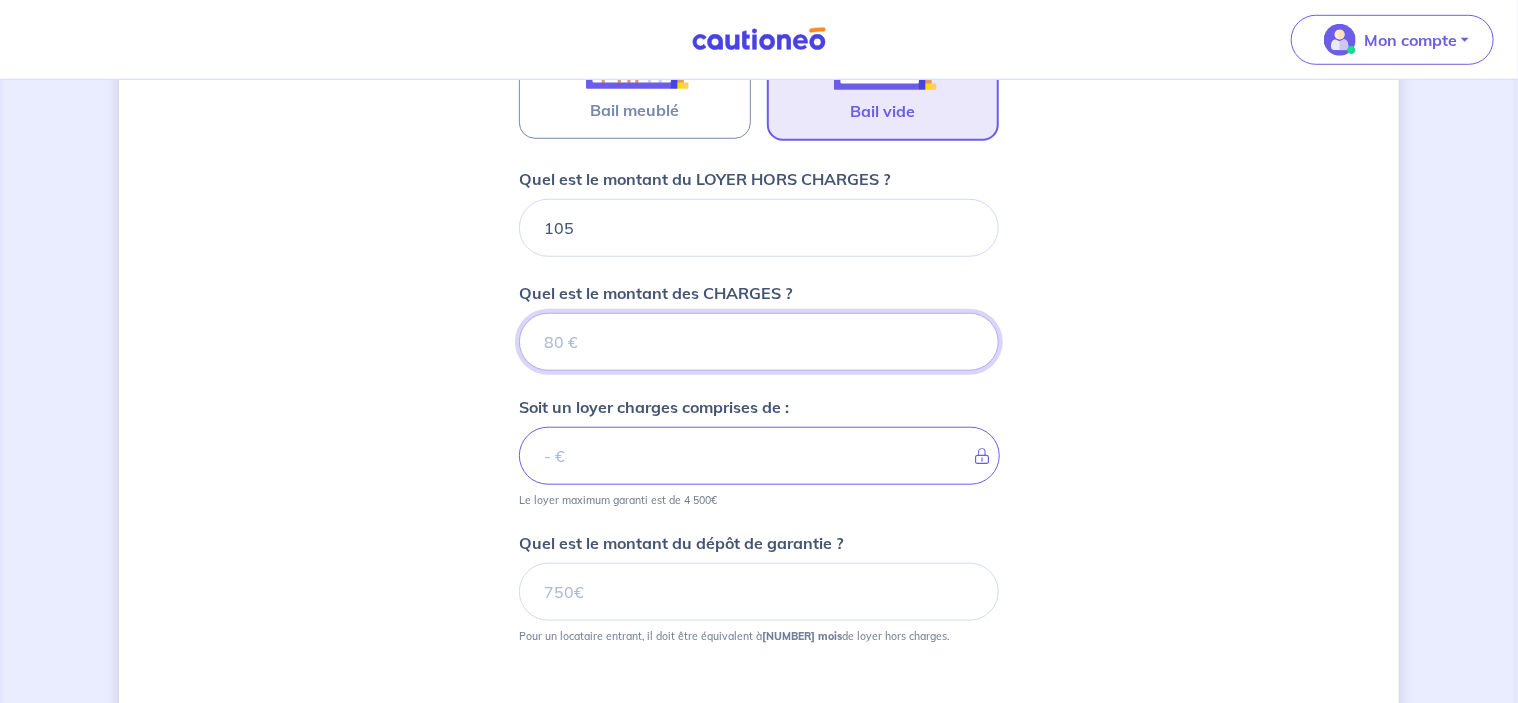click on "Quel est le montant des CHARGES ?" at bounding box center [759, 342] 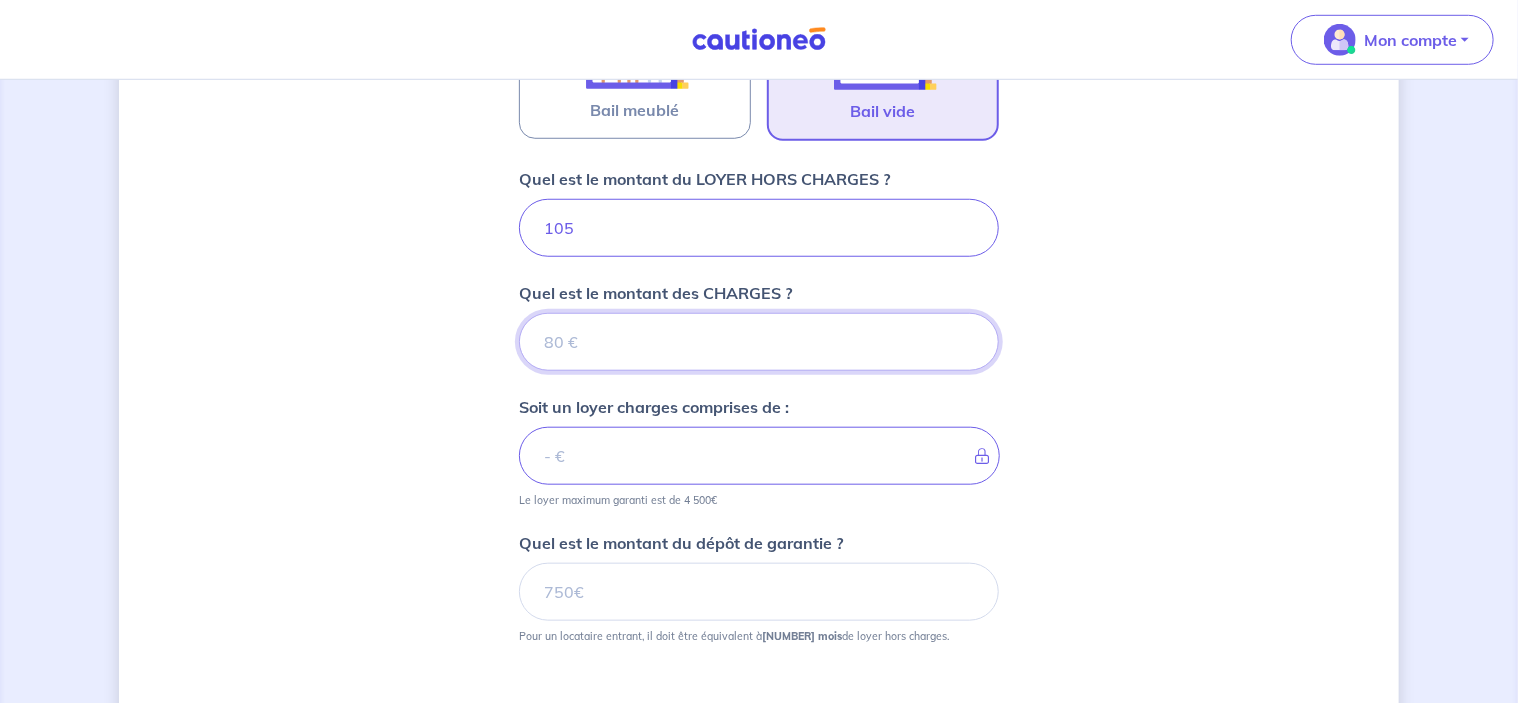 type on "250" 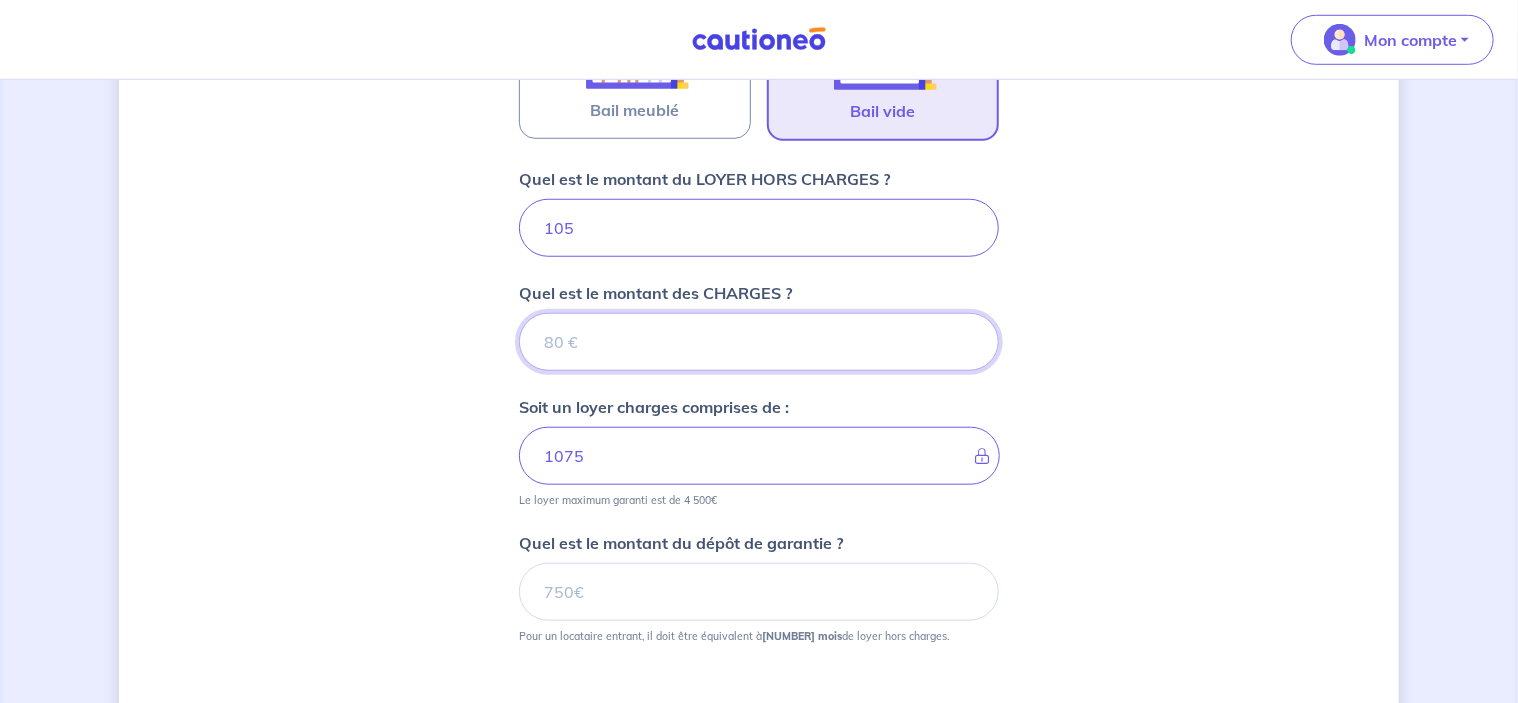 type on "1300" 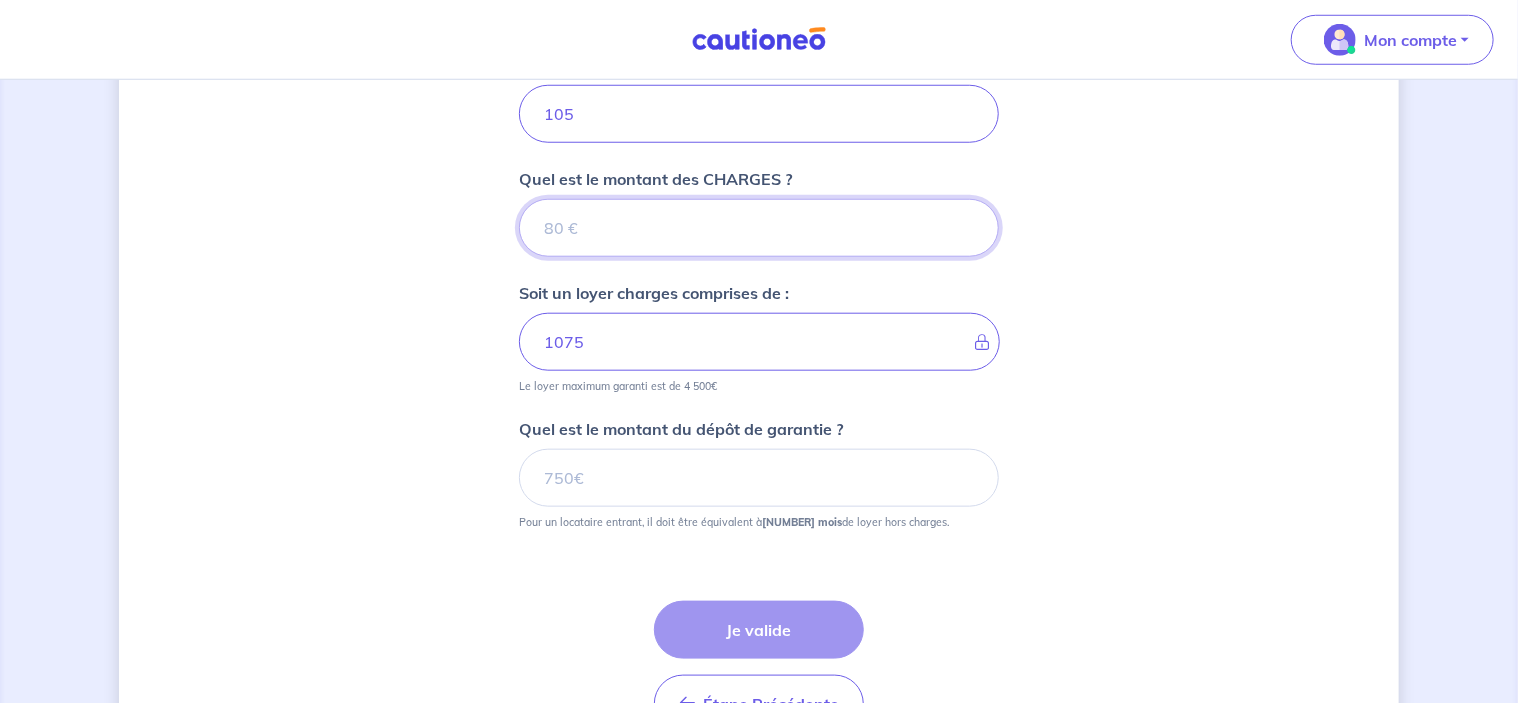 scroll, scrollTop: 935, scrollLeft: 0, axis: vertical 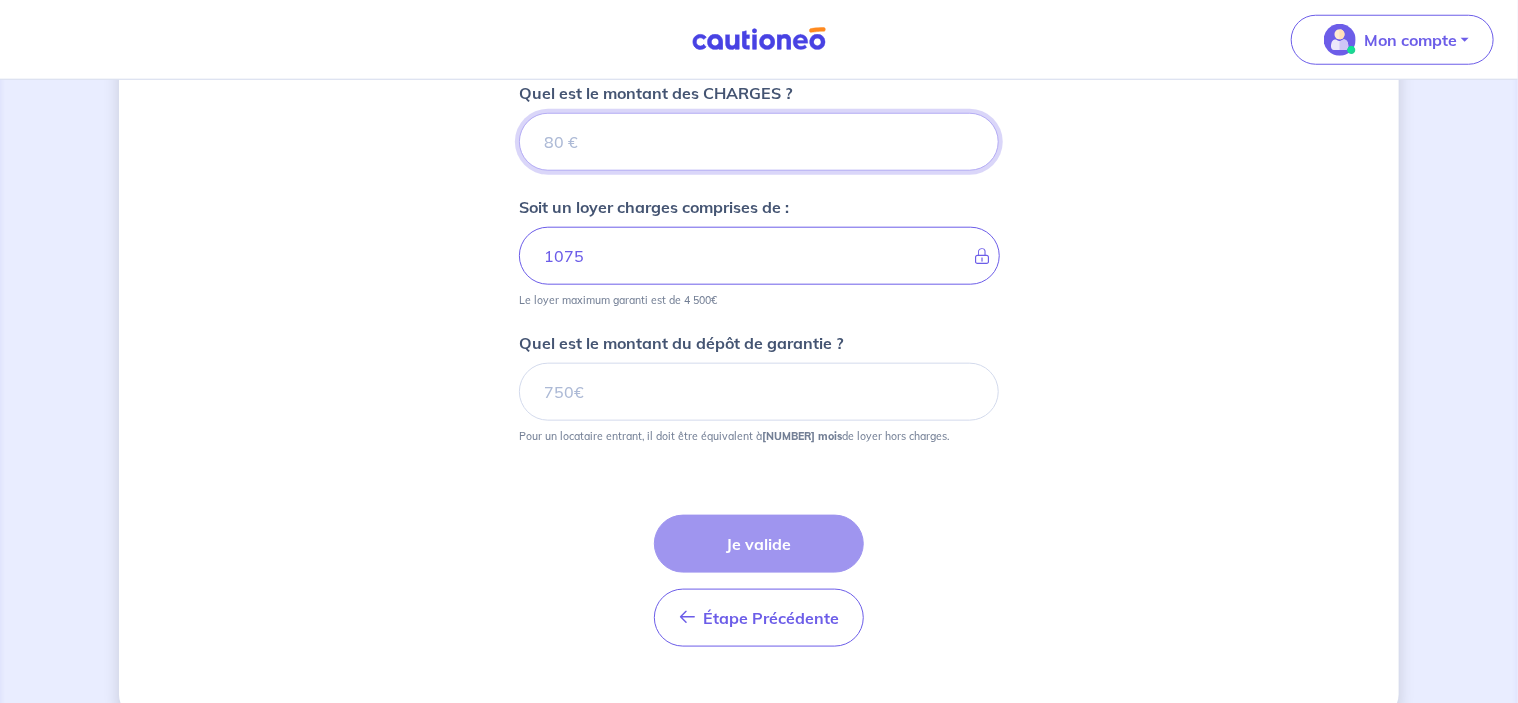 type on "250" 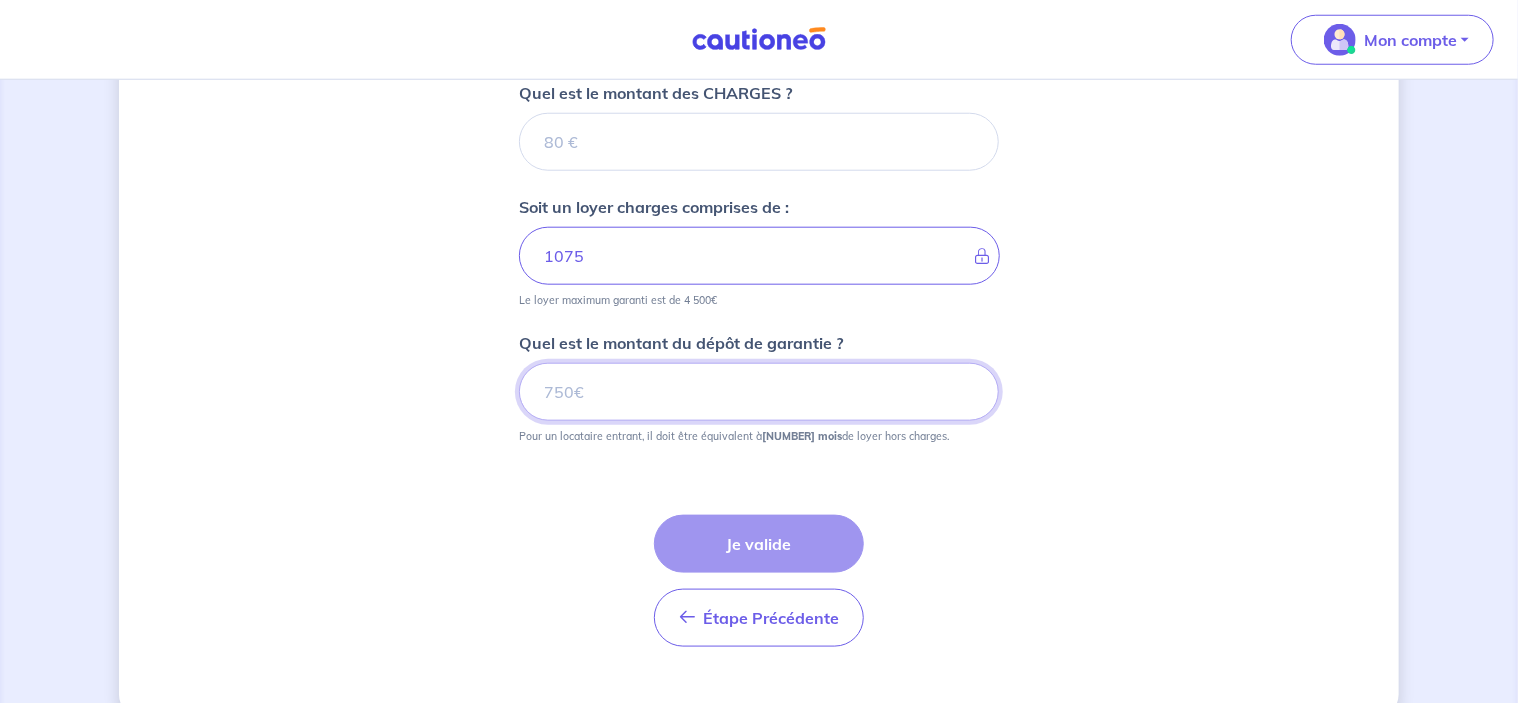 click on "Quel est le montant du dépôt de garantie ?" at bounding box center (759, 392) 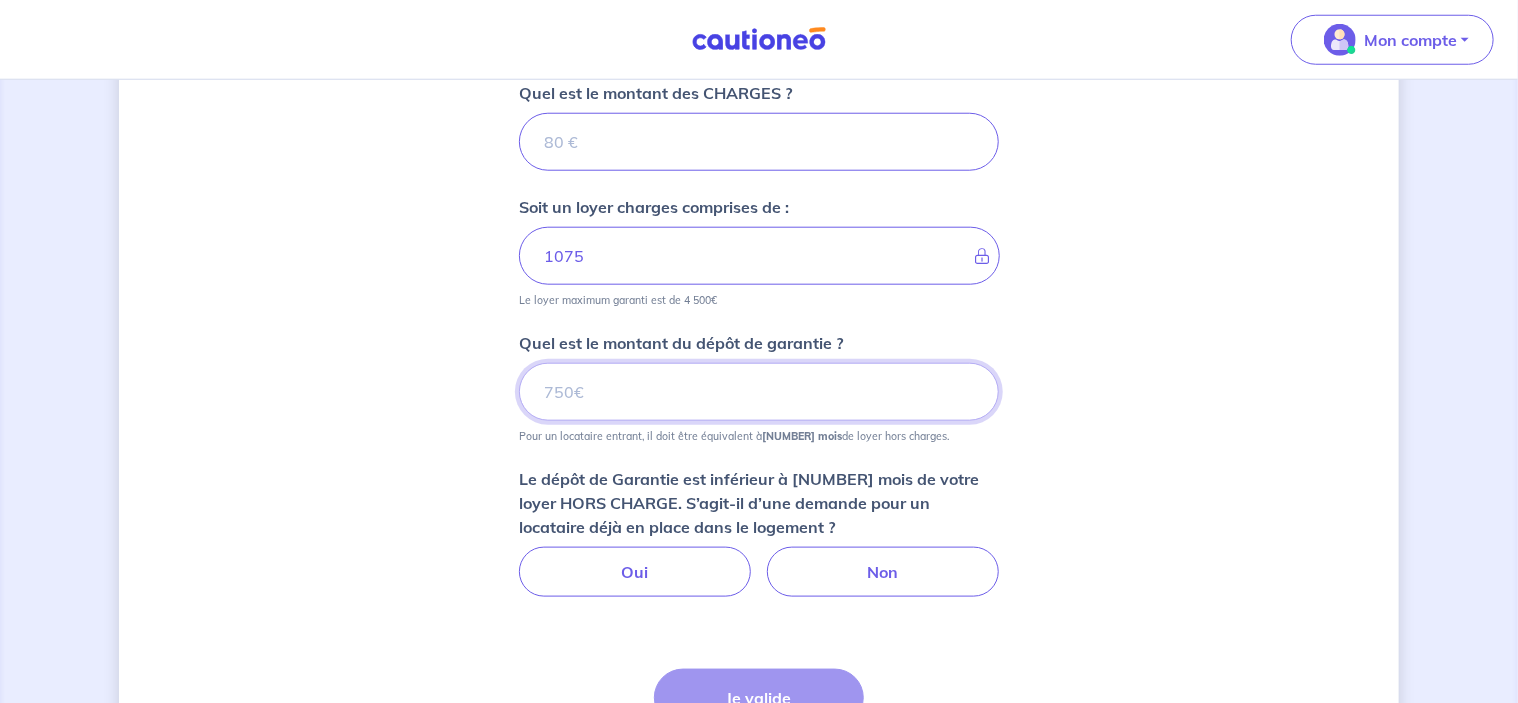 type on "2" 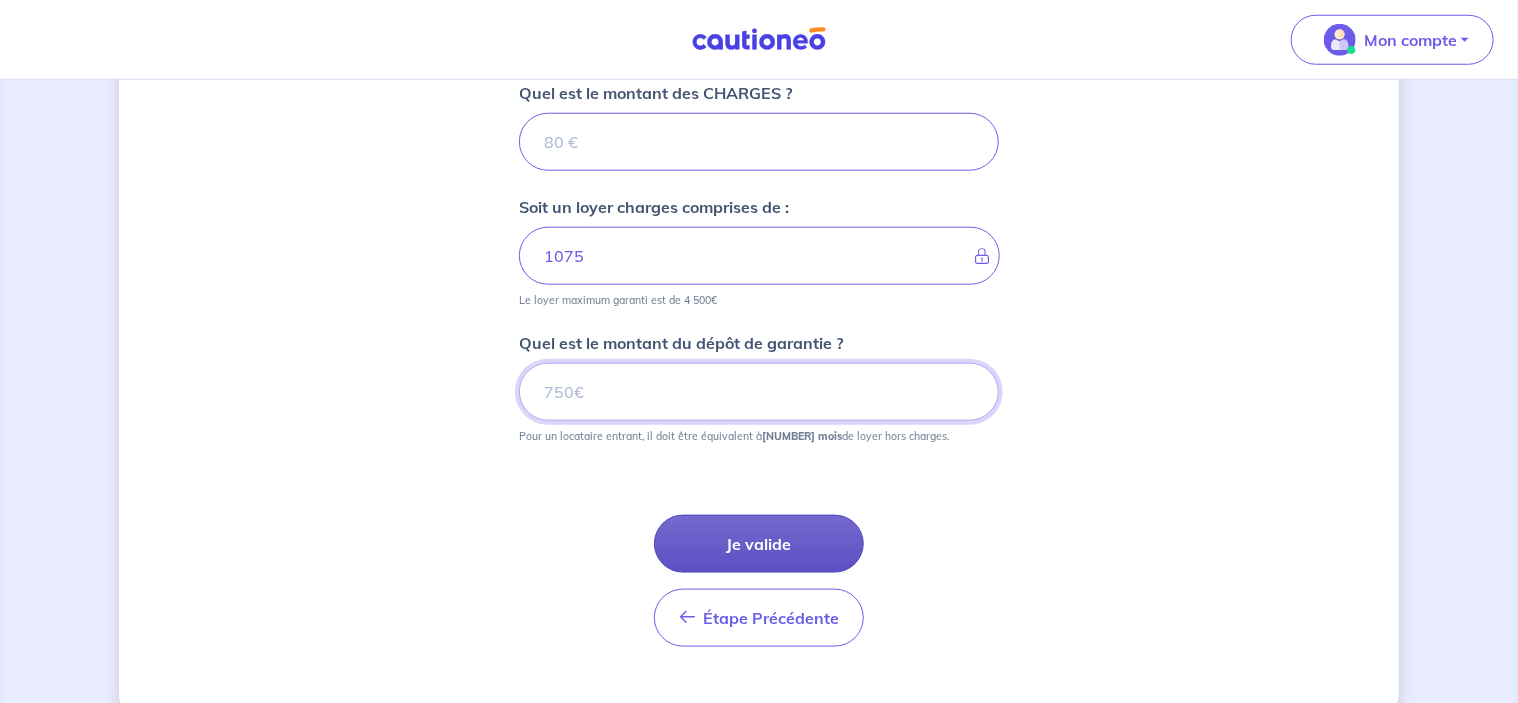 type on "[NUMBER]" 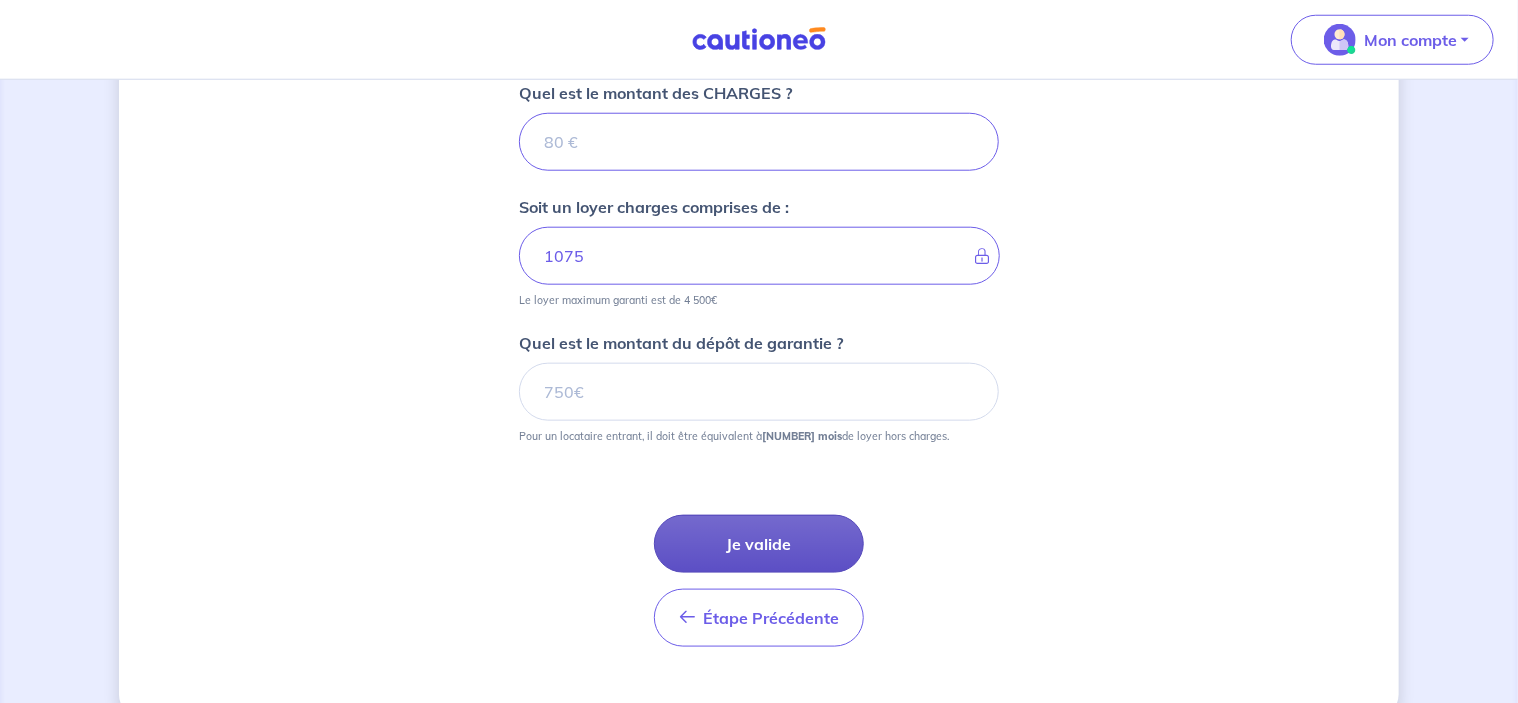 click on "Je valide" at bounding box center (759, 544) 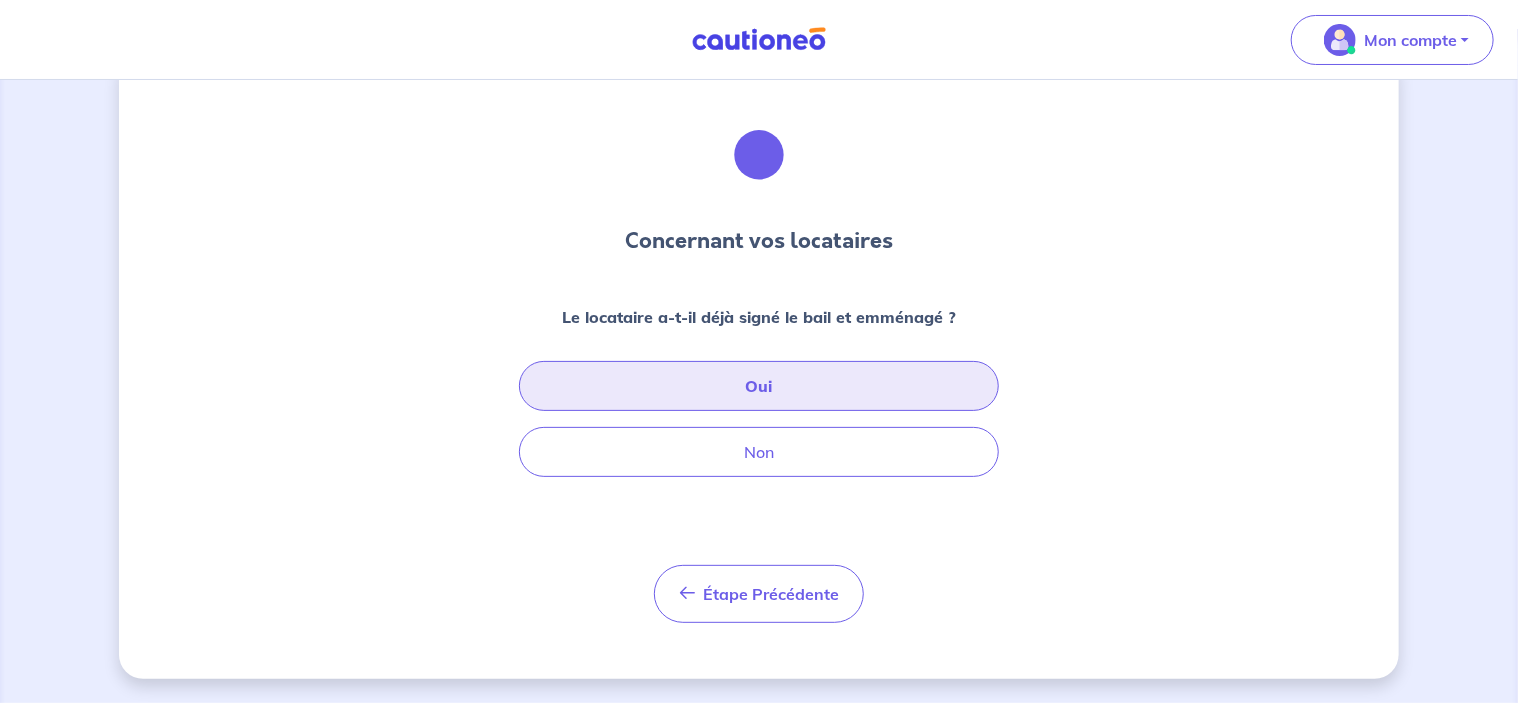 scroll, scrollTop: 0, scrollLeft: 0, axis: both 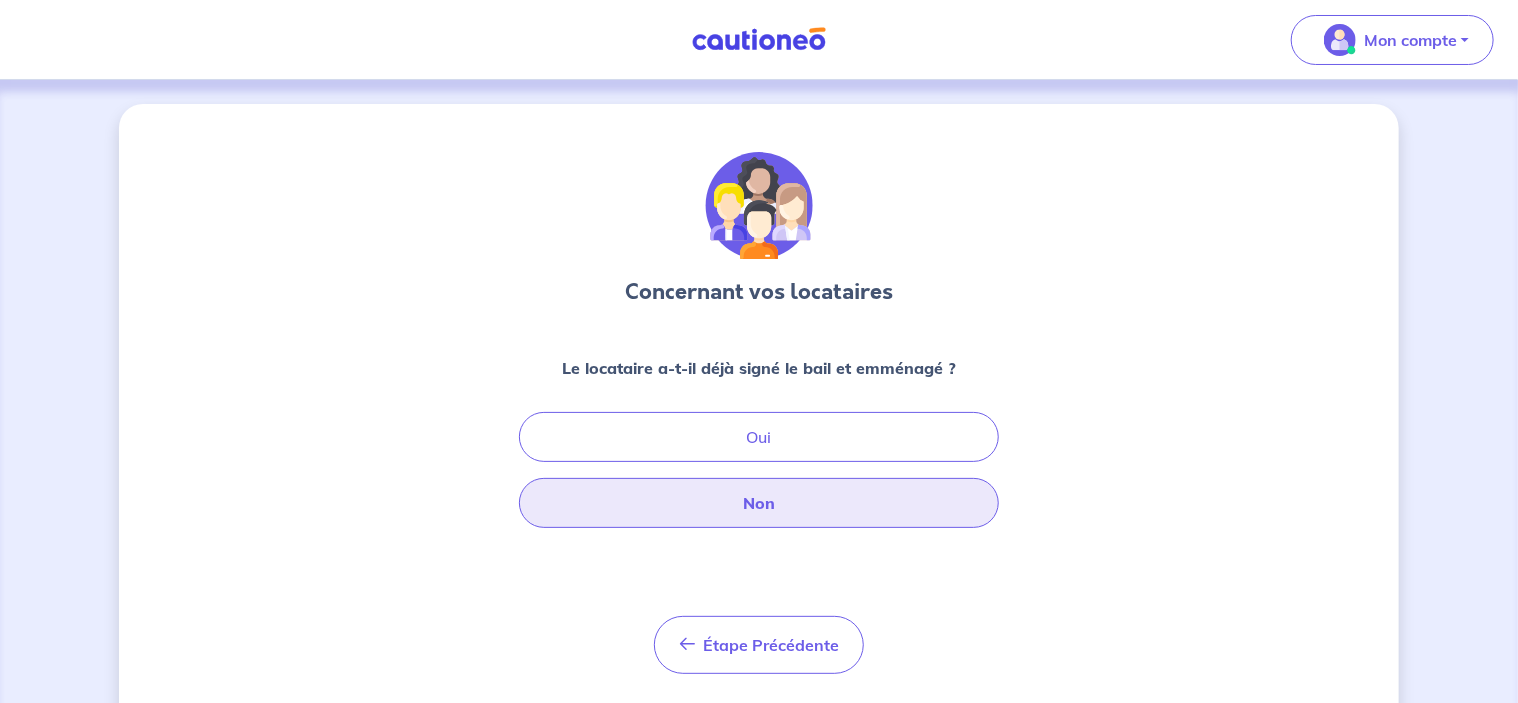 click on "Non" at bounding box center (759, 503) 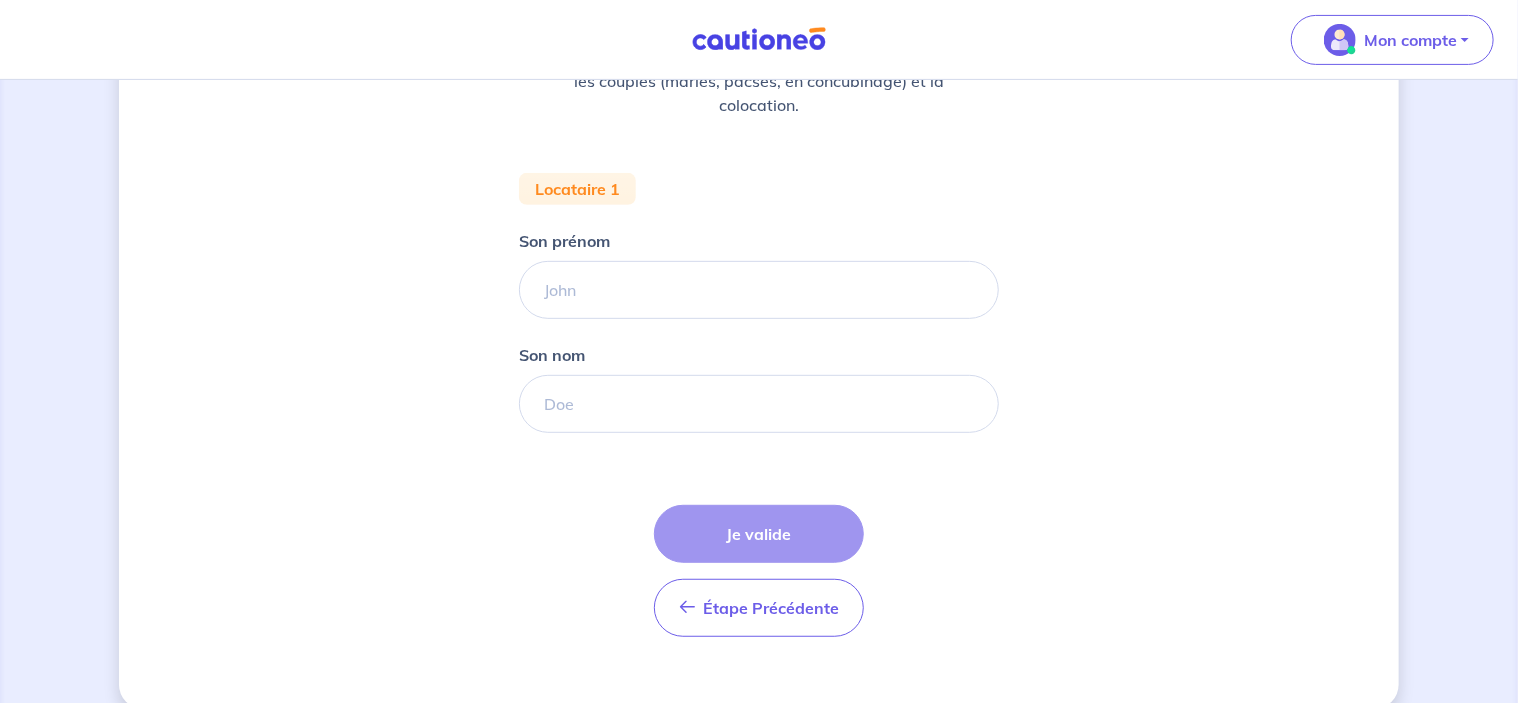 scroll, scrollTop: 339, scrollLeft: 0, axis: vertical 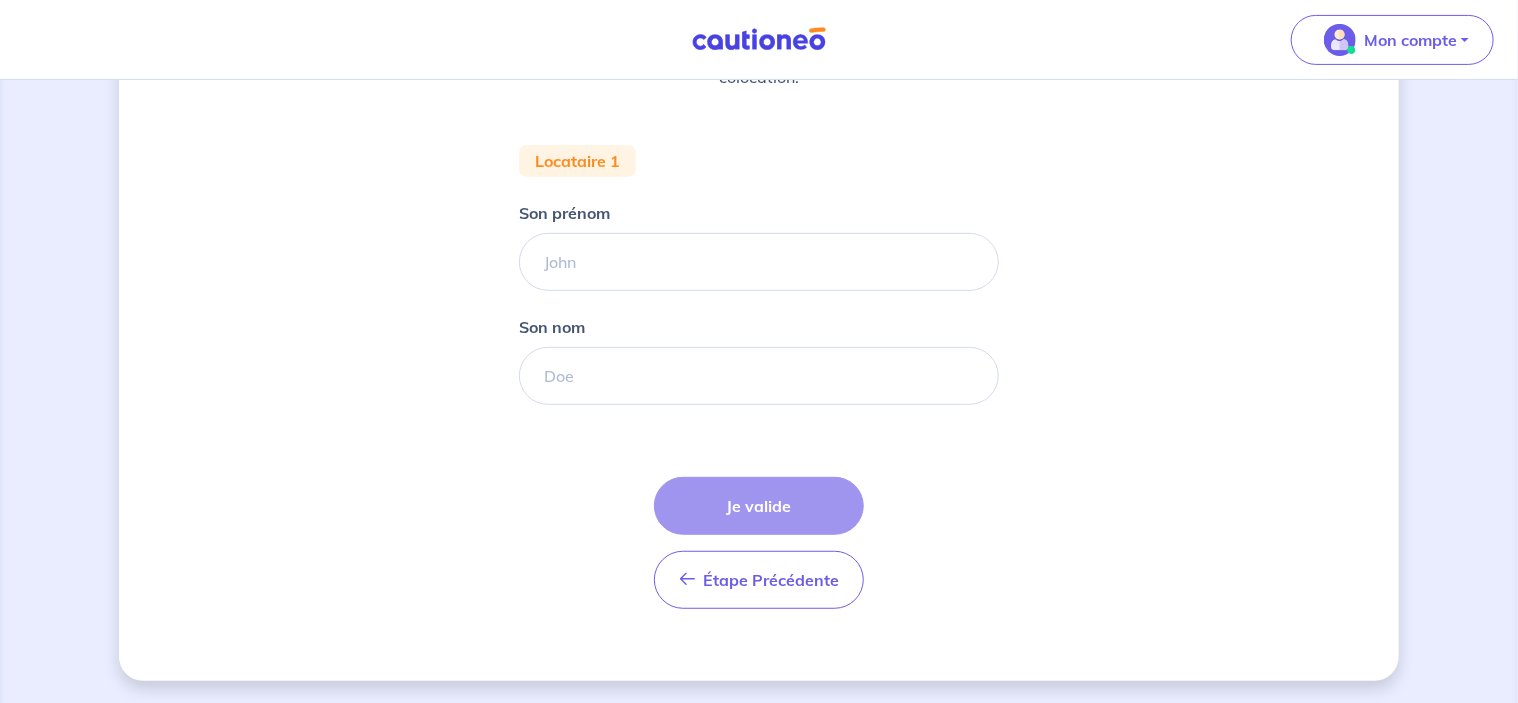 click on "Étape Précédente Précédent Je valide Je valide" at bounding box center [759, 543] 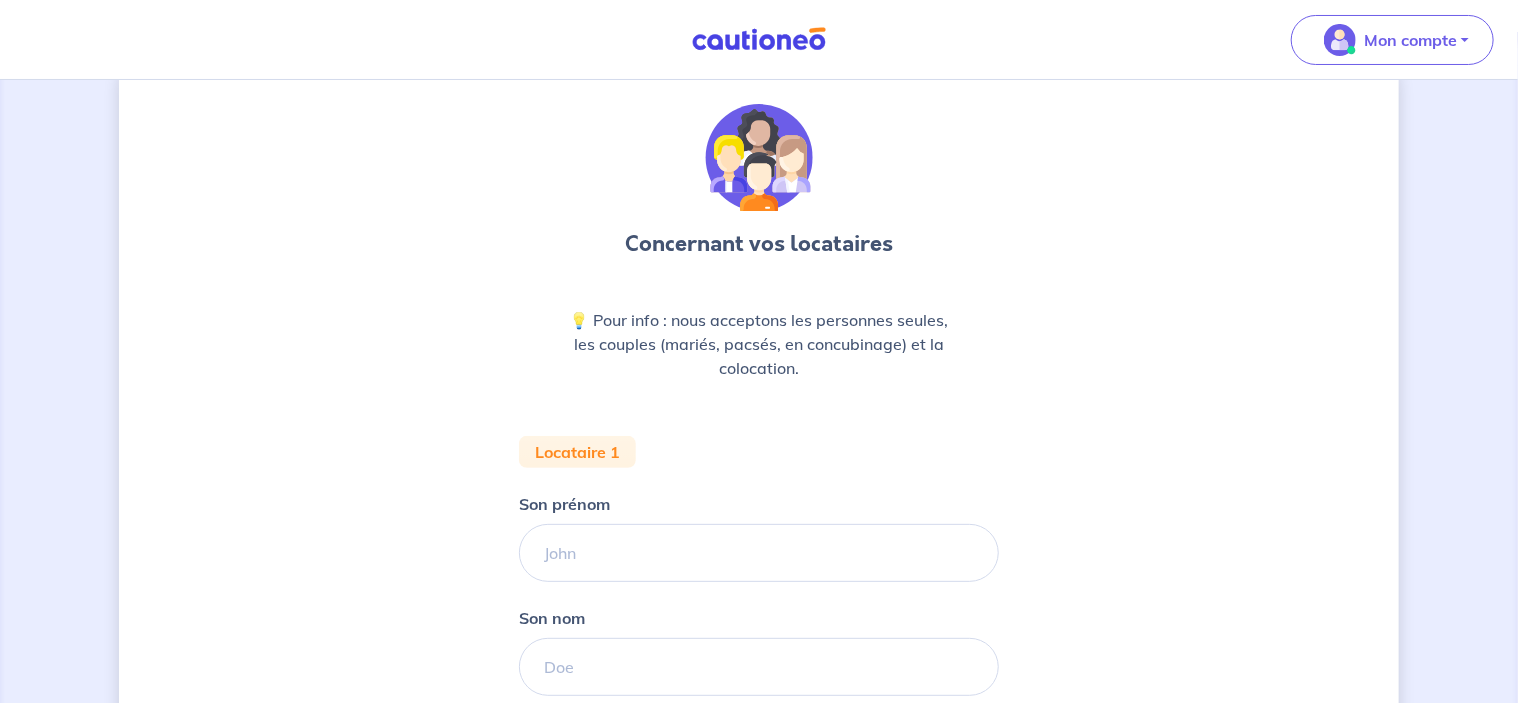 scroll, scrollTop: 39, scrollLeft: 0, axis: vertical 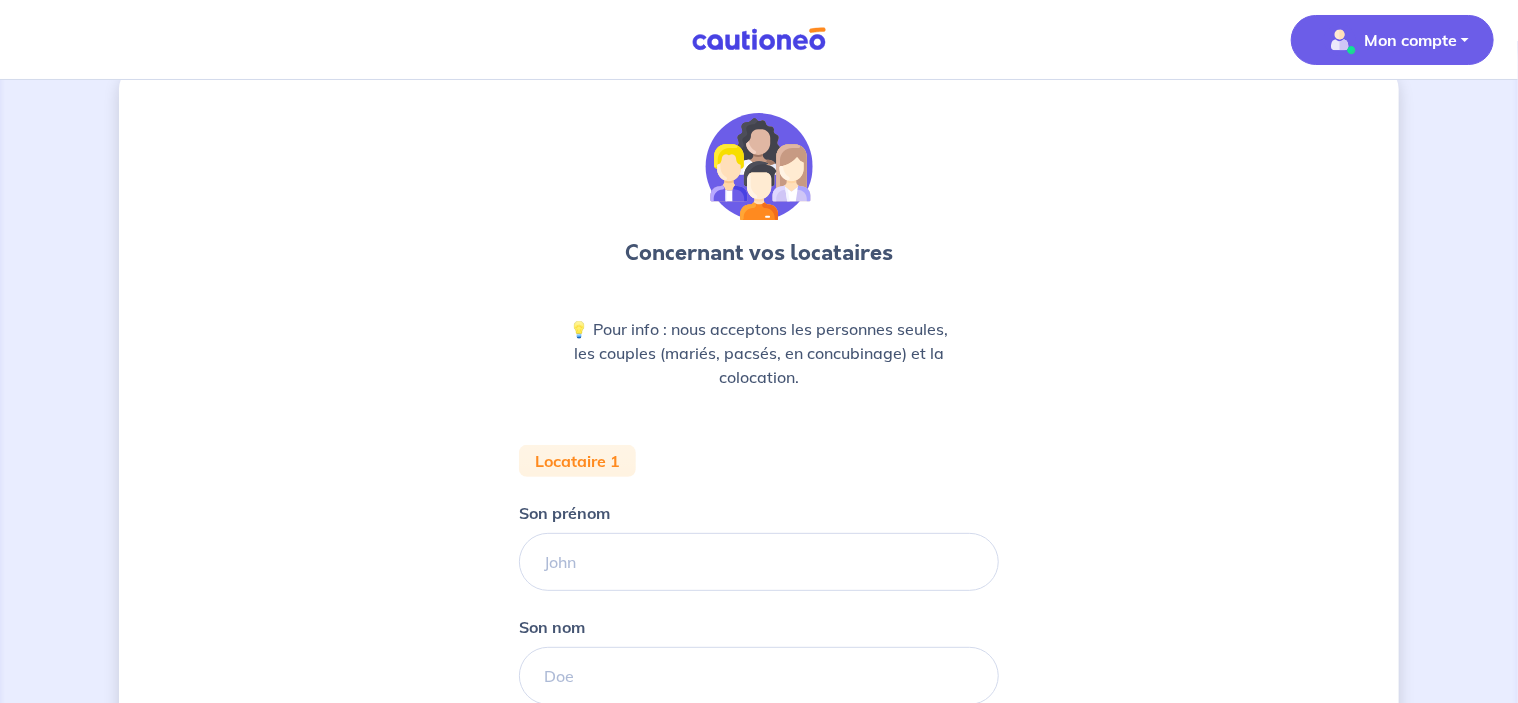 click on "Mon compte" at bounding box center [1392, 40] 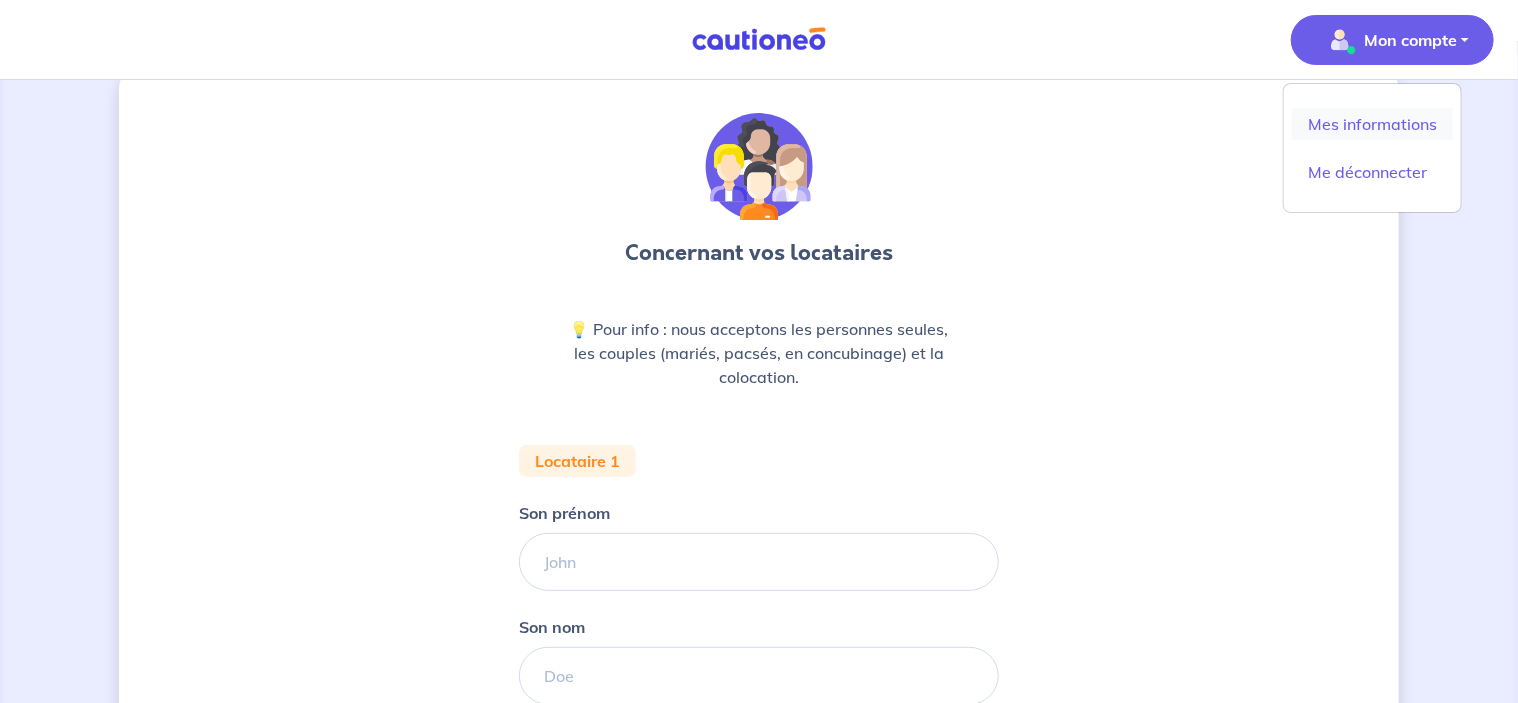click on "Mes informations" at bounding box center (1372, 124) 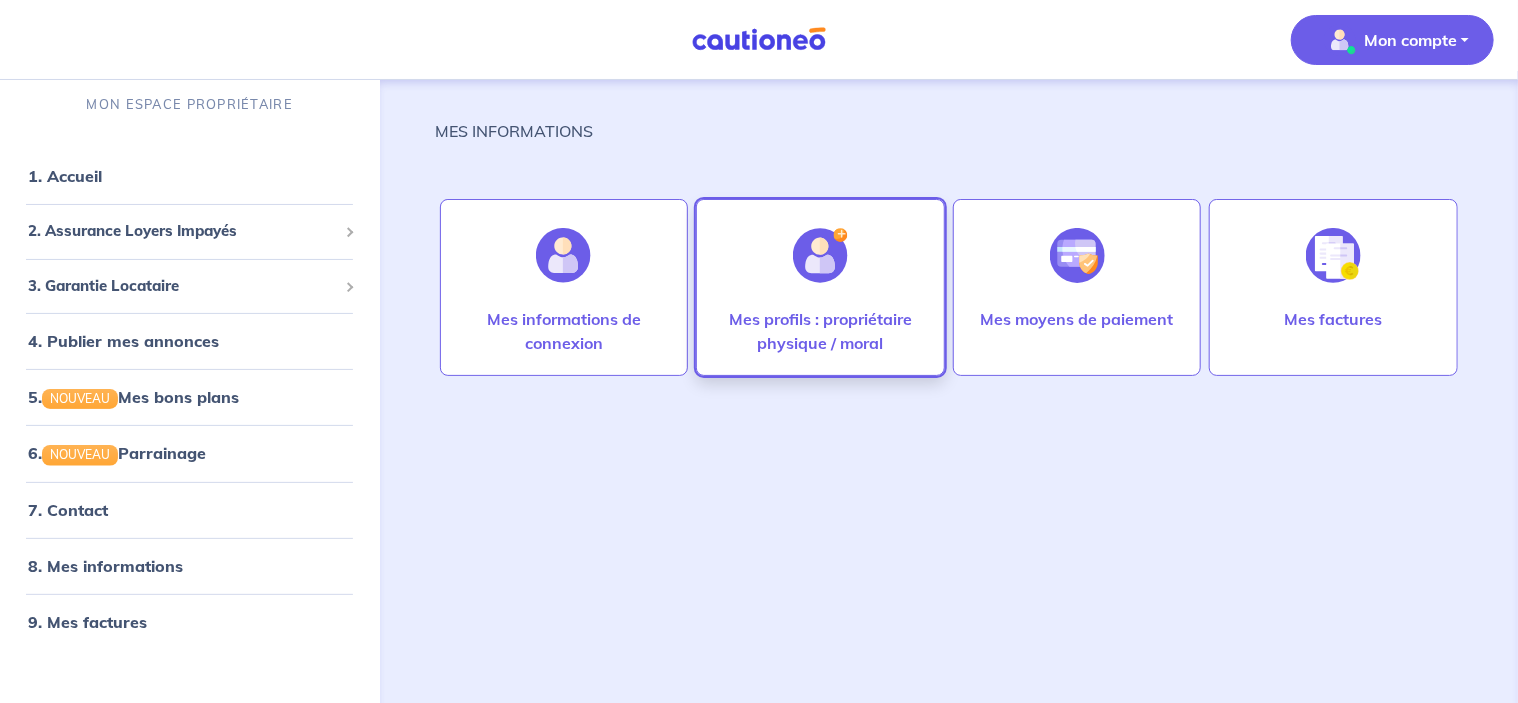 scroll, scrollTop: 0, scrollLeft: 0, axis: both 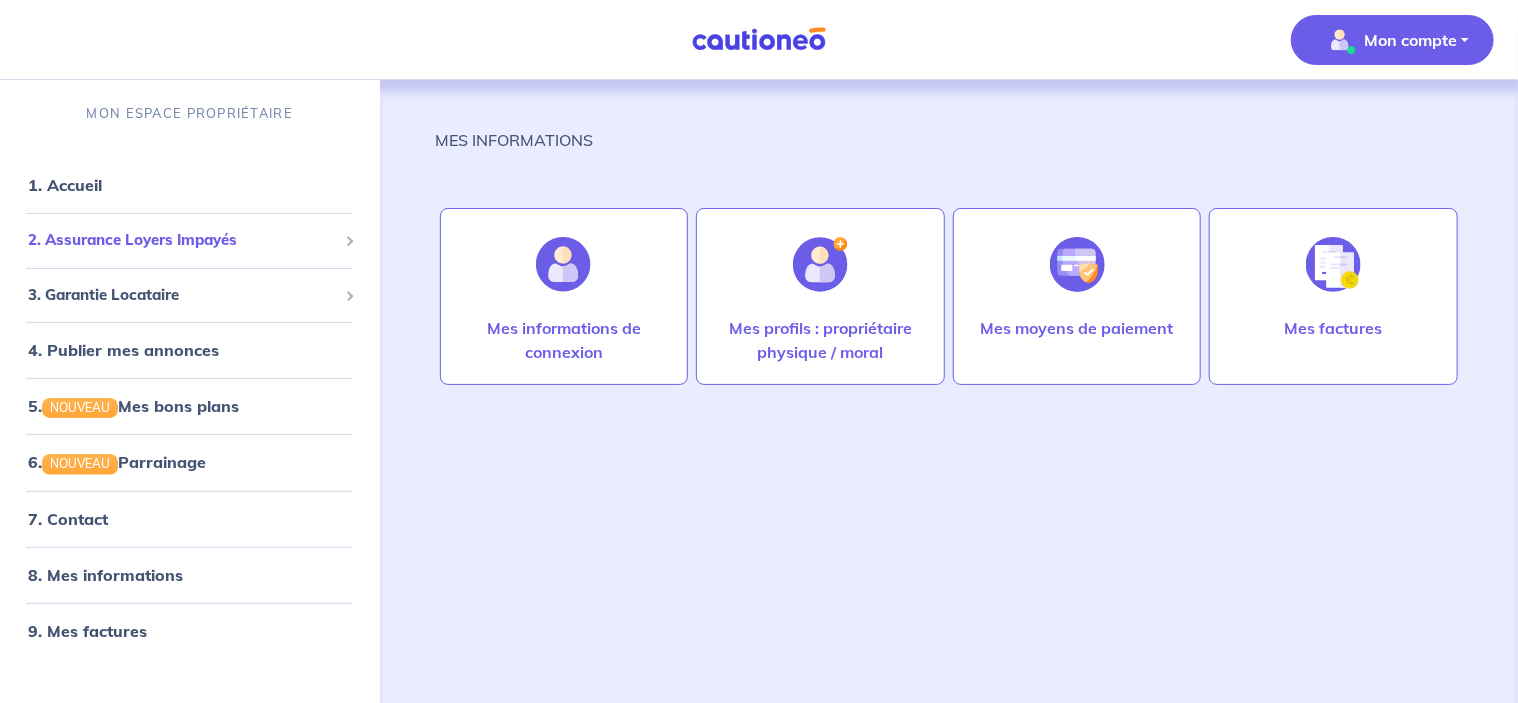 click on "2. Assurance Loyers Impayés" at bounding box center (190, 240) 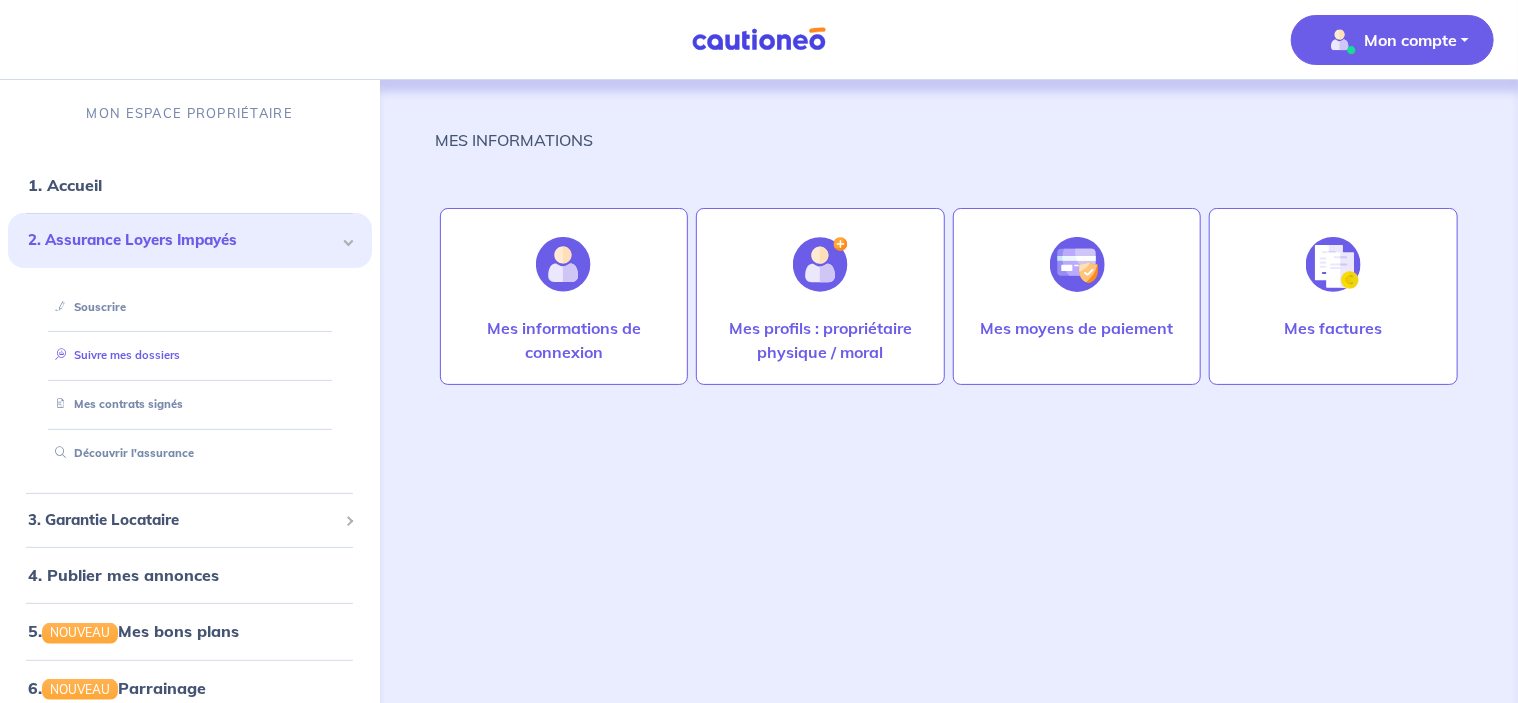 click on "Suivre mes dossiers" at bounding box center (113, 355) 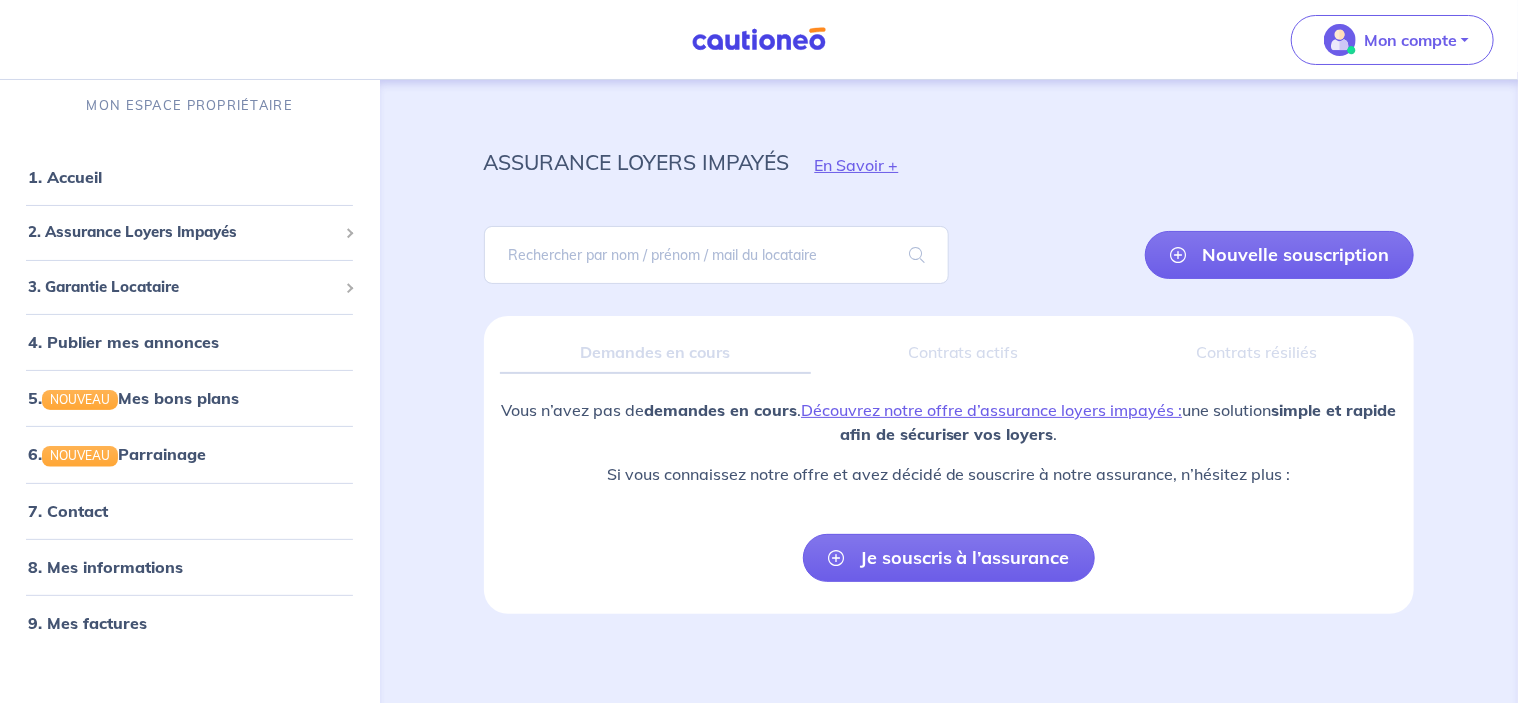 scroll, scrollTop: 13, scrollLeft: 0, axis: vertical 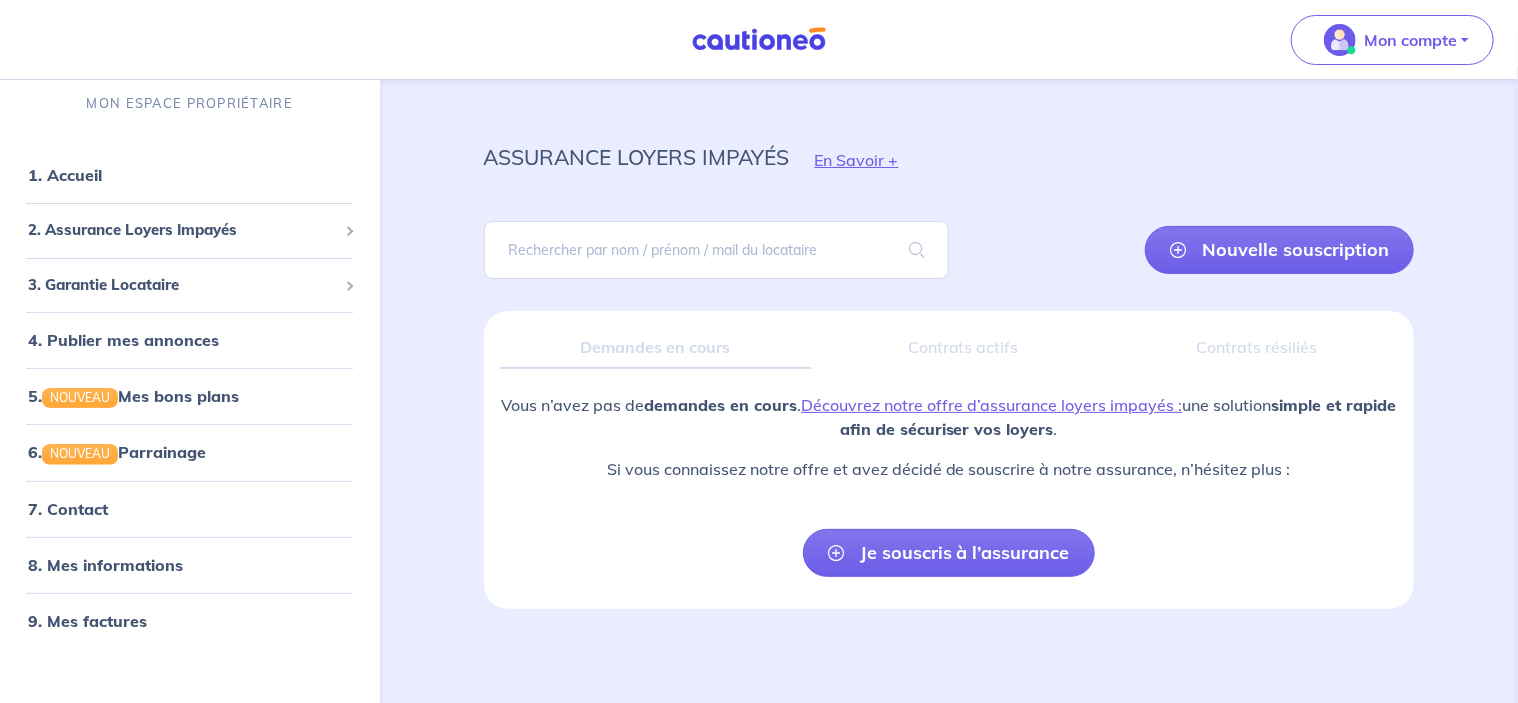 click on "Demandes en cours" at bounding box center [656, 348] 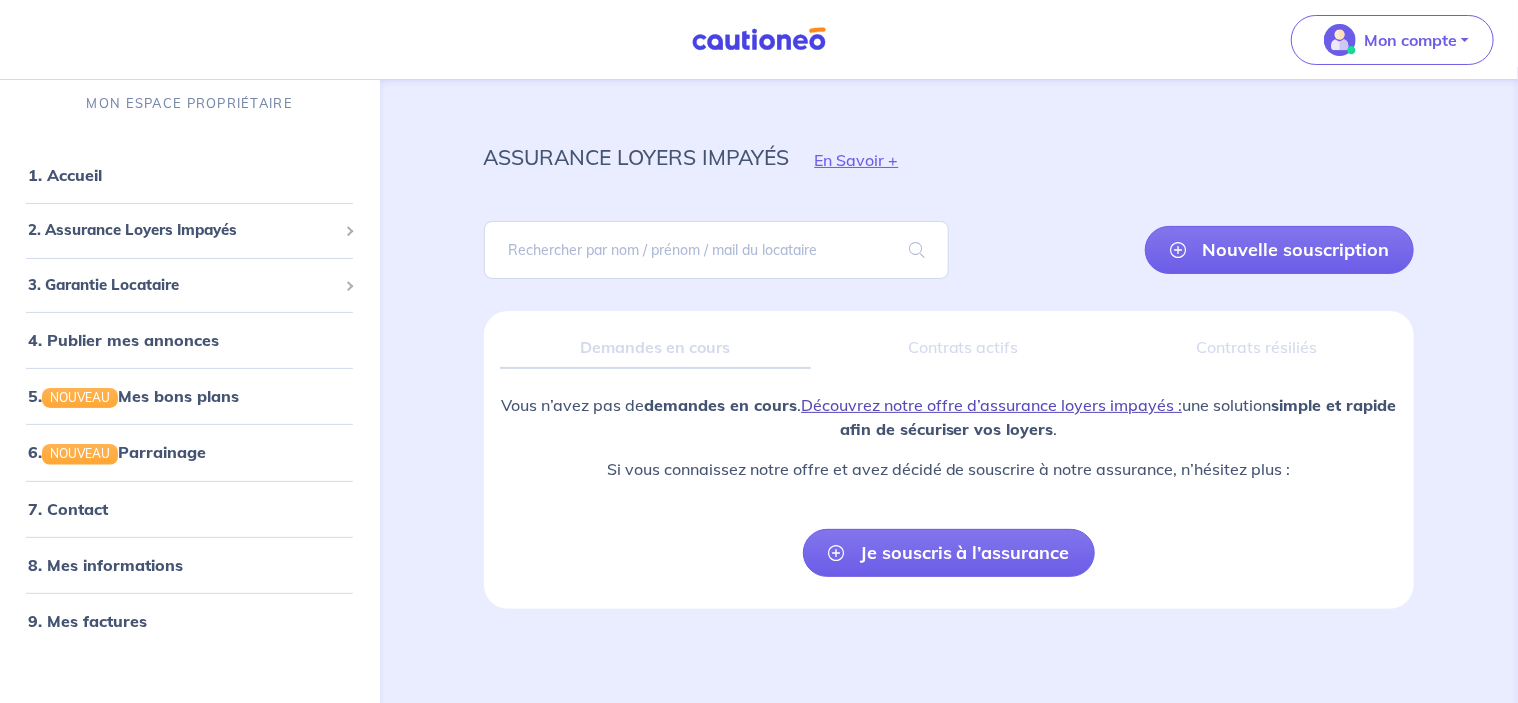 click on "Découvrez notre offre d’assurance loyers impayés :" at bounding box center [991, 405] 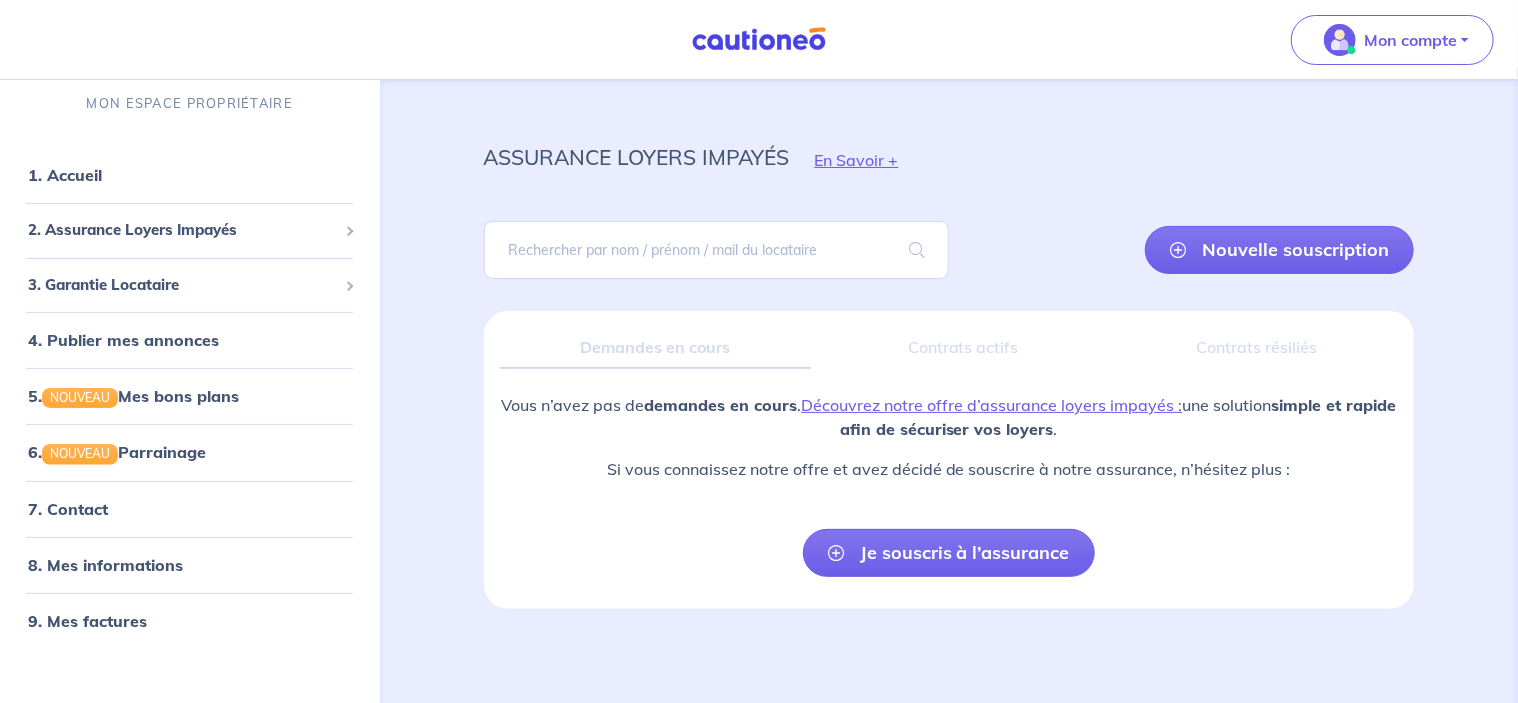 click on "Demandes en cours" at bounding box center [656, 348] 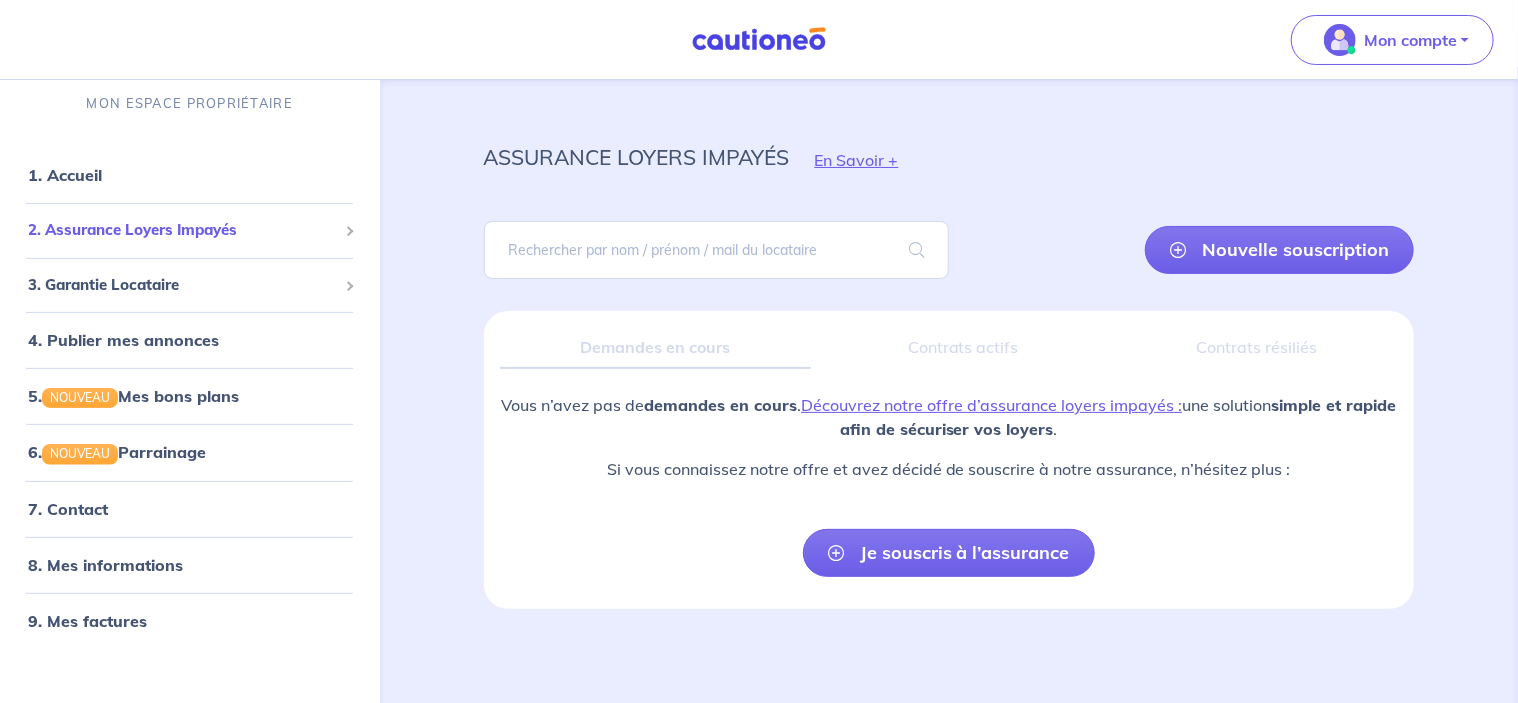 click on "2. Assurance Loyers Impayés" at bounding box center [182, 230] 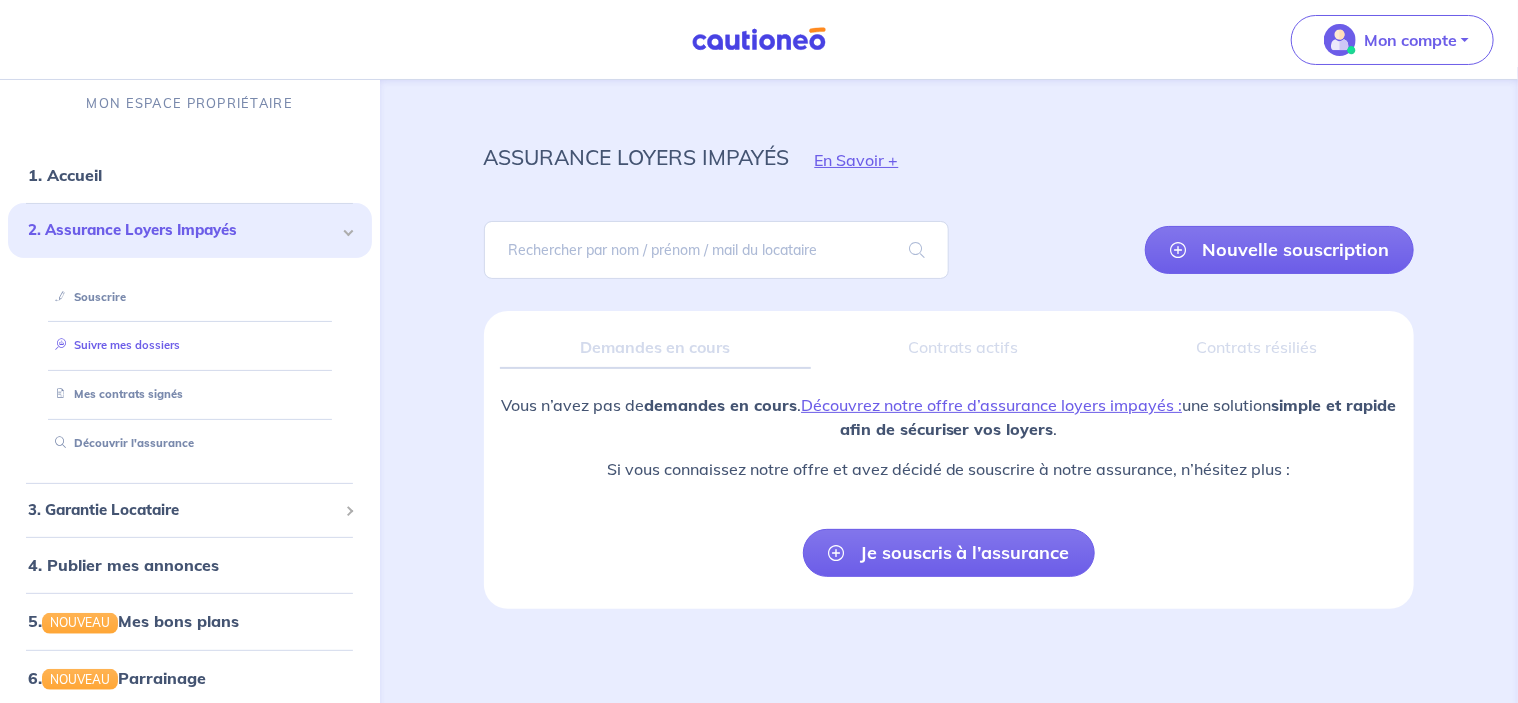 click on "Suivre mes dossiers" at bounding box center [113, 346] 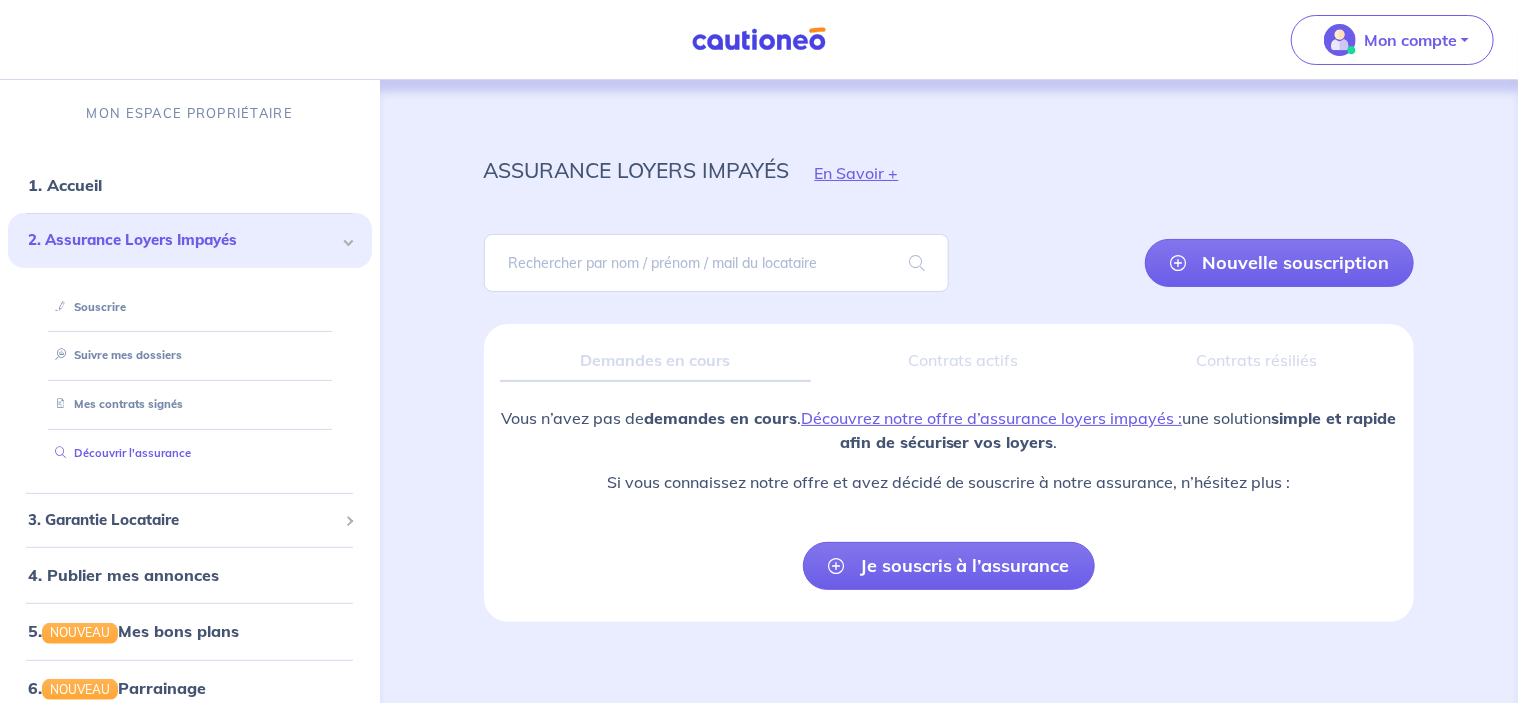 click on "Découvrir l'assurance" at bounding box center (119, 453) 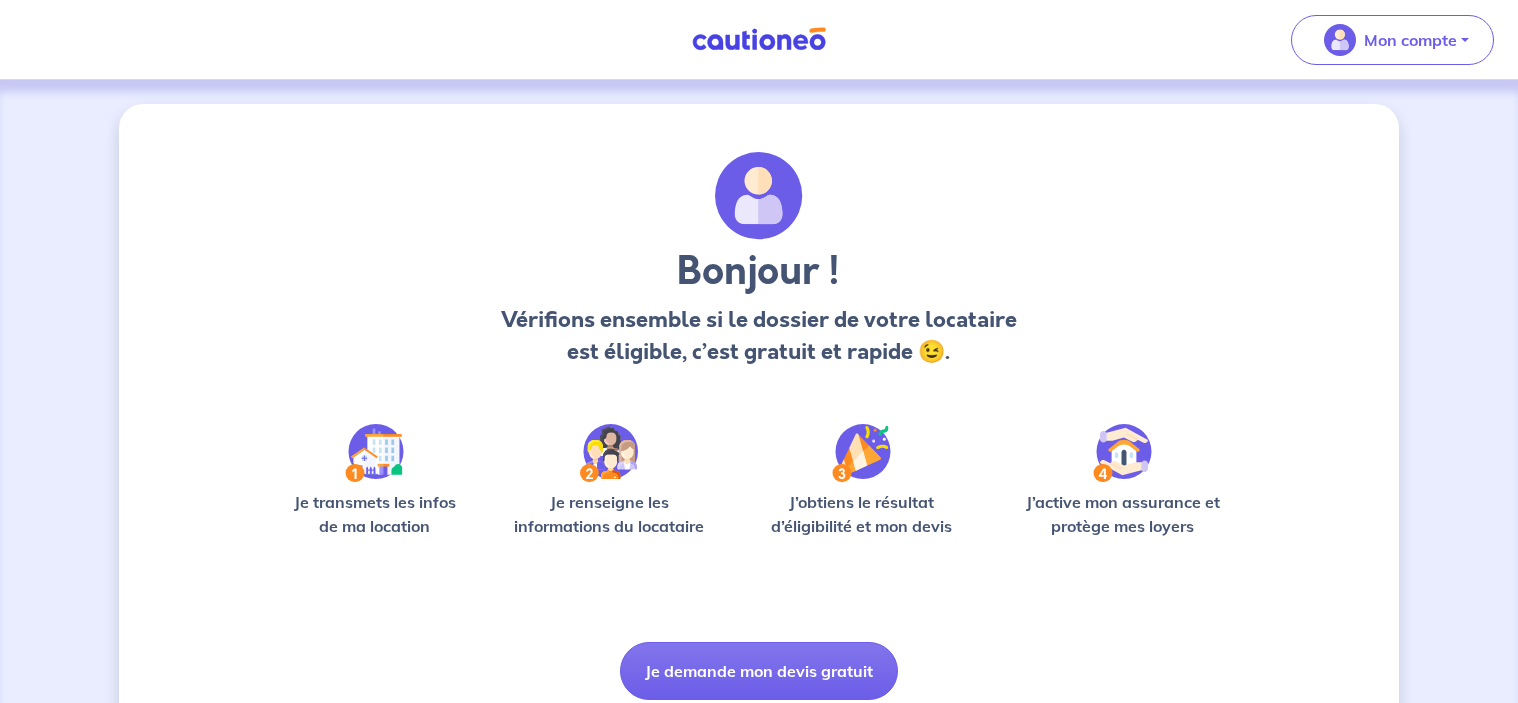 scroll, scrollTop: 76, scrollLeft: 0, axis: vertical 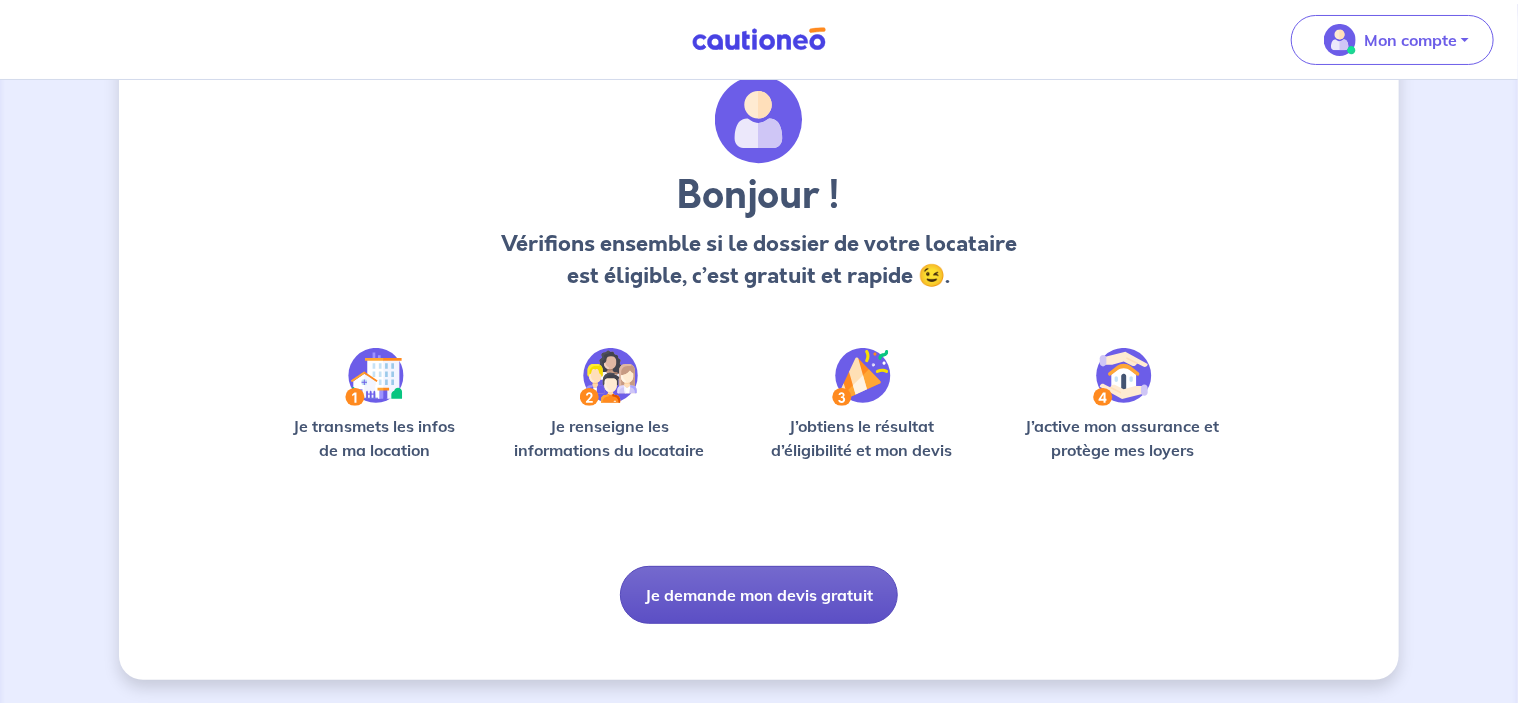 click on "Je demande mon devis gratuit" at bounding box center (759, 595) 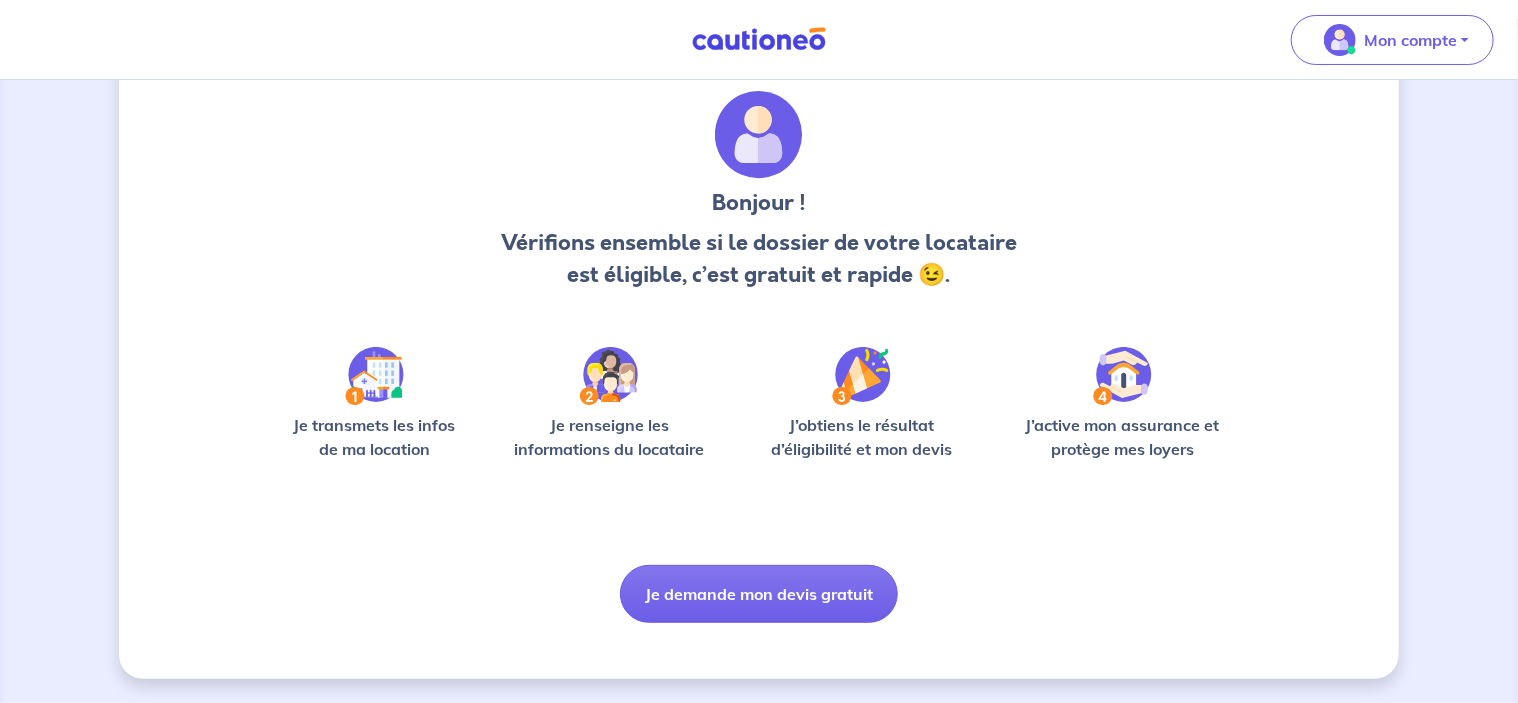 scroll, scrollTop: 0, scrollLeft: 0, axis: both 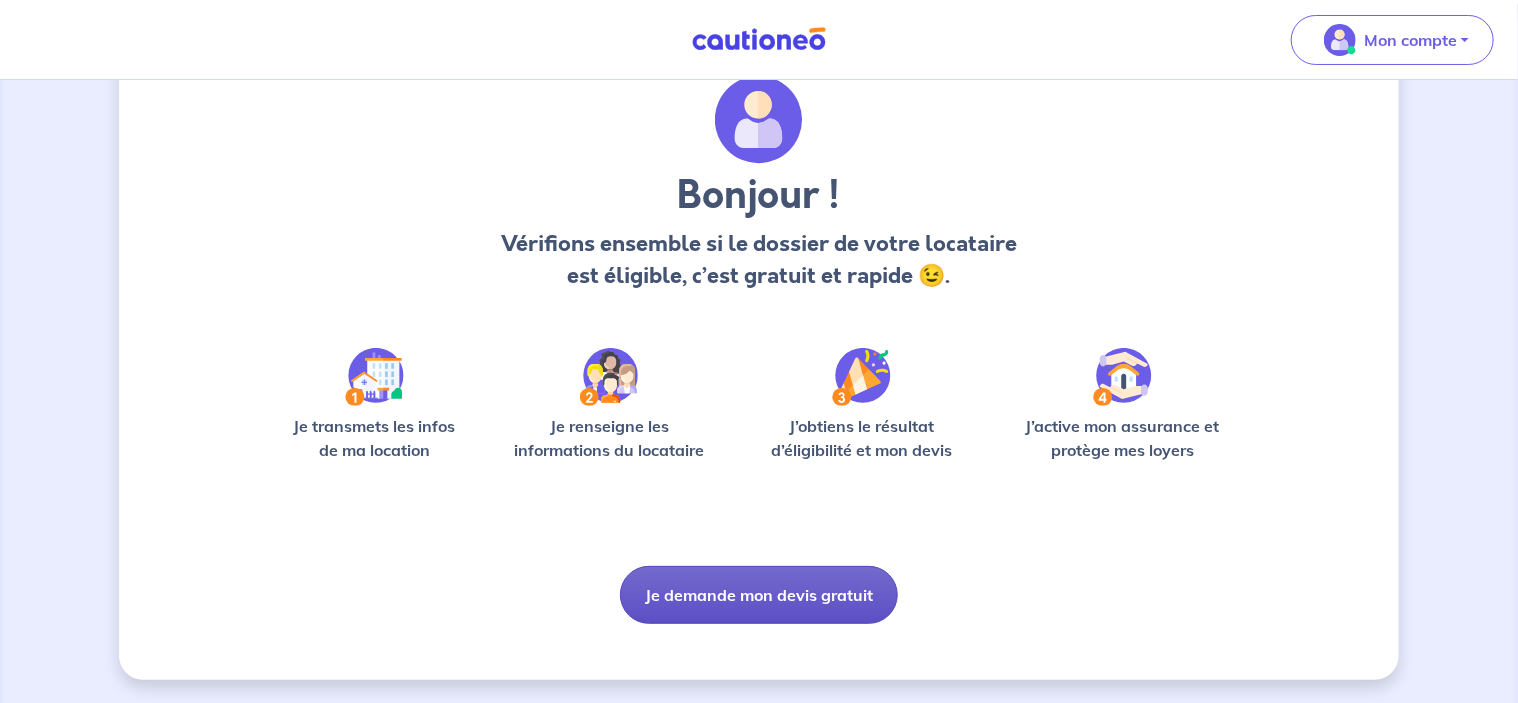 click on "Je demande mon devis gratuit" at bounding box center [759, 595] 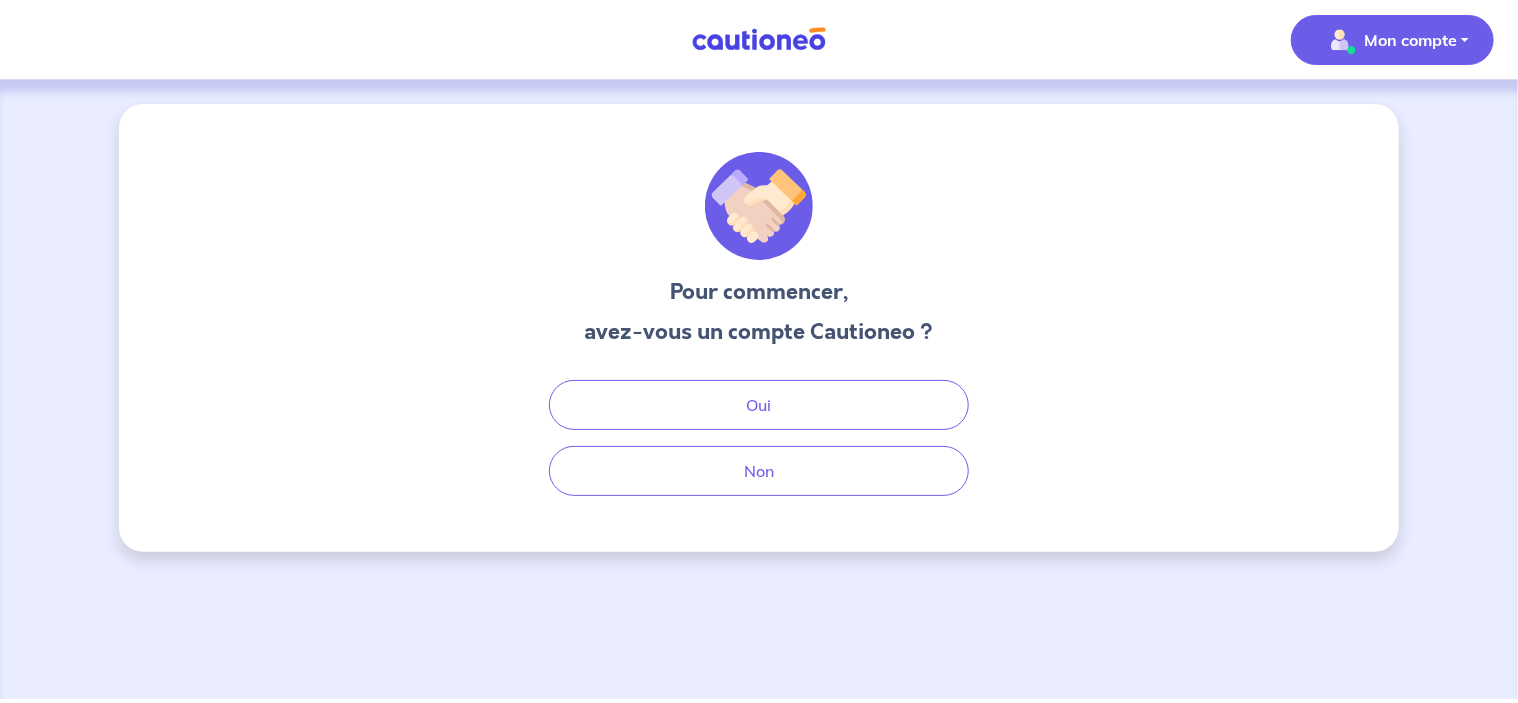 scroll, scrollTop: 0, scrollLeft: 0, axis: both 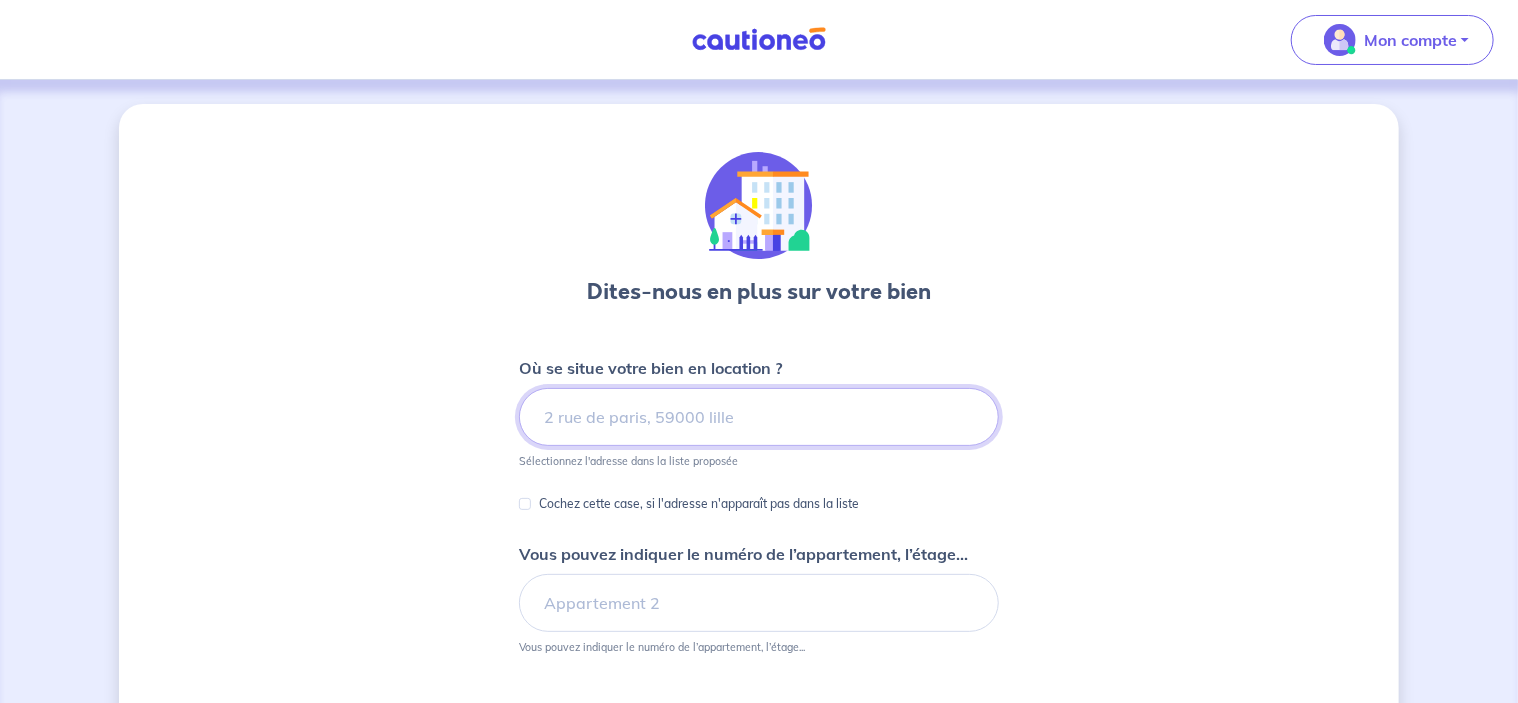 click at bounding box center [759, 417] 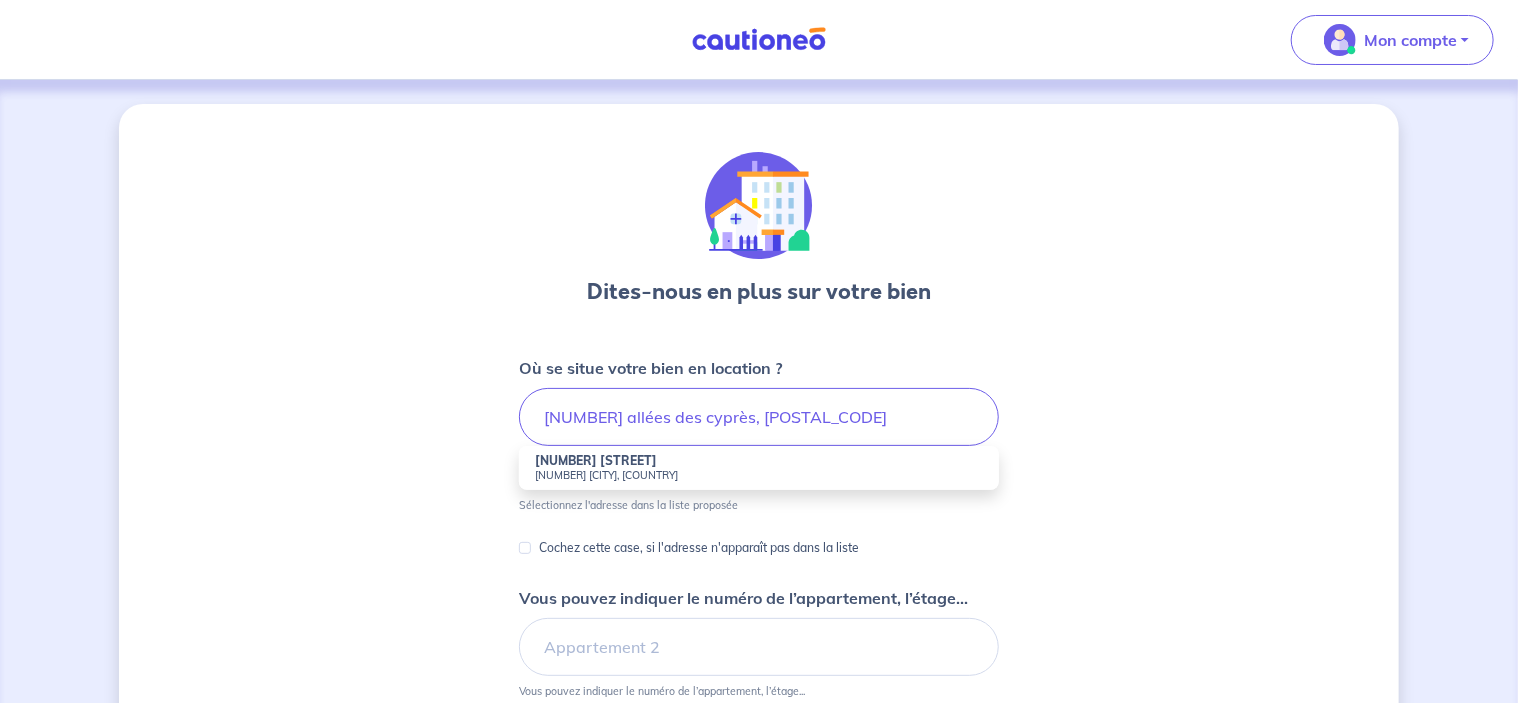 click on "[NUMBER] [CITY], [COUNTRY]" at bounding box center (759, 475) 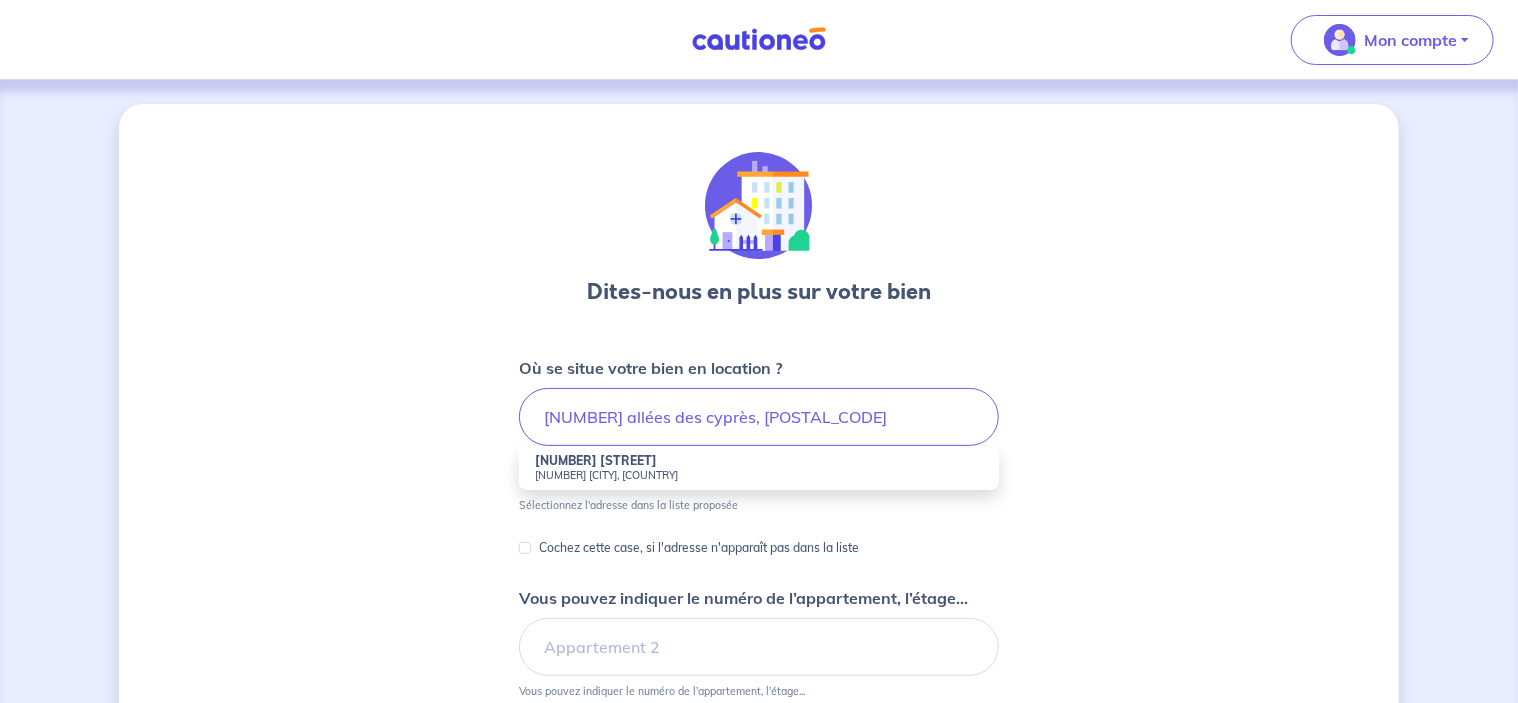 type on "[NUMBER] [STREET], [POSTAL_CODE] [CITY], [COUNTRY]" 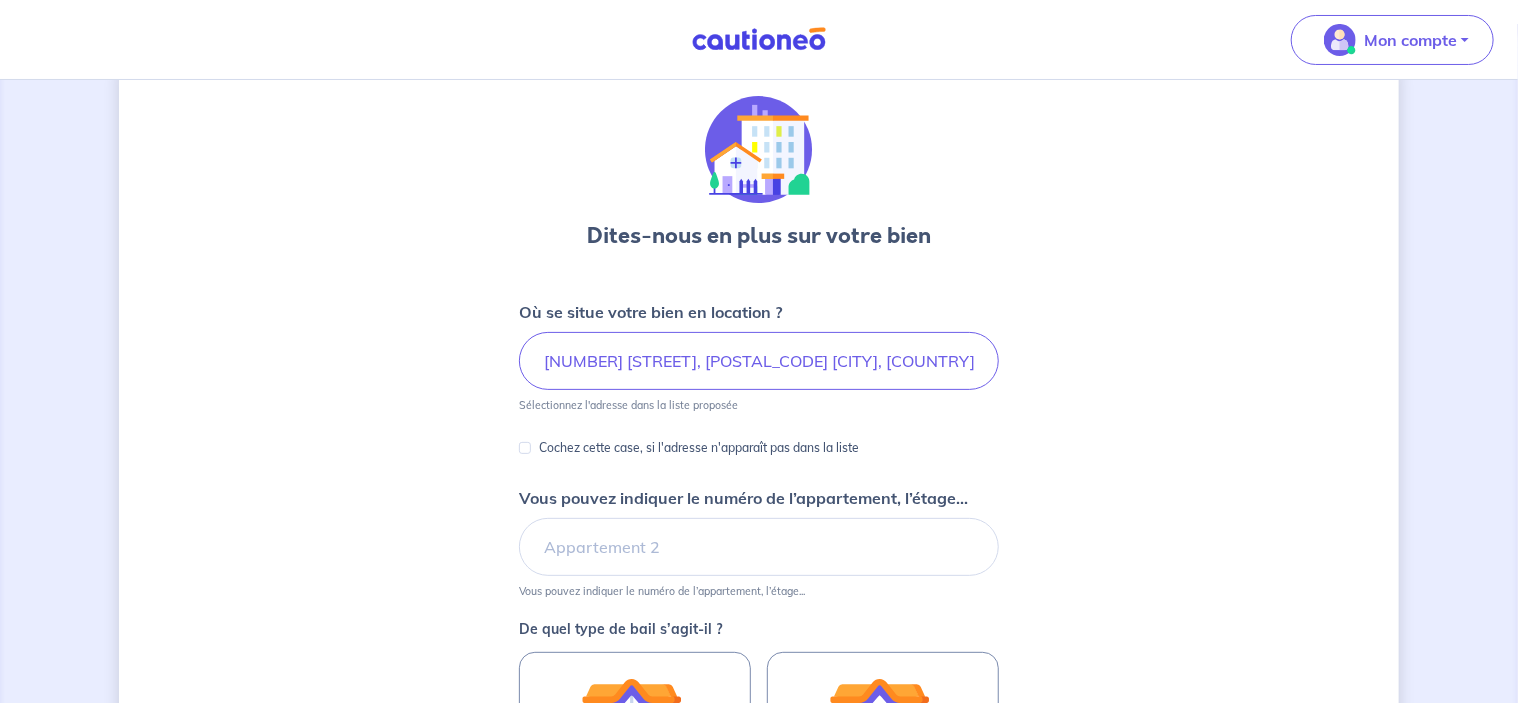 scroll, scrollTop: 200, scrollLeft: 0, axis: vertical 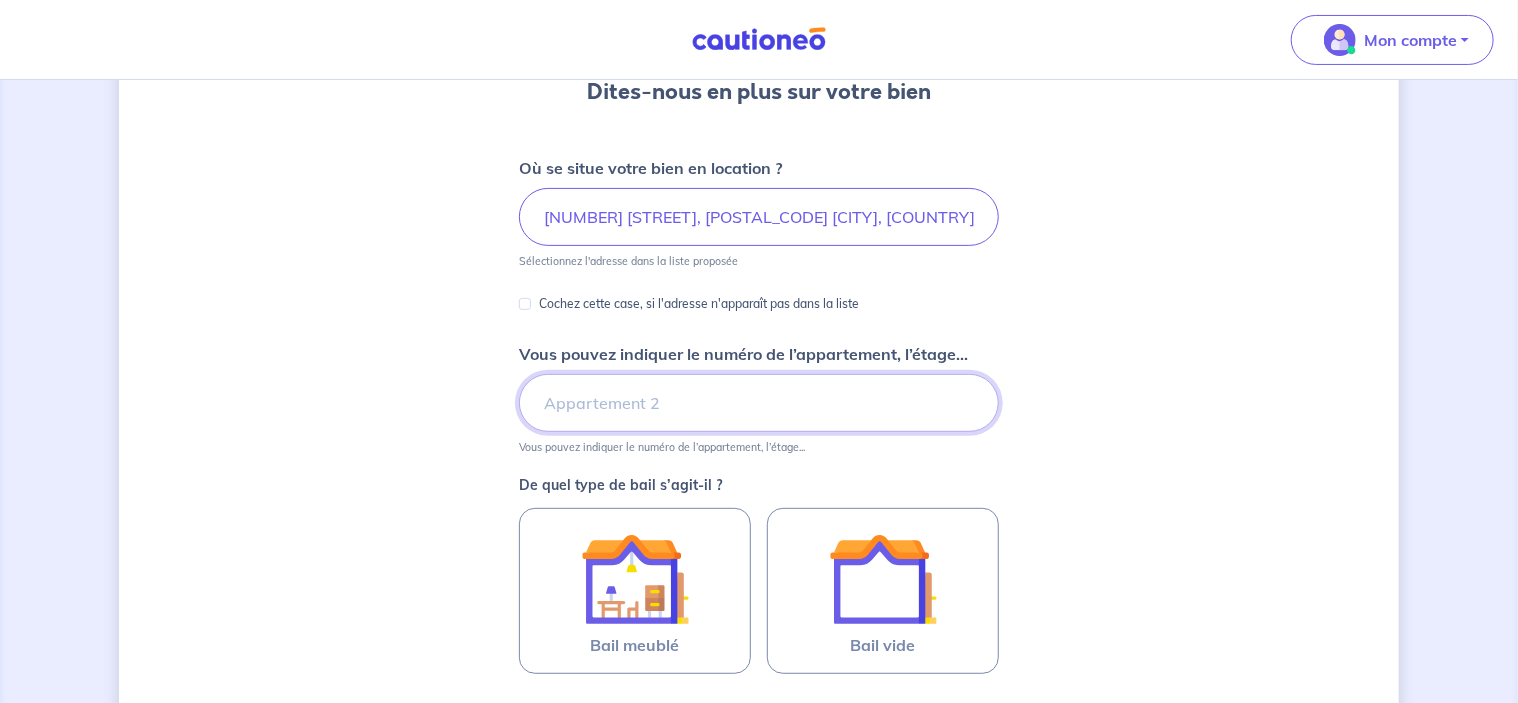 click on "Vous pouvez indiquer le numéro de l’appartement, l’étage..." at bounding box center (759, 403) 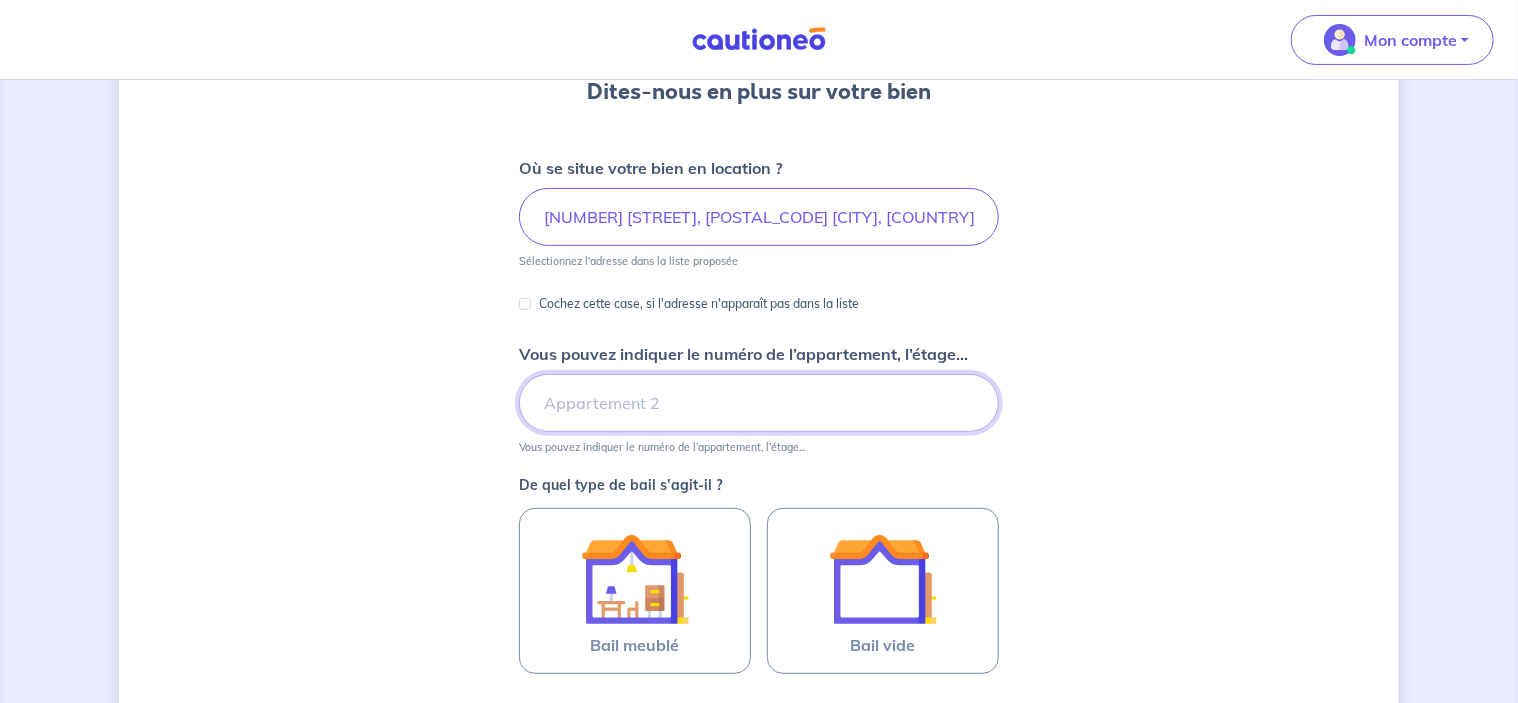 type on "Bât A, étage 1" 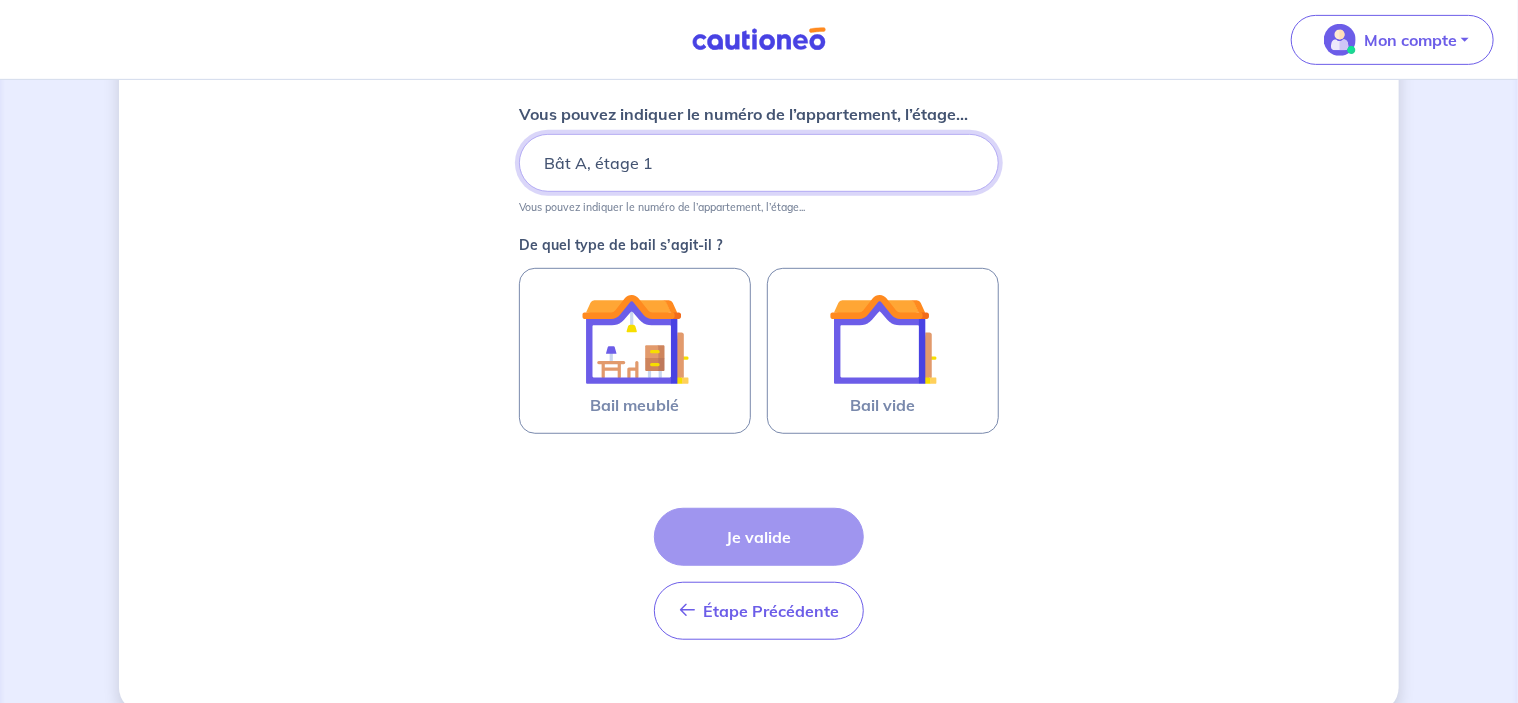 scroll, scrollTop: 471, scrollLeft: 0, axis: vertical 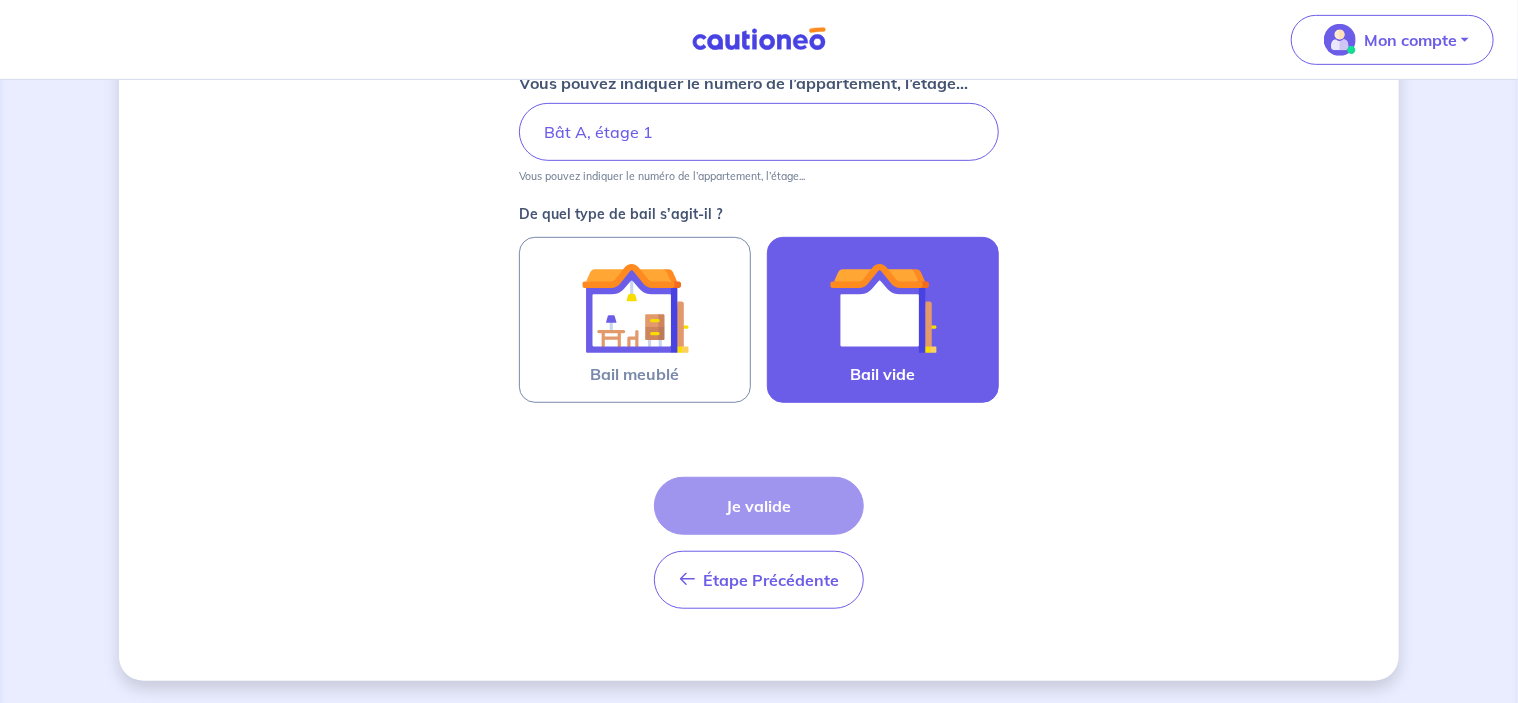 click at bounding box center (883, 308) 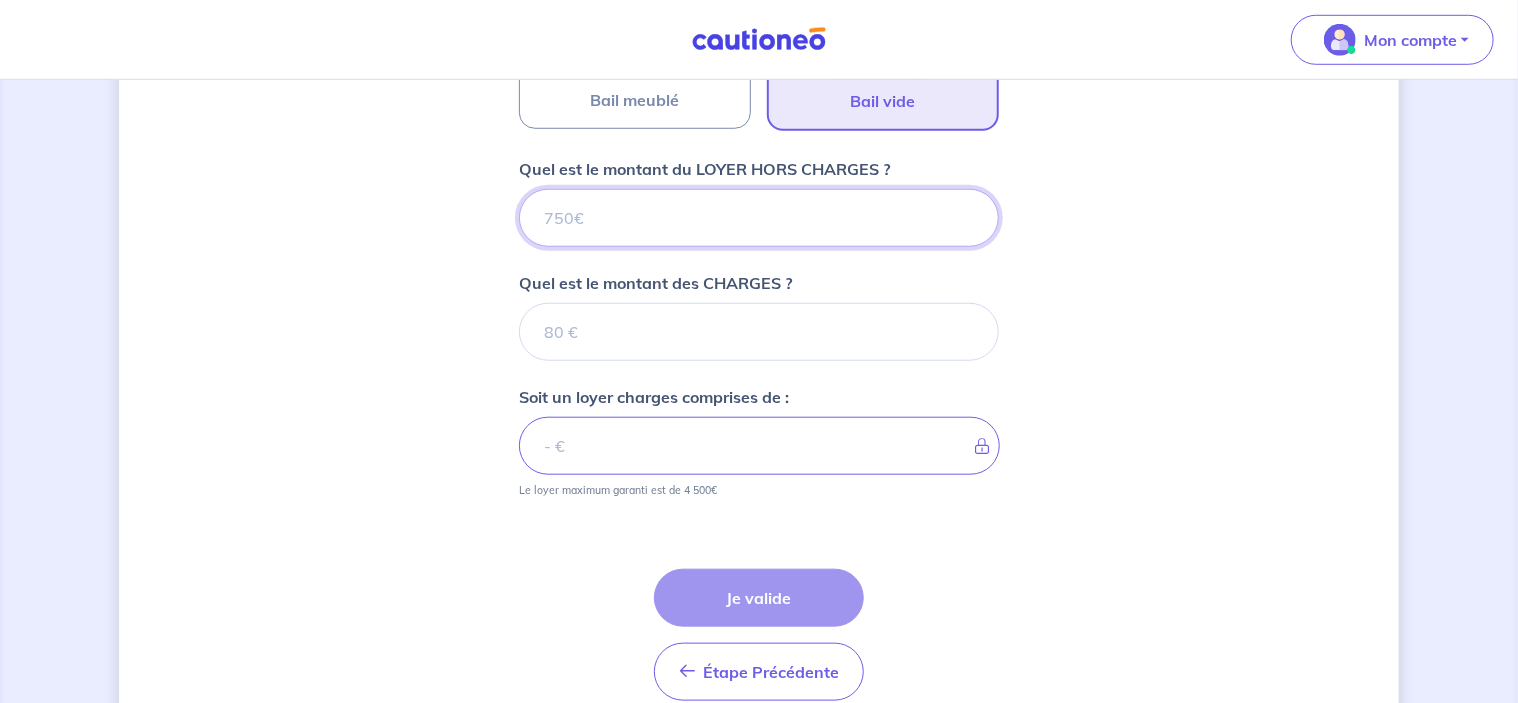 scroll, scrollTop: 735, scrollLeft: 0, axis: vertical 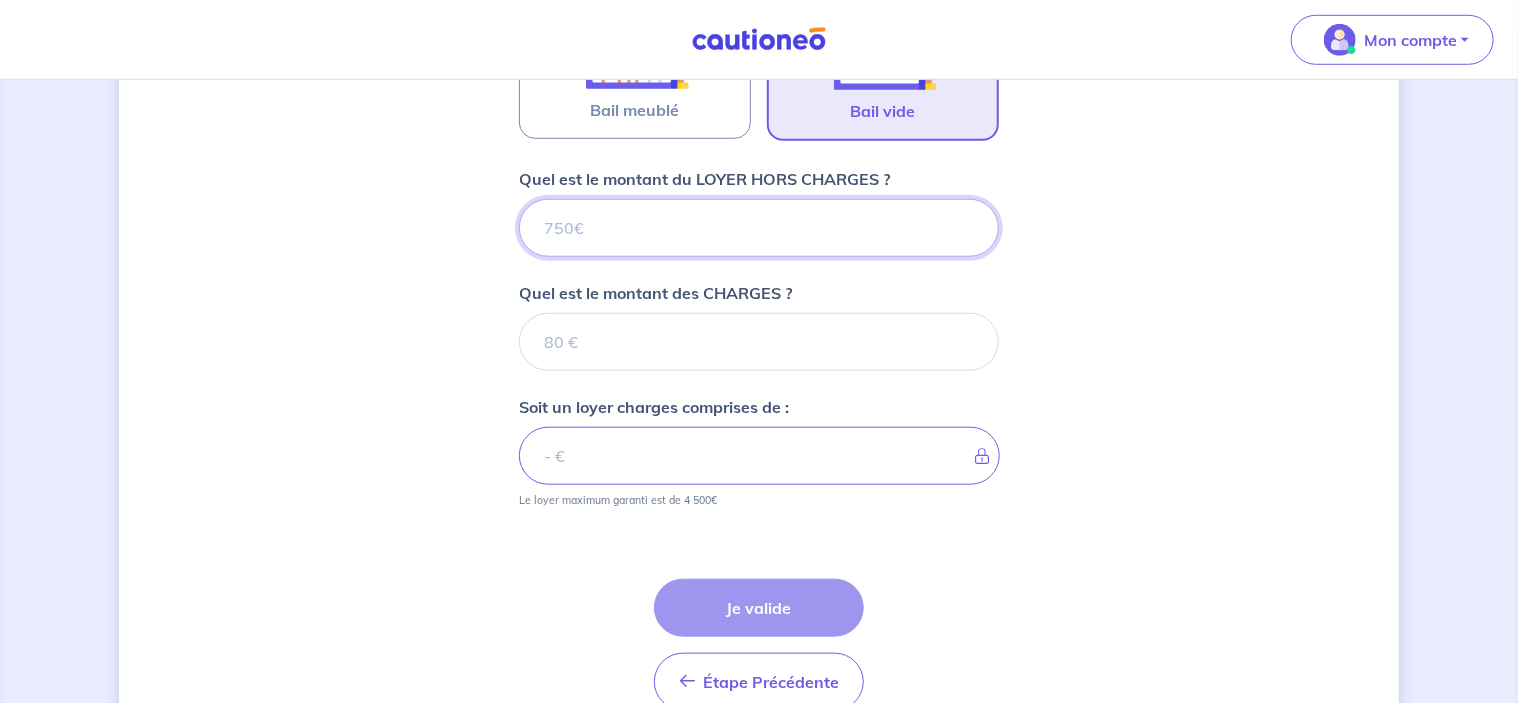 click on "Quel est le montant du LOYER HORS CHARGES ?" at bounding box center [759, 228] 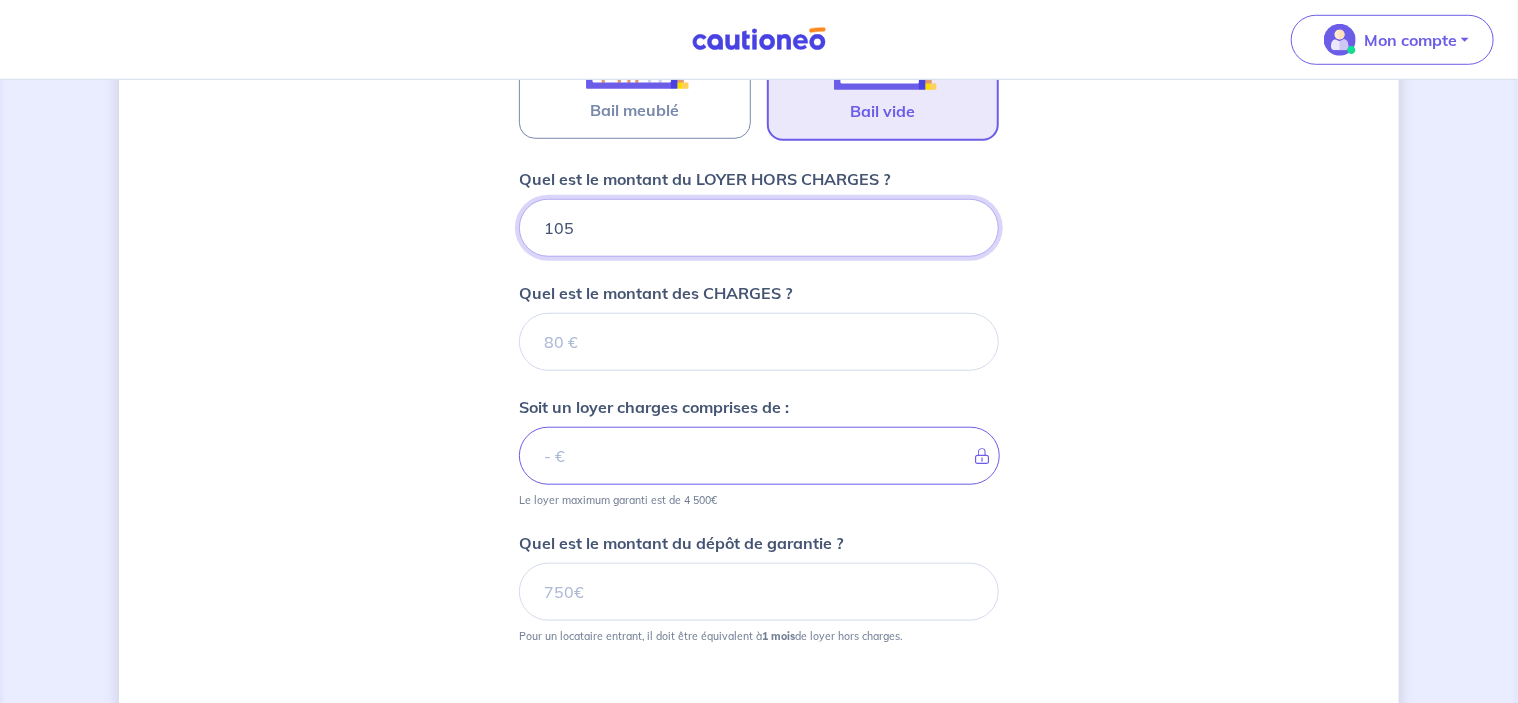 type on "[NUMBER]" 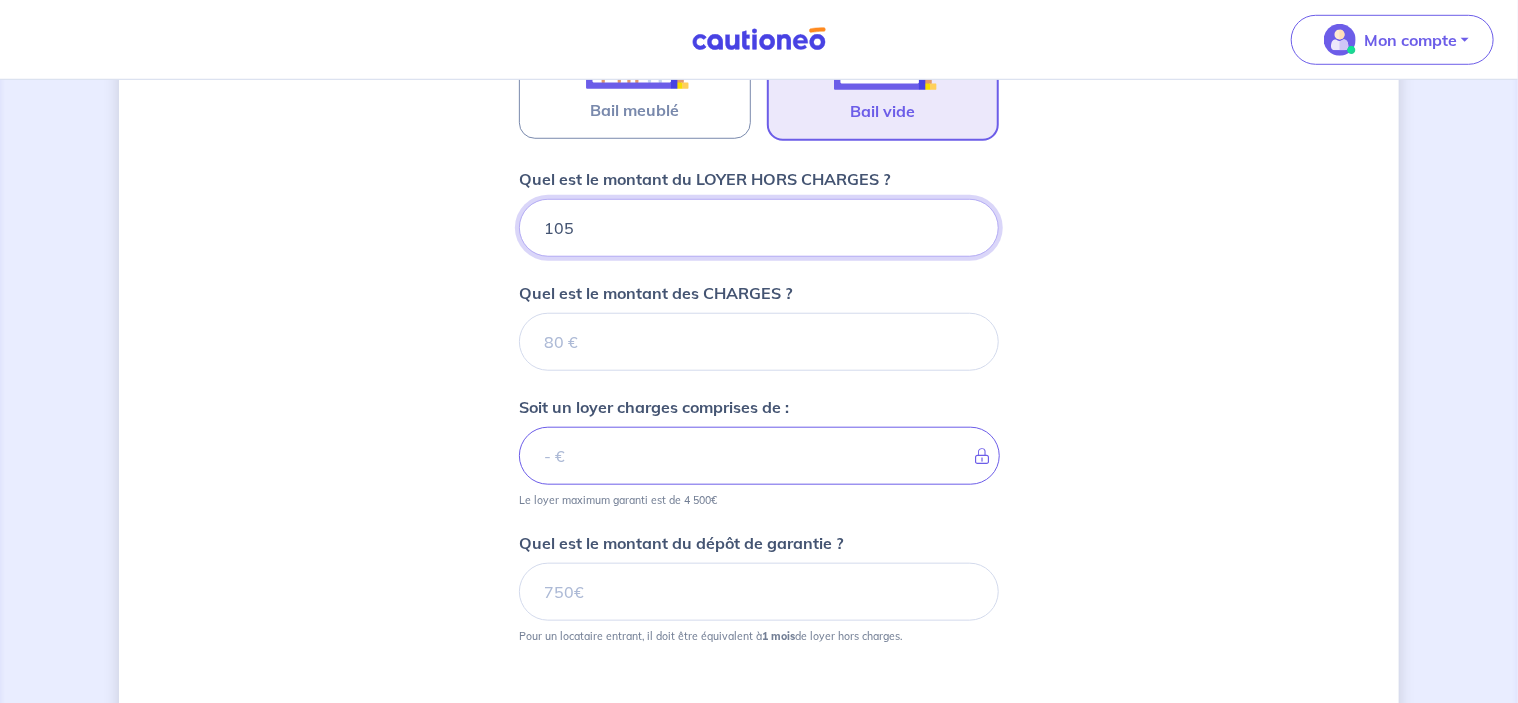 type on "[NUMBER]" 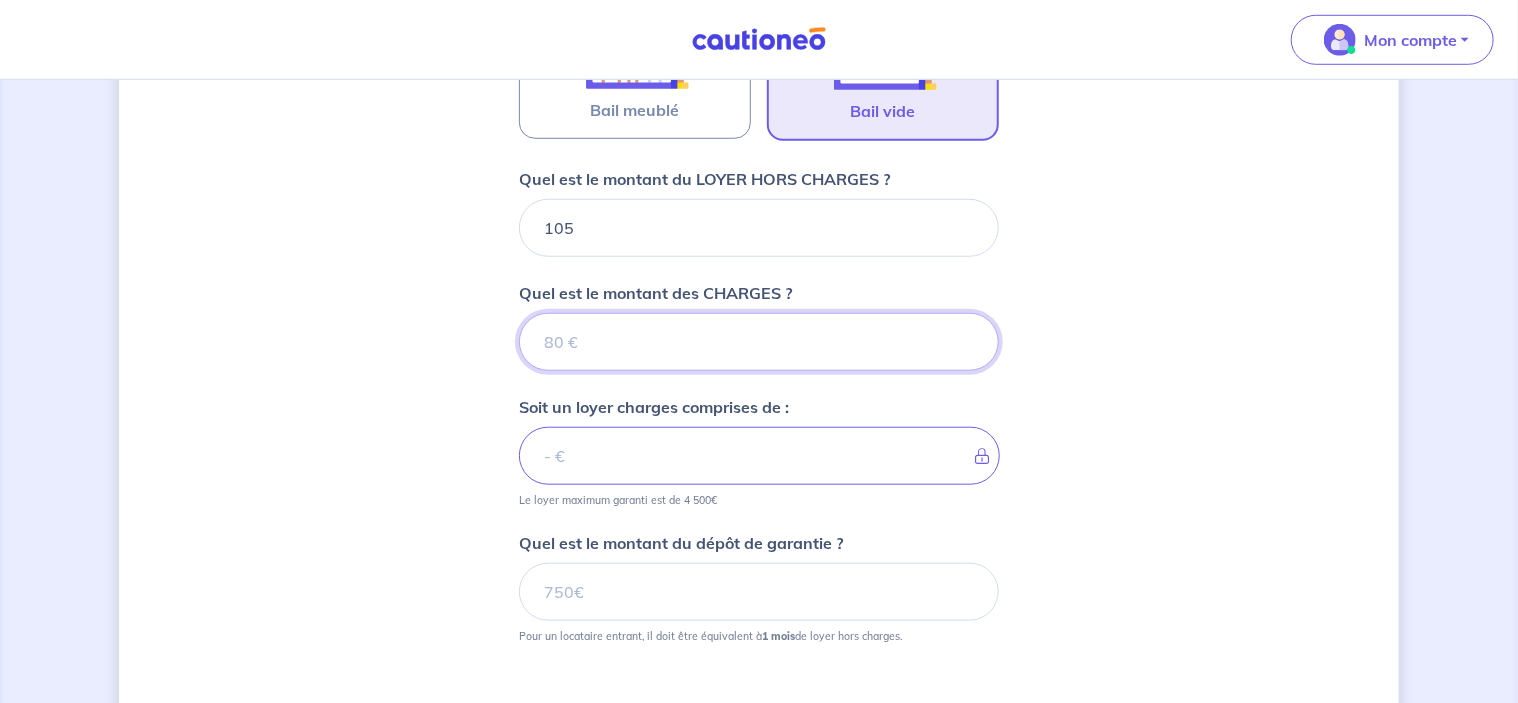 click on "Quel est le montant des CHARGES ?" at bounding box center (759, 342) 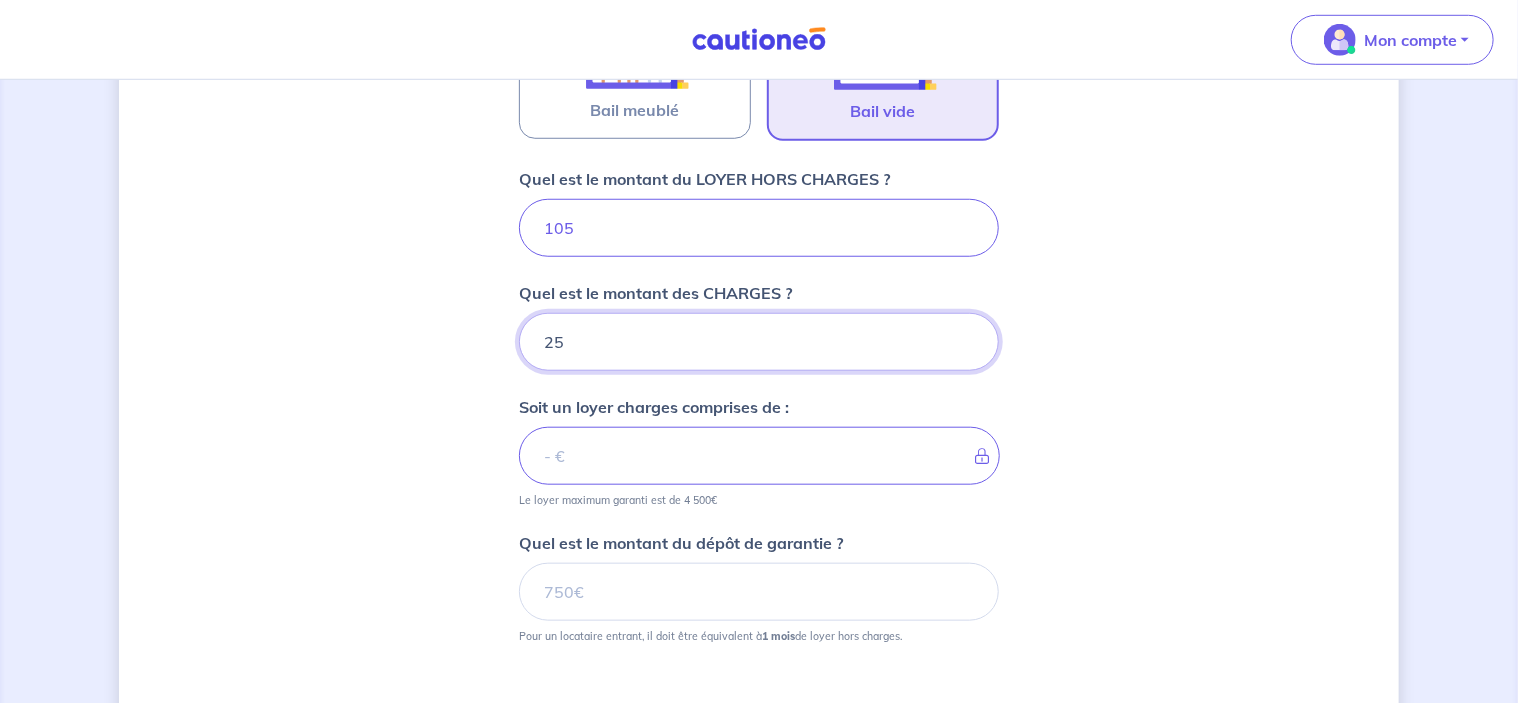 type on "250" 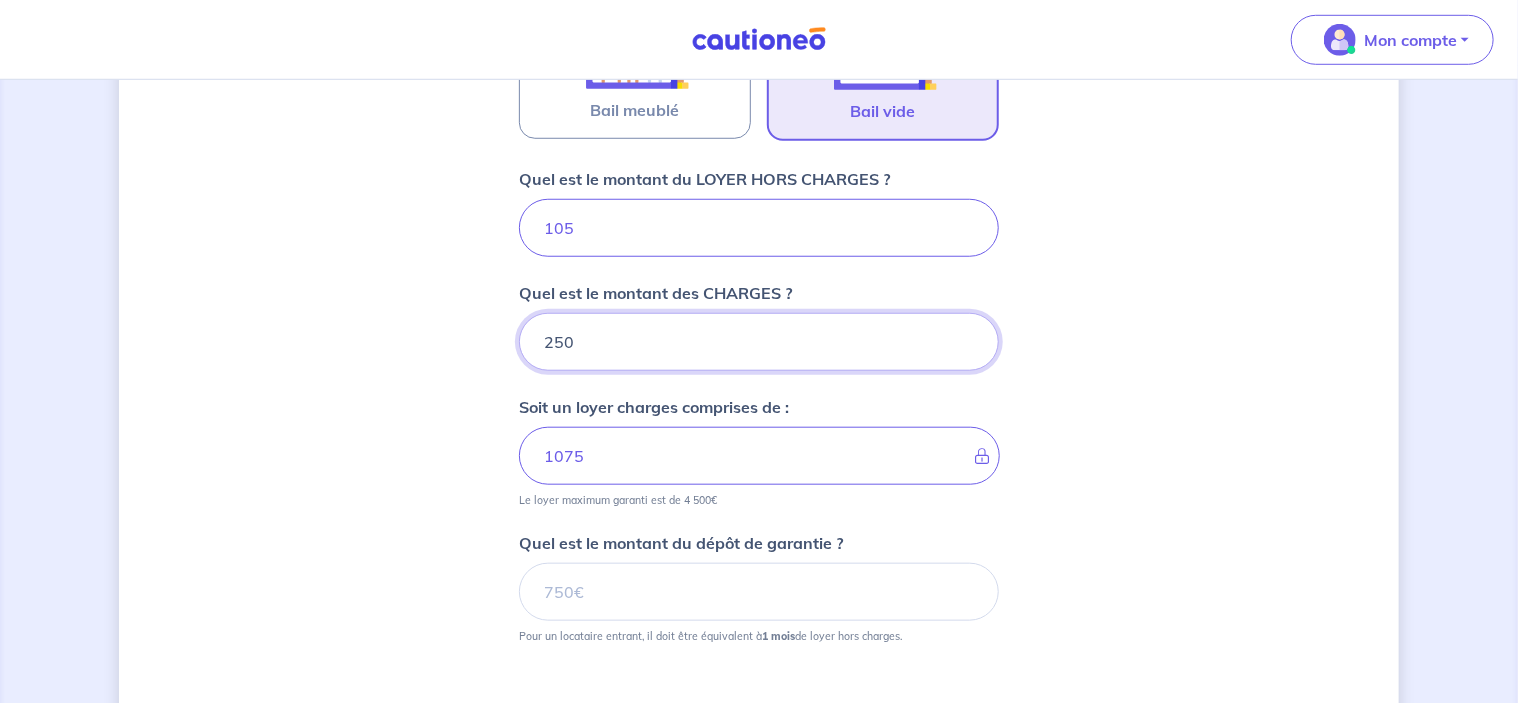 type on "1300" 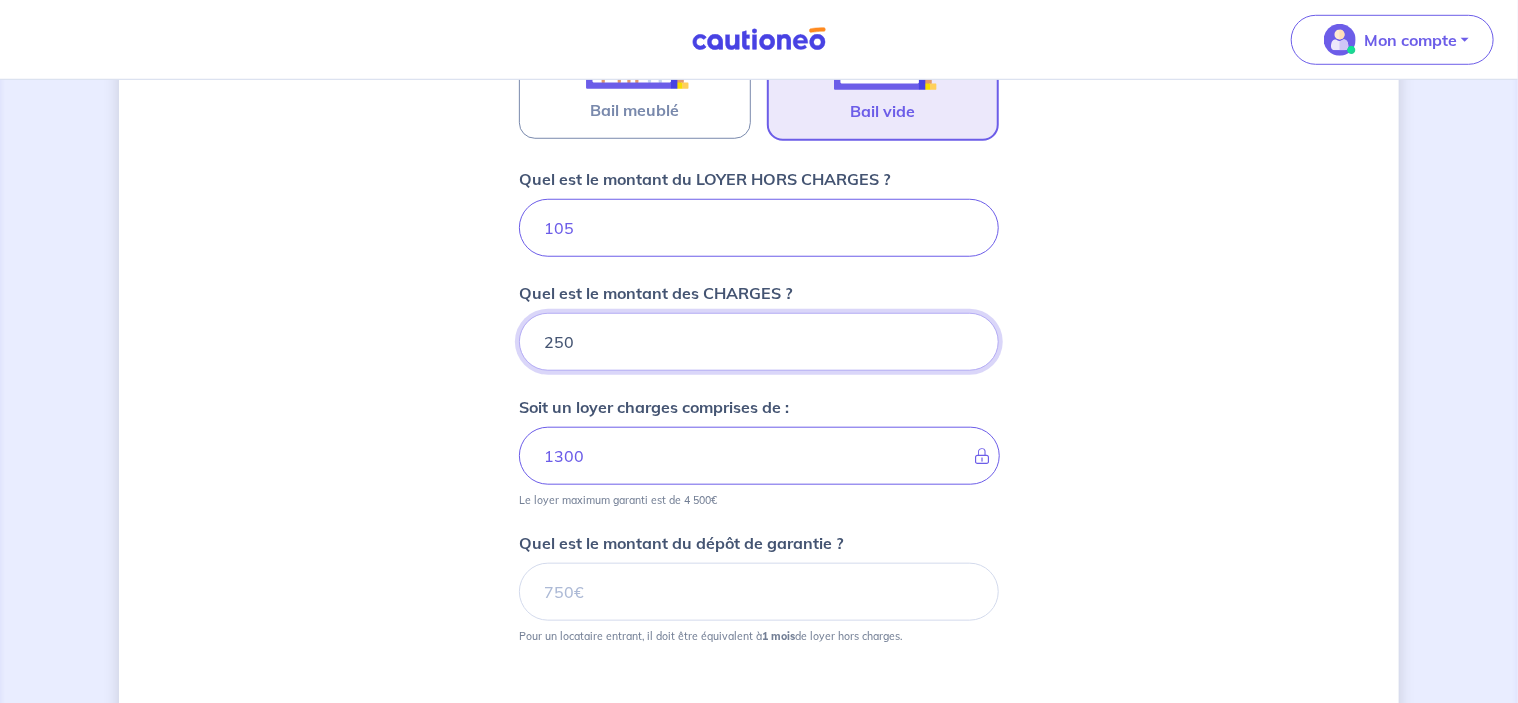 type on "250" 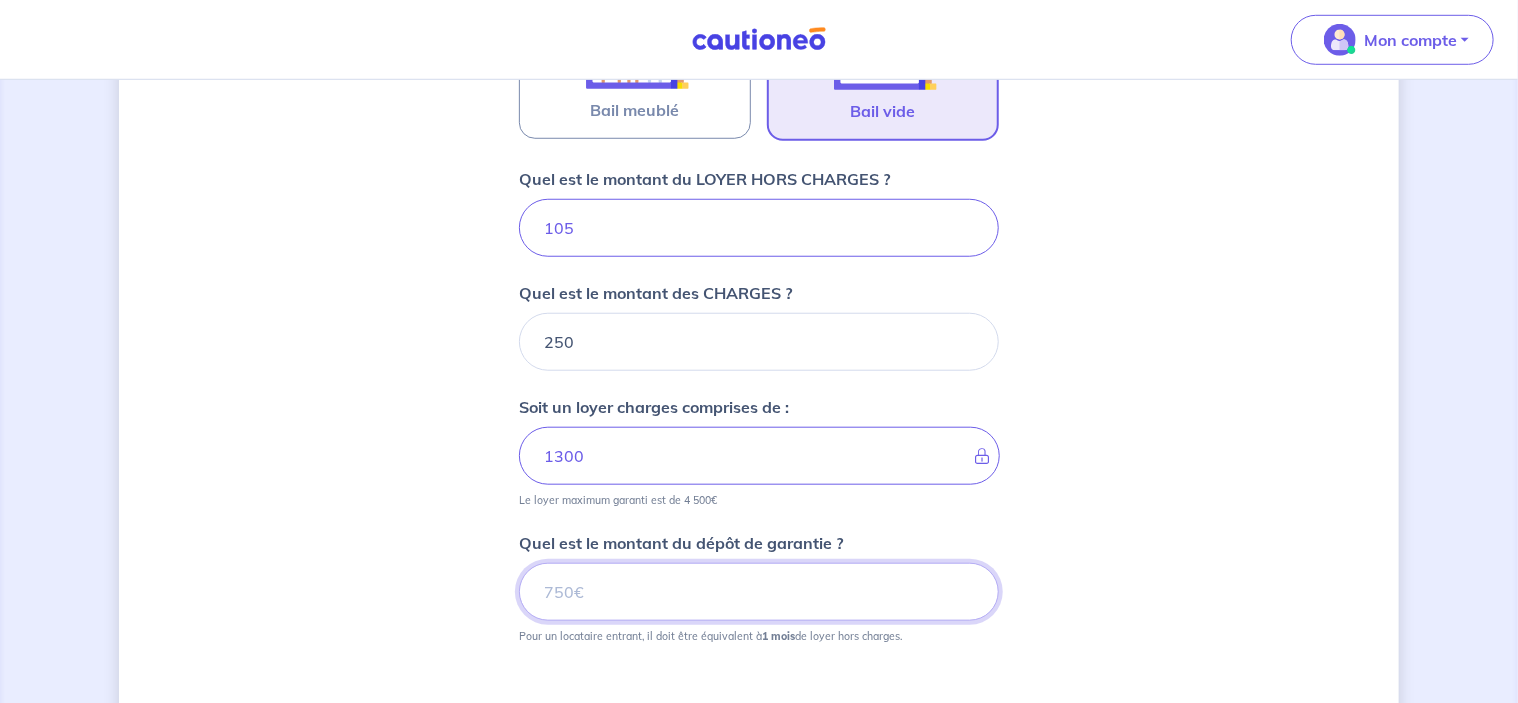 click on "Quel est le montant du dépôt de garantie ?" at bounding box center [759, 592] 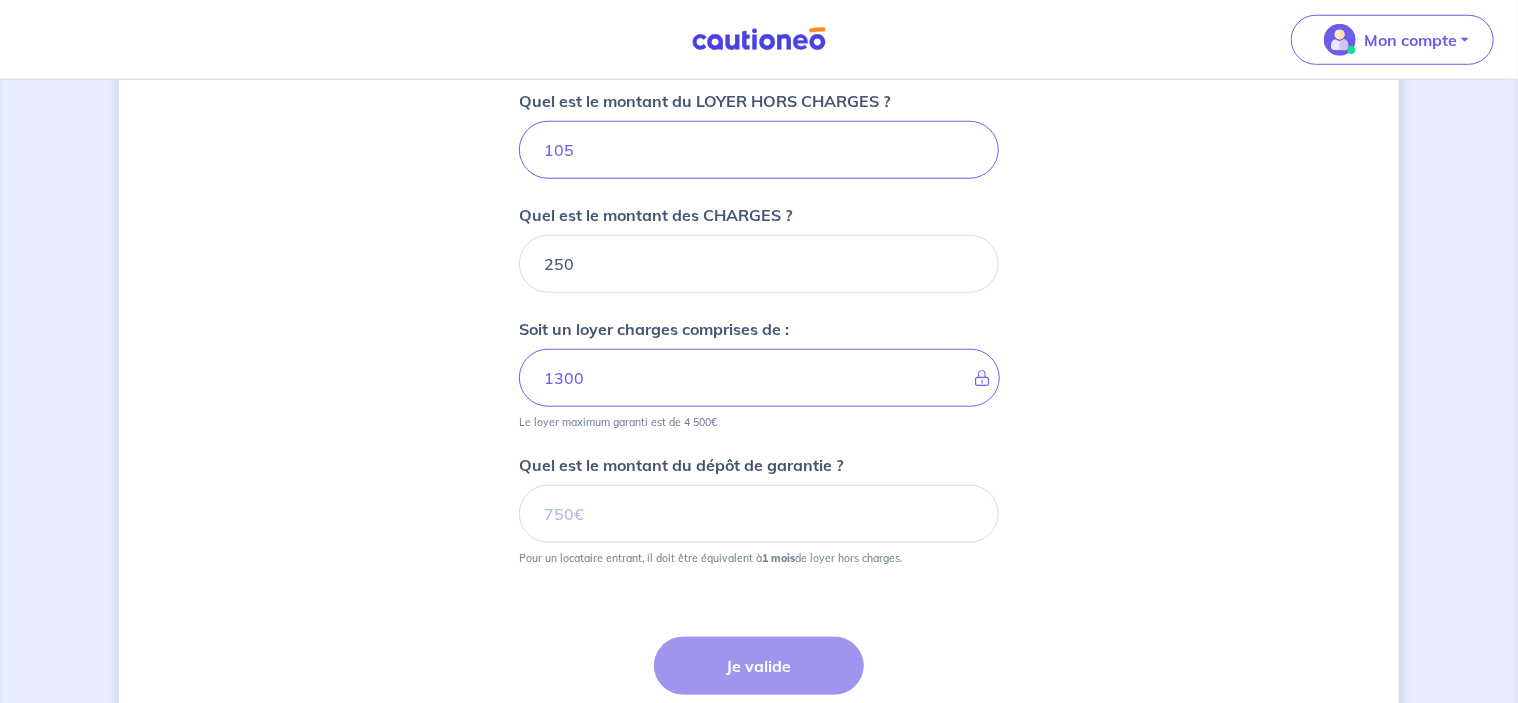 scroll, scrollTop: 835, scrollLeft: 0, axis: vertical 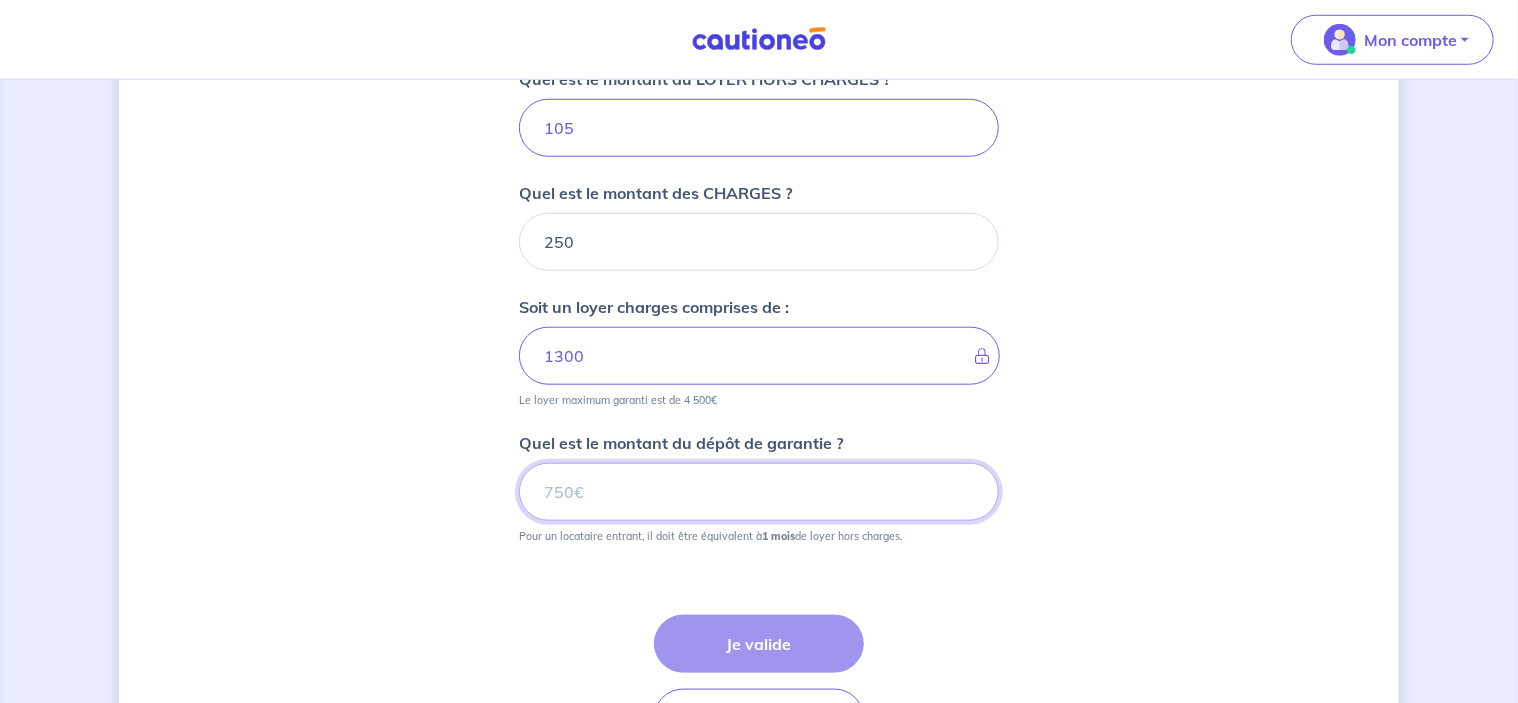 click on "Quel est le montant du dépôt de garantie ?" at bounding box center (759, 492) 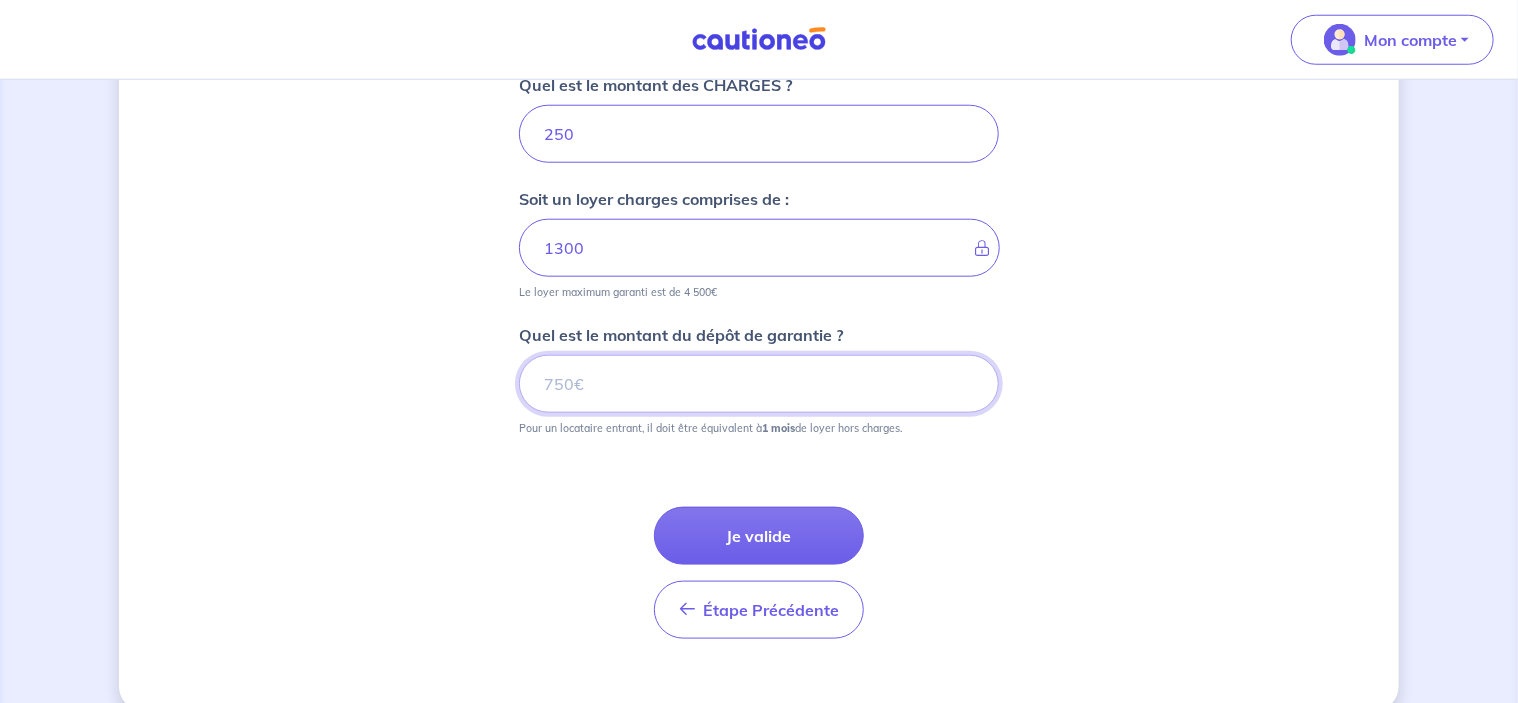 scroll, scrollTop: 971, scrollLeft: 0, axis: vertical 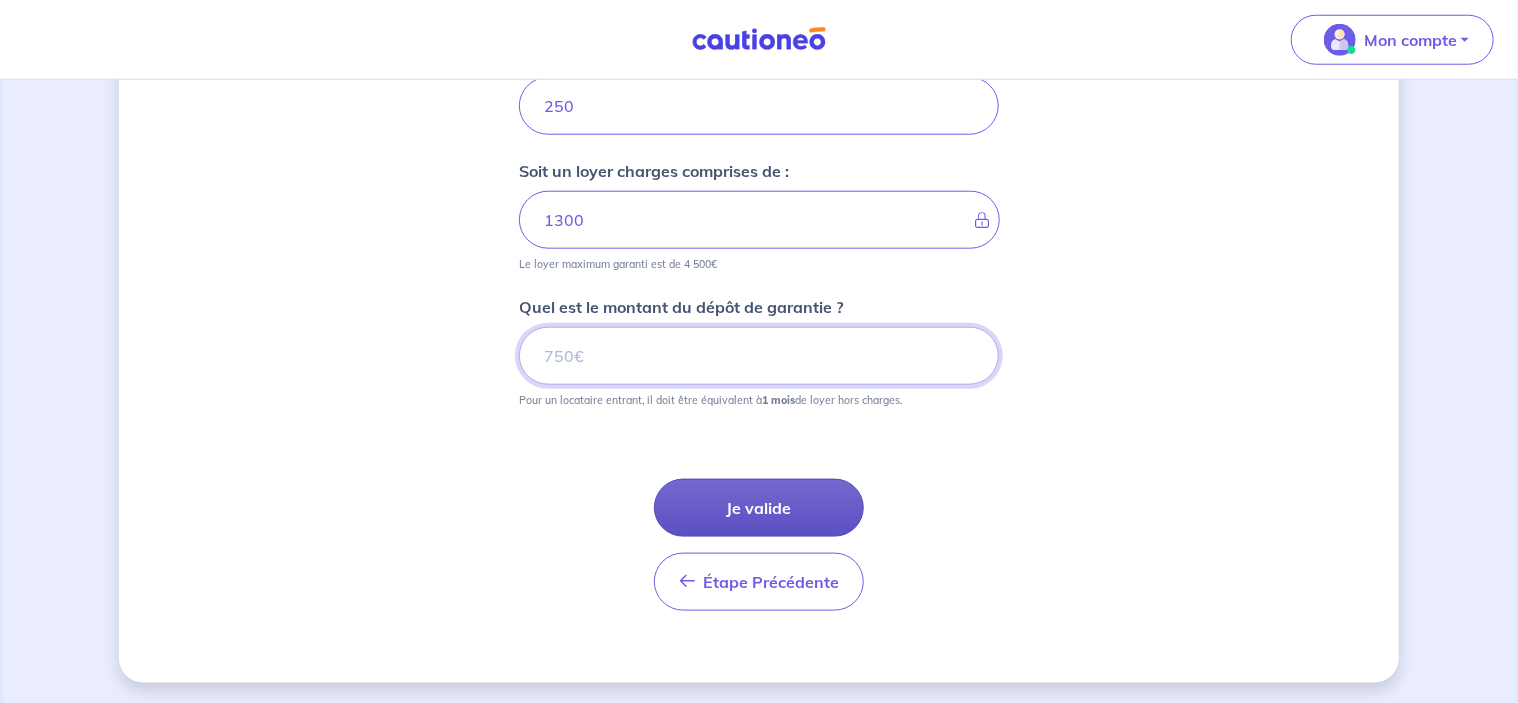 type on "[NUMBER]" 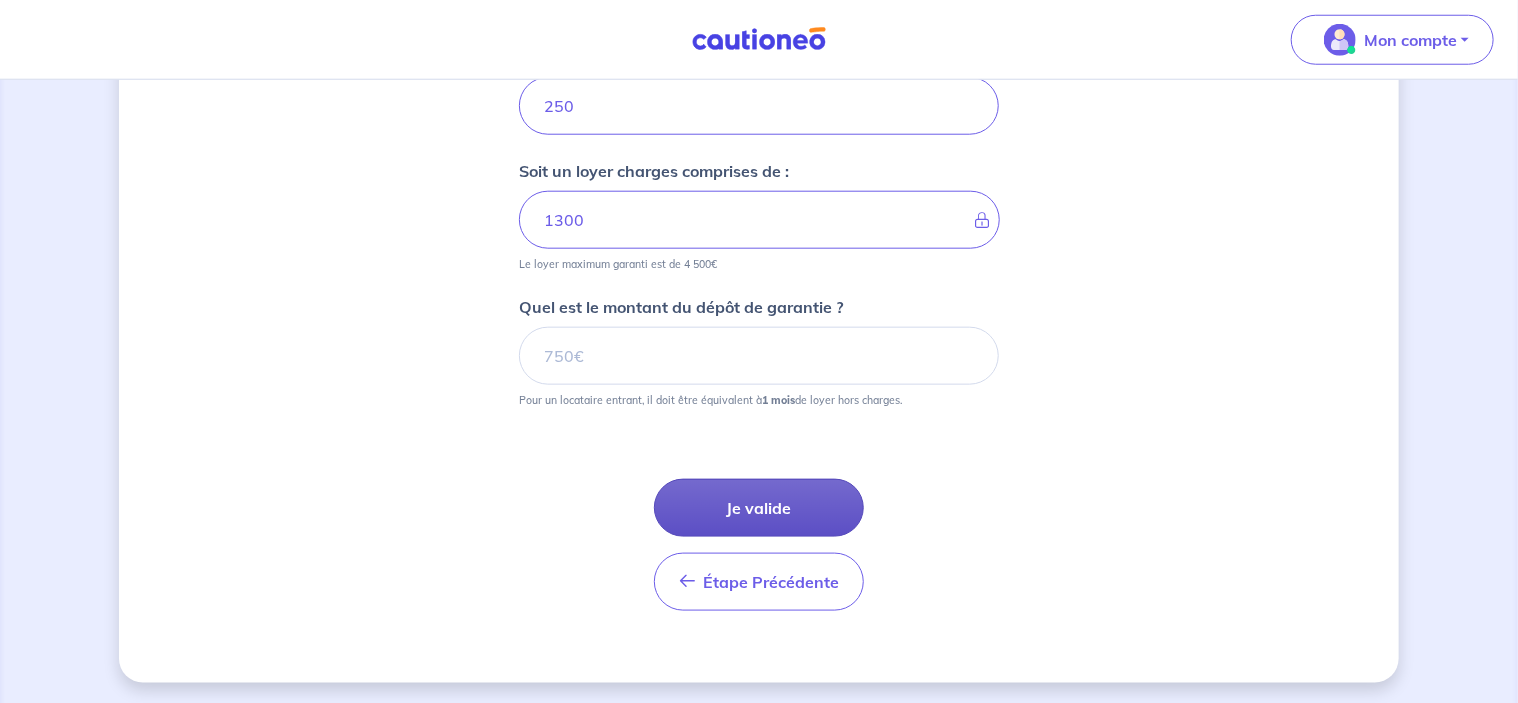 click on "Je valide" at bounding box center (759, 508) 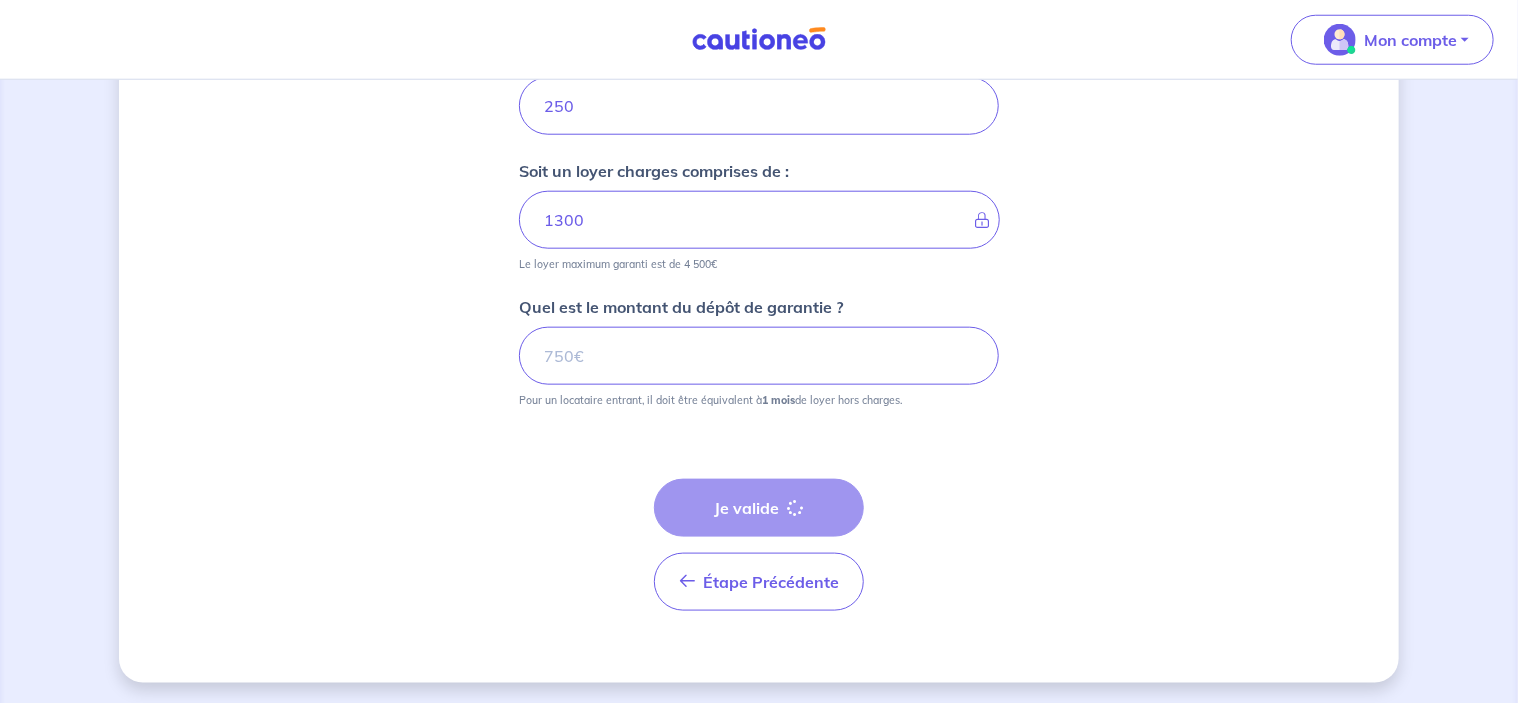 scroll, scrollTop: 0, scrollLeft: 0, axis: both 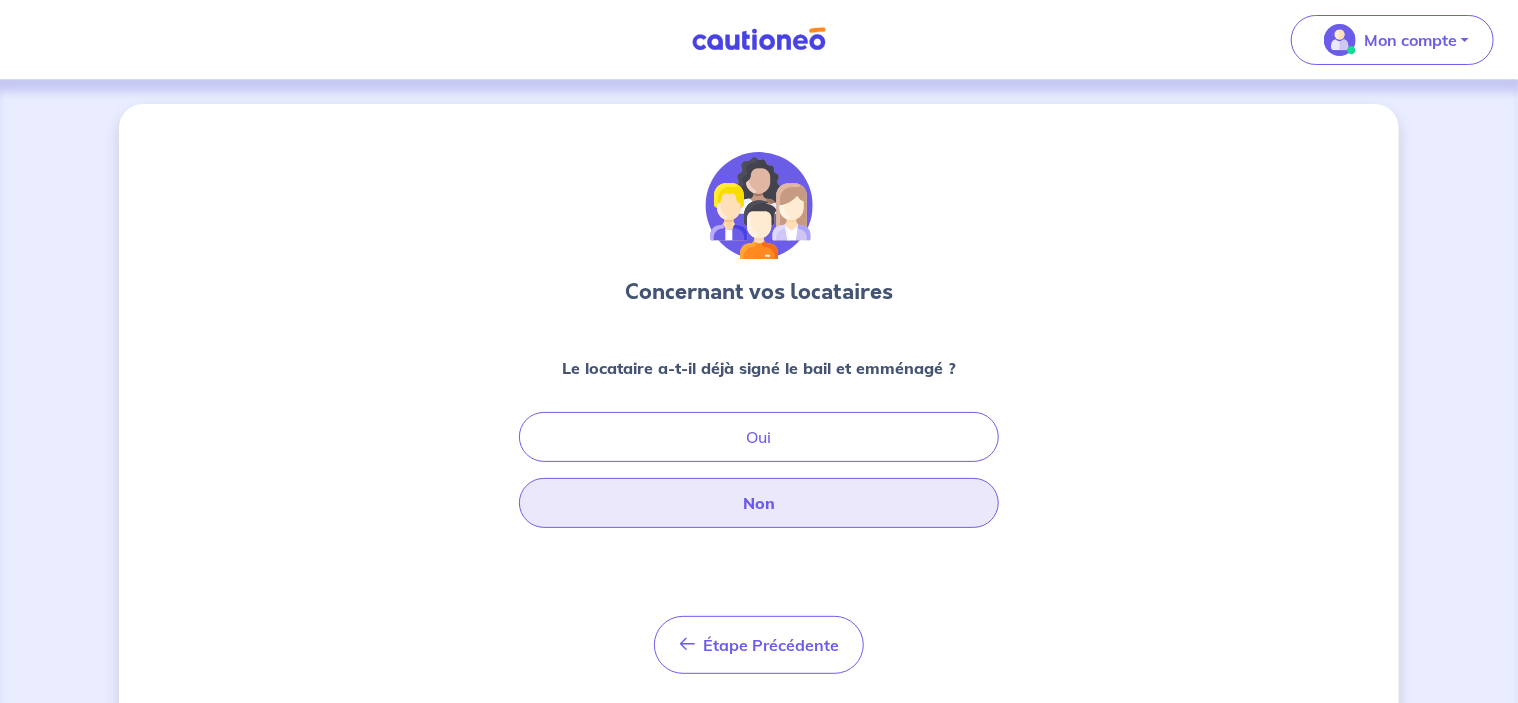 click on "Non" at bounding box center (759, 503) 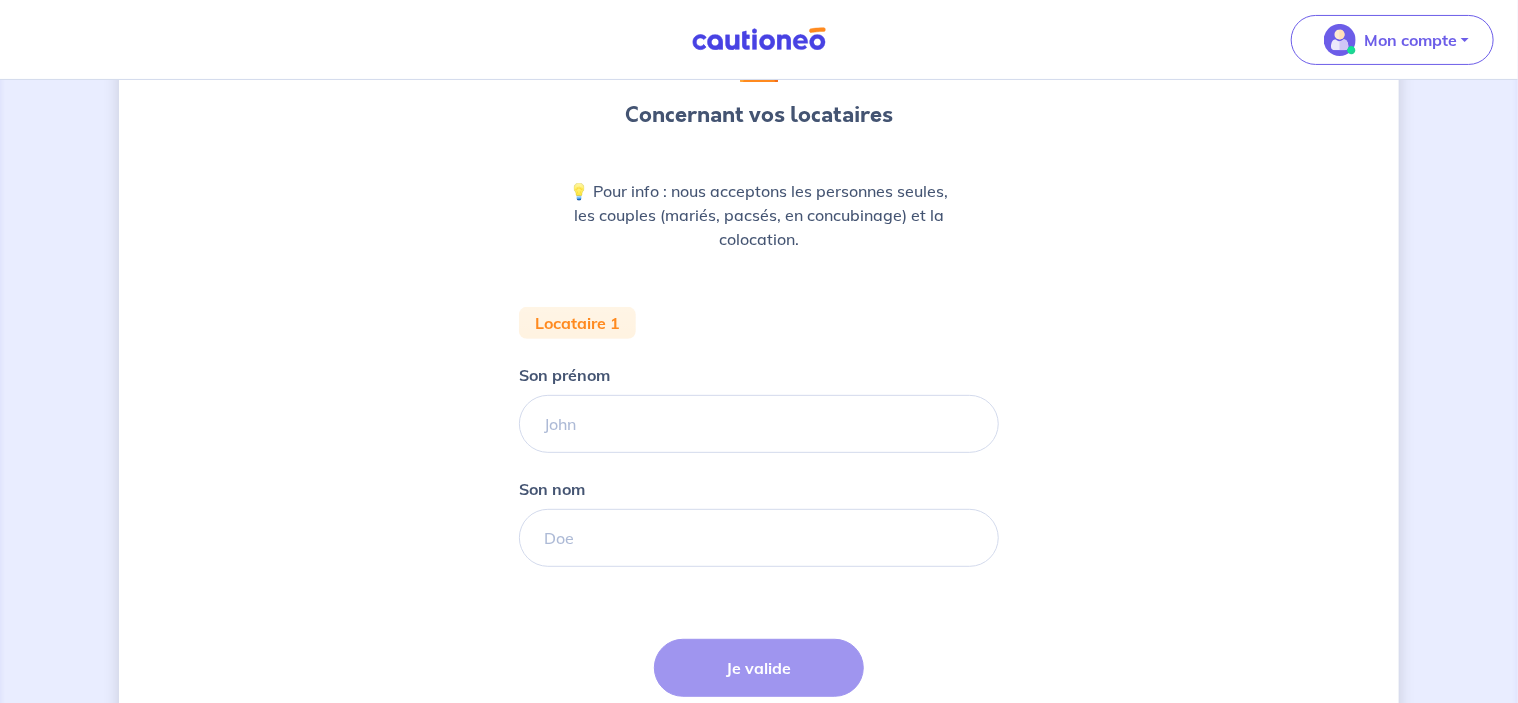 scroll, scrollTop: 200, scrollLeft: 0, axis: vertical 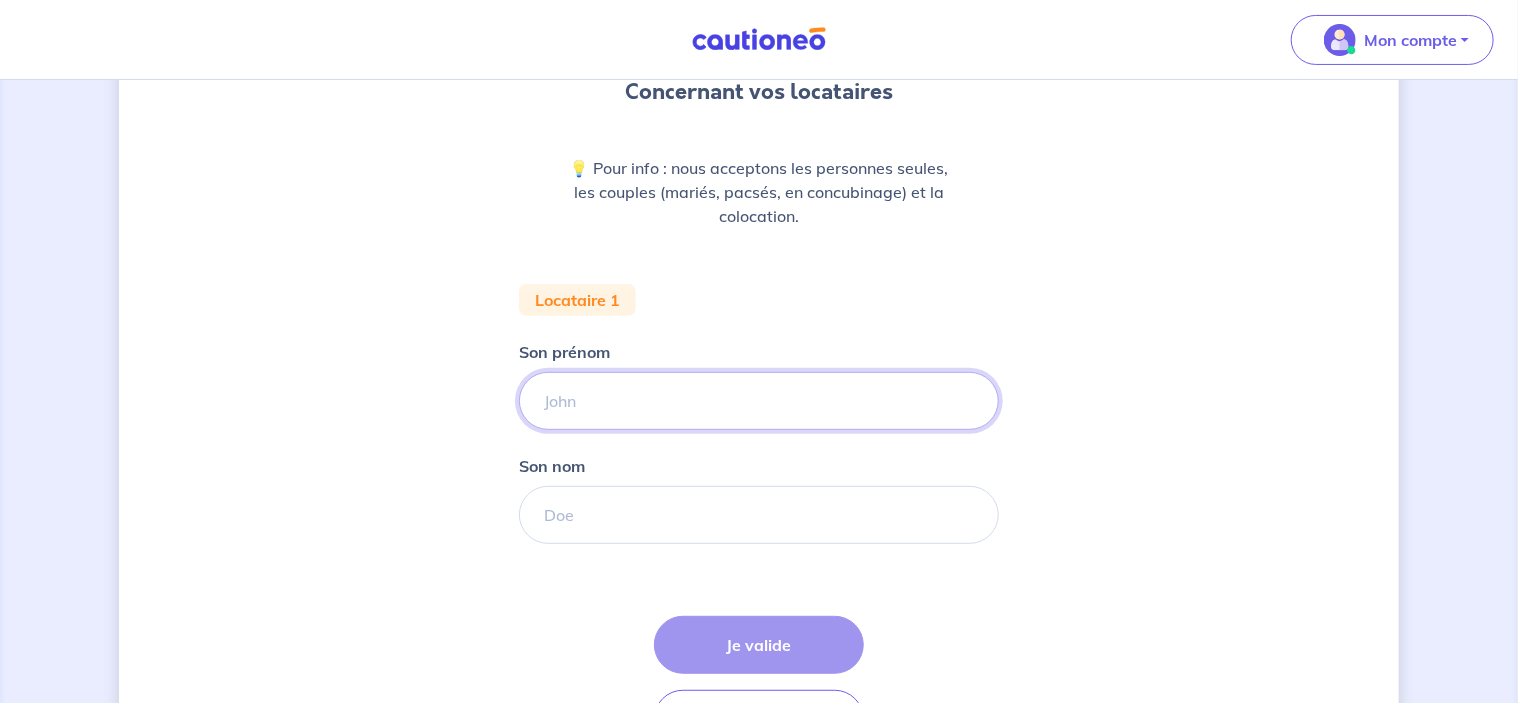 click on "Son prénom" at bounding box center [759, 401] 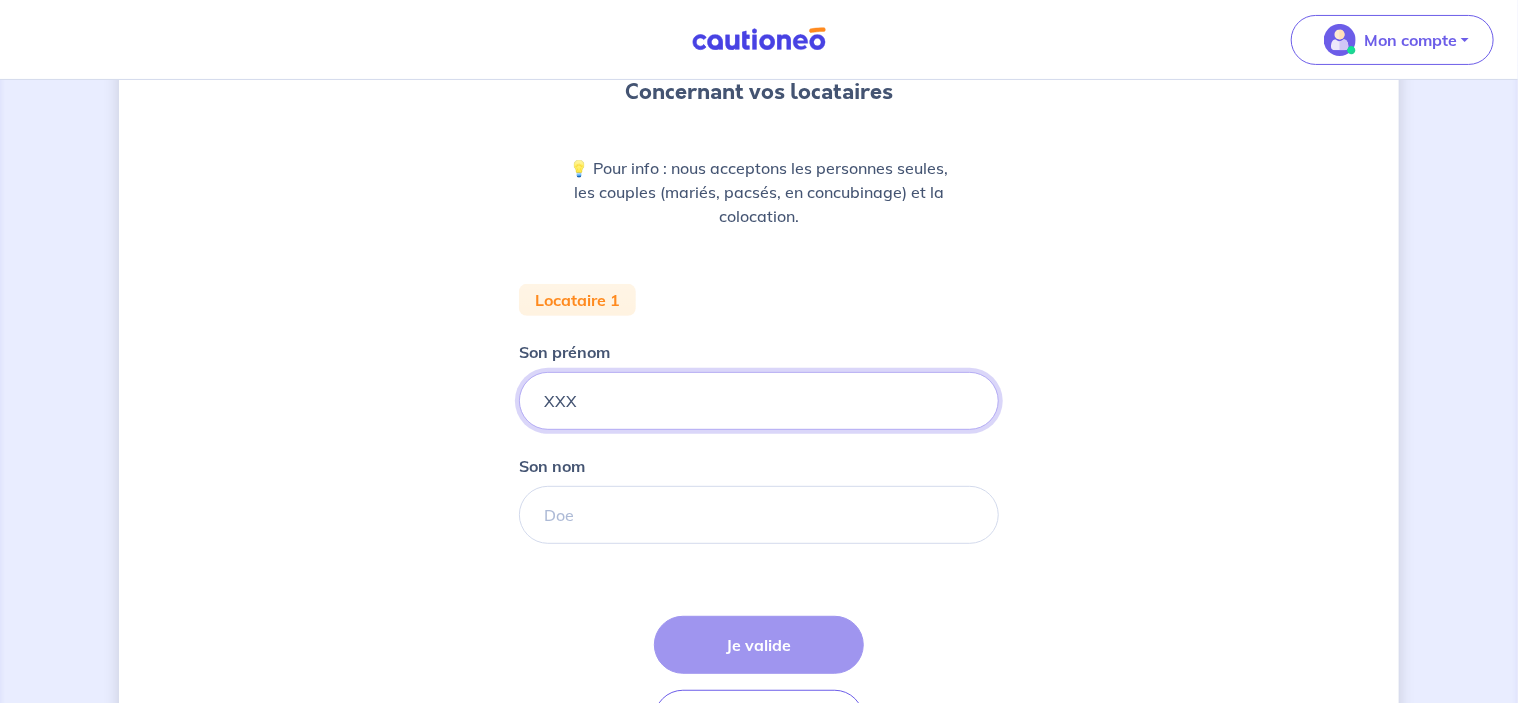 type on "XXX" 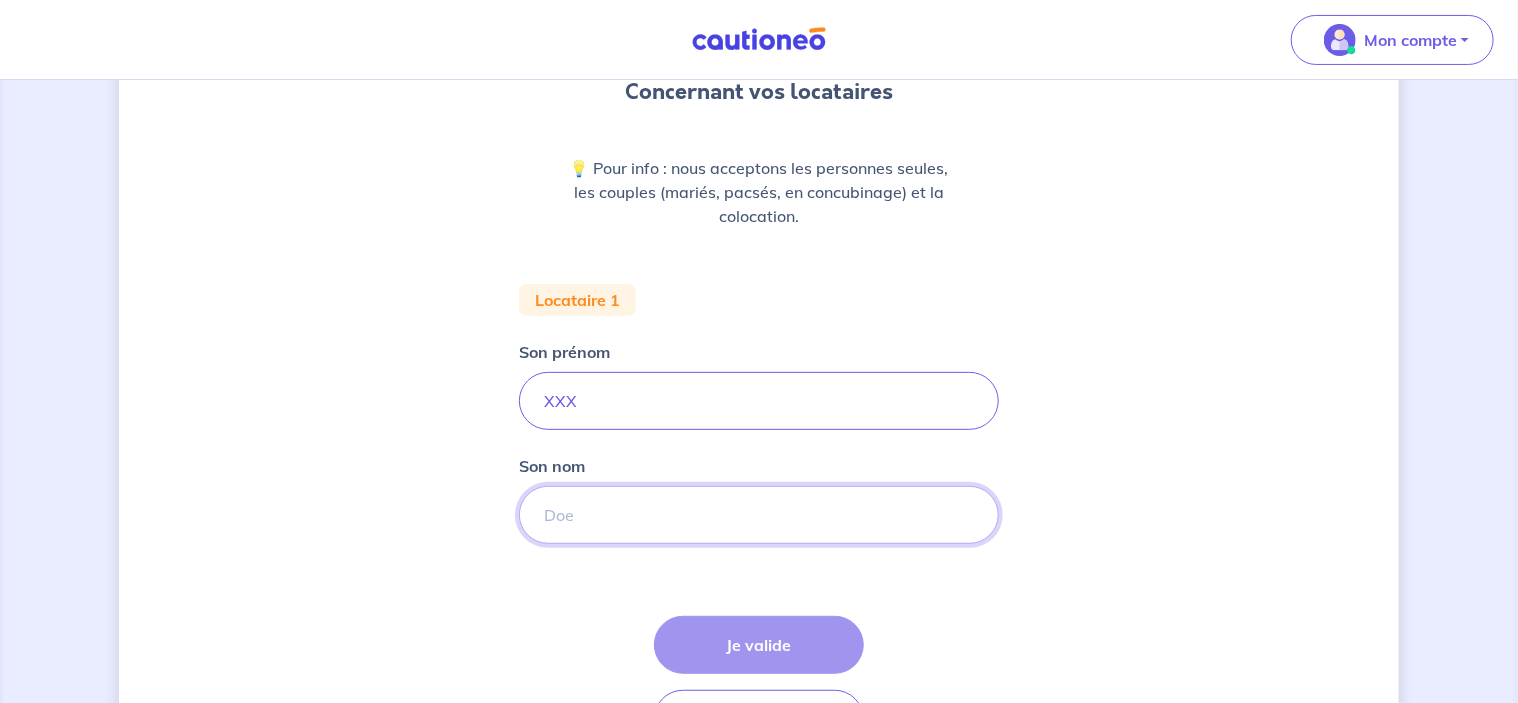 click on "Son nom" at bounding box center (759, 515) 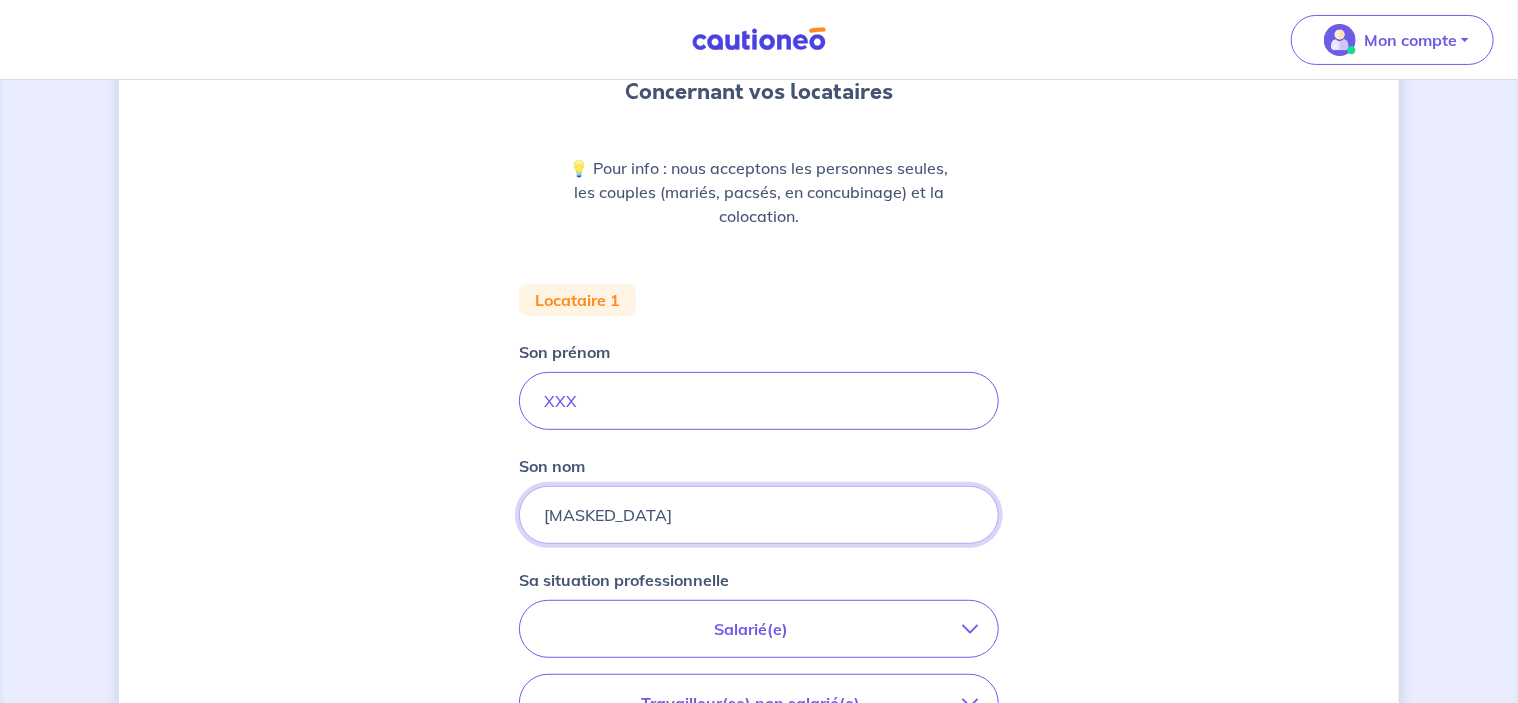 type on "[MASKED_DATA]" 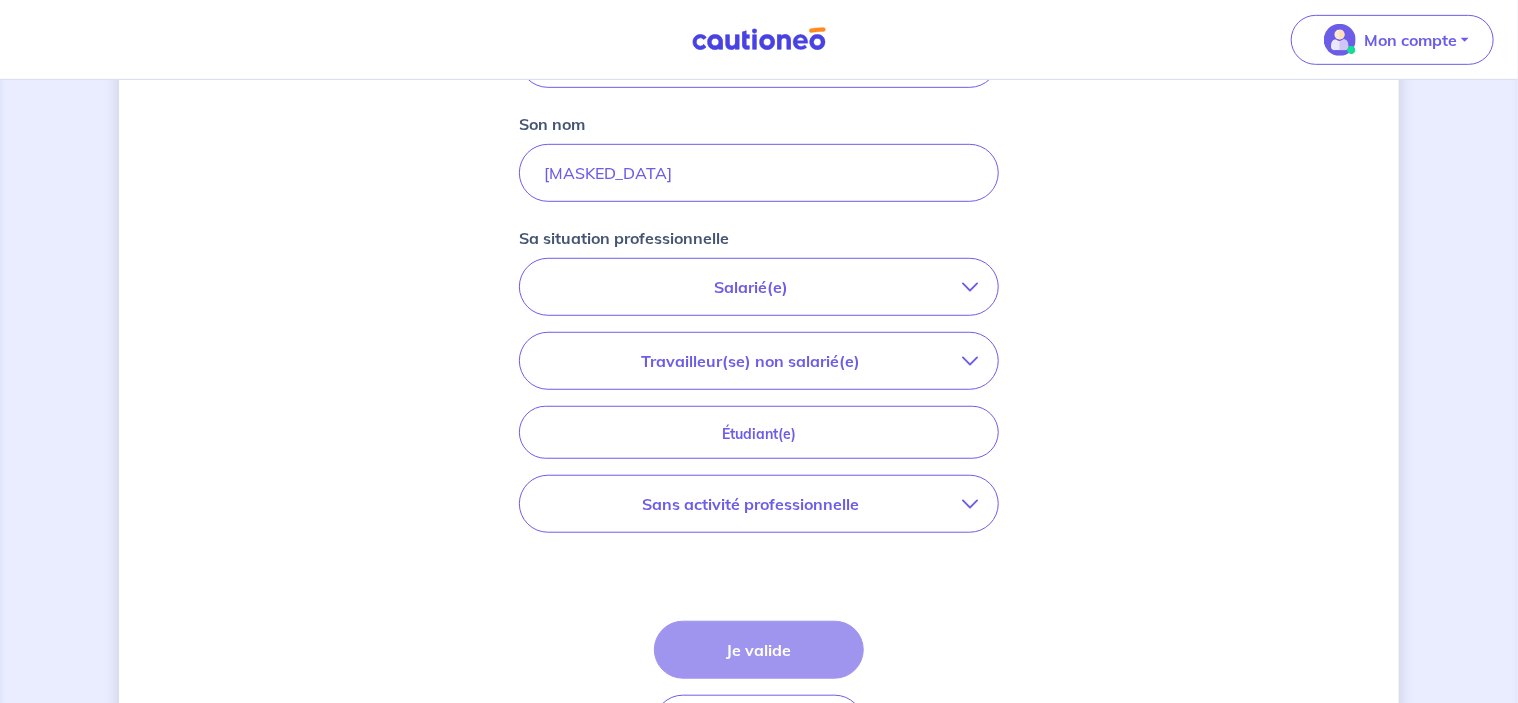 scroll, scrollTop: 584, scrollLeft: 0, axis: vertical 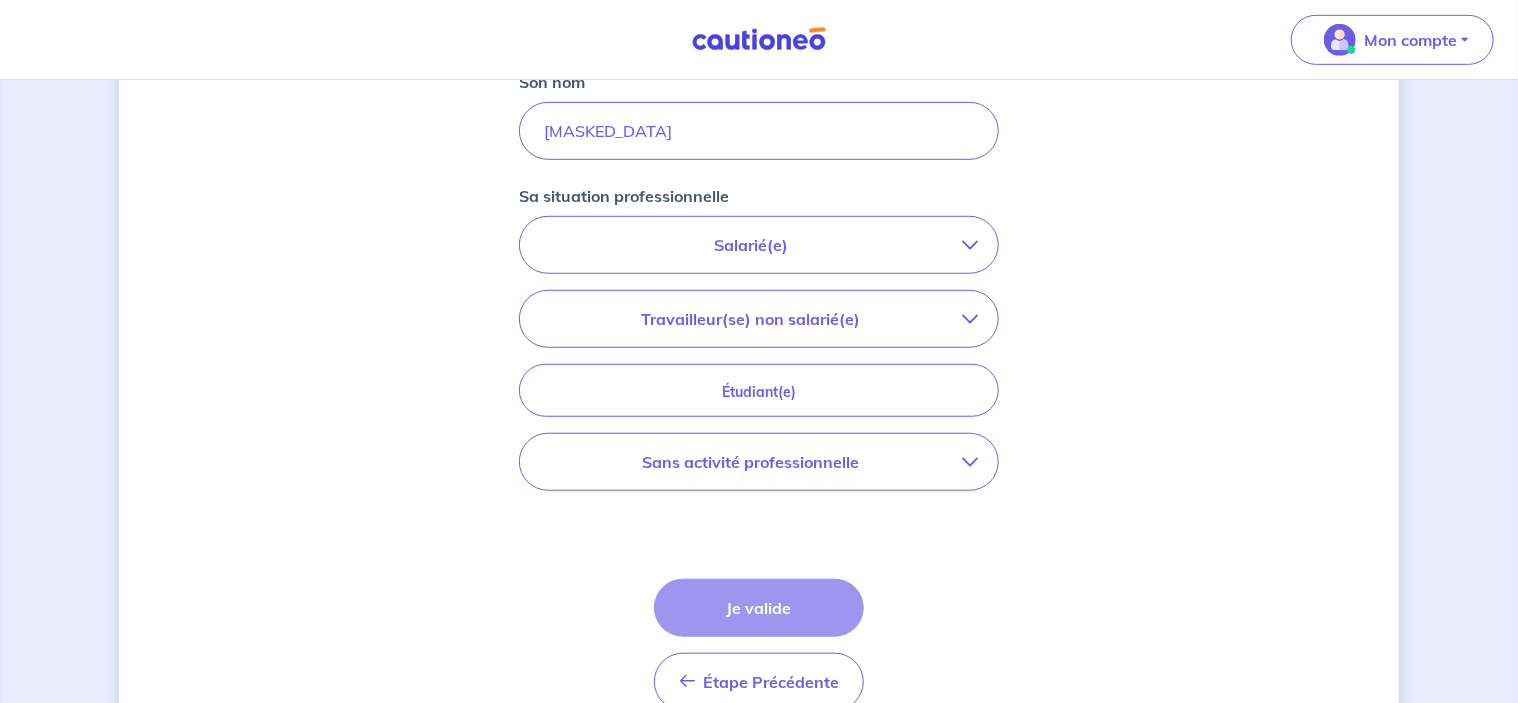 click on "Salarié(e) CDI  hors période d'essai CDI  en période d'essai  (min. 3 bulletins de salaire) Fonctionnaire CDD : Privé ou contractuel / En alternance Intérimaire Intermittent·e du spectacle Militaire Travailleur(se) non salarié(e) Freelance / auto-entrepreneur Artisan / commerçant(e) Chef d'entreprise Profession libérale Étudiant(e) Sans activité professionnelle Retraité(e) Sans activité professionnelle" at bounding box center (759, 353) 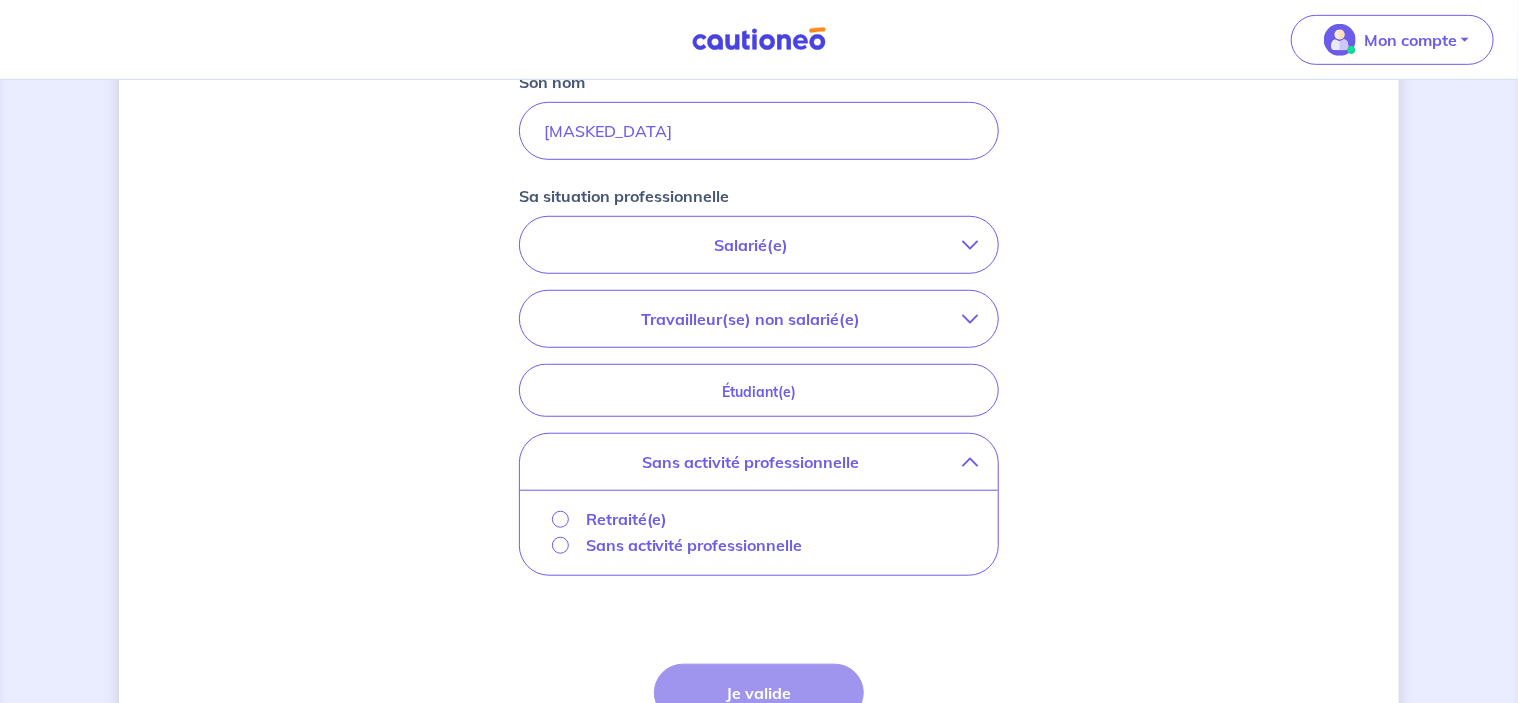 click on "Sans activité professionnelle" at bounding box center [694, 545] 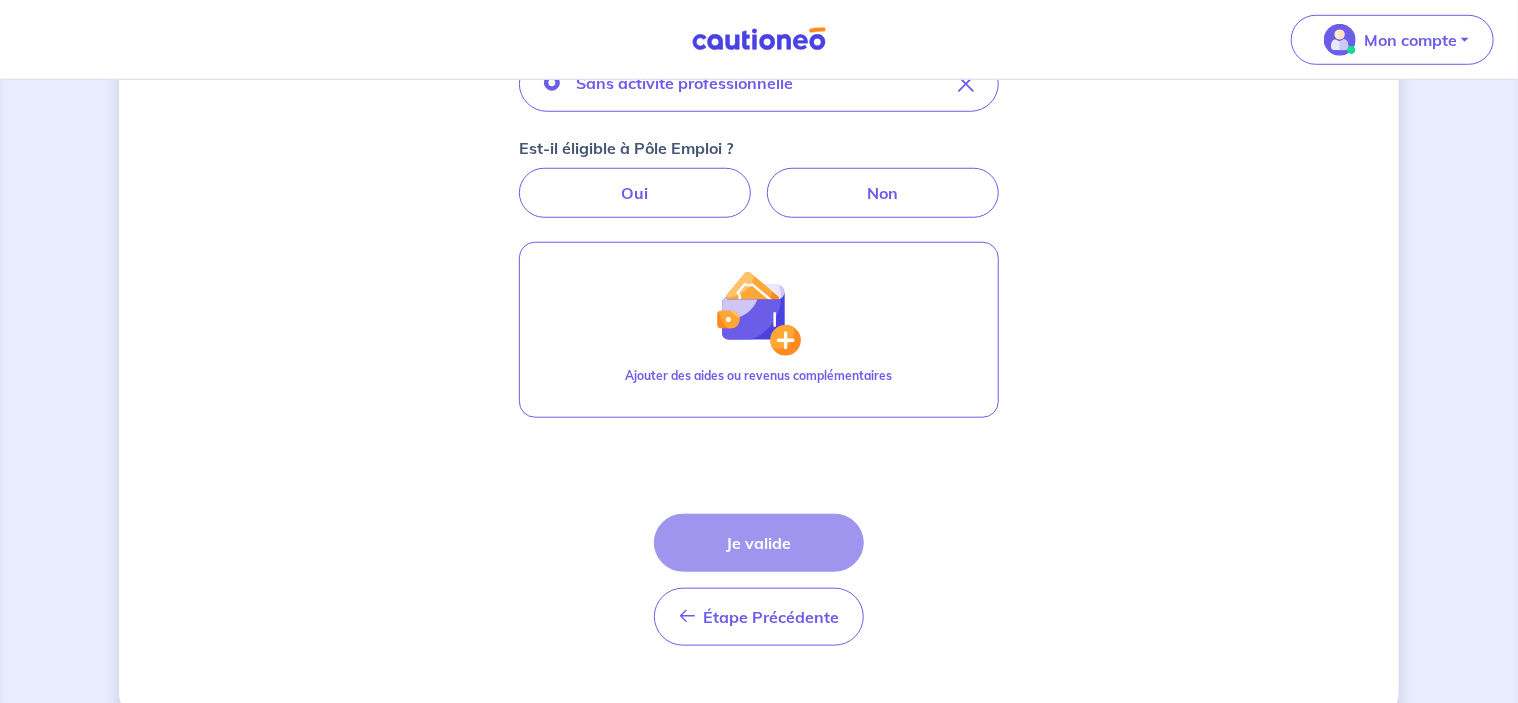 scroll, scrollTop: 780, scrollLeft: 0, axis: vertical 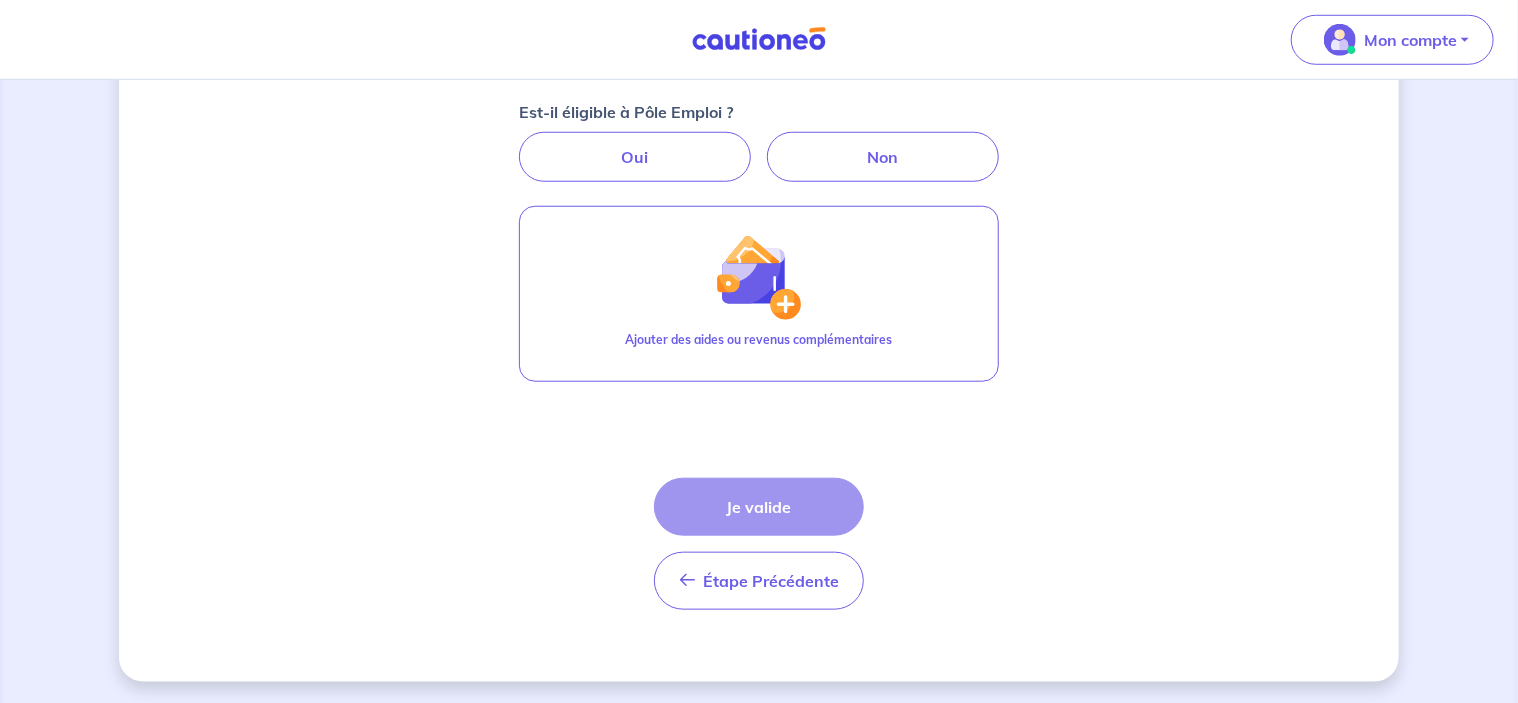 click on "Étape Précédente Précédent Je valide Je valide" at bounding box center (759, 544) 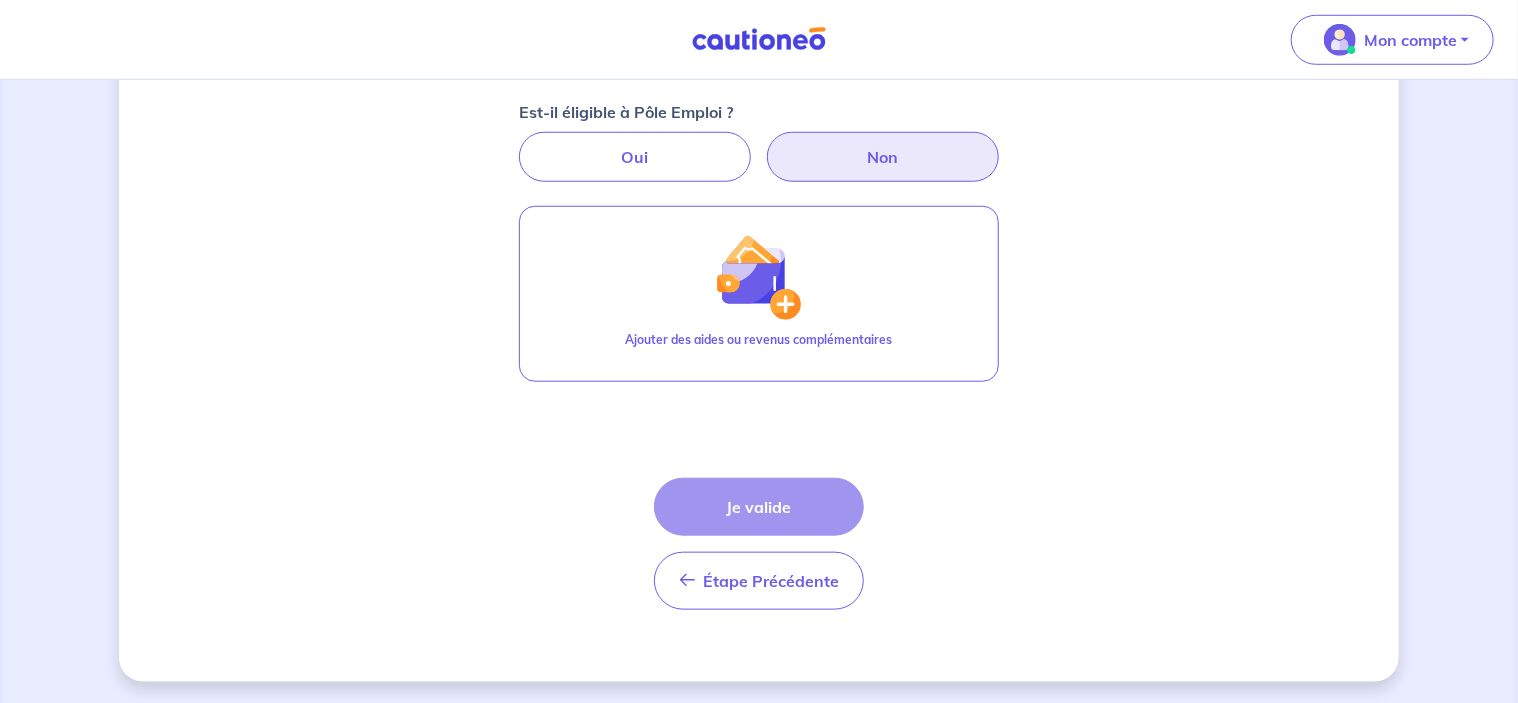 drag, startPoint x: 835, startPoint y: 152, endPoint x: 836, endPoint y: 164, distance: 12.0415945 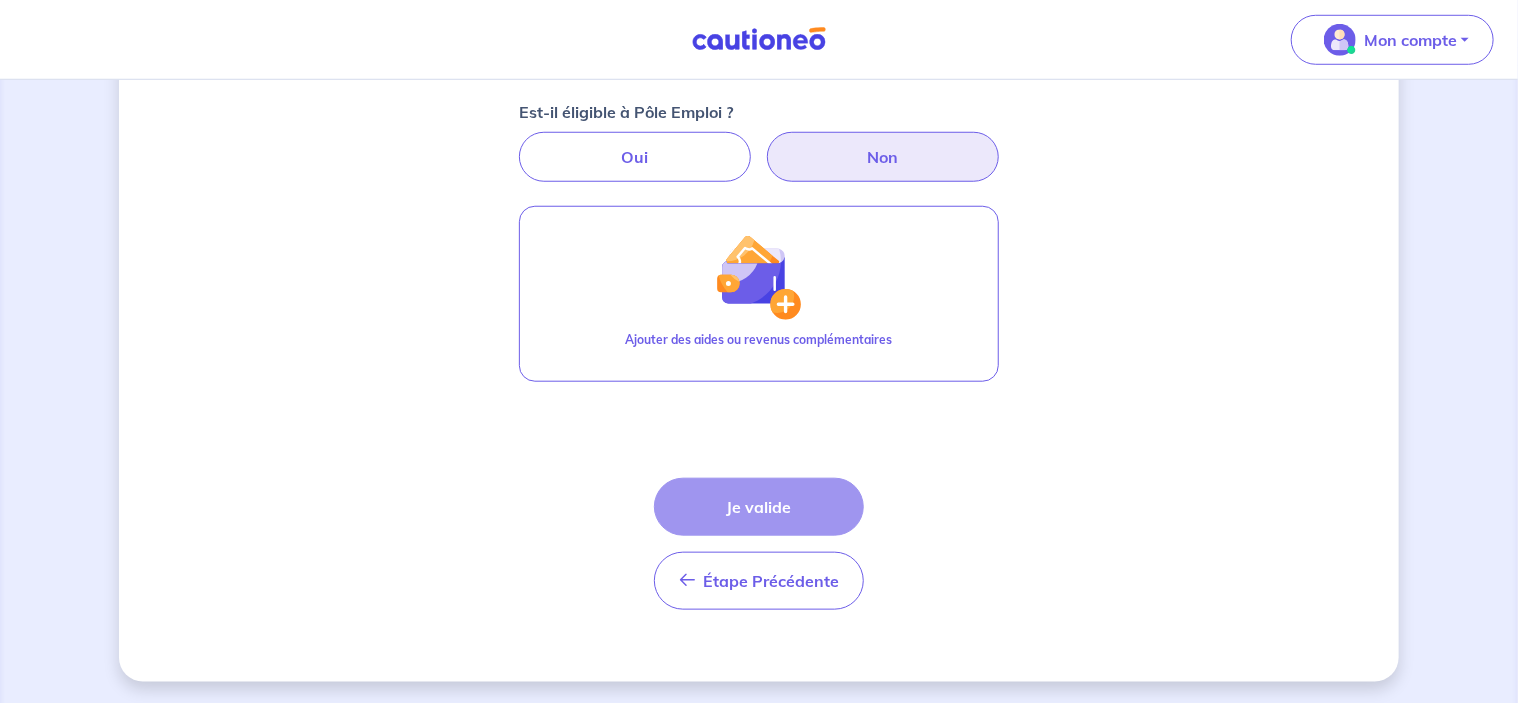click on "Étape Précédente Précédent Je valide Je valide" at bounding box center (759, 544) 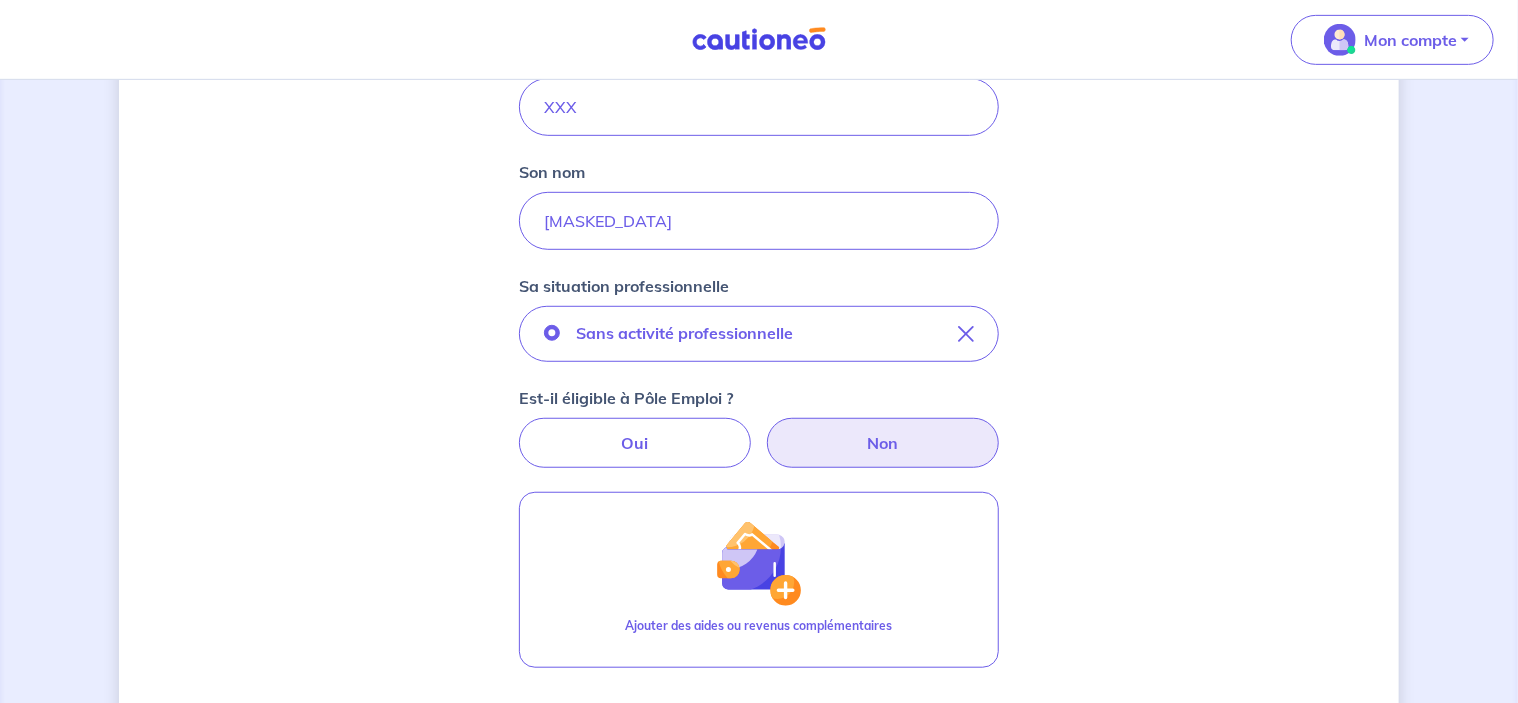 scroll, scrollTop: 480, scrollLeft: 0, axis: vertical 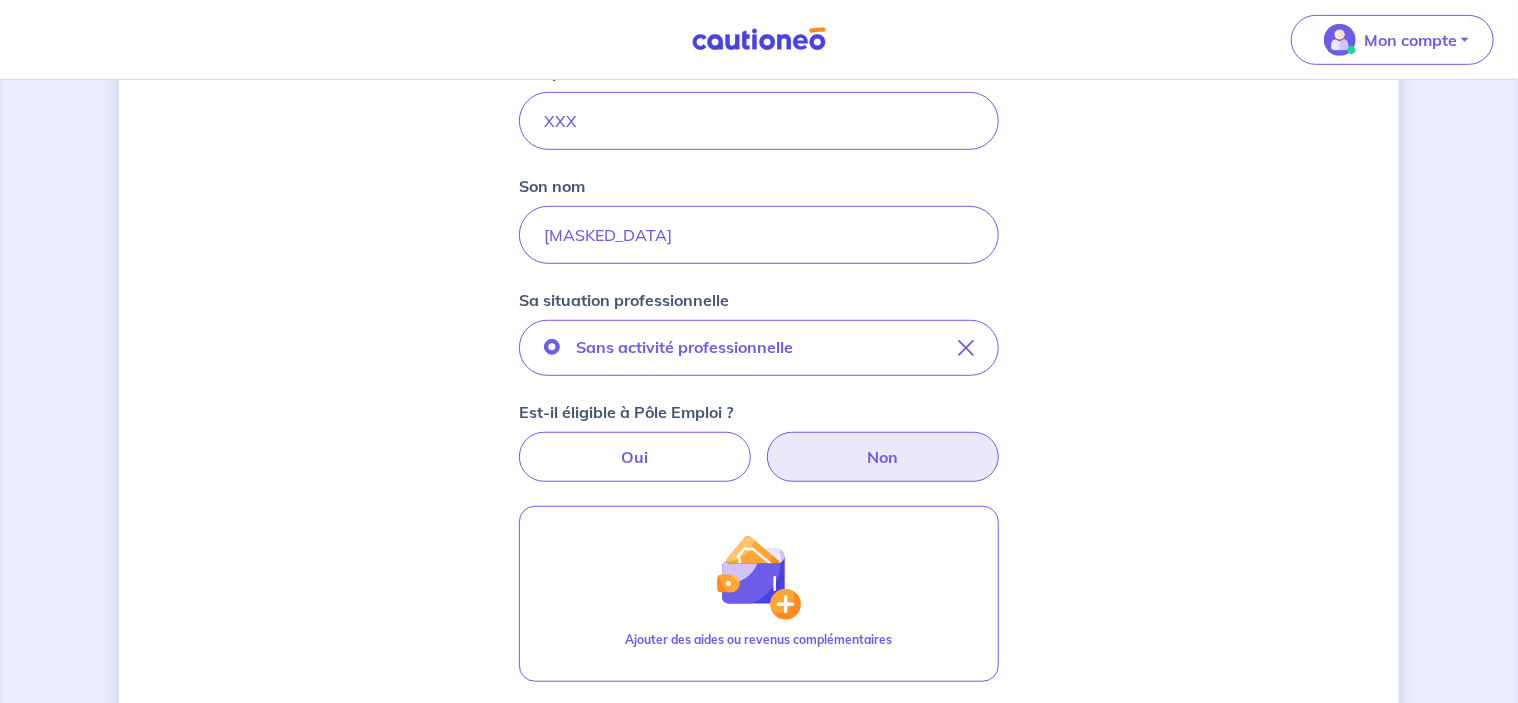 click on "Non" at bounding box center (883, 457) 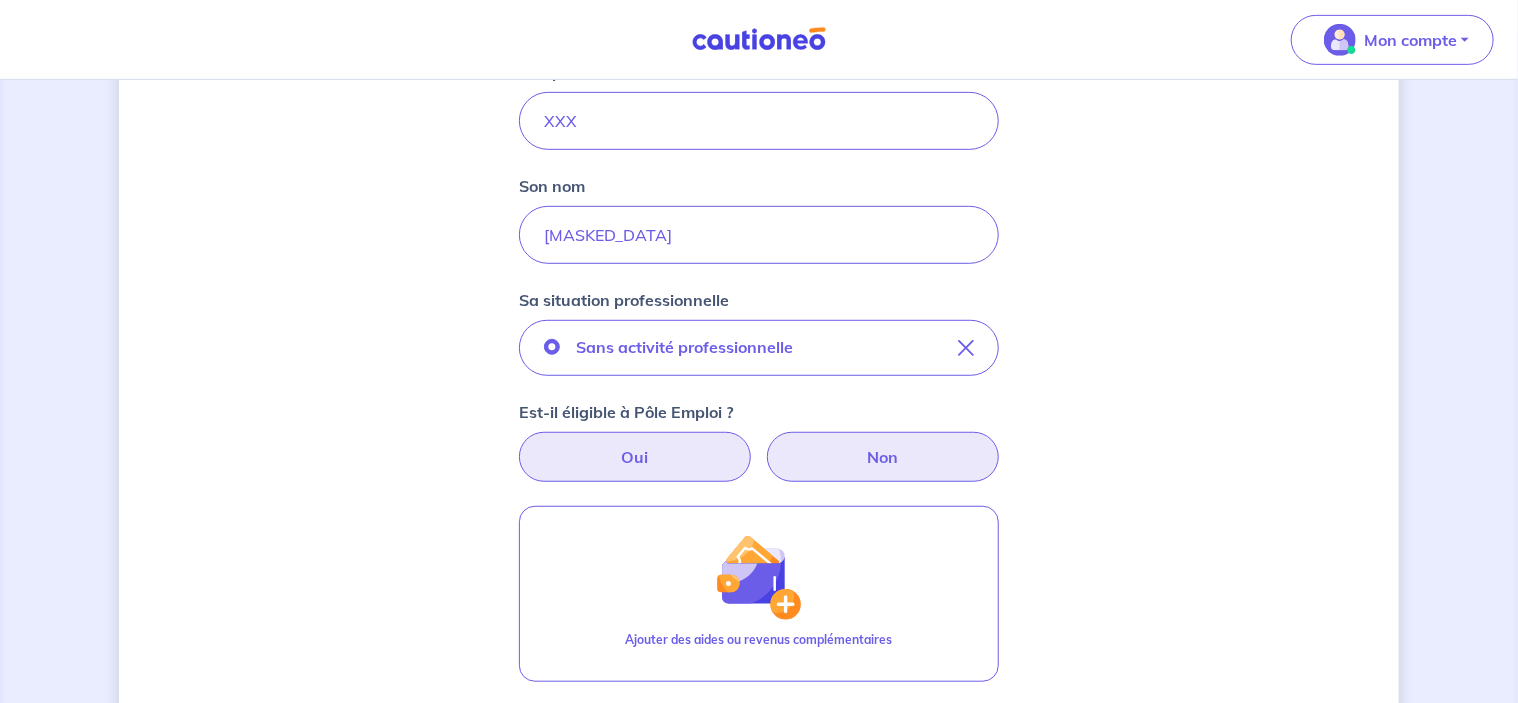click on "Oui" at bounding box center [635, 457] 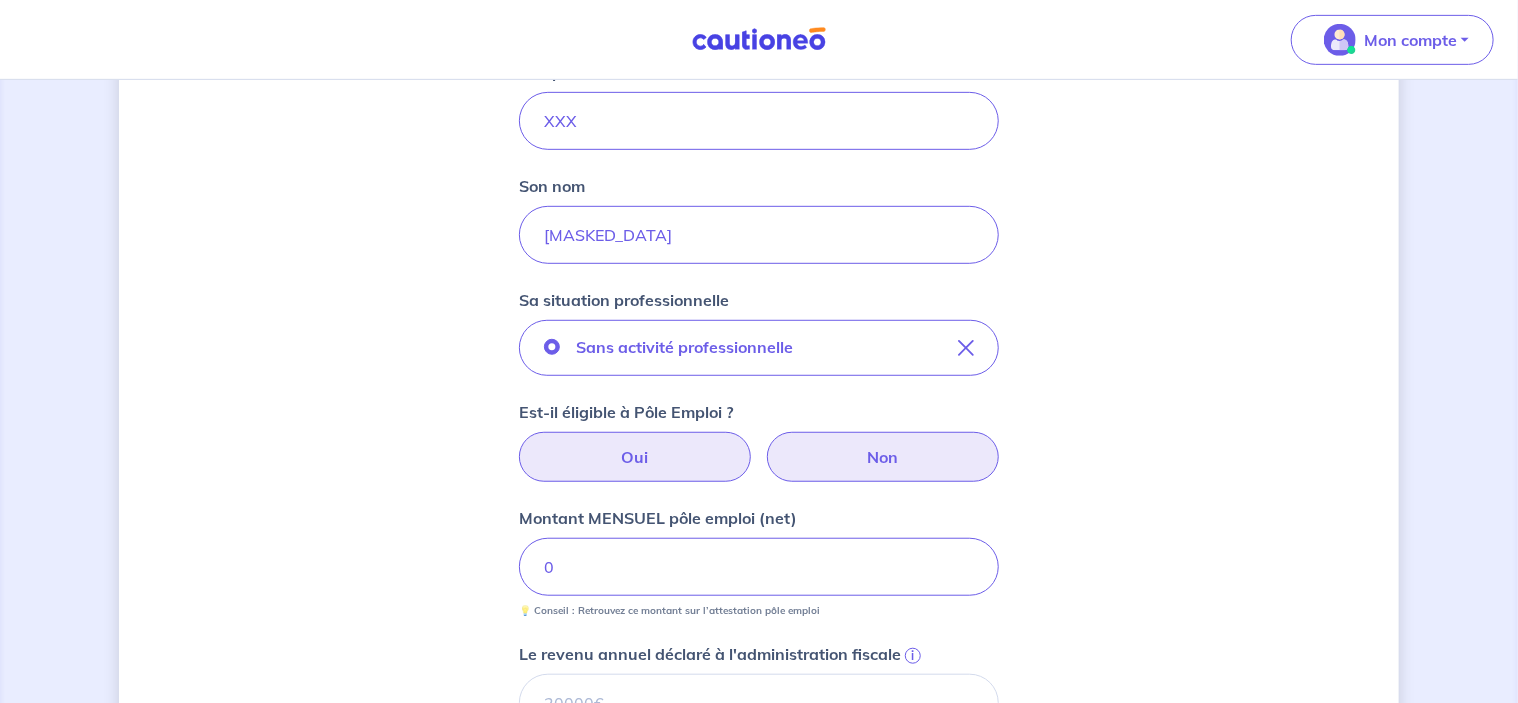 click on "Non" at bounding box center (883, 457) 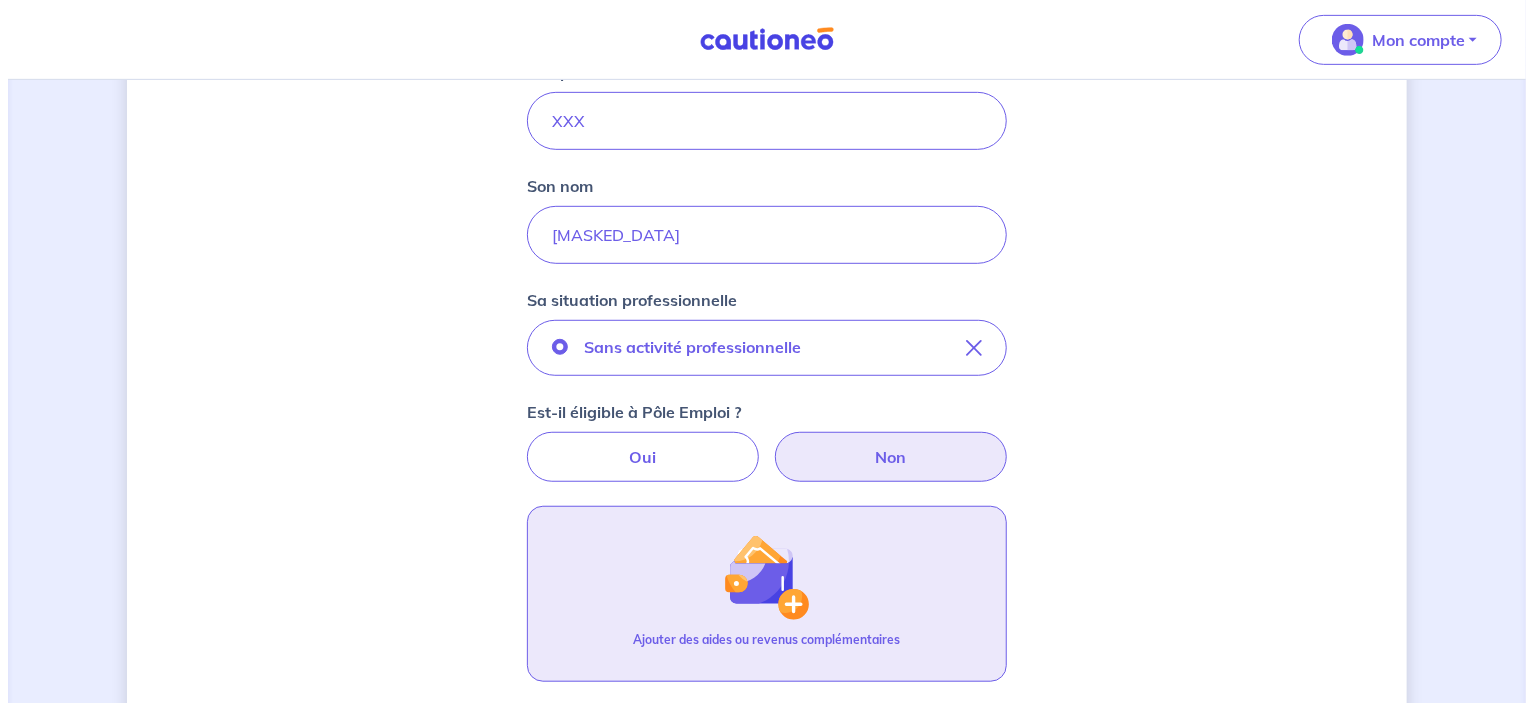 scroll, scrollTop: 580, scrollLeft: 0, axis: vertical 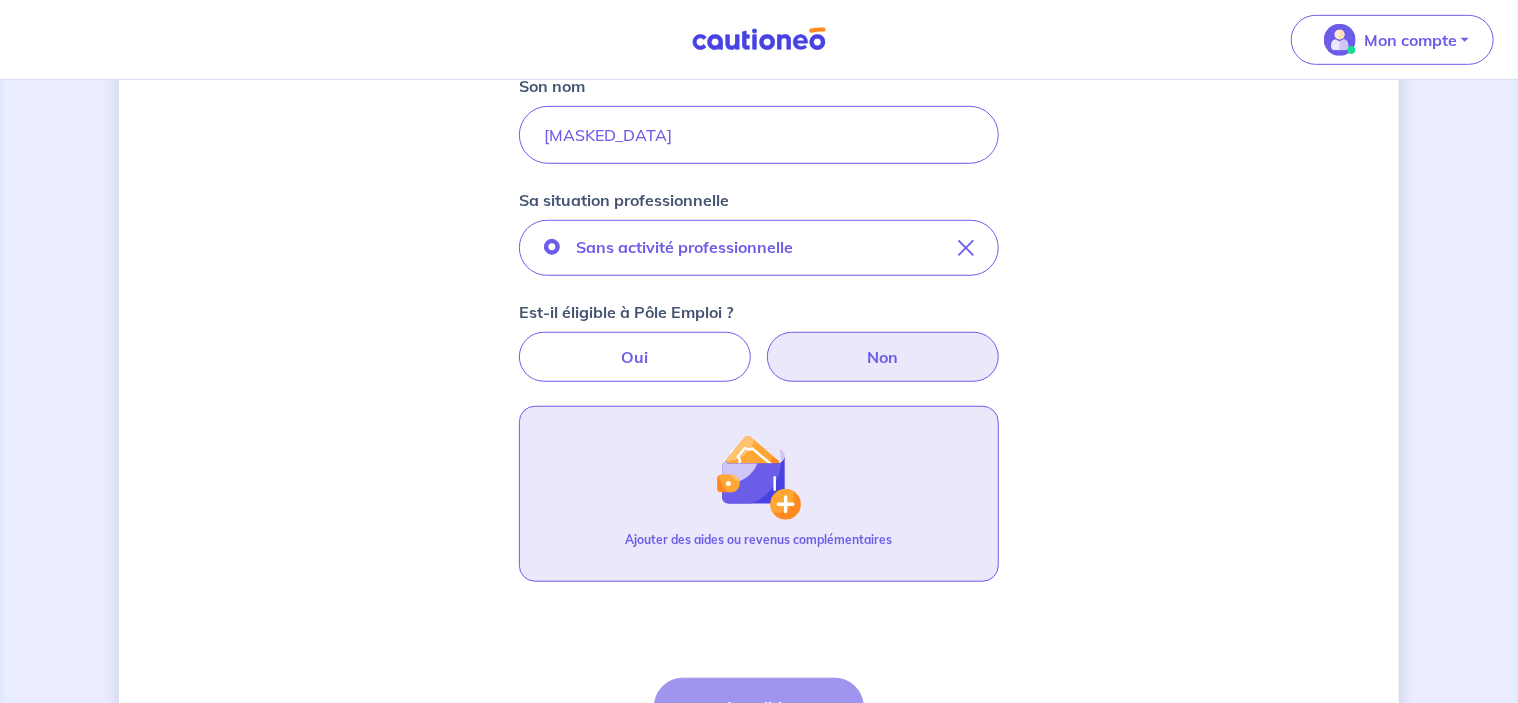 click on "Ajouter des aides ou revenus complémentaires" at bounding box center (759, 494) 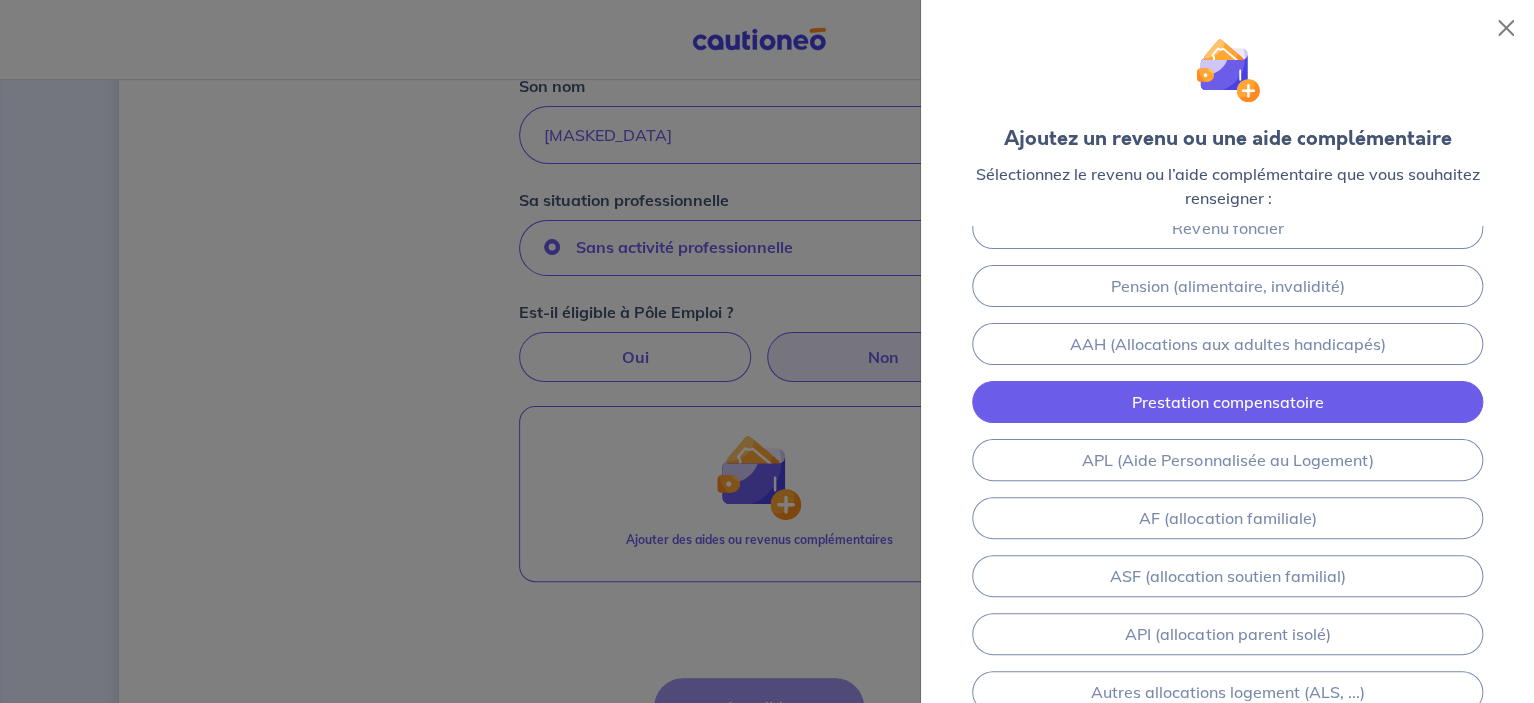 scroll, scrollTop: 0, scrollLeft: 0, axis: both 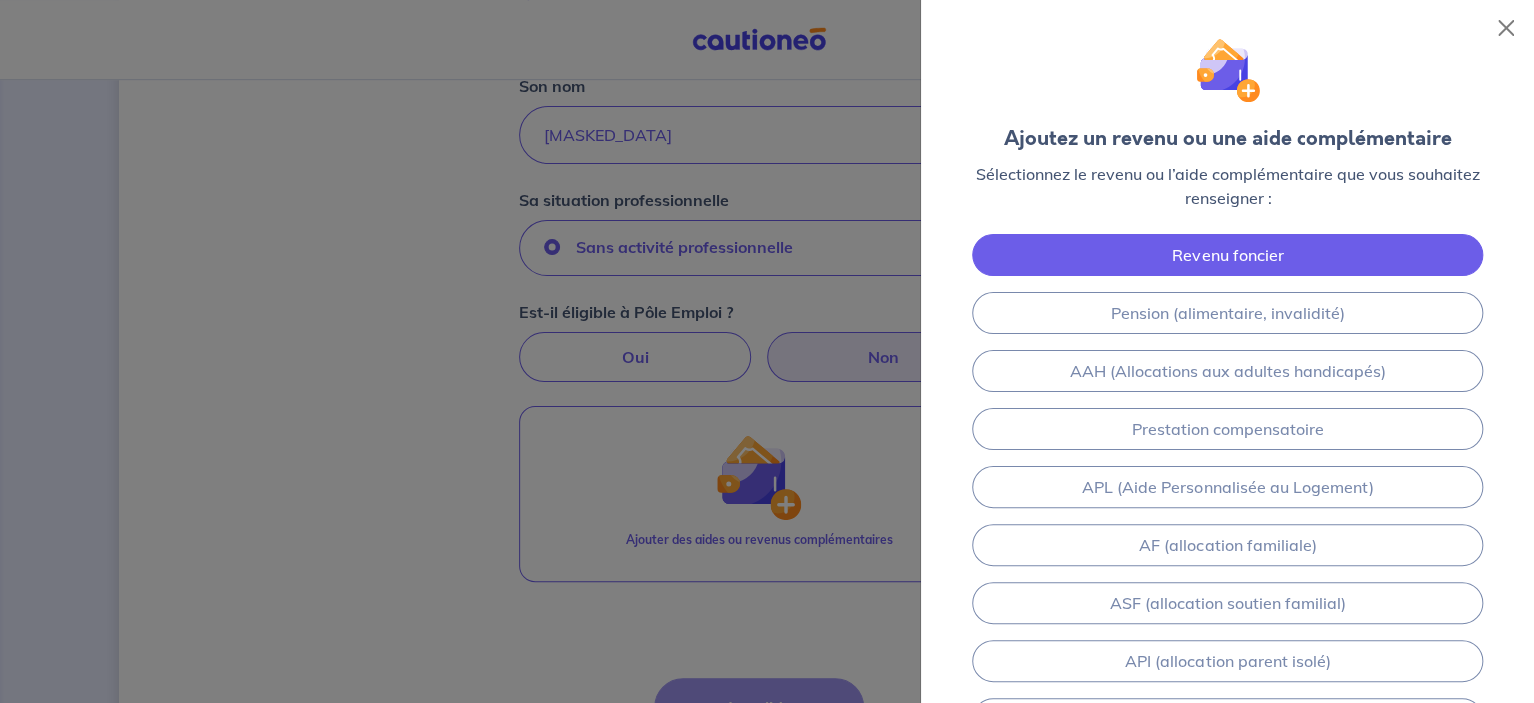 click on "Revenu foncier" at bounding box center [1227, 255] 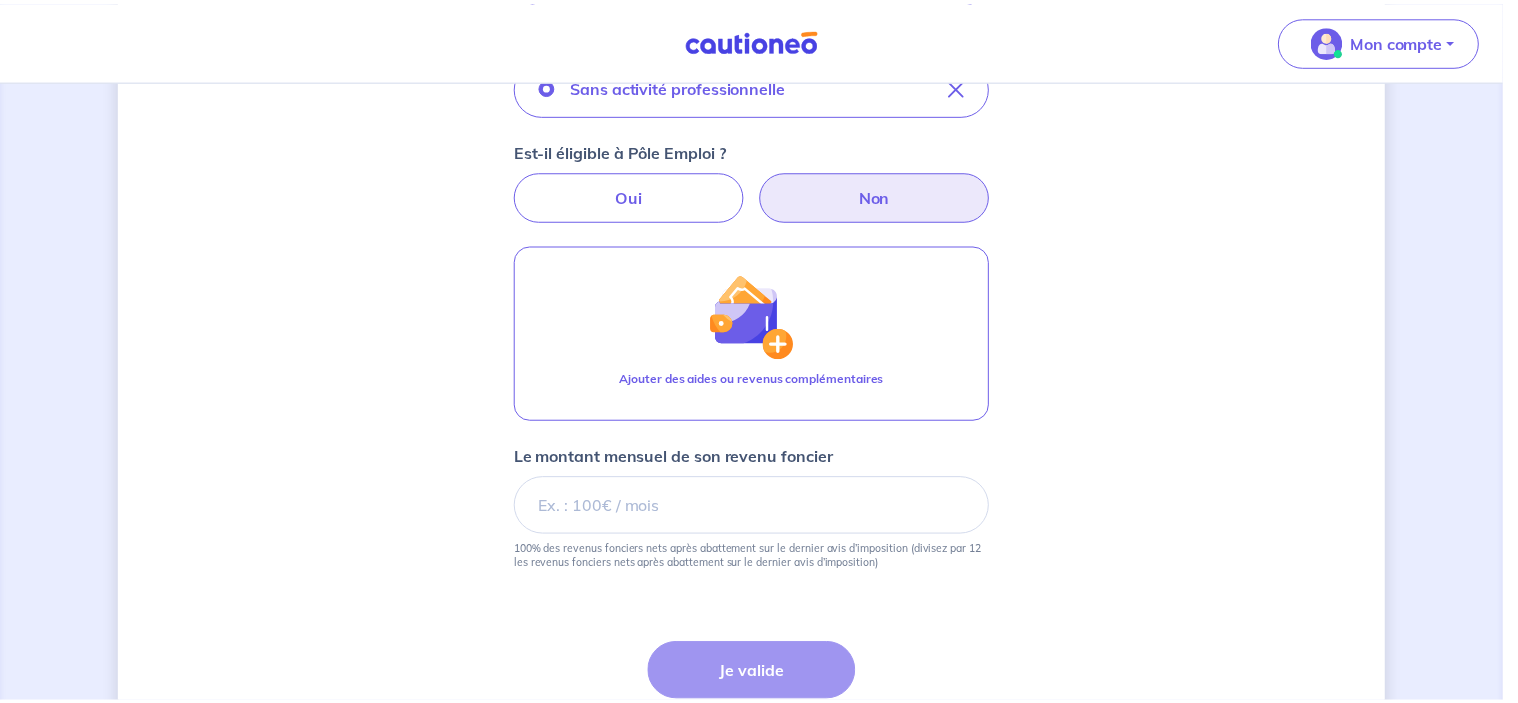 scroll, scrollTop: 906, scrollLeft: 0, axis: vertical 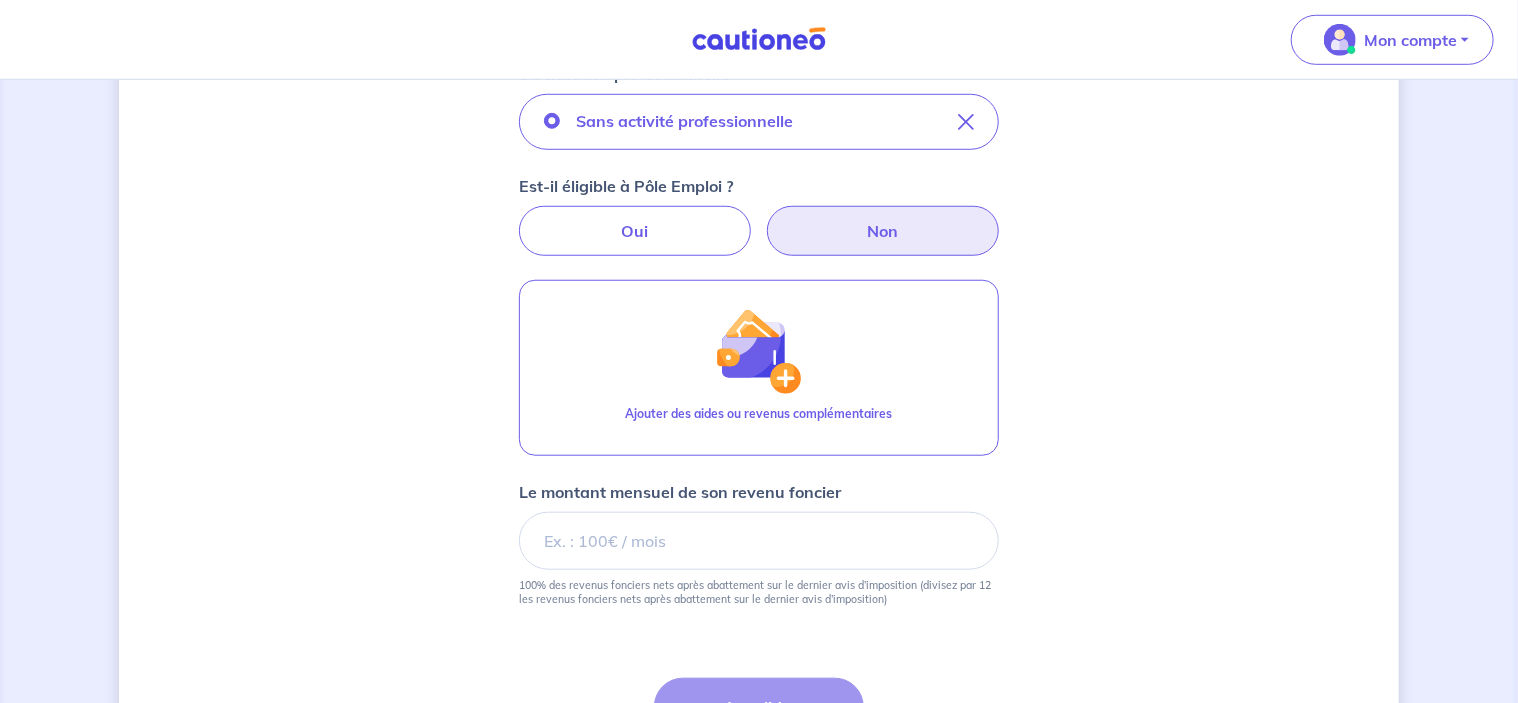 click on "Non" at bounding box center [883, 231] 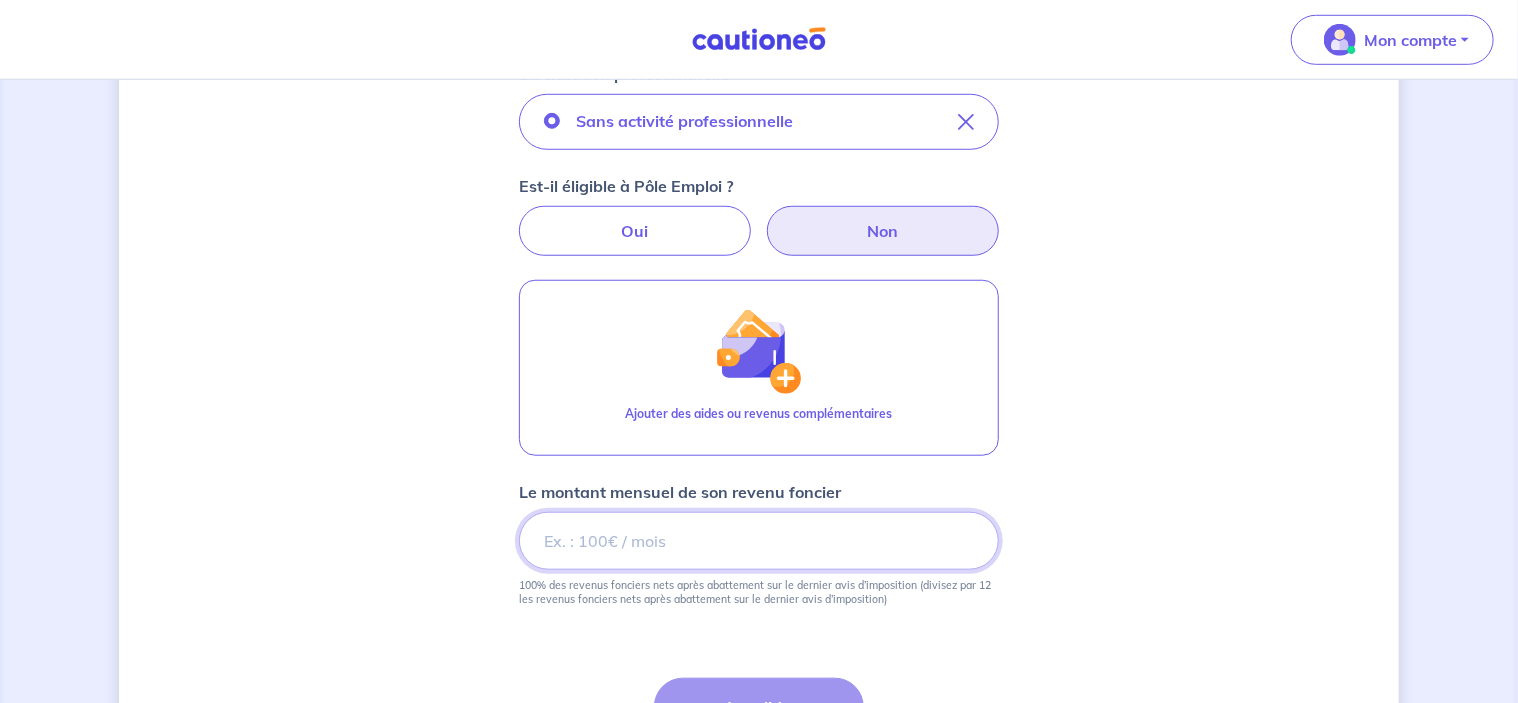 type on "0" 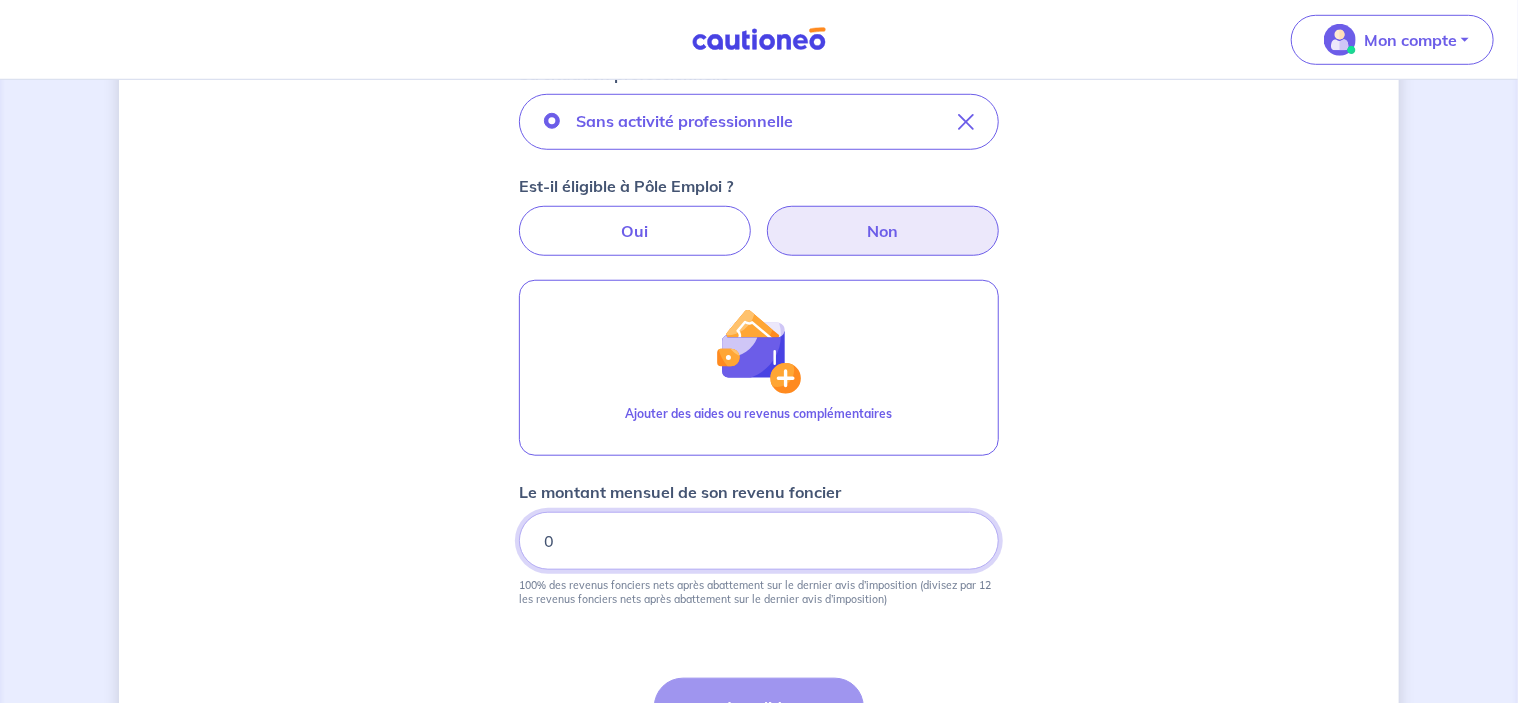 click on "0" at bounding box center (759, 541) 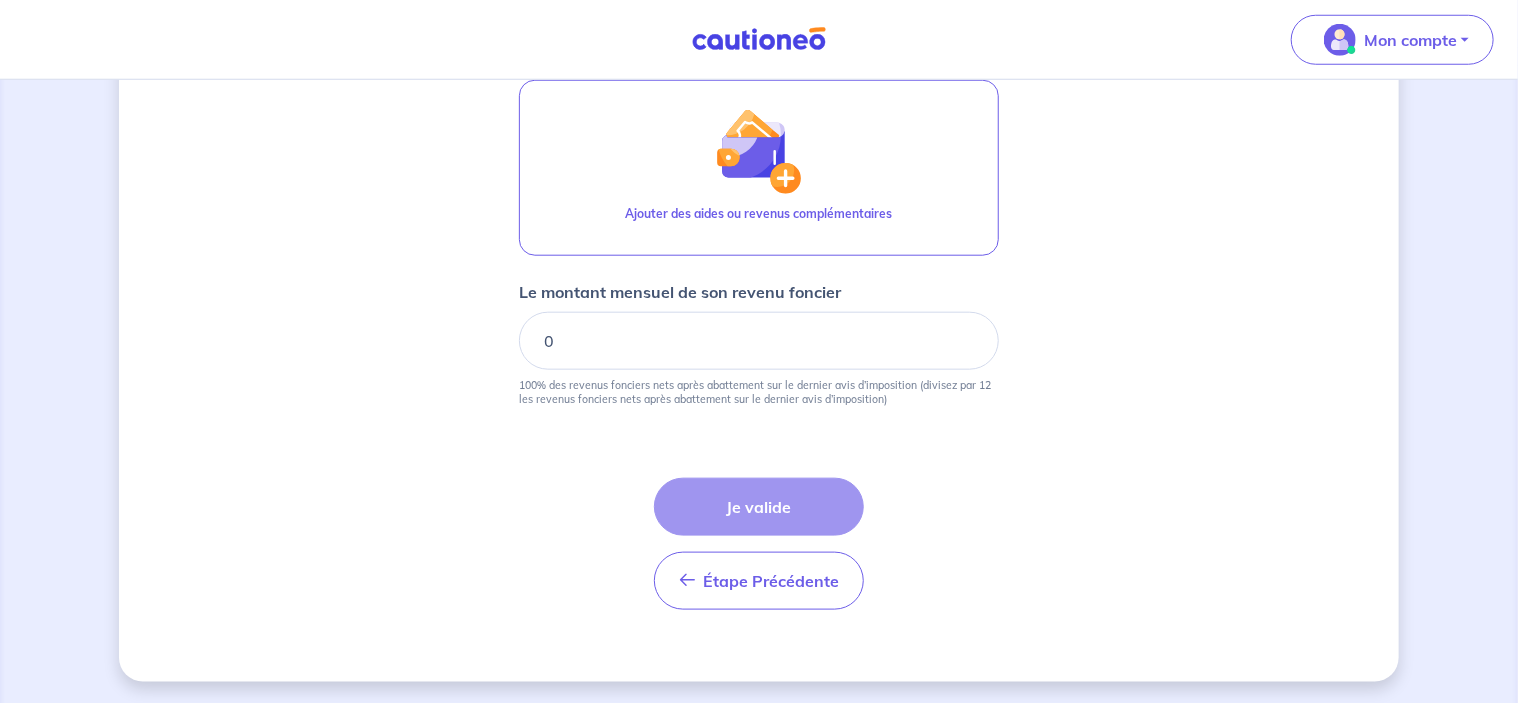 click on "Étape Précédente Précédent Je valide Je valide" at bounding box center (759, 544) 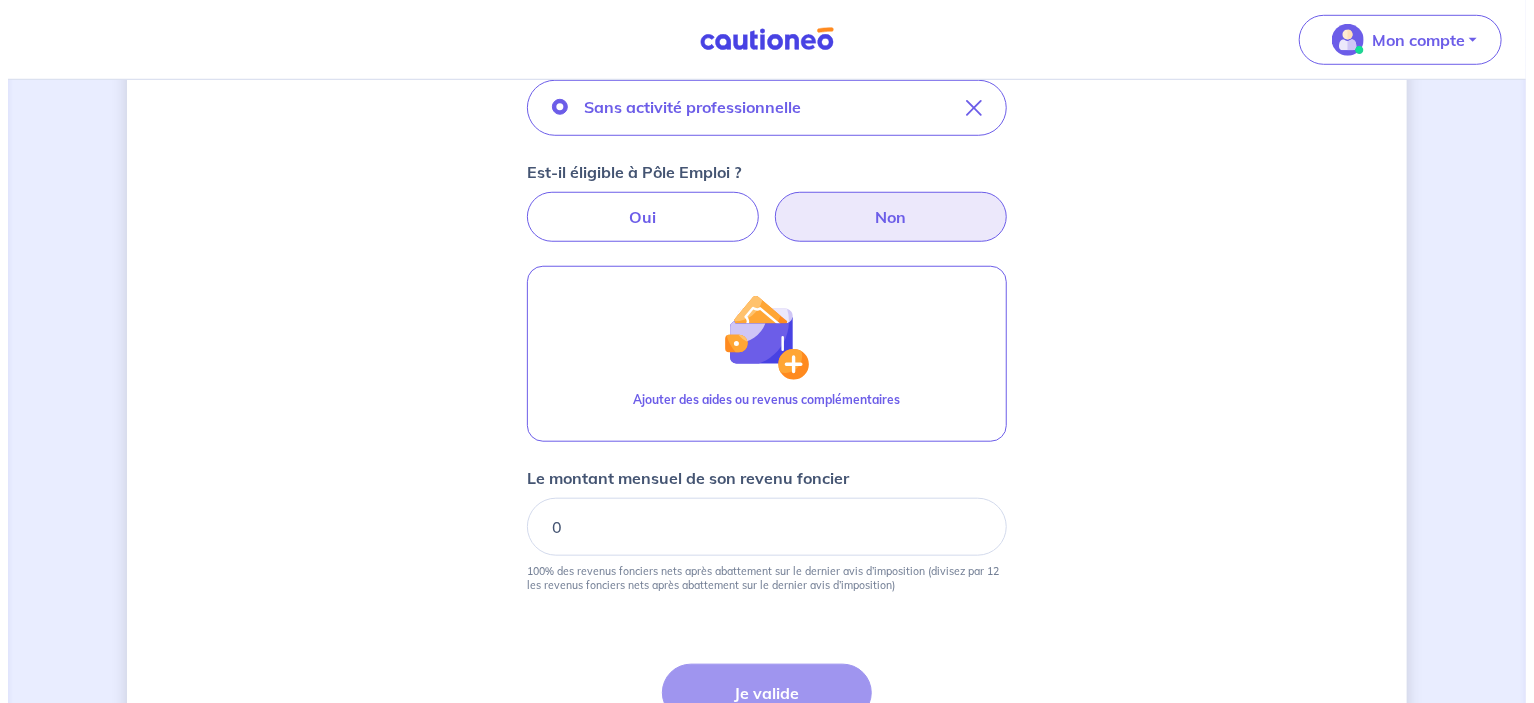 scroll, scrollTop: 706, scrollLeft: 0, axis: vertical 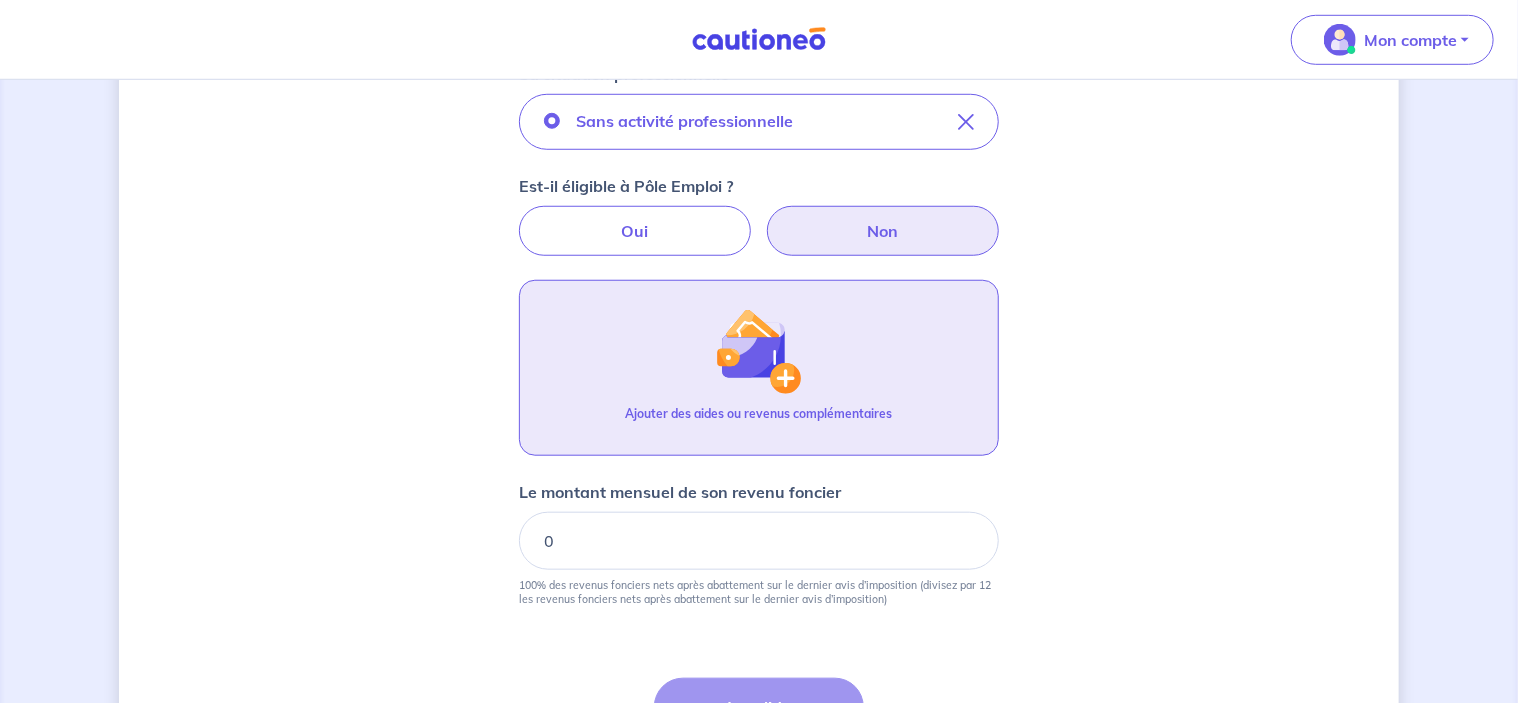 click on "Ajouter des aides ou revenus complémentaires" at bounding box center (759, 368) 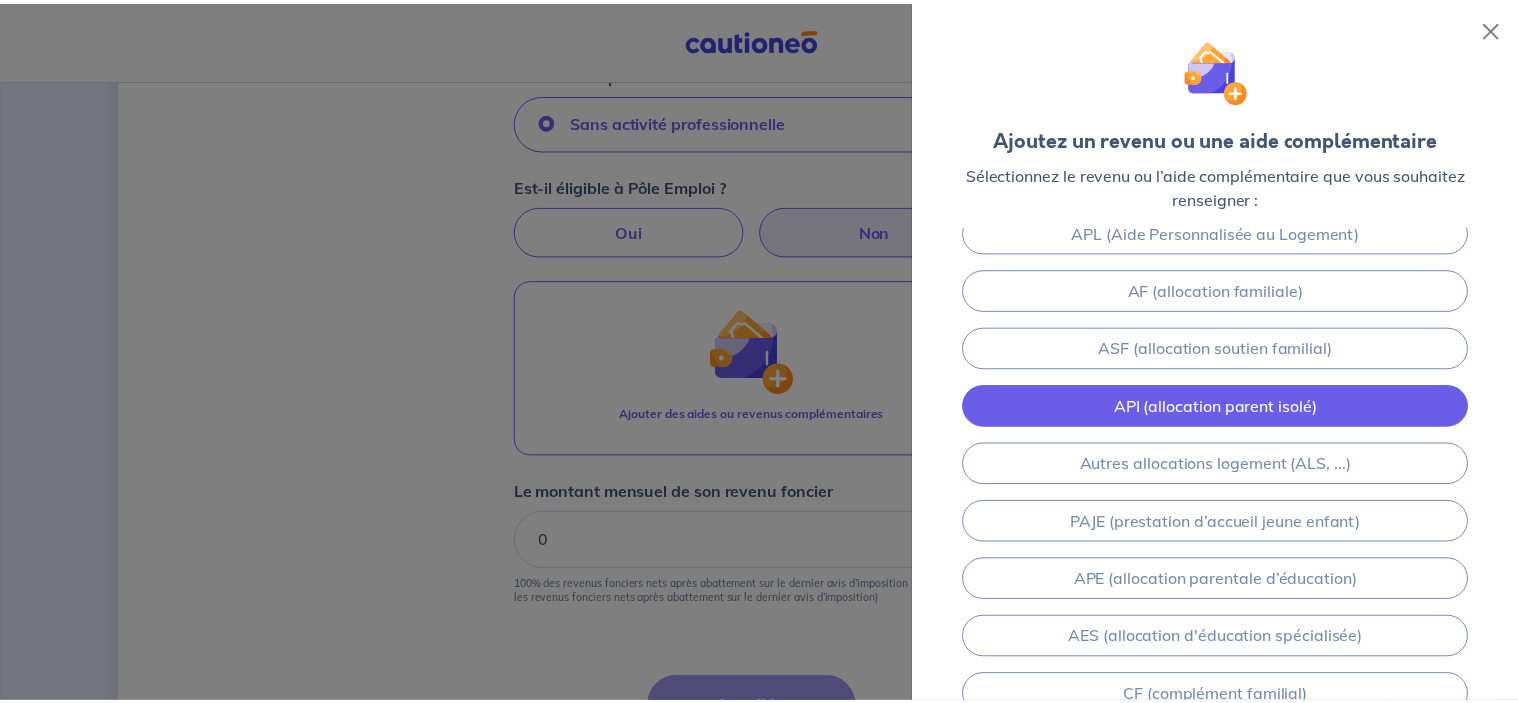 scroll, scrollTop: 371, scrollLeft: 0, axis: vertical 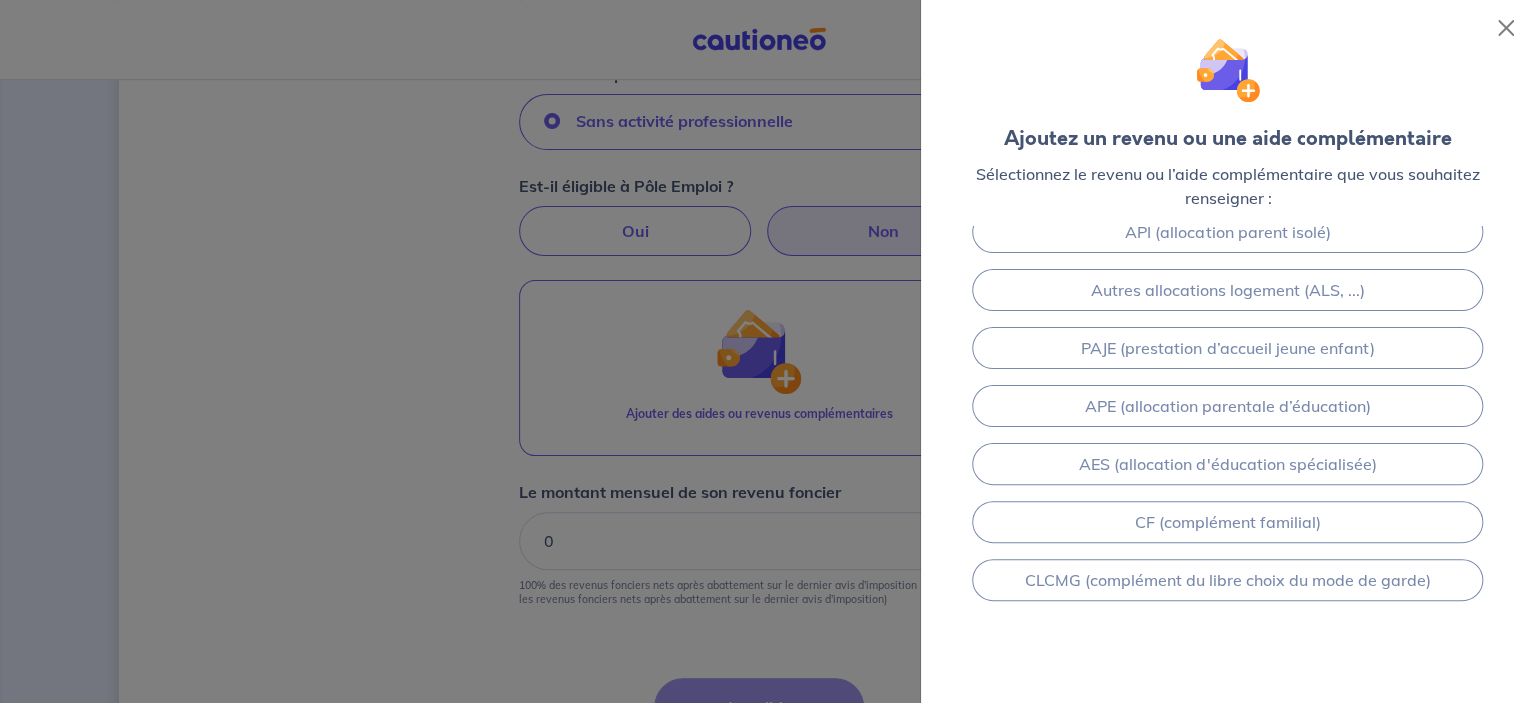 click at bounding box center [767, 351] 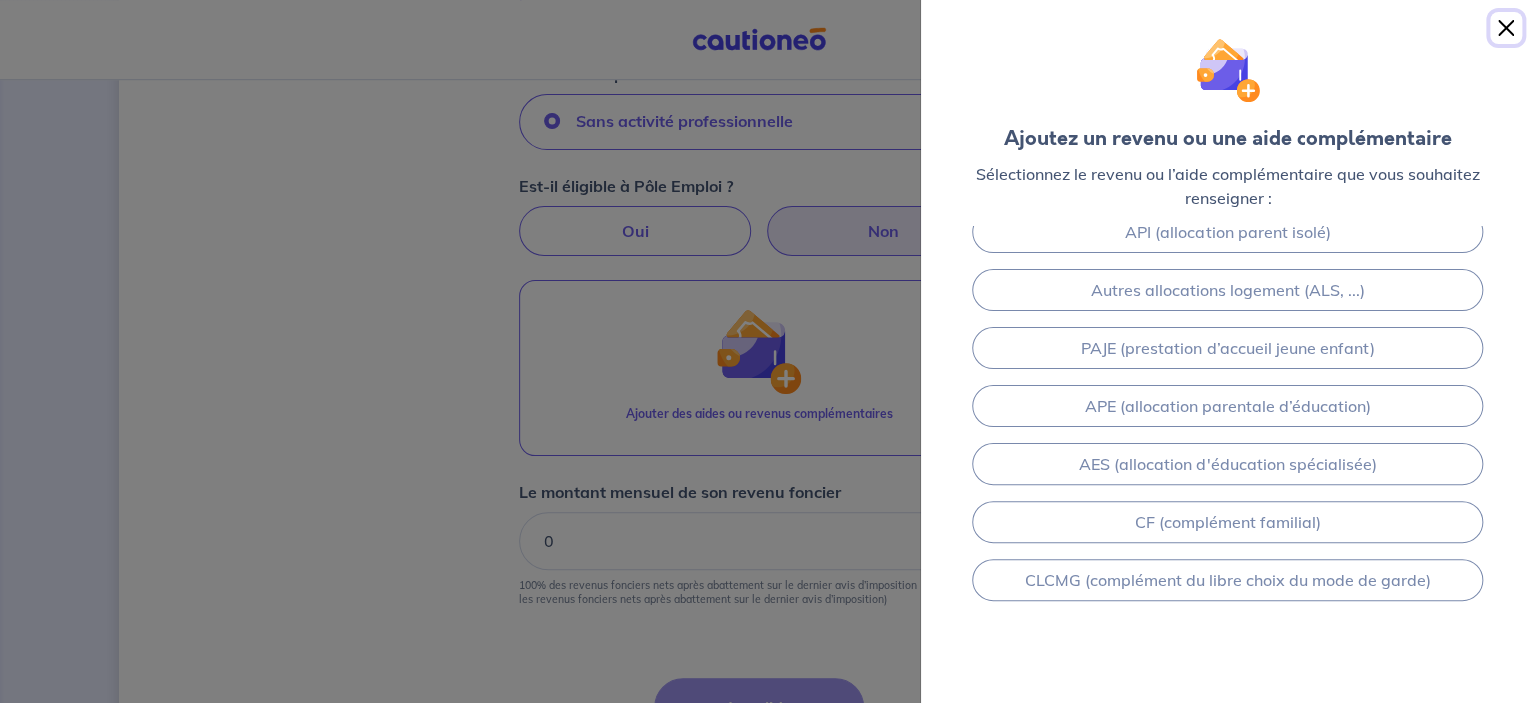 click at bounding box center (1506, 28) 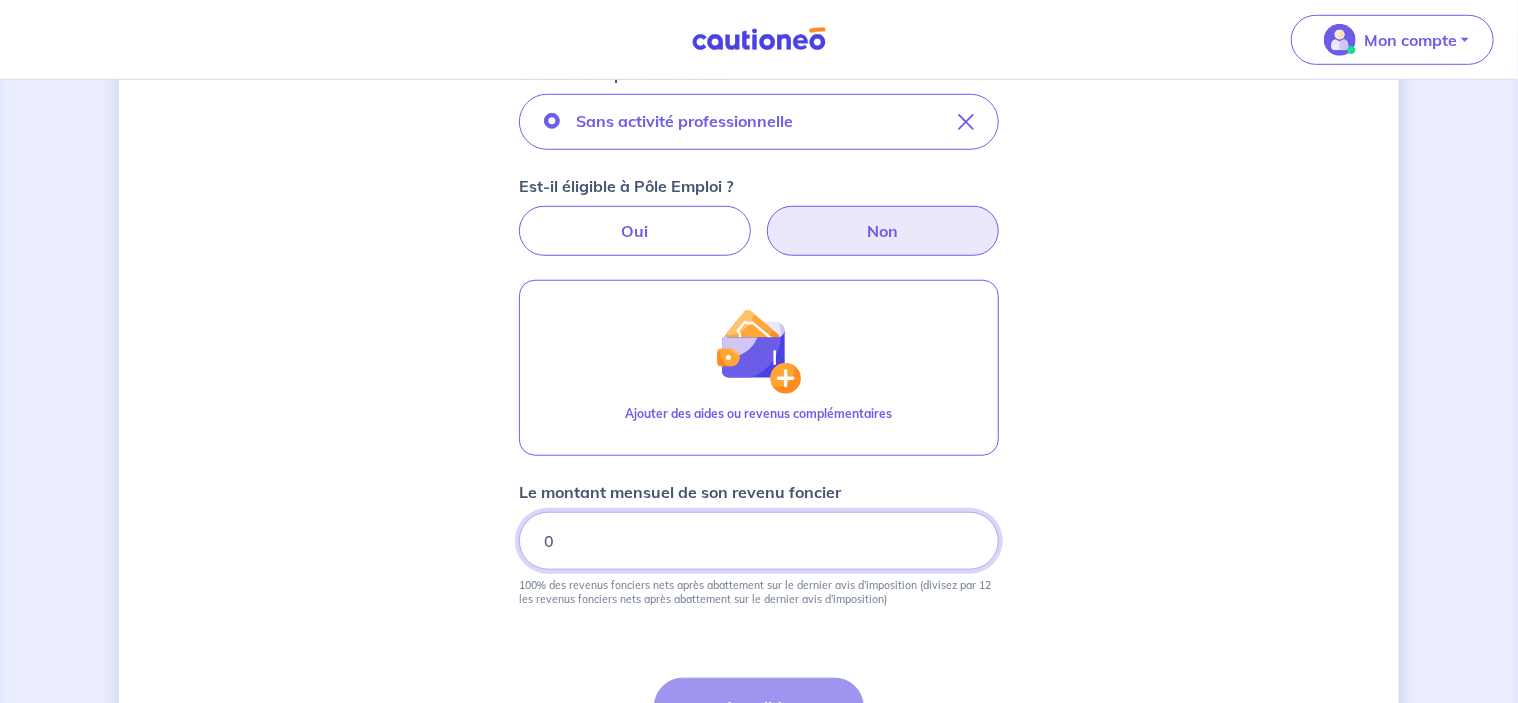 click on "0" at bounding box center [759, 541] 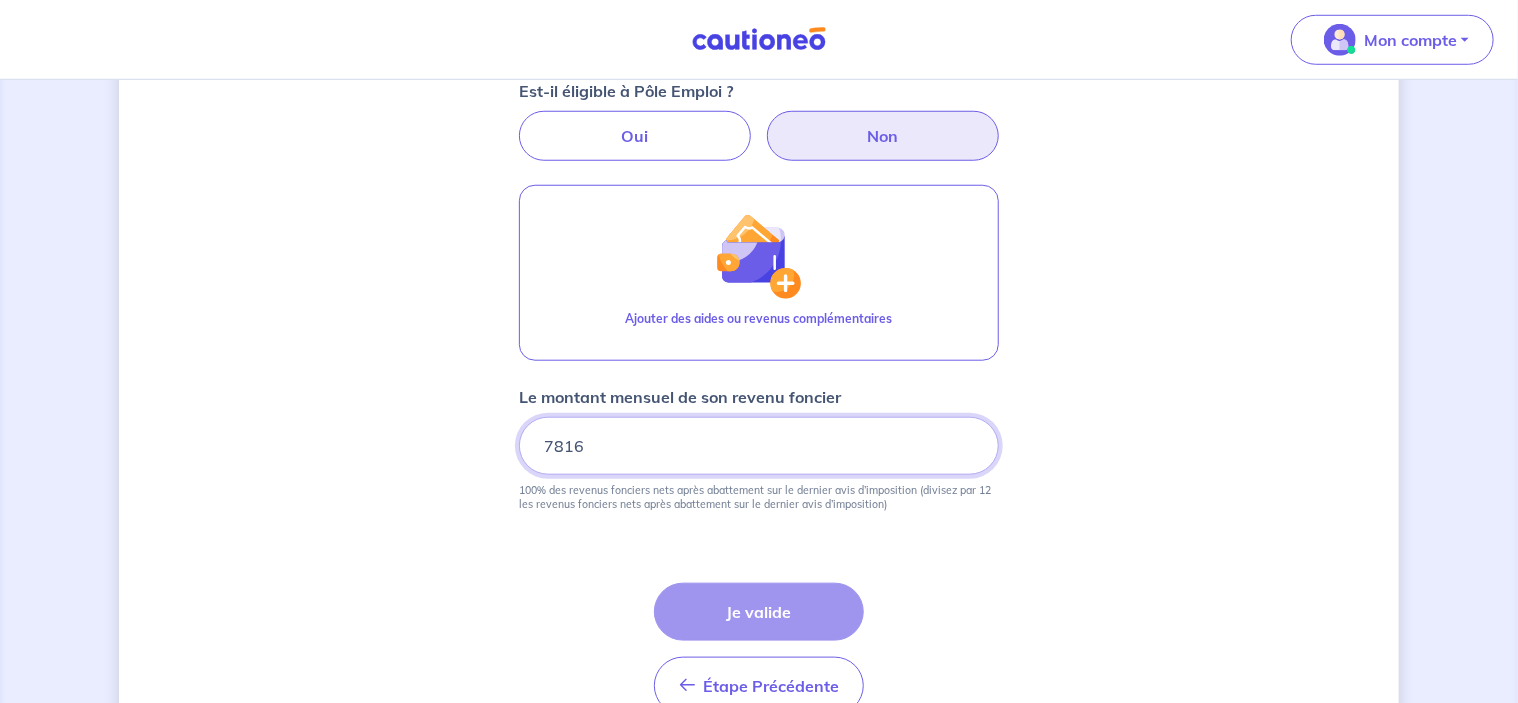 scroll, scrollTop: 806, scrollLeft: 0, axis: vertical 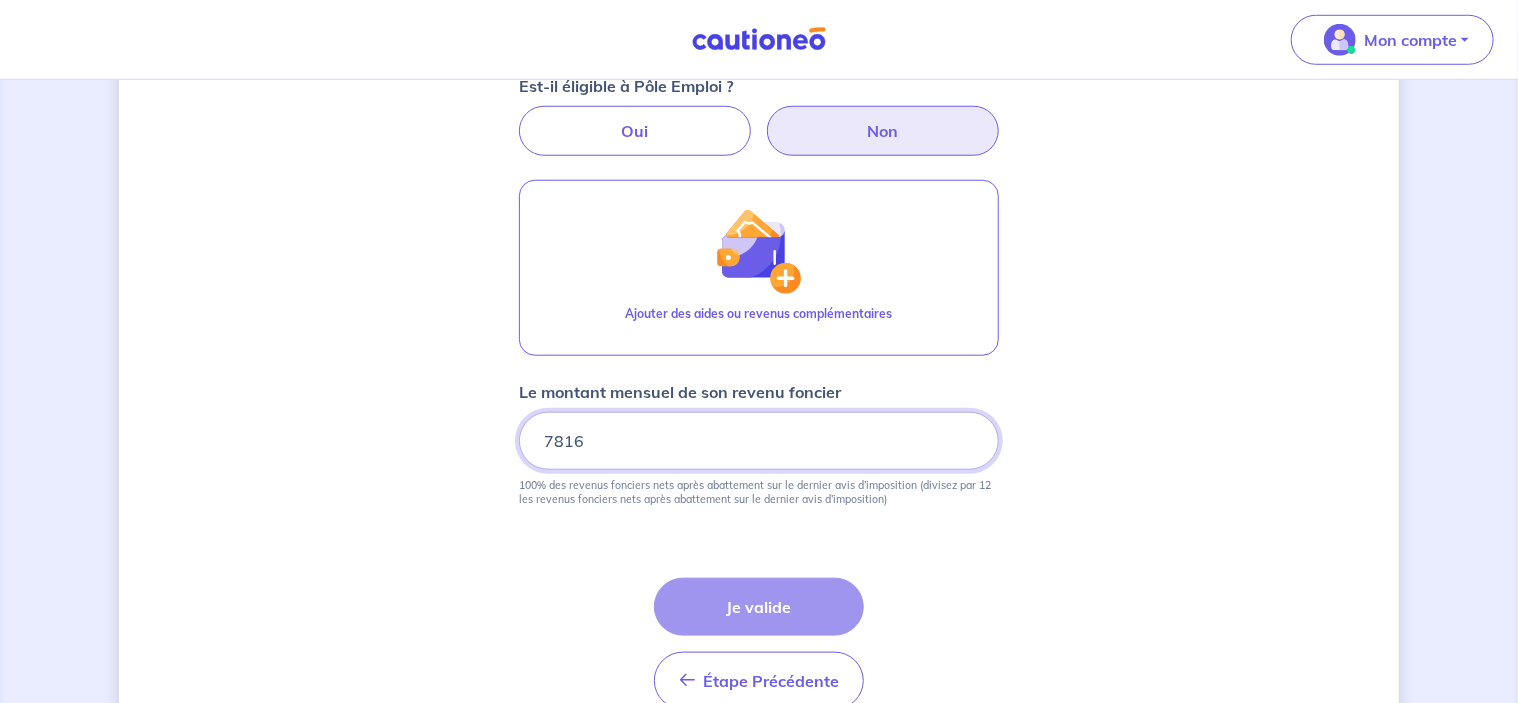type on "7816" 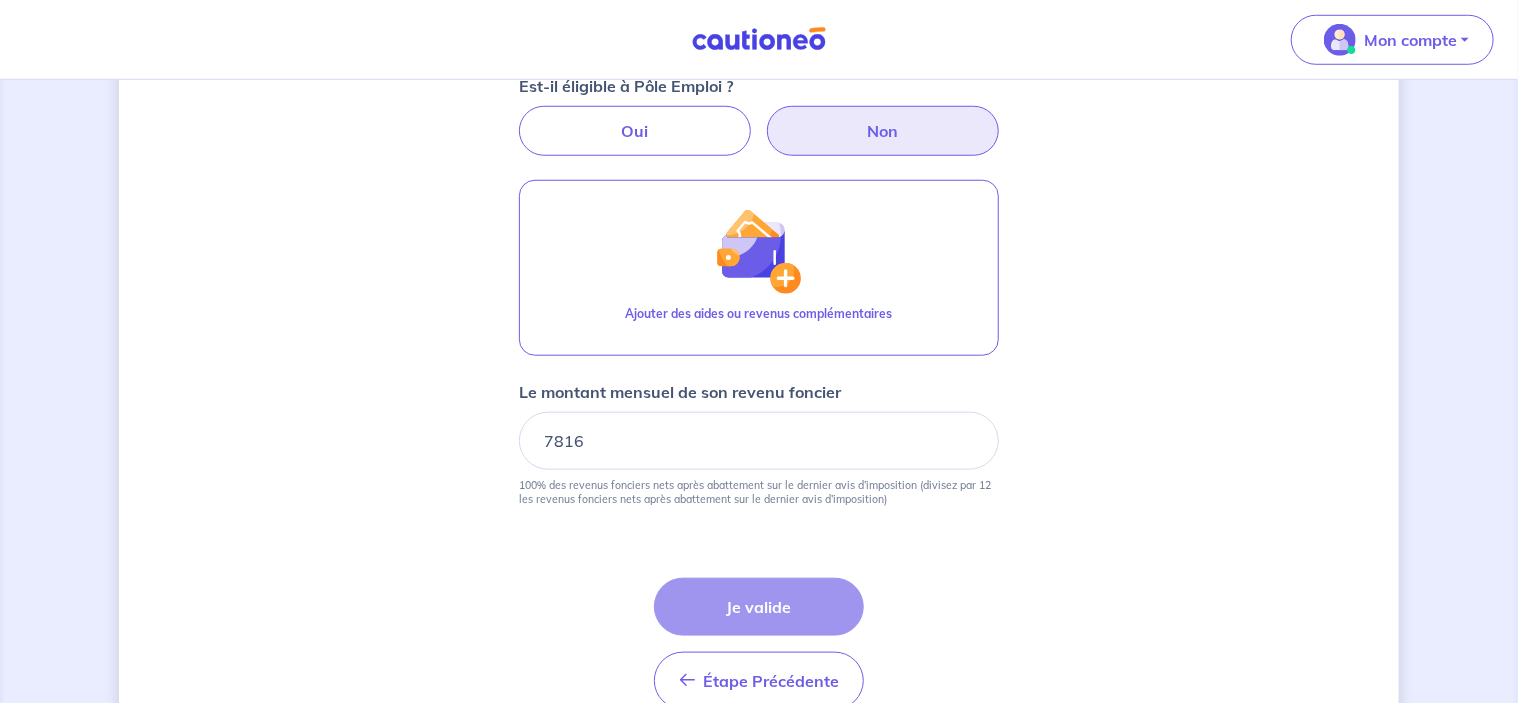 click on "Le montant mensuel de son revenu foncier 7816 100% des revenus fonciers nets après abattement sur le dernier avis d’imposition (divisez par 12 les revenus fonciers nets après abattement sur le dernier avis d’imposition)" at bounding box center (759, 443) 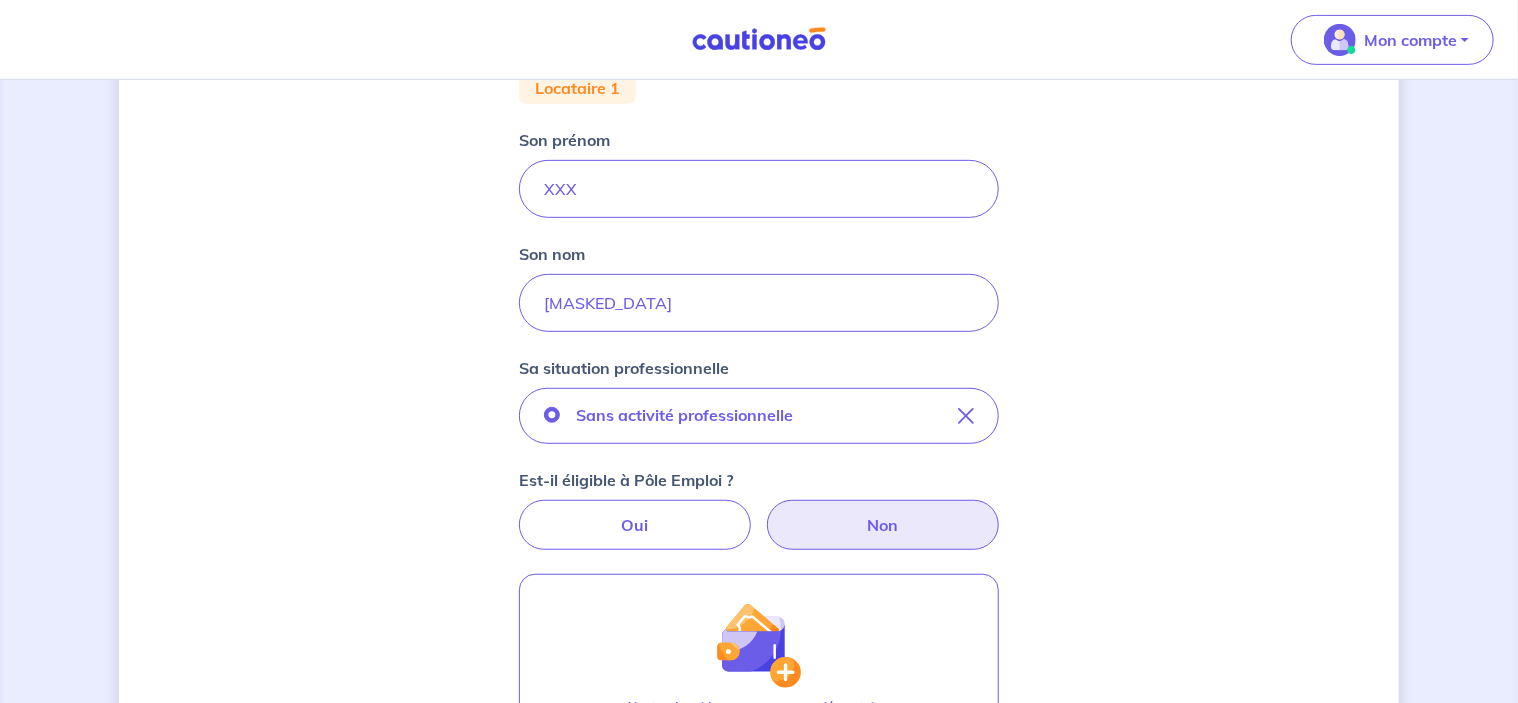 scroll, scrollTop: 906, scrollLeft: 0, axis: vertical 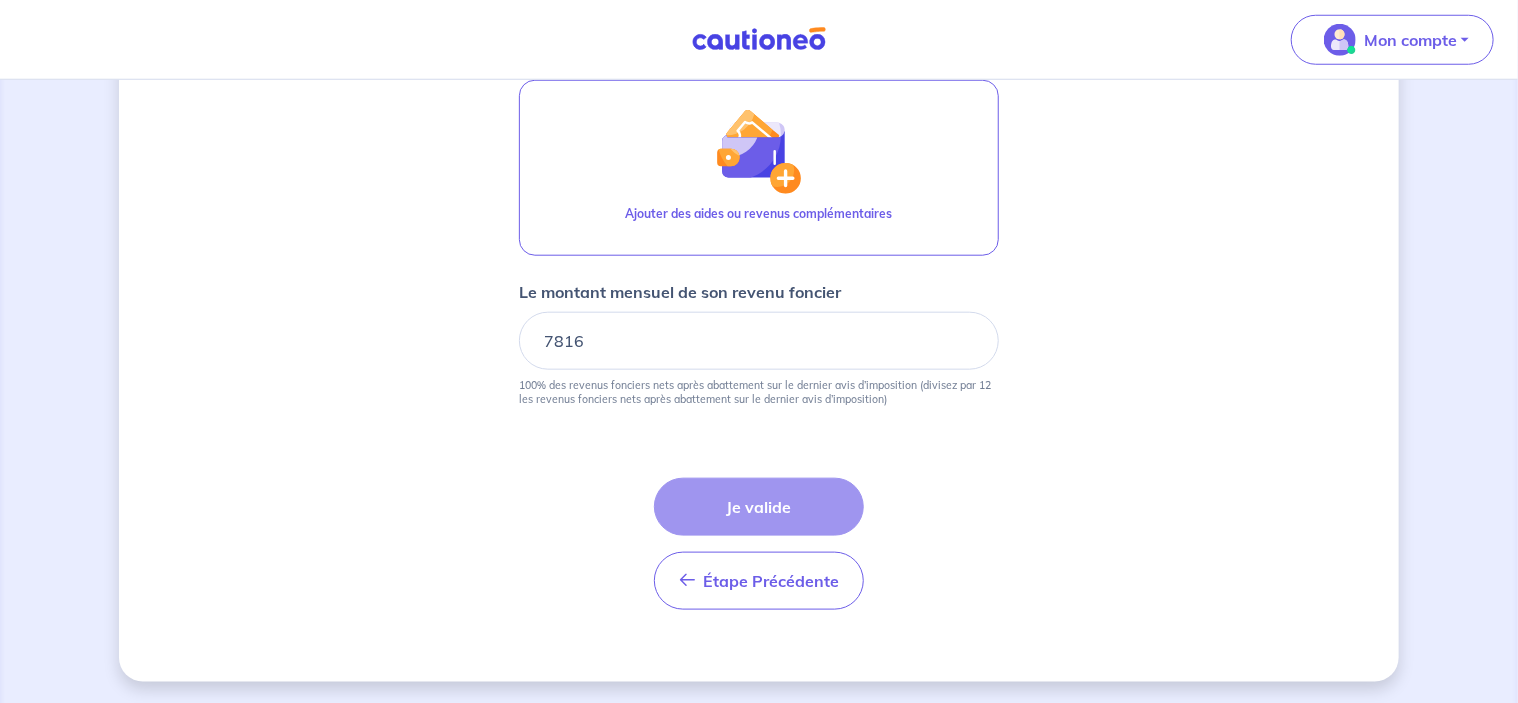 click on "Étape Précédente Précédent Je valide Je valide" at bounding box center (759, 544) 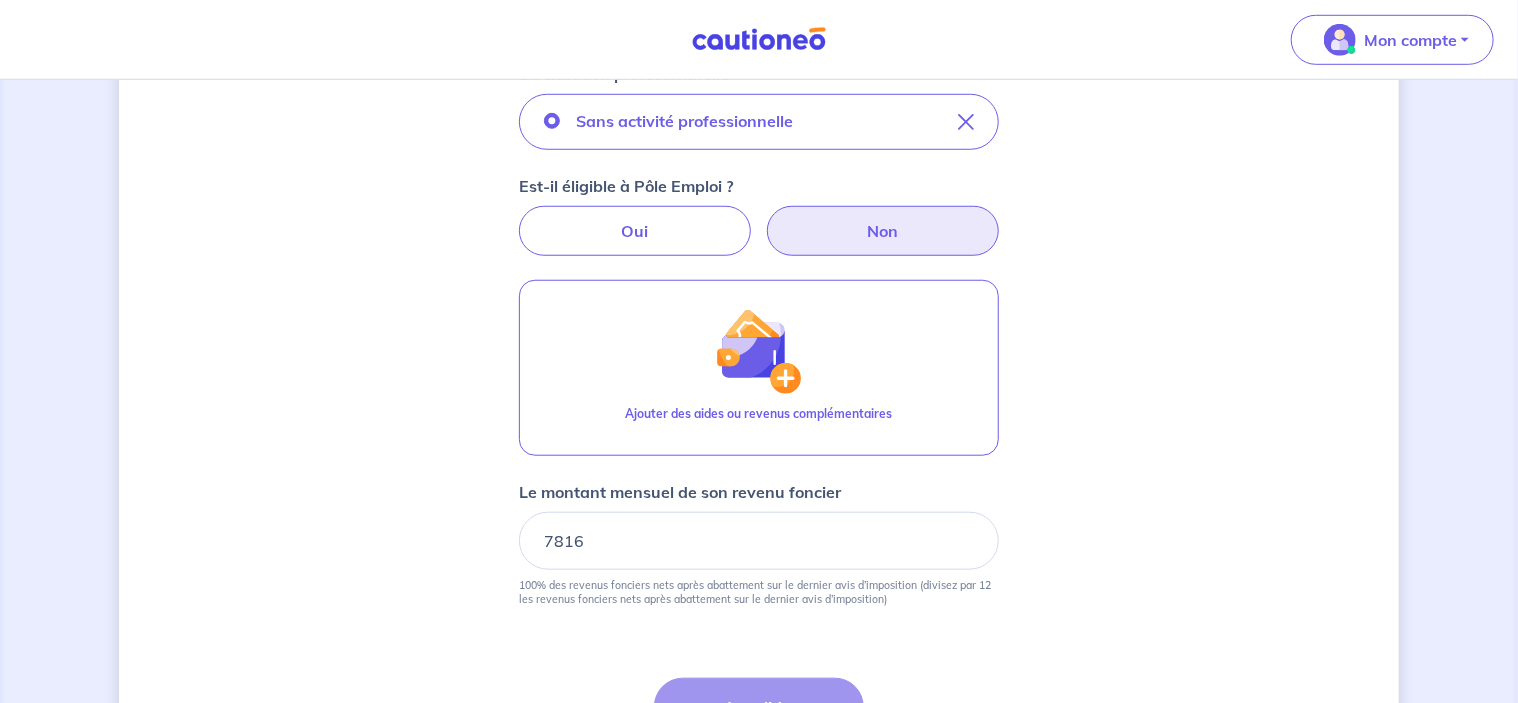 drag, startPoint x: 1090, startPoint y: 397, endPoint x: 1091, endPoint y: 386, distance: 11.045361 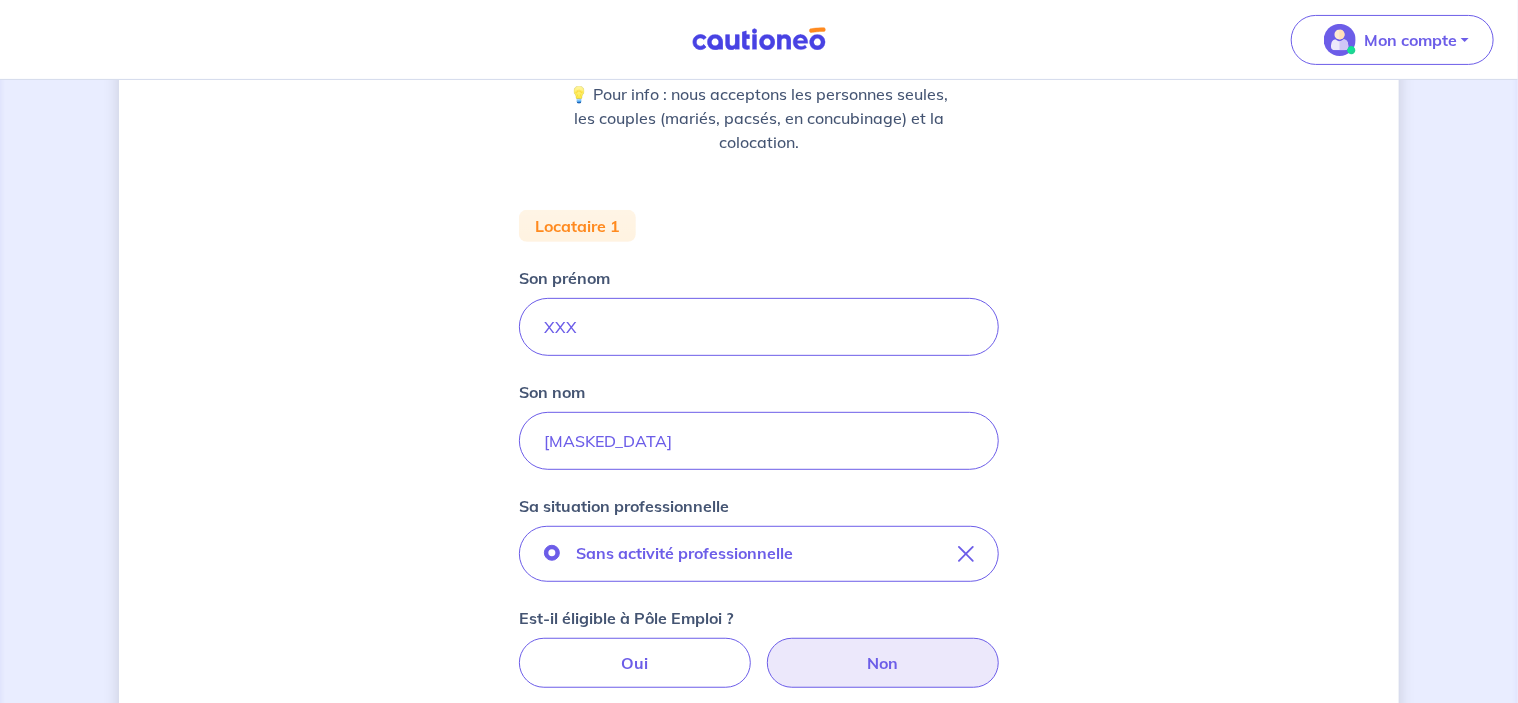 scroll, scrollTop: 406, scrollLeft: 0, axis: vertical 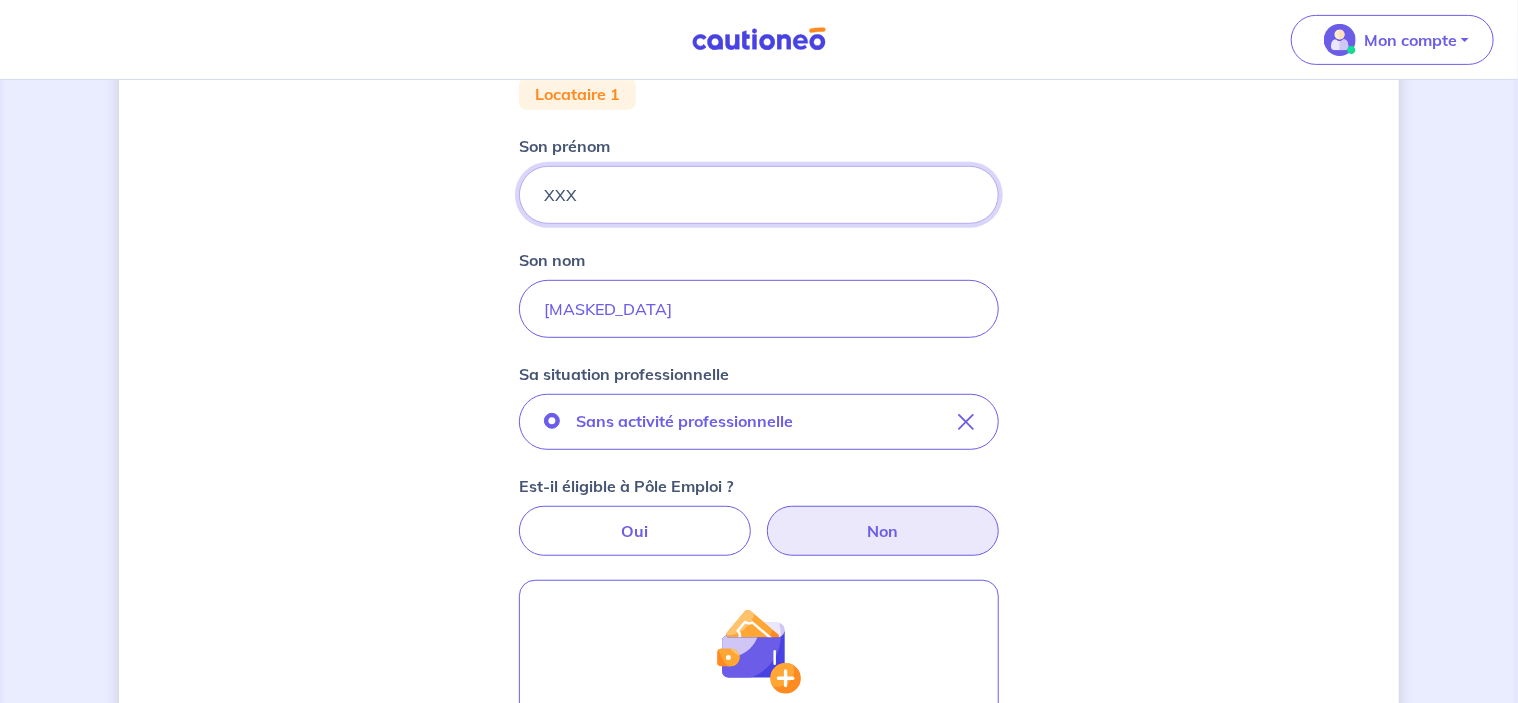 click on "XXX" at bounding box center [759, 195] 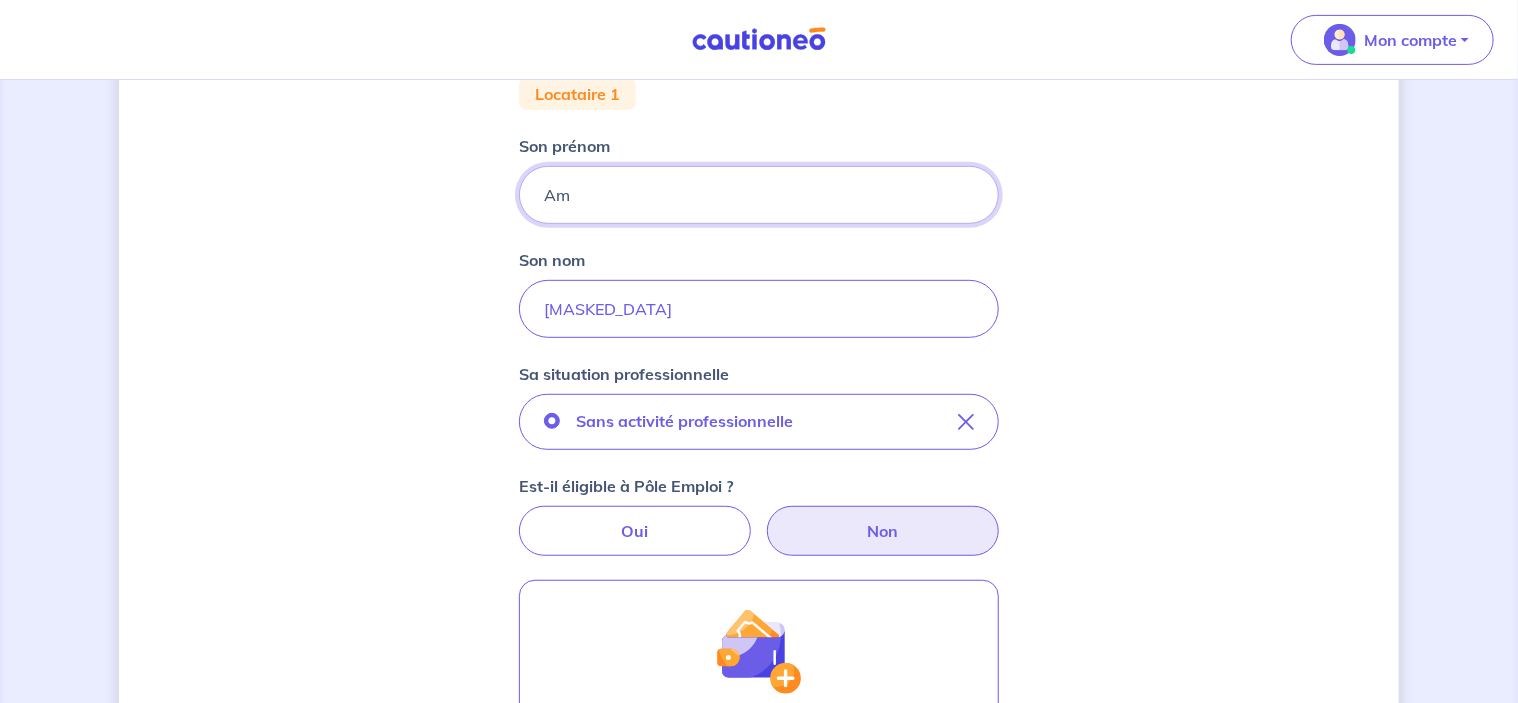 type on "a" 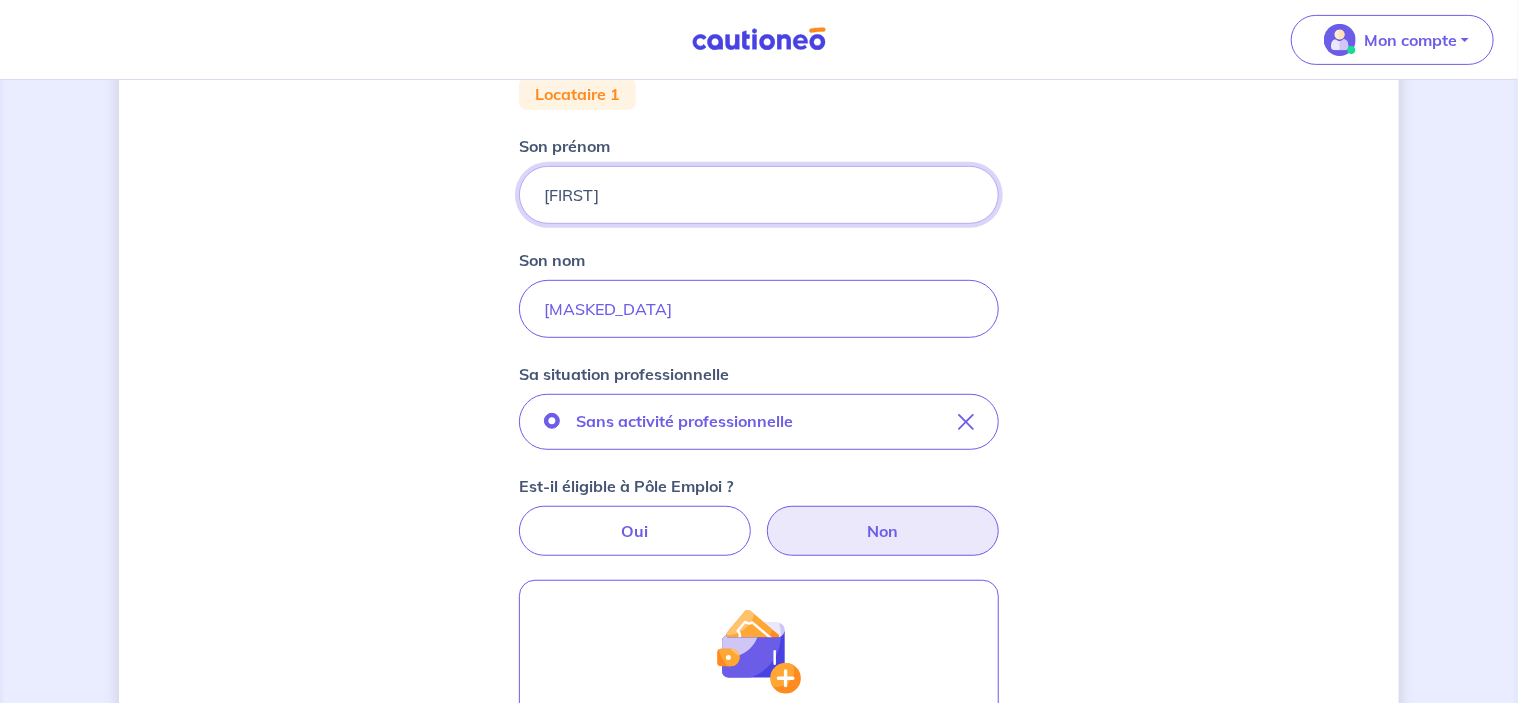 type on "[FIRST]" 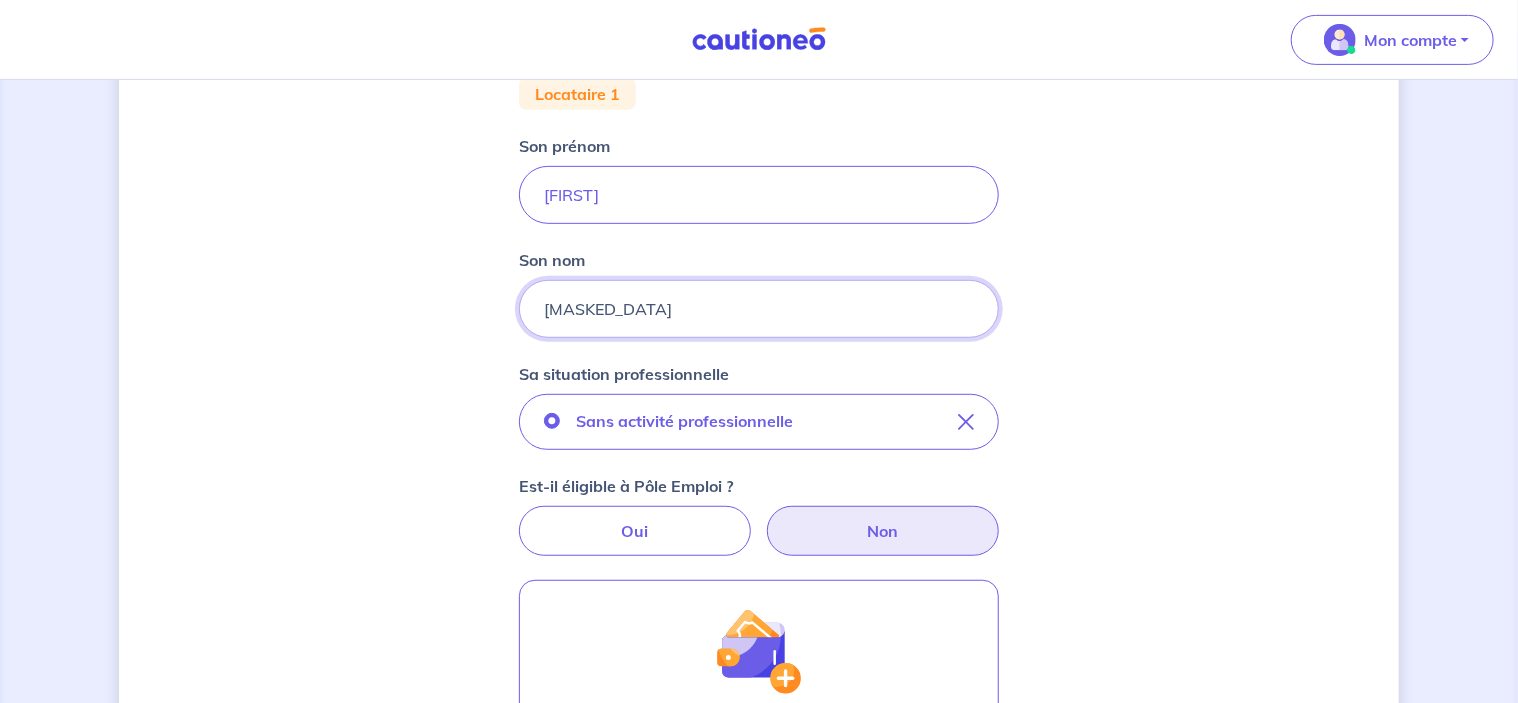 click on "[MASKED_DATA]" at bounding box center [759, 309] 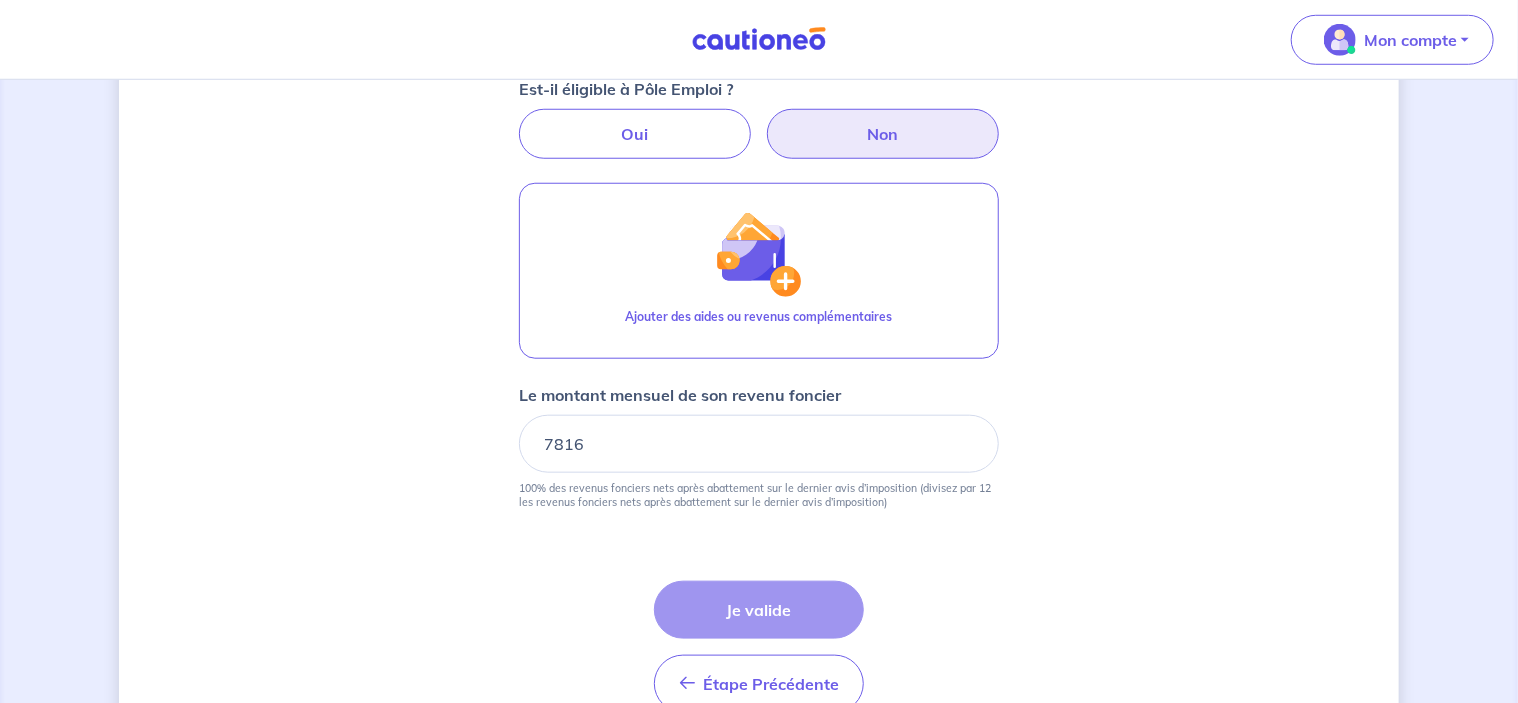 scroll, scrollTop: 806, scrollLeft: 0, axis: vertical 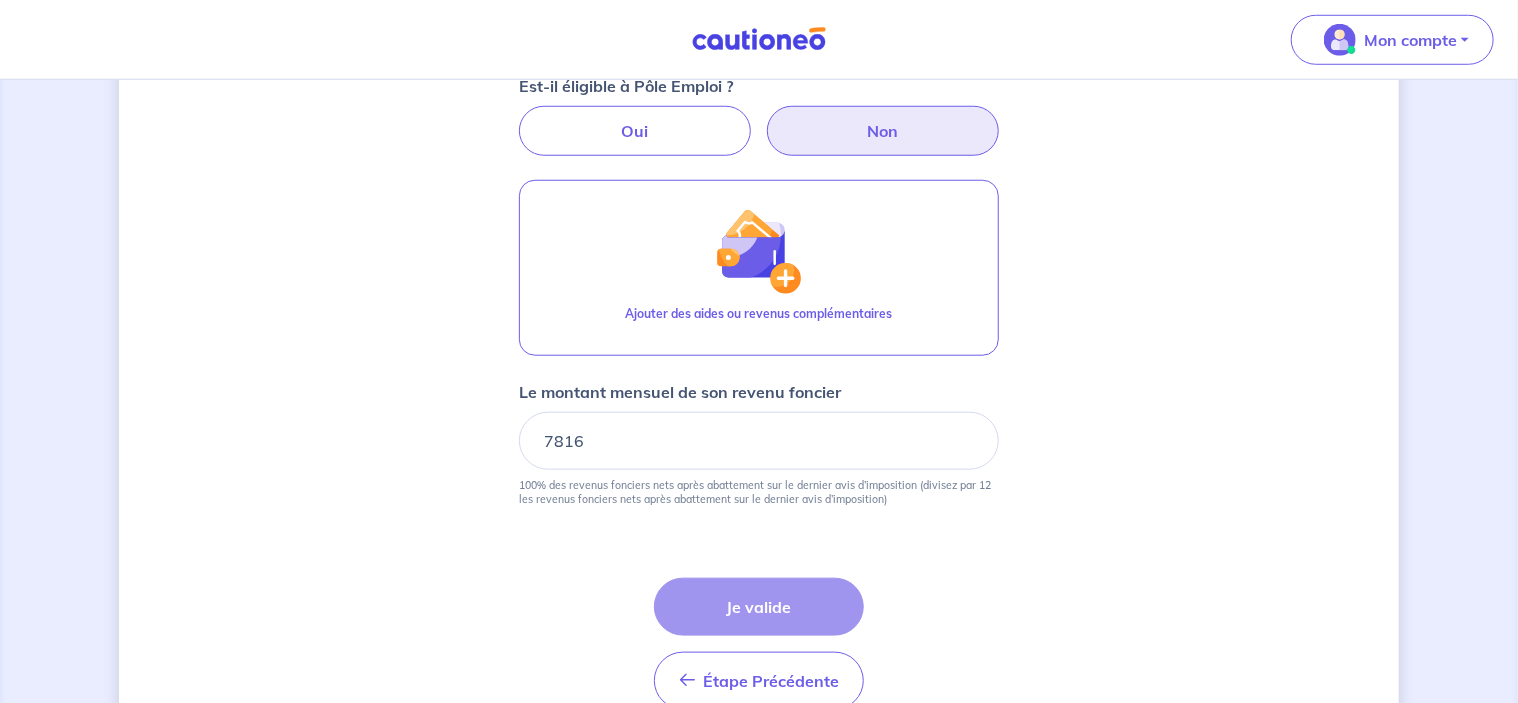type on "[LAST]" 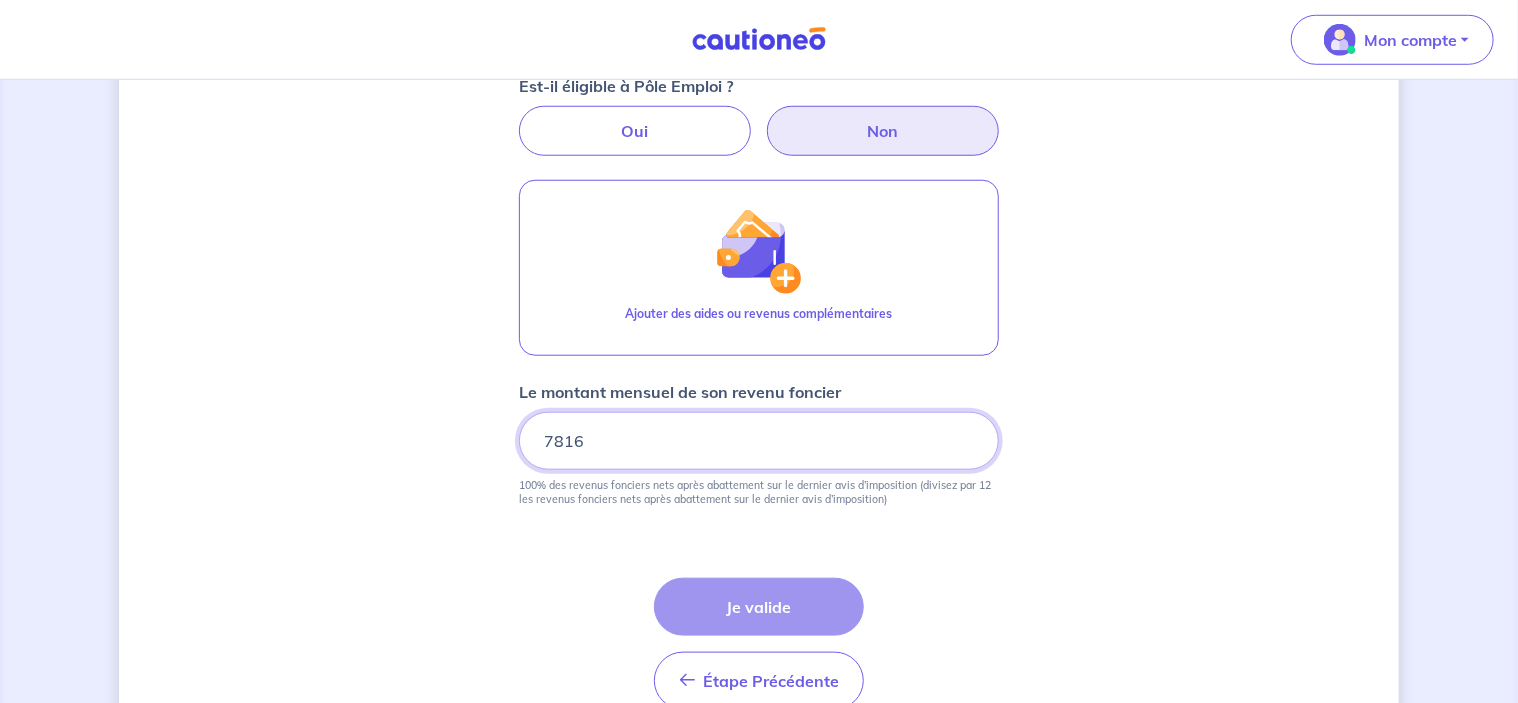 click on "7816" at bounding box center [759, 441] 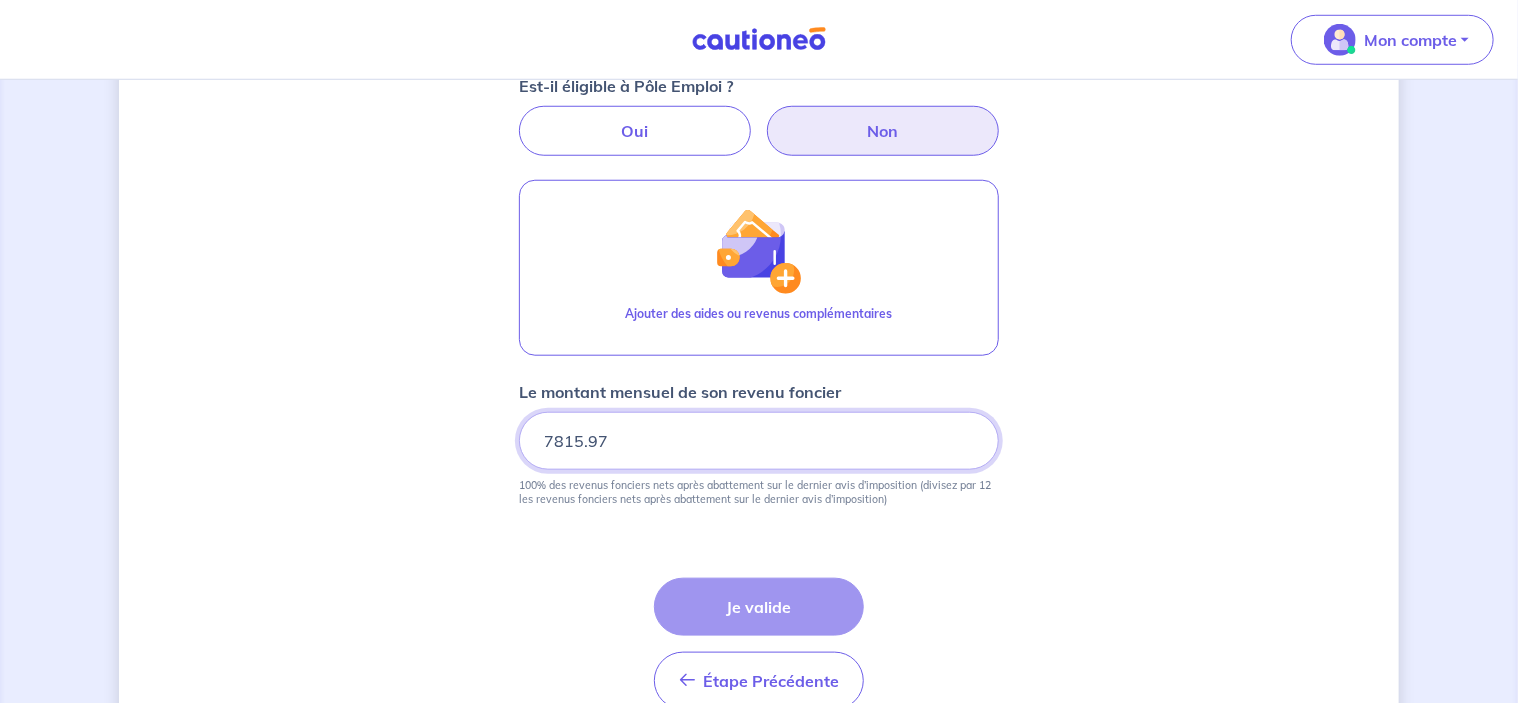click on "7815.97" at bounding box center (759, 441) 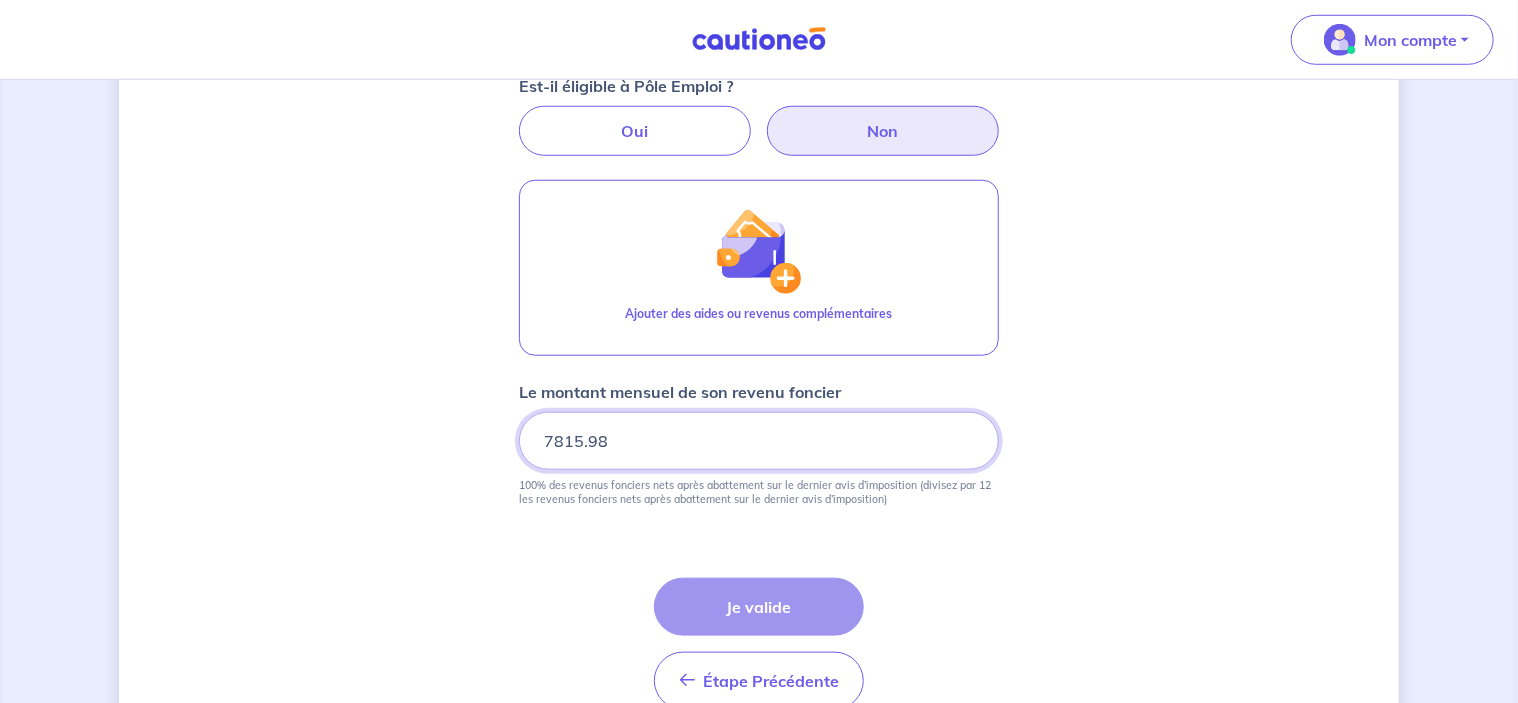 click on "7815.98" at bounding box center [759, 441] 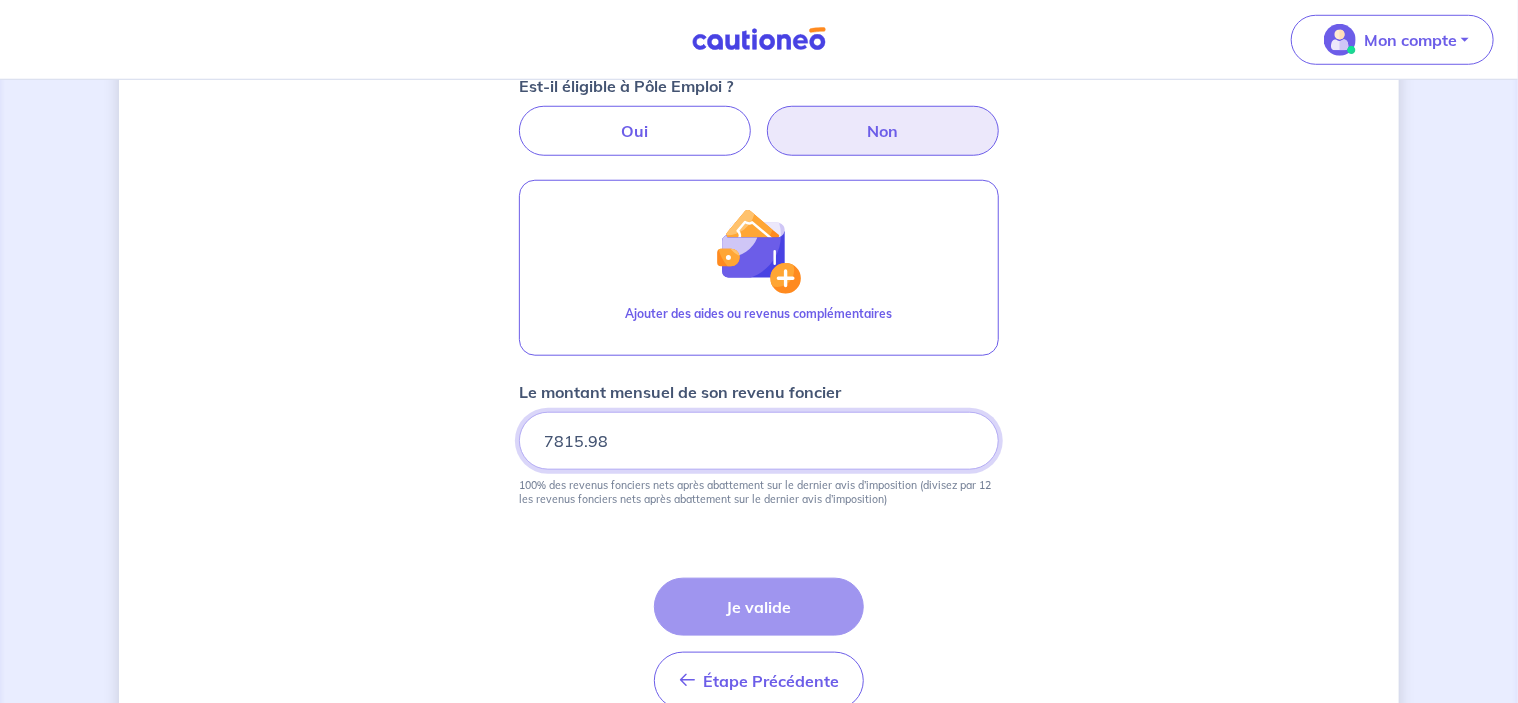 click on "[AMOUNT]" at bounding box center (759, 441) 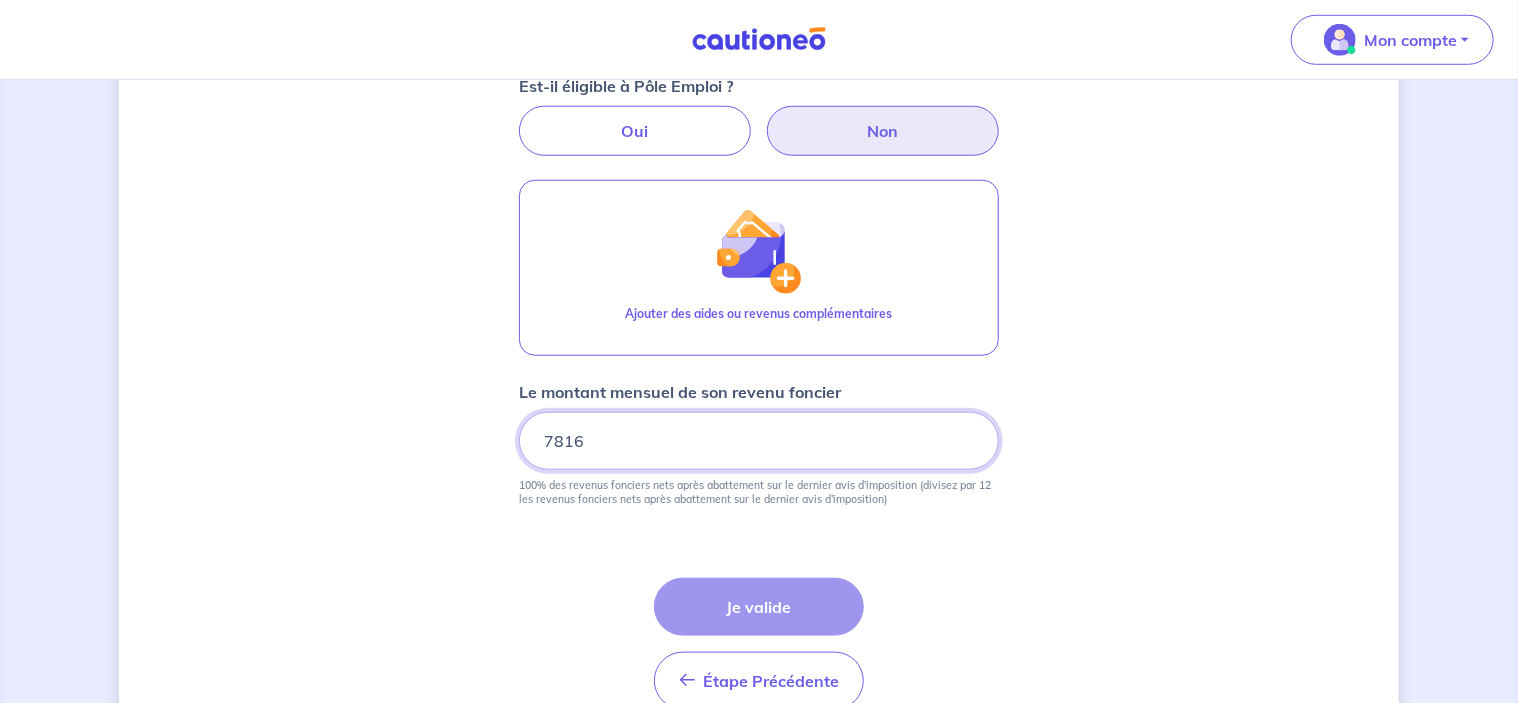 type on "7816" 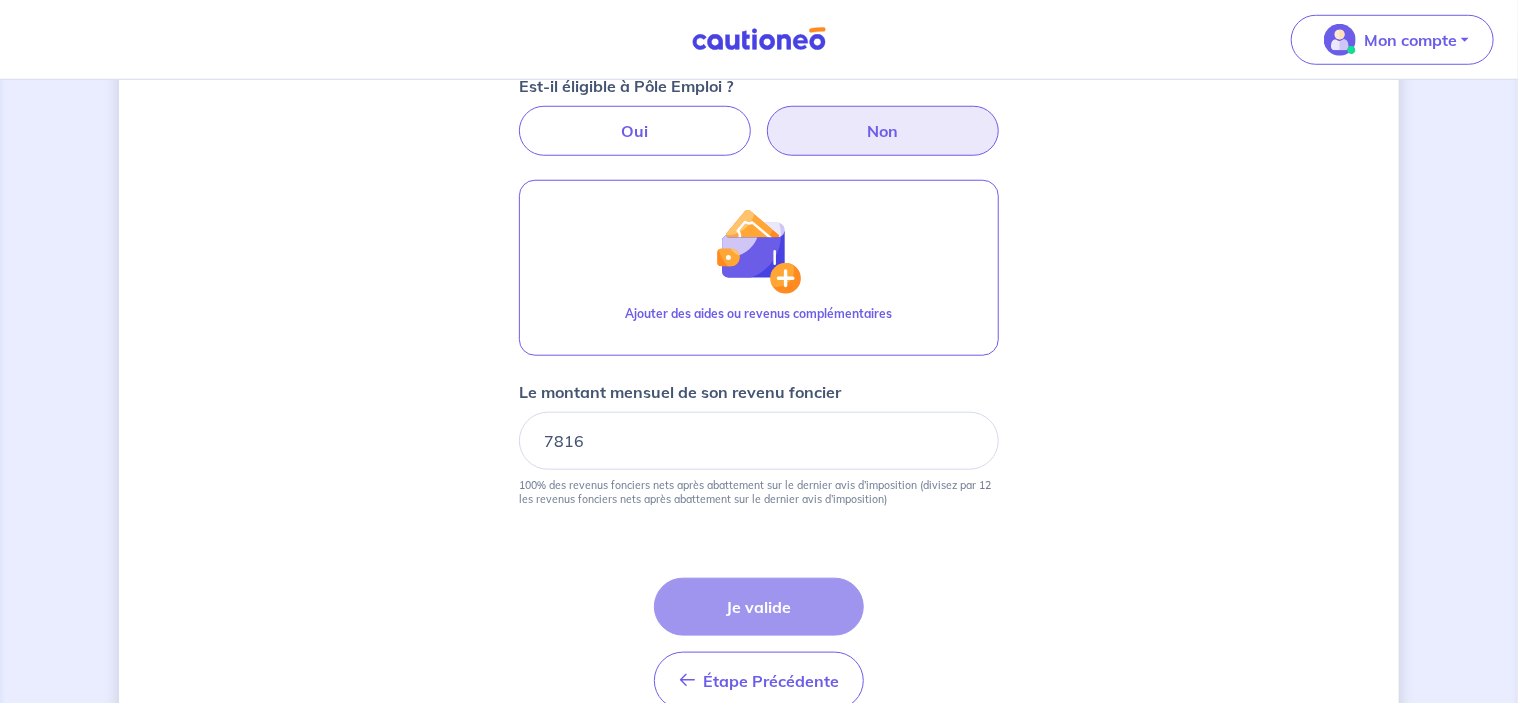click on "Étape Précédente Précédent Je valide Je valide" at bounding box center [759, 644] 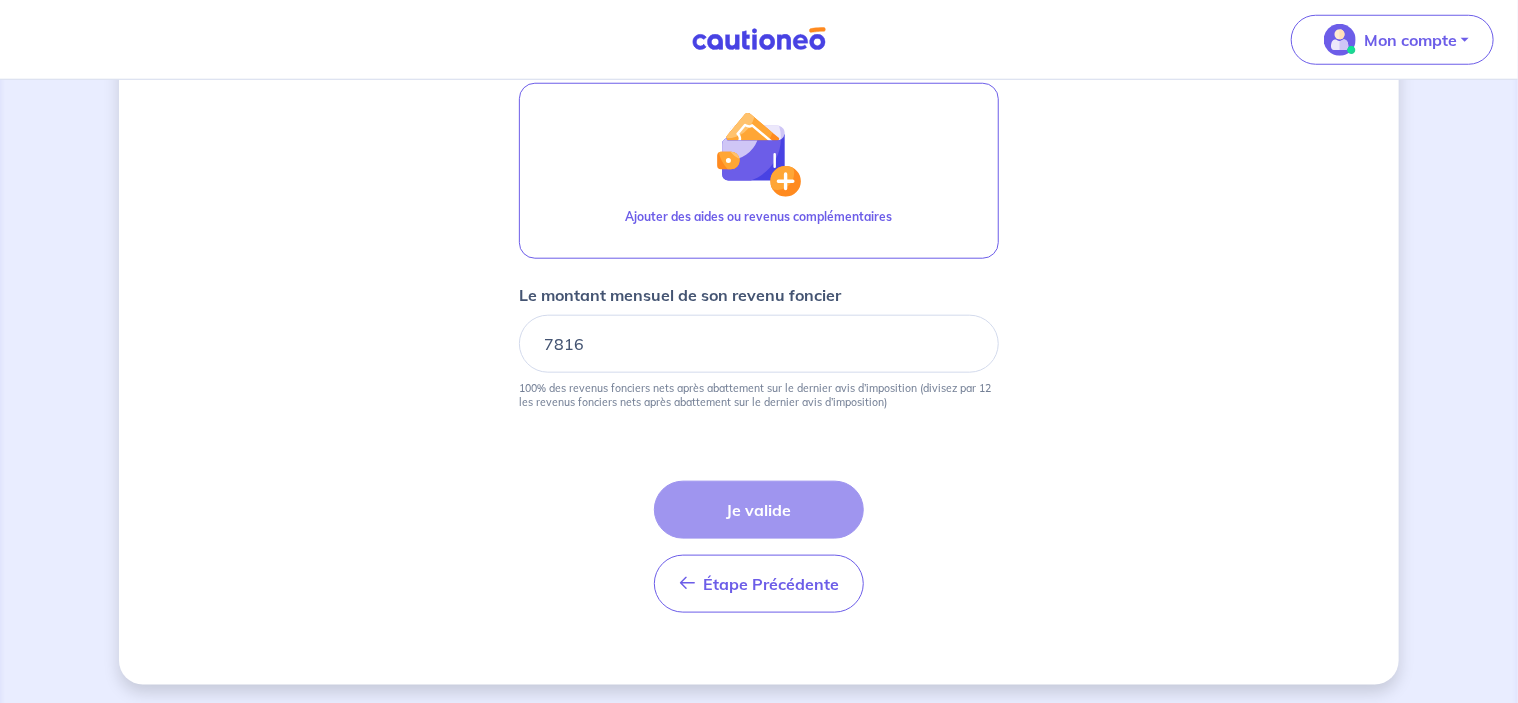 scroll, scrollTop: 906, scrollLeft: 0, axis: vertical 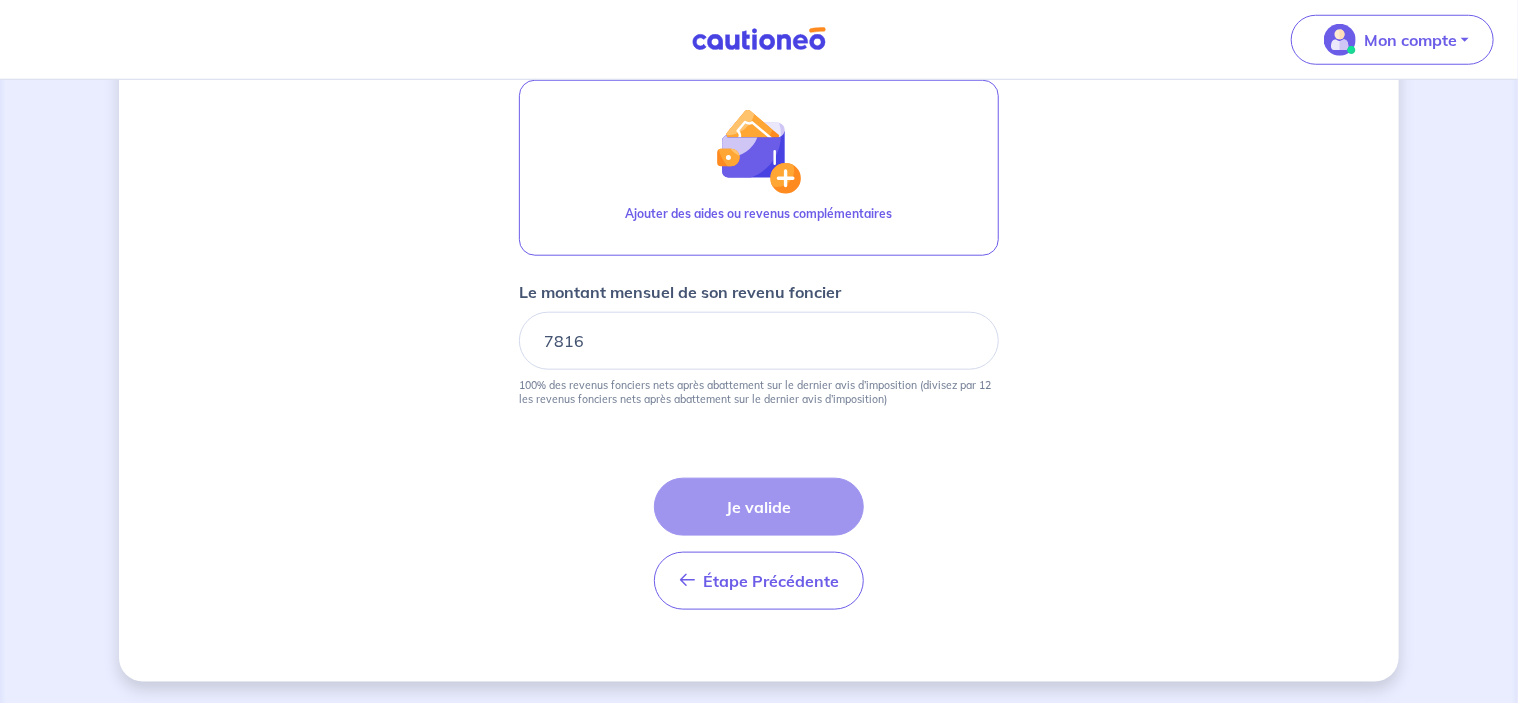 drag, startPoint x: 811, startPoint y: 492, endPoint x: 806, endPoint y: 483, distance: 10.29563 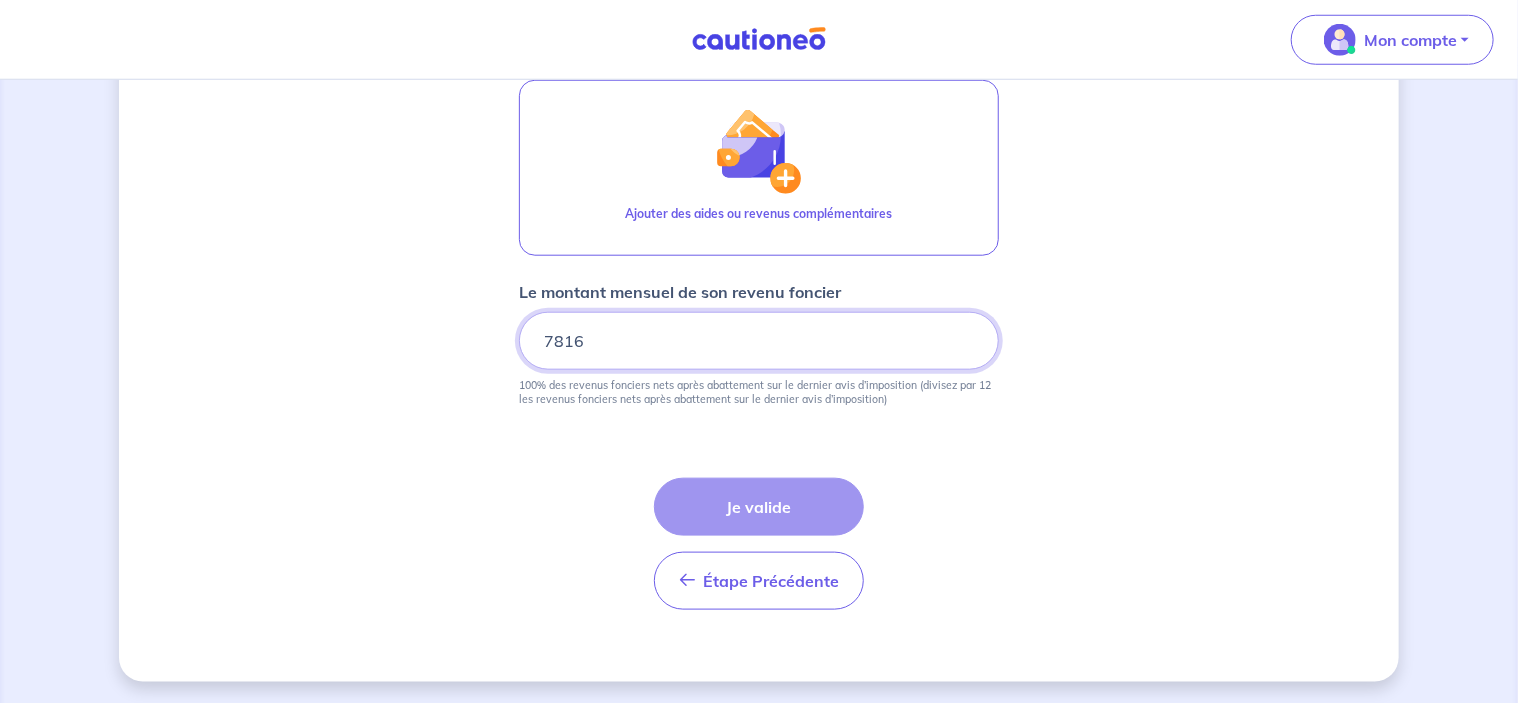 click on "7816" at bounding box center (759, 341) 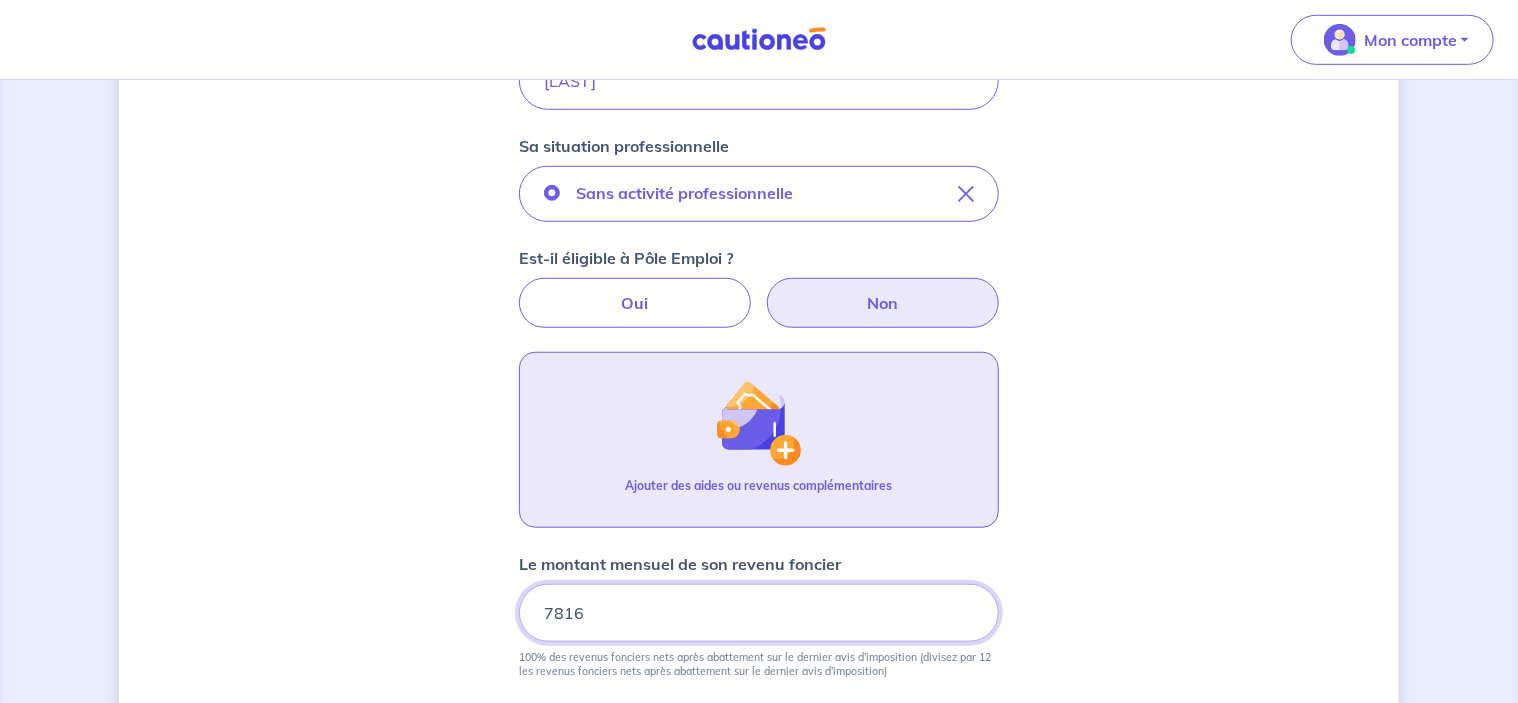 scroll, scrollTop: 606, scrollLeft: 0, axis: vertical 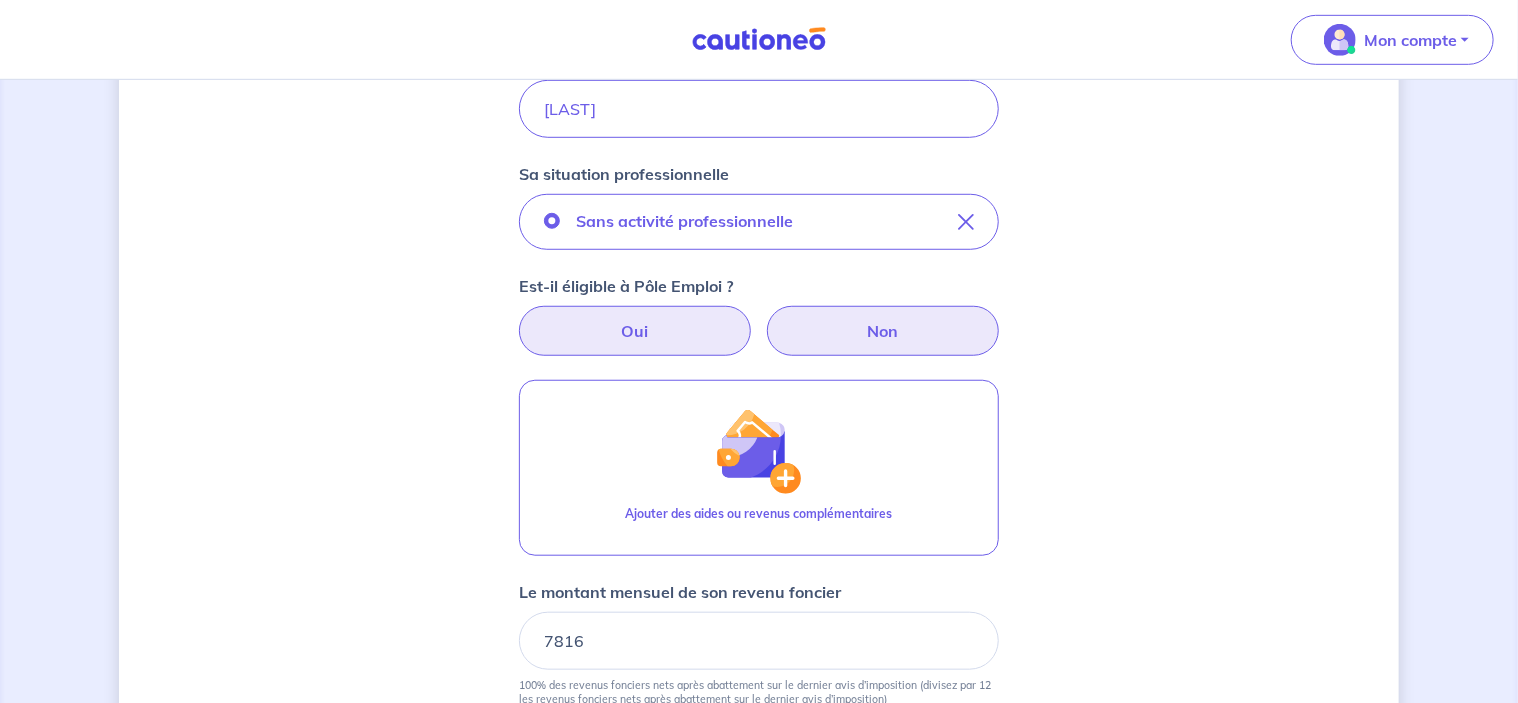 click on "Oui" at bounding box center [635, 331] 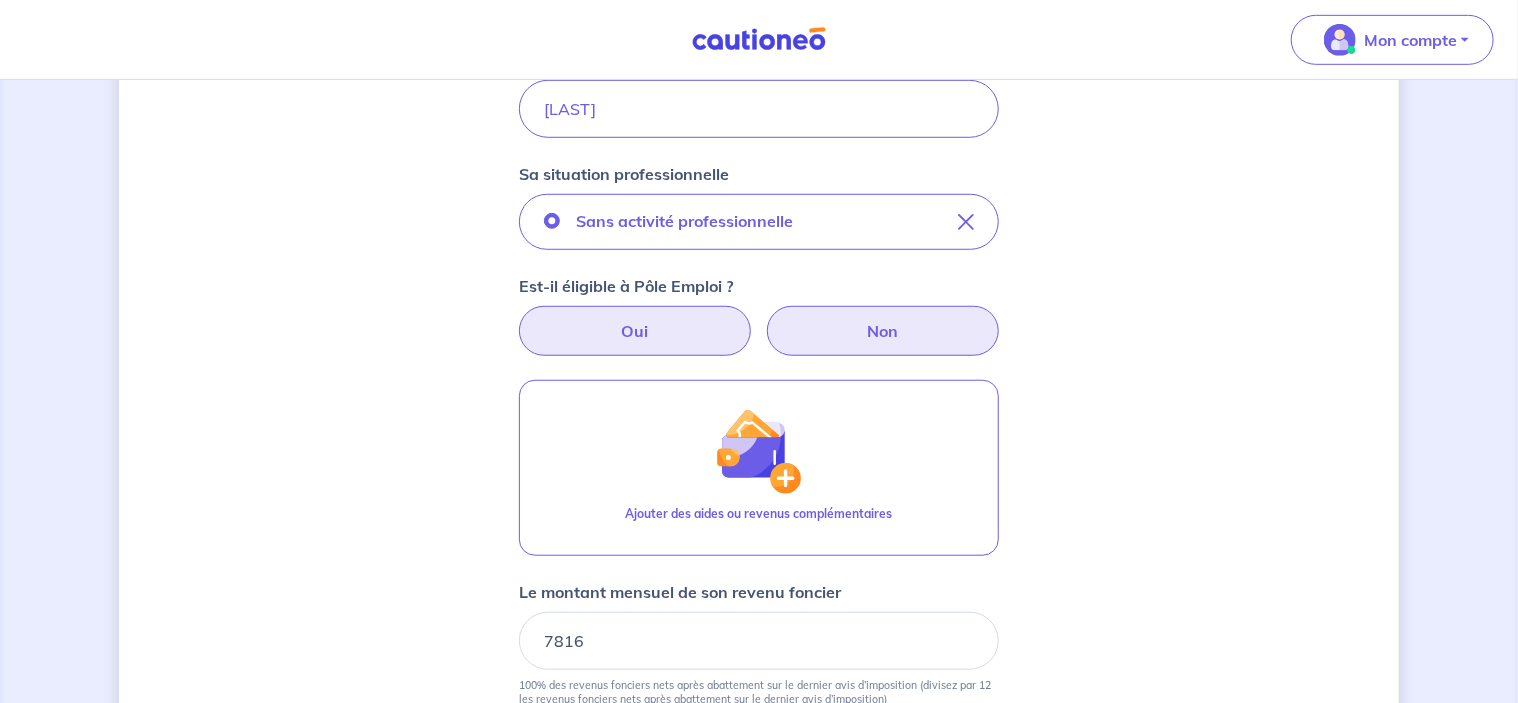 click on "Oui" at bounding box center (759, 312) 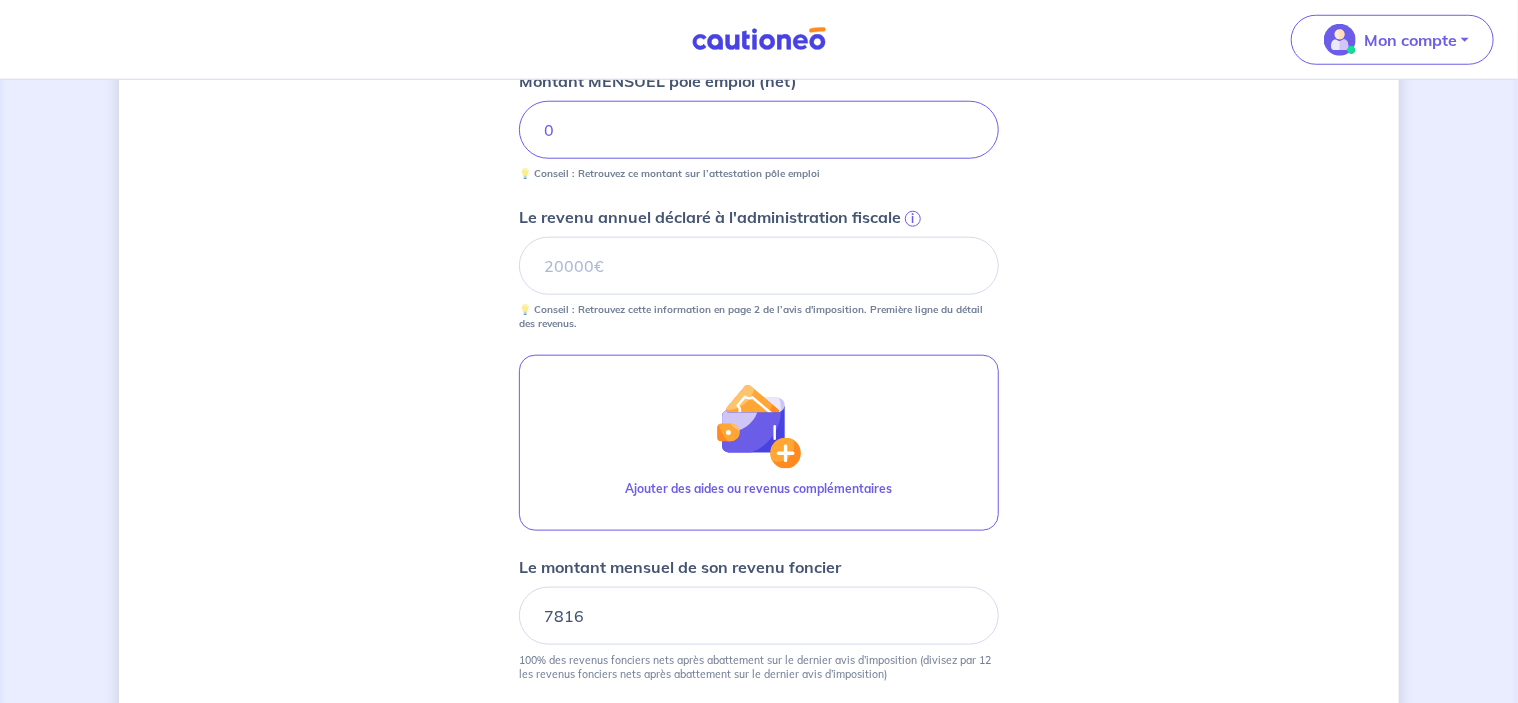 scroll, scrollTop: 791, scrollLeft: 0, axis: vertical 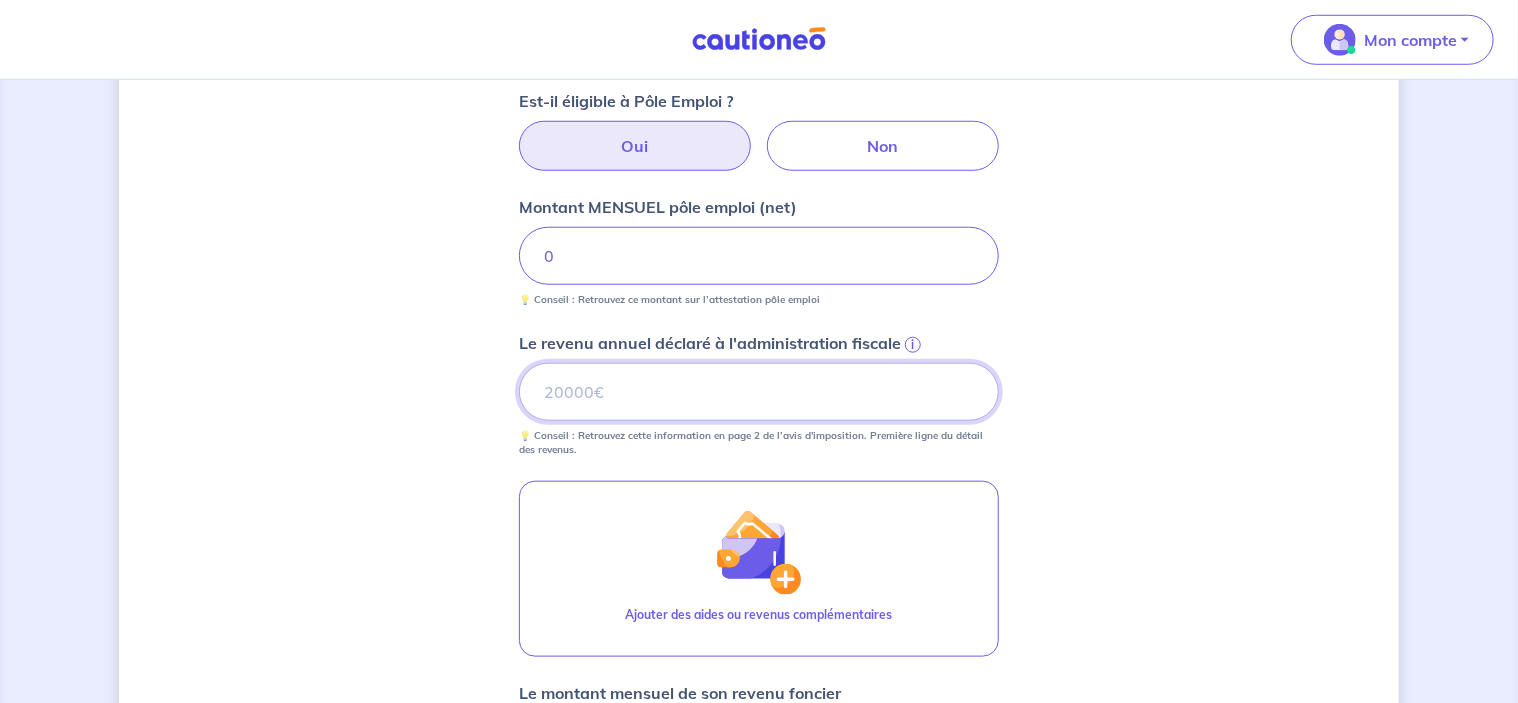 click on "Le revenu annuel déclaré à l'administration fiscale i" at bounding box center (759, 392) 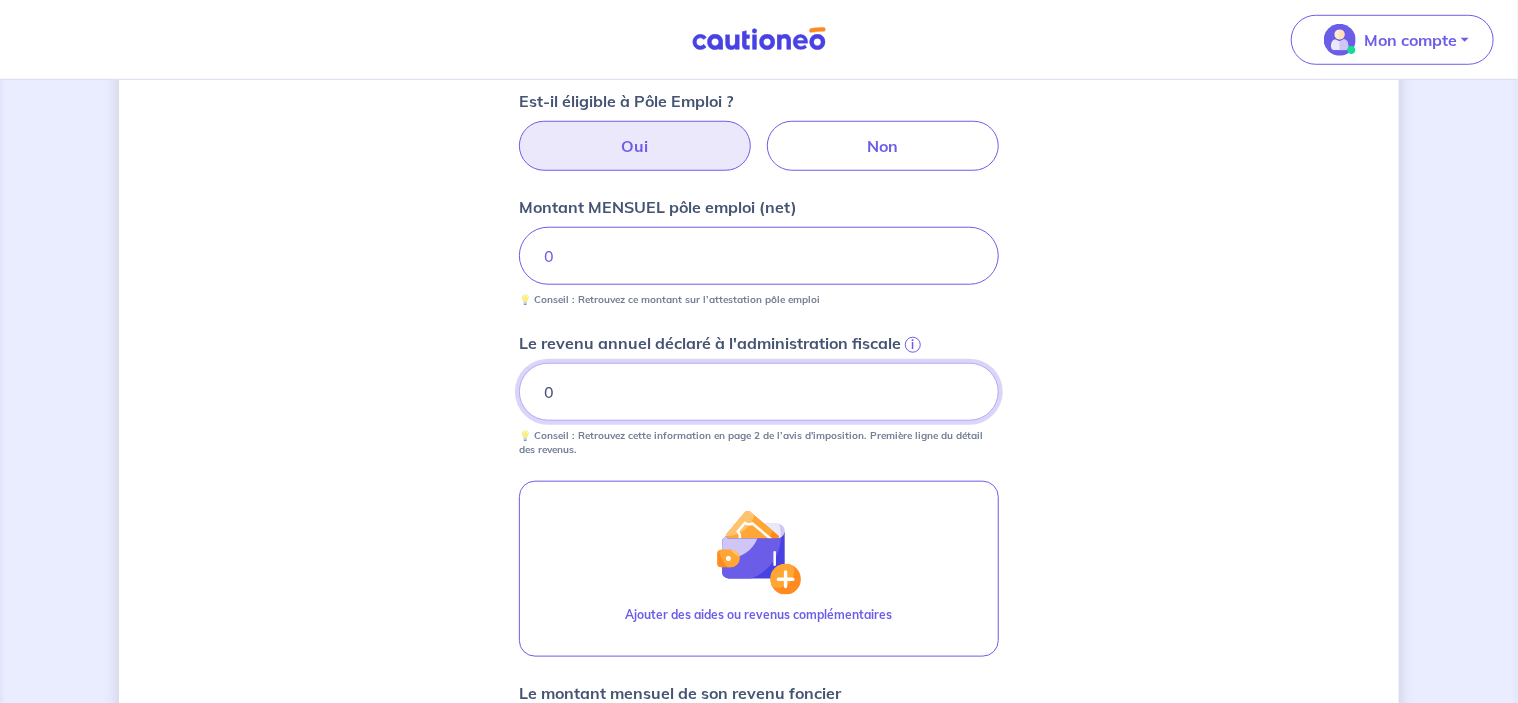 type on "0" 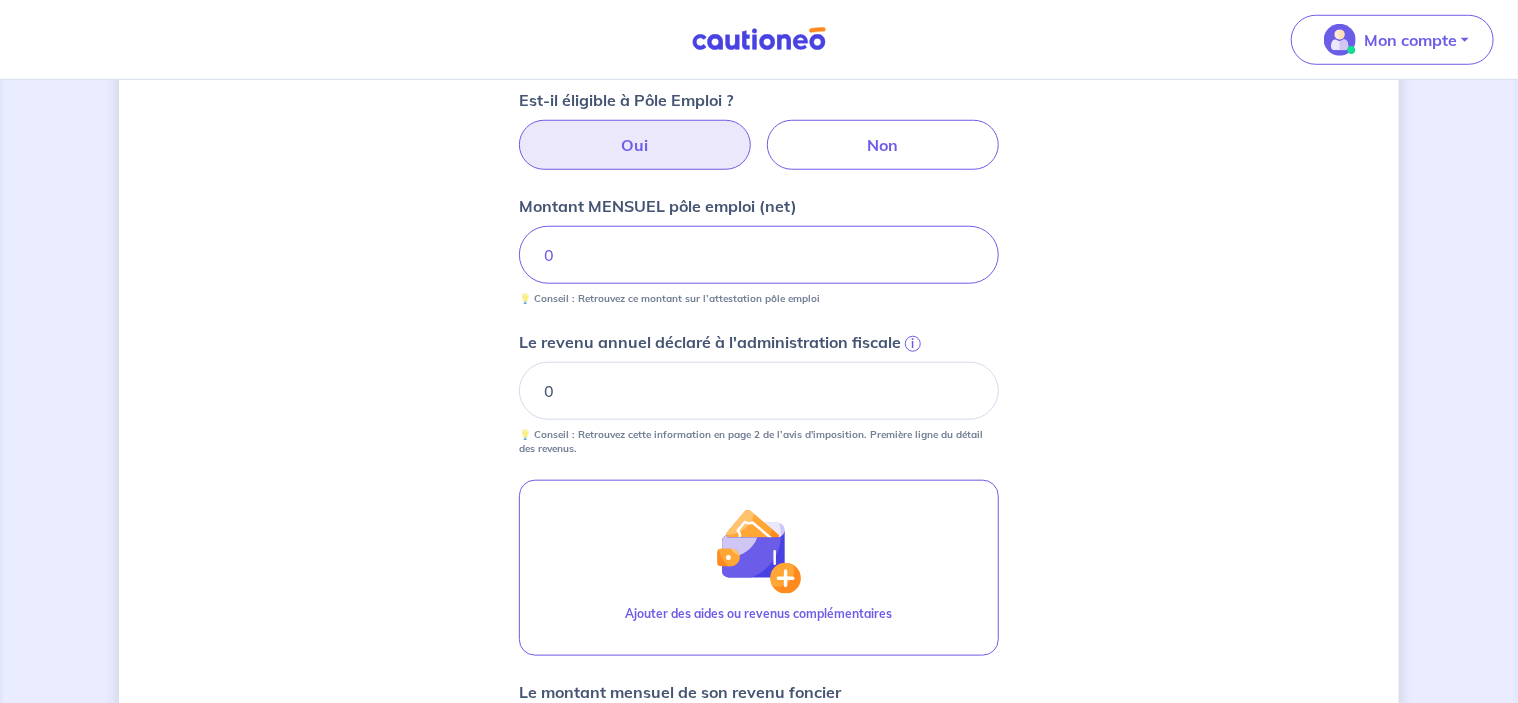 scroll, scrollTop: 791, scrollLeft: 0, axis: vertical 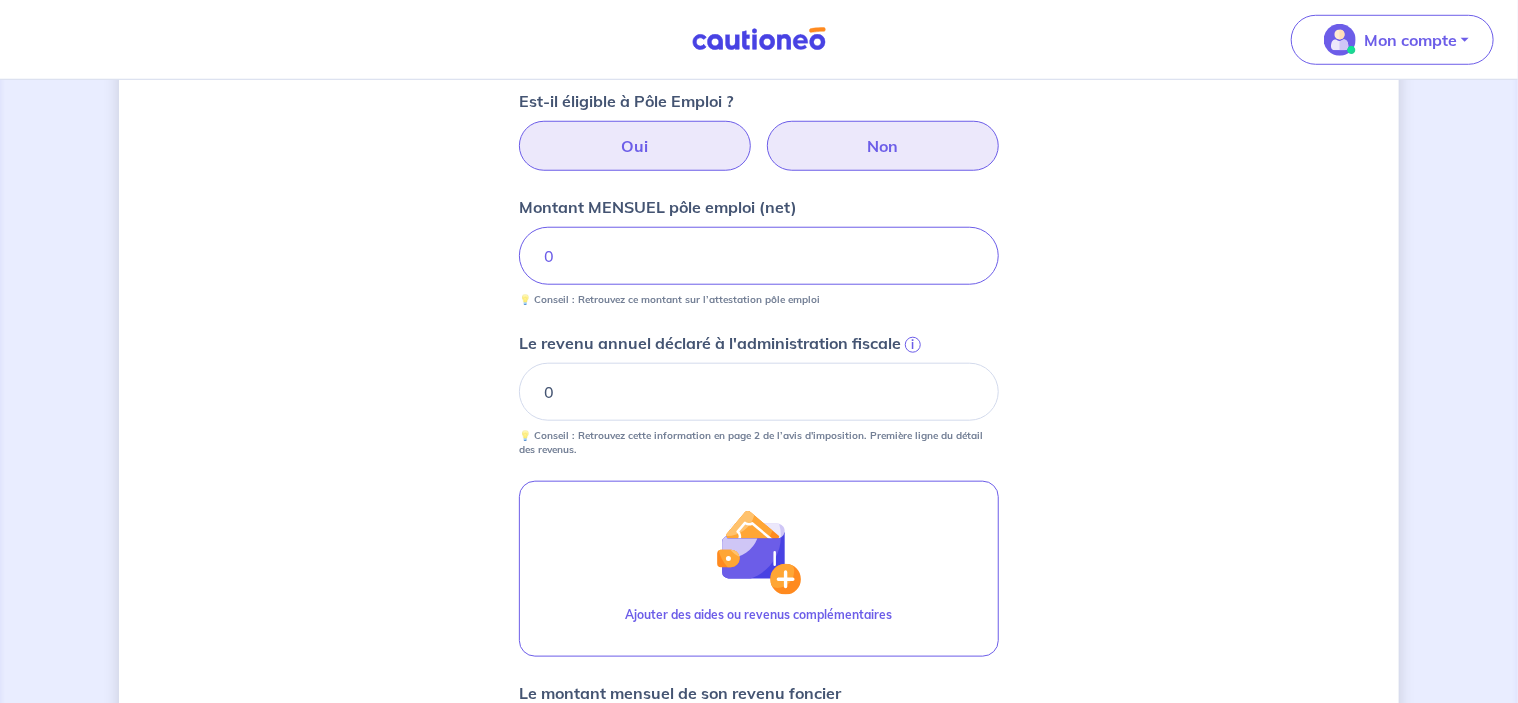 click on "Non" at bounding box center [883, 146] 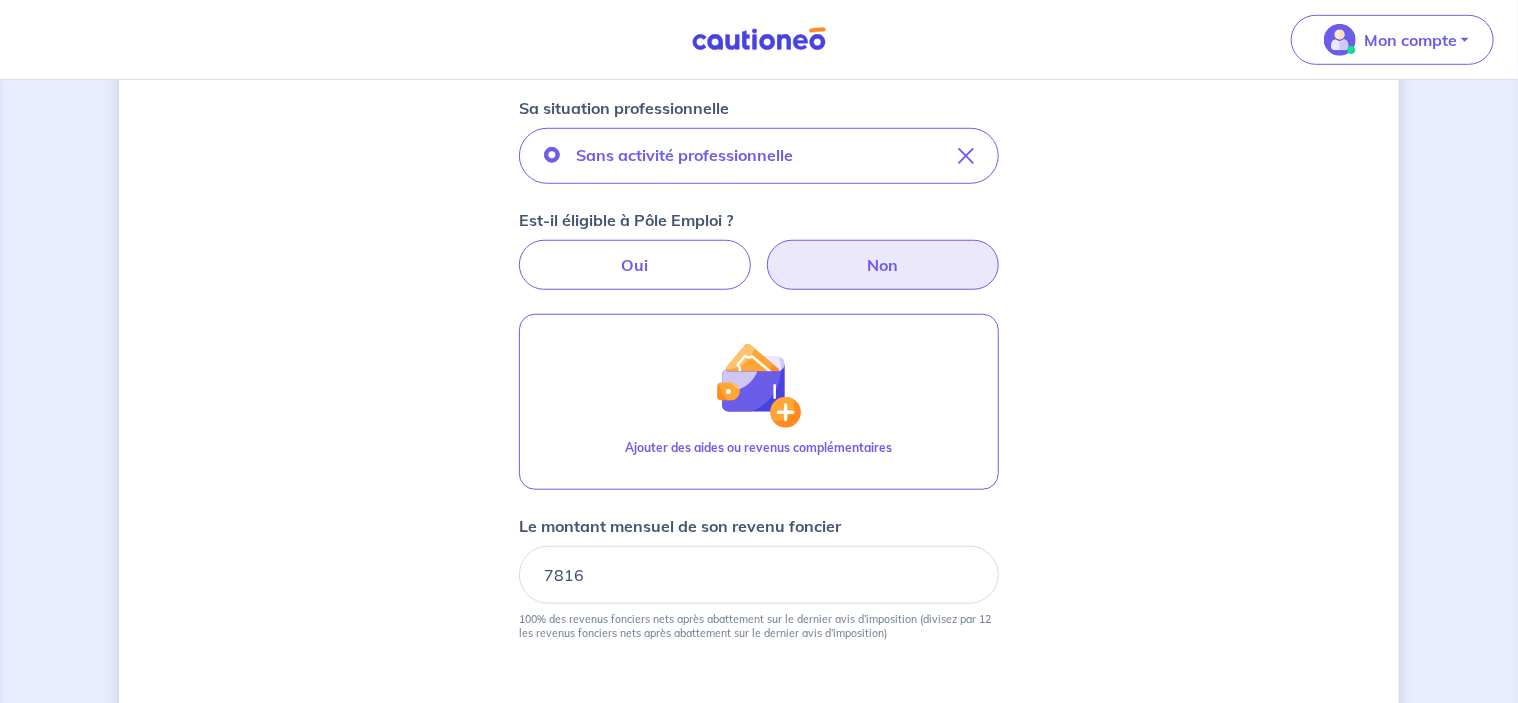 scroll, scrollTop: 906, scrollLeft: 0, axis: vertical 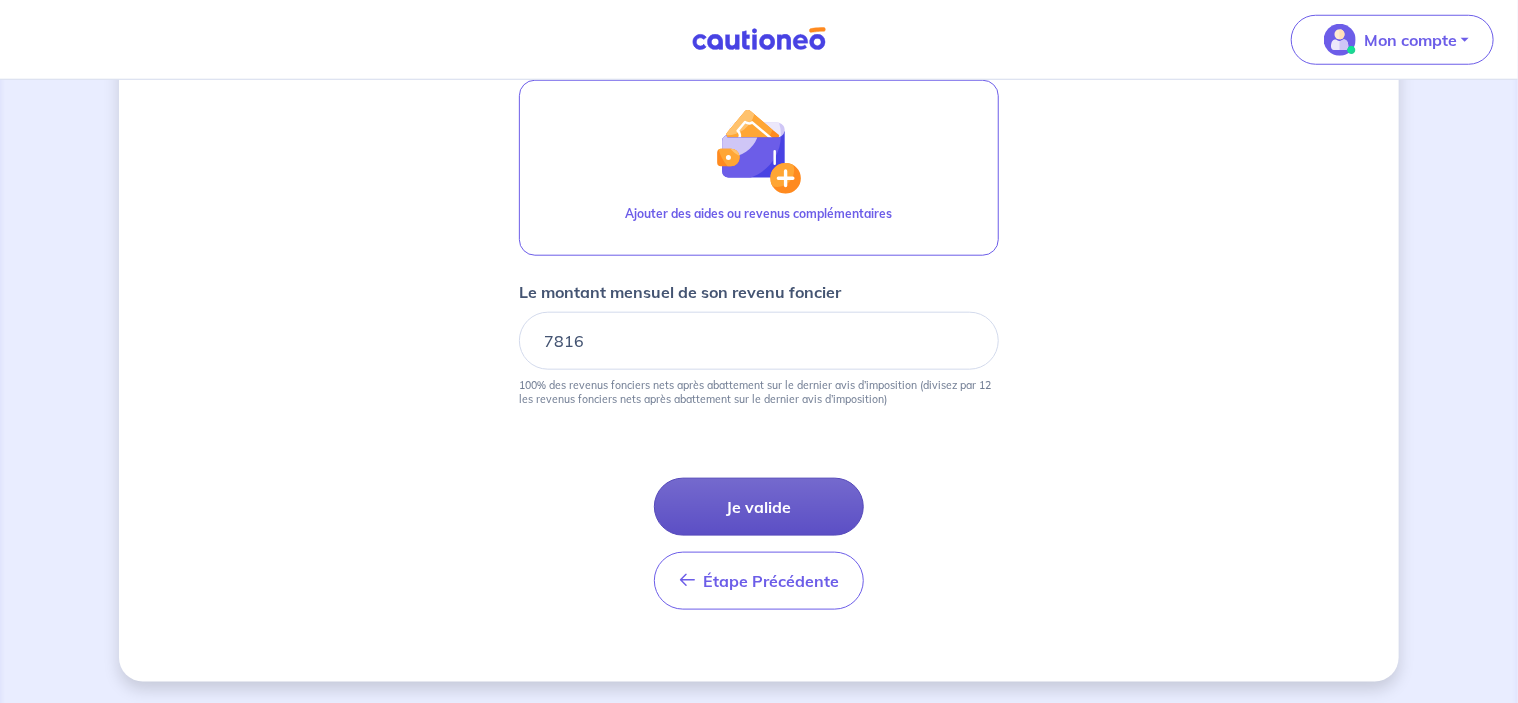 click on "Je valide" at bounding box center (759, 507) 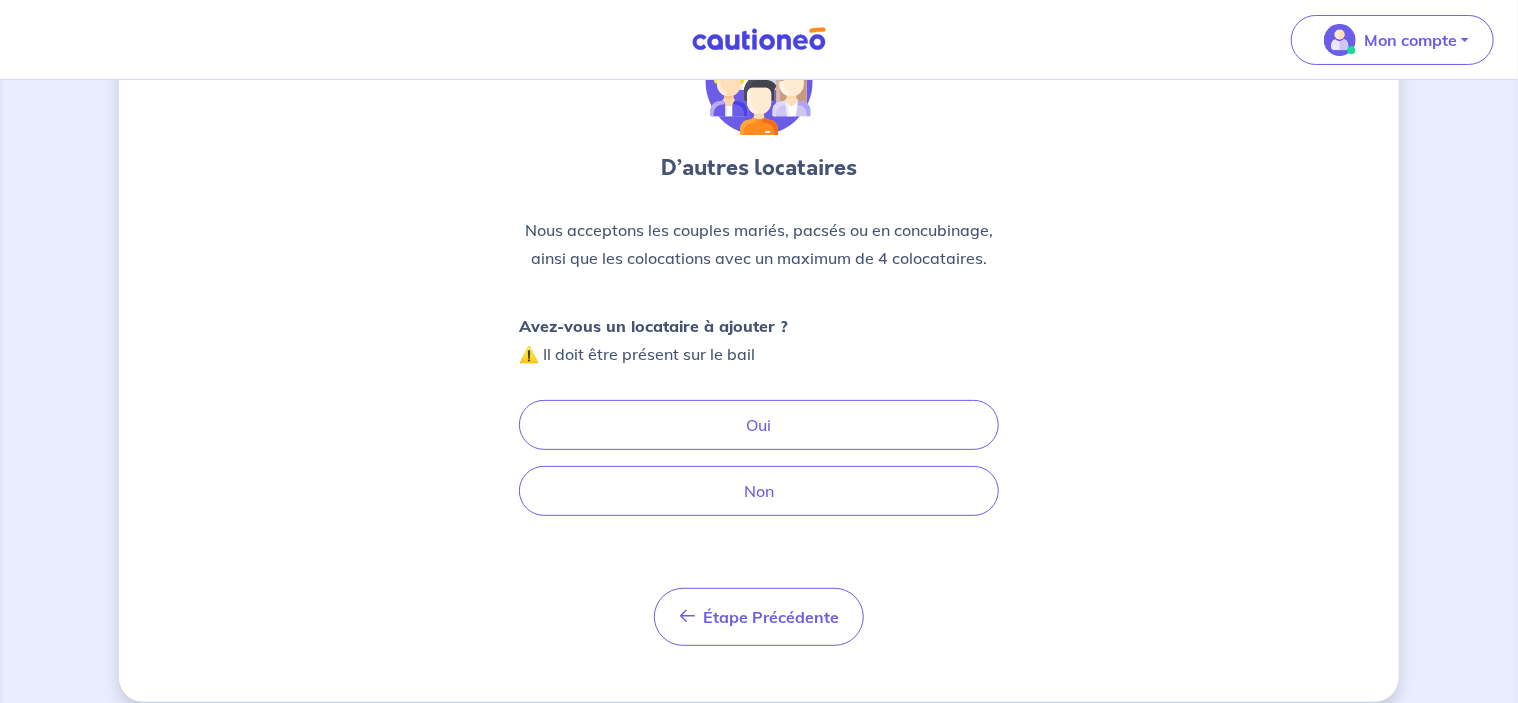 scroll, scrollTop: 145, scrollLeft: 0, axis: vertical 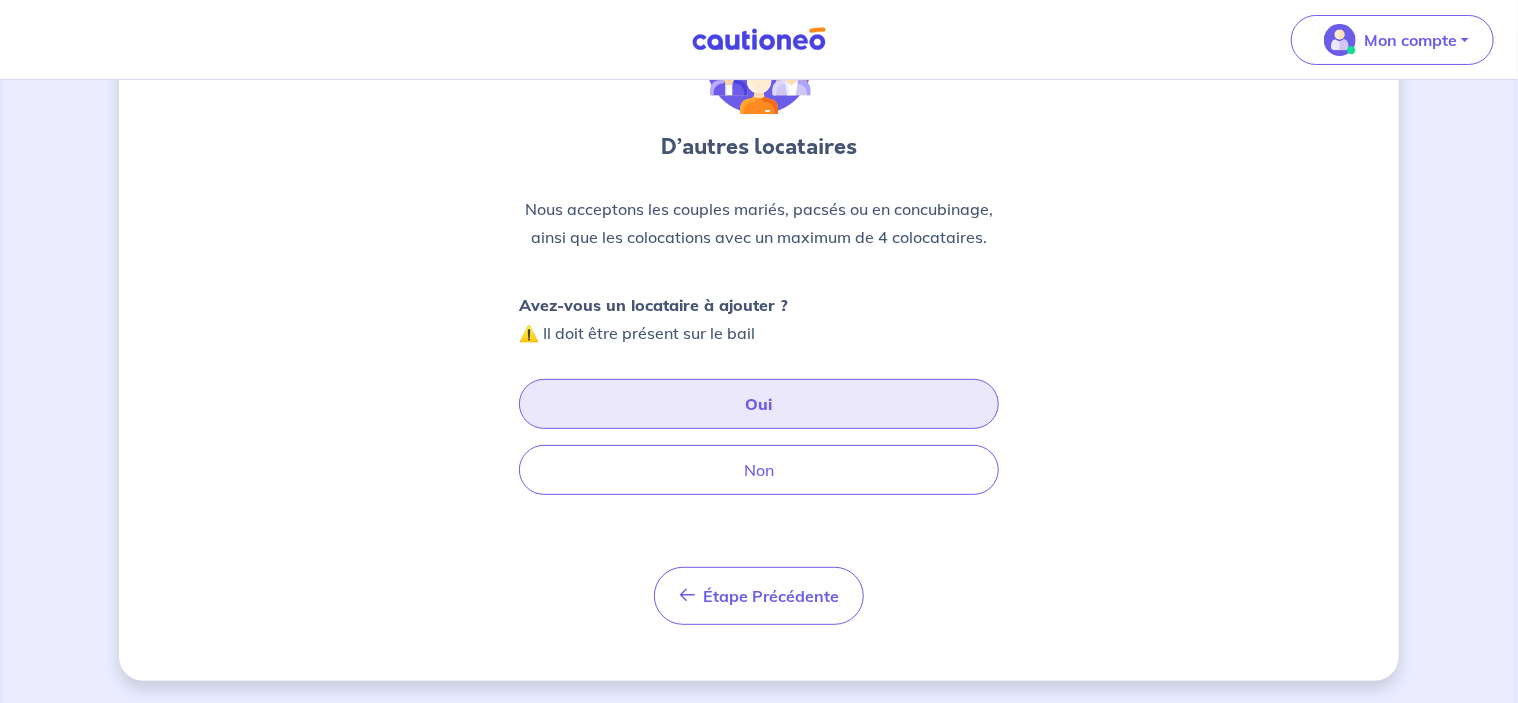 click on "Oui" at bounding box center (759, 404) 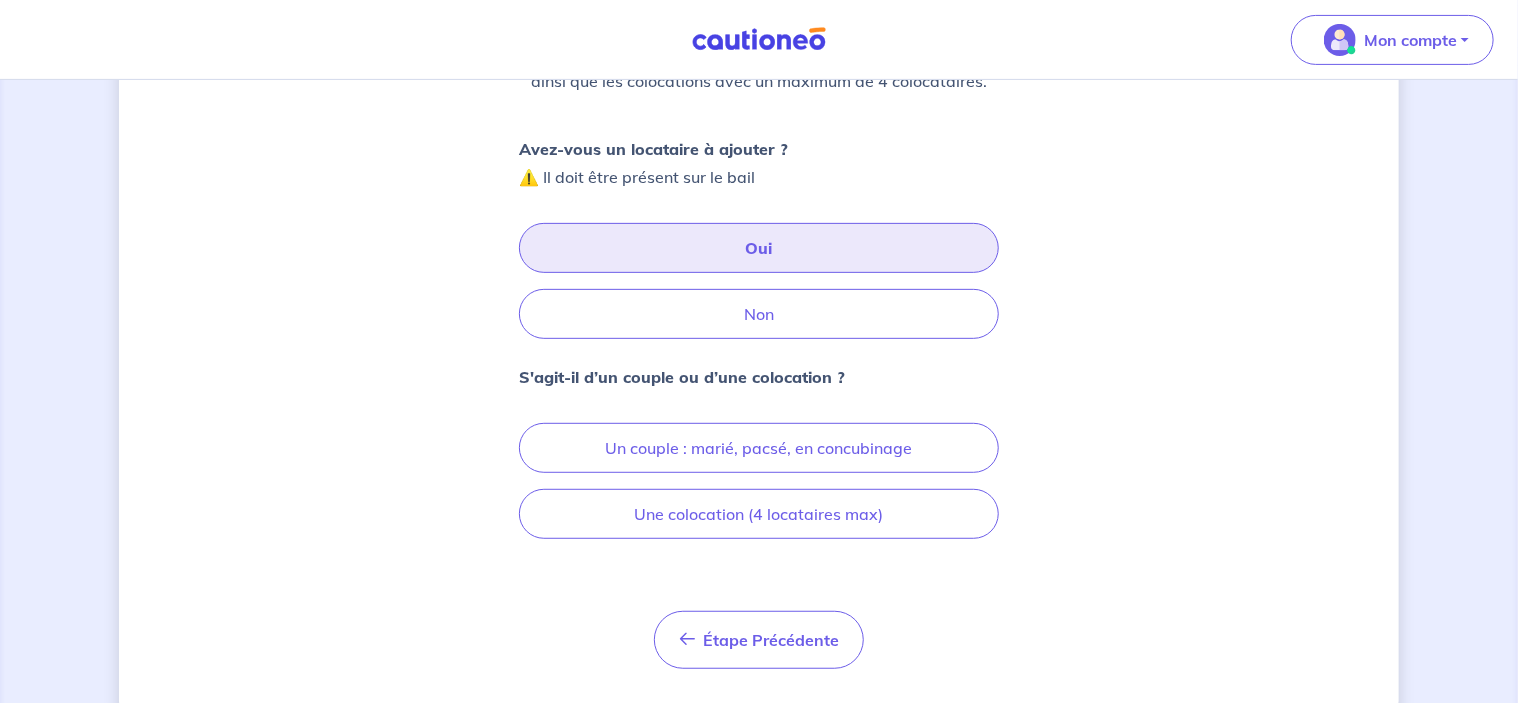 scroll, scrollTop: 344, scrollLeft: 0, axis: vertical 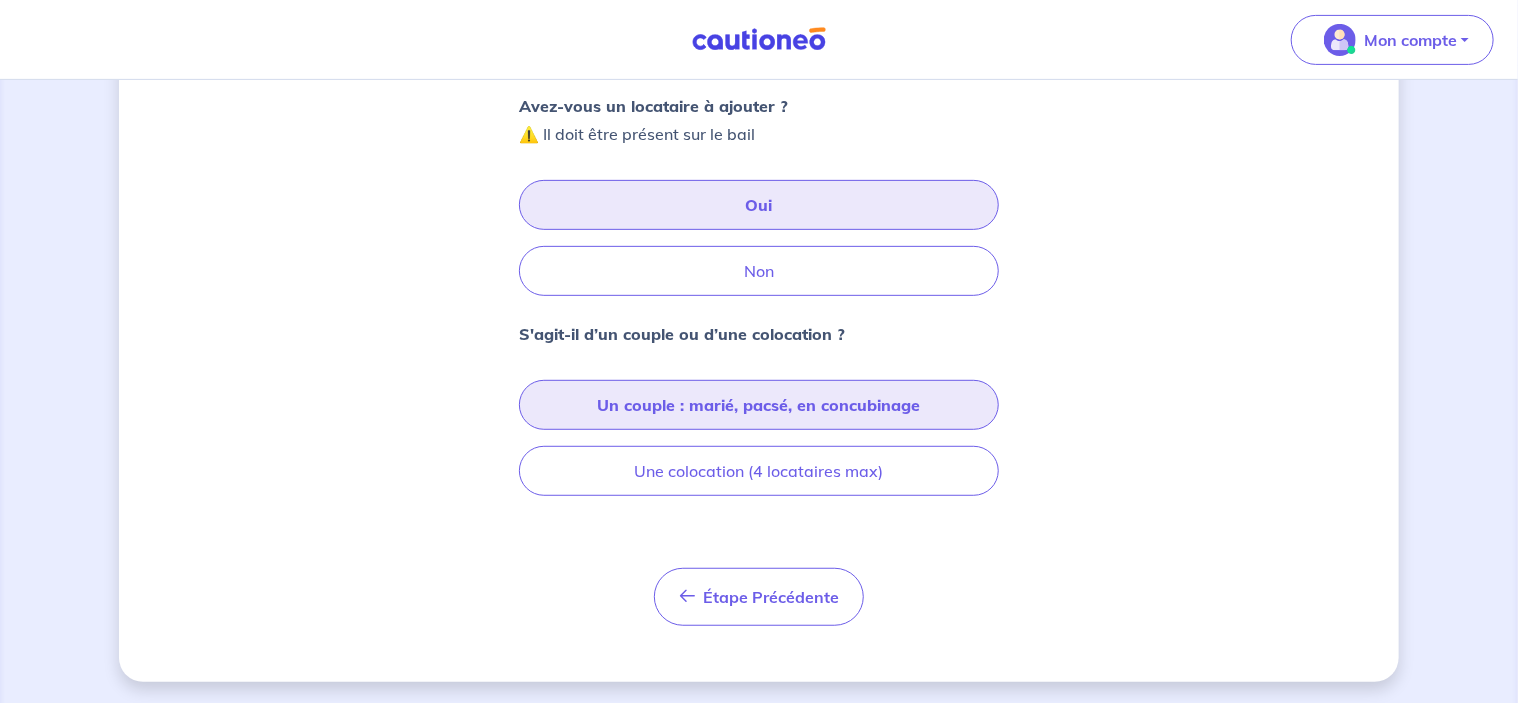 click on "Un couple : marié, pacsé, en concubinage" at bounding box center (759, 405) 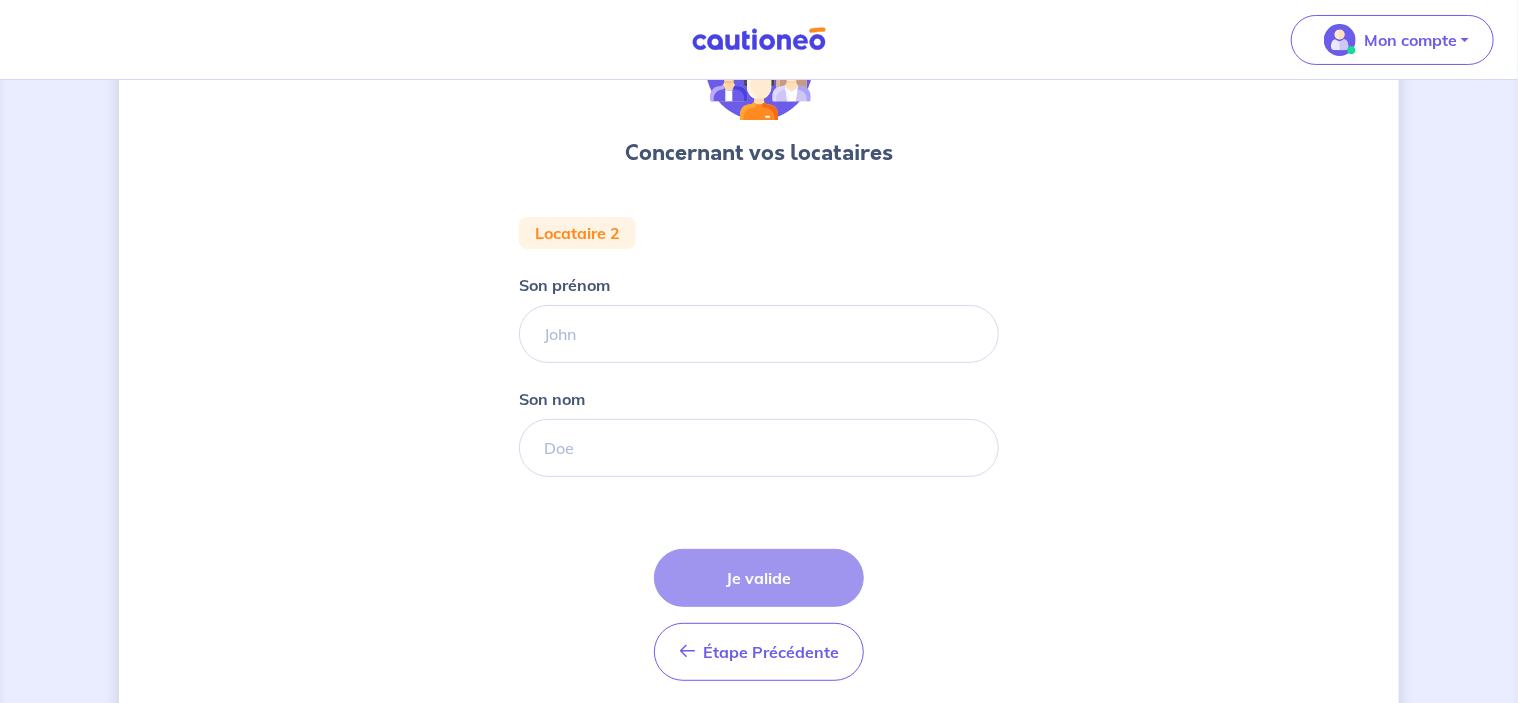 scroll, scrollTop: 200, scrollLeft: 0, axis: vertical 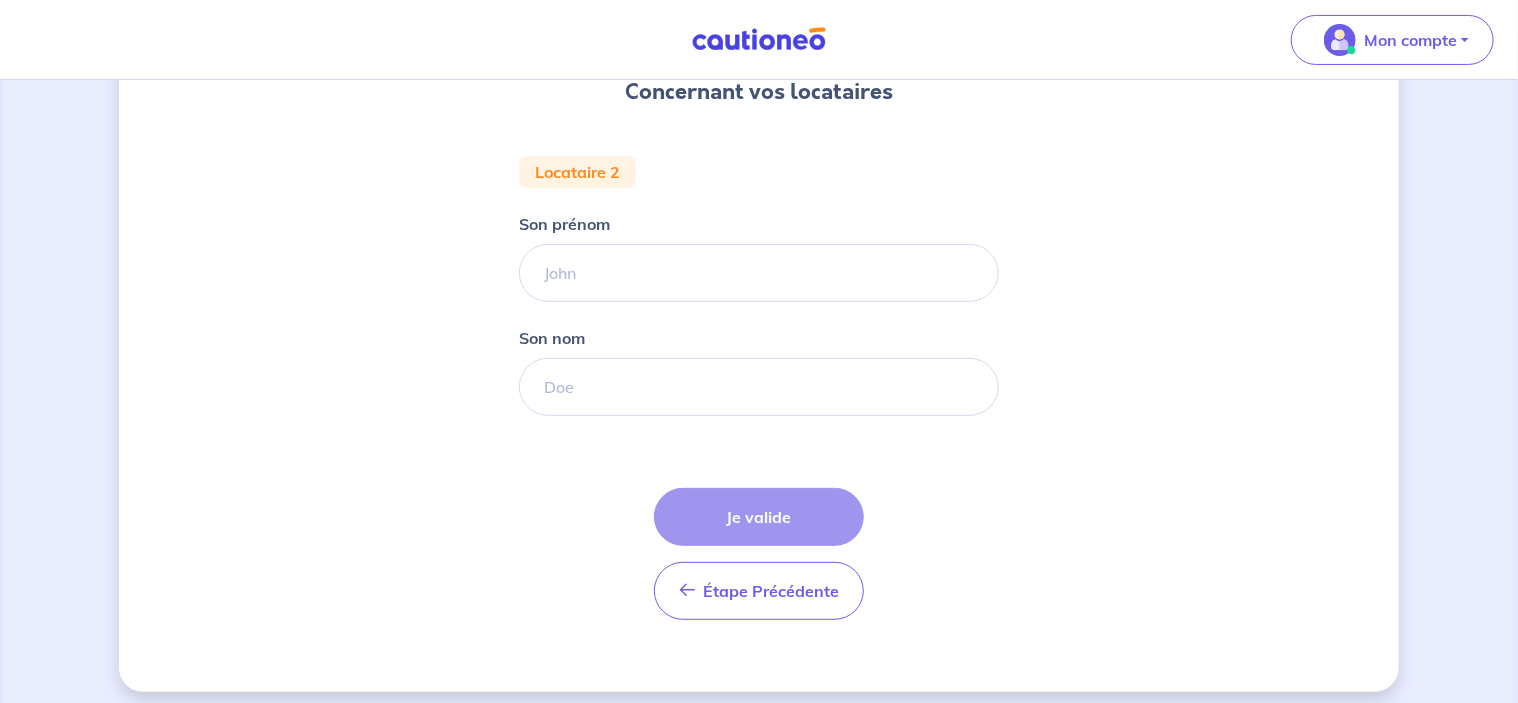 click on "Locataire 2 Son prénom Son nom Étape Précédente Précédent Je valide Je valide" at bounding box center [759, 396] 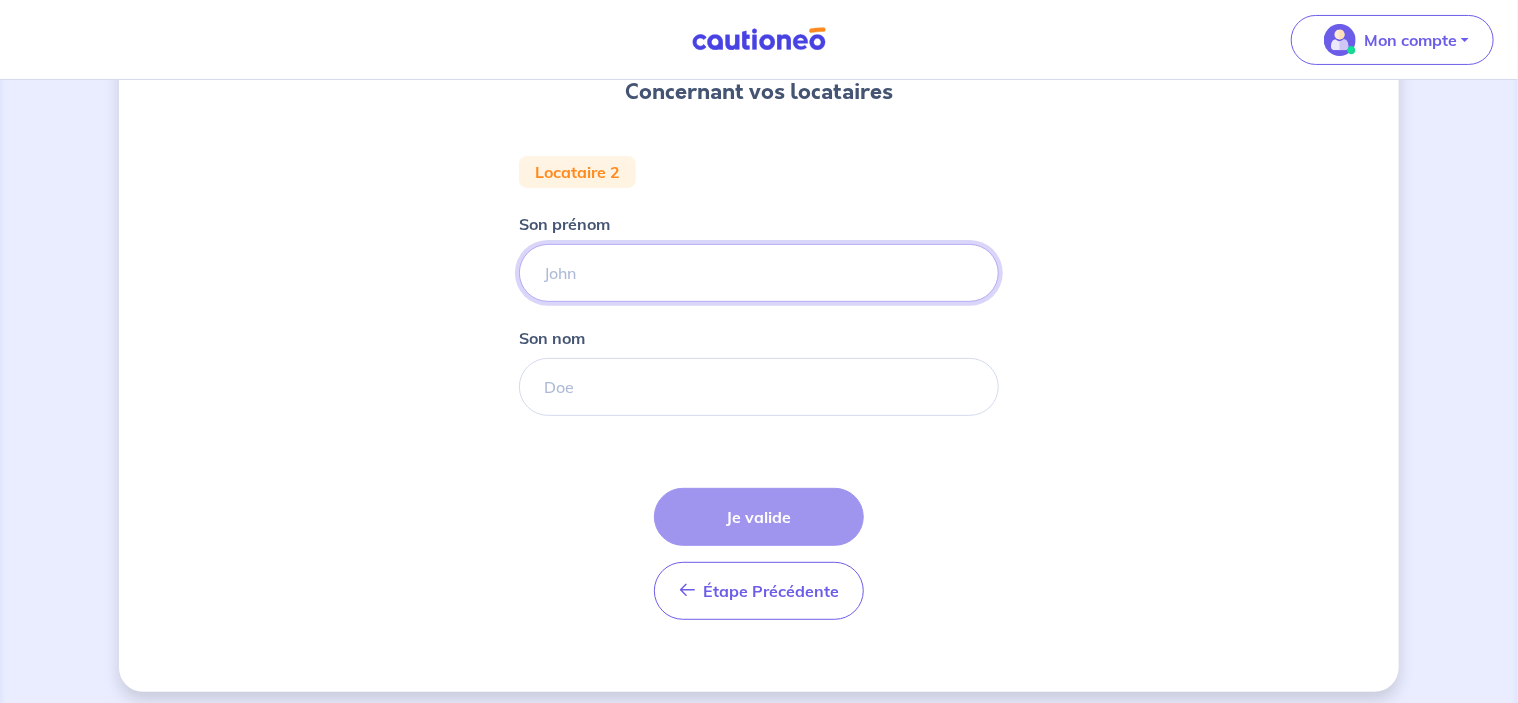 click on "Son prénom" at bounding box center (759, 273) 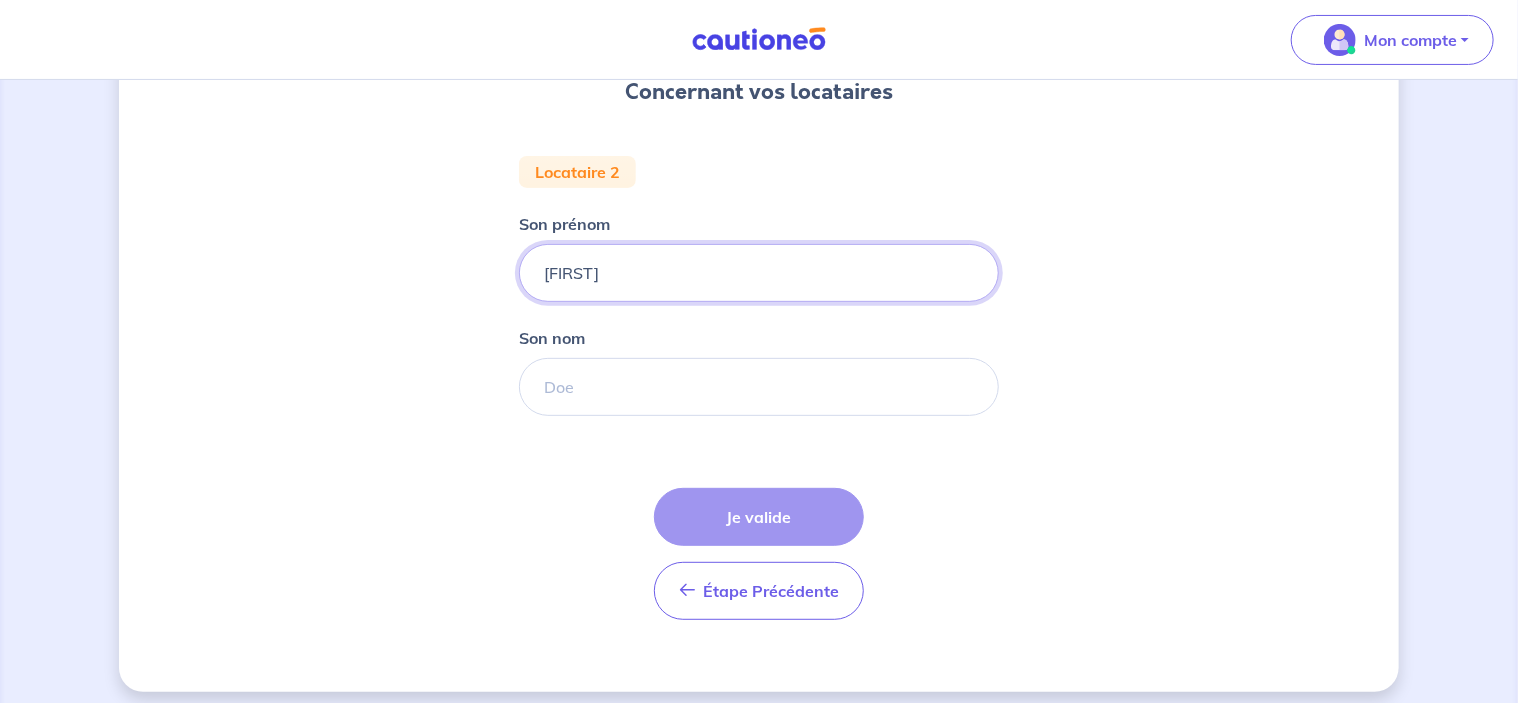 type on "[FIRST]" 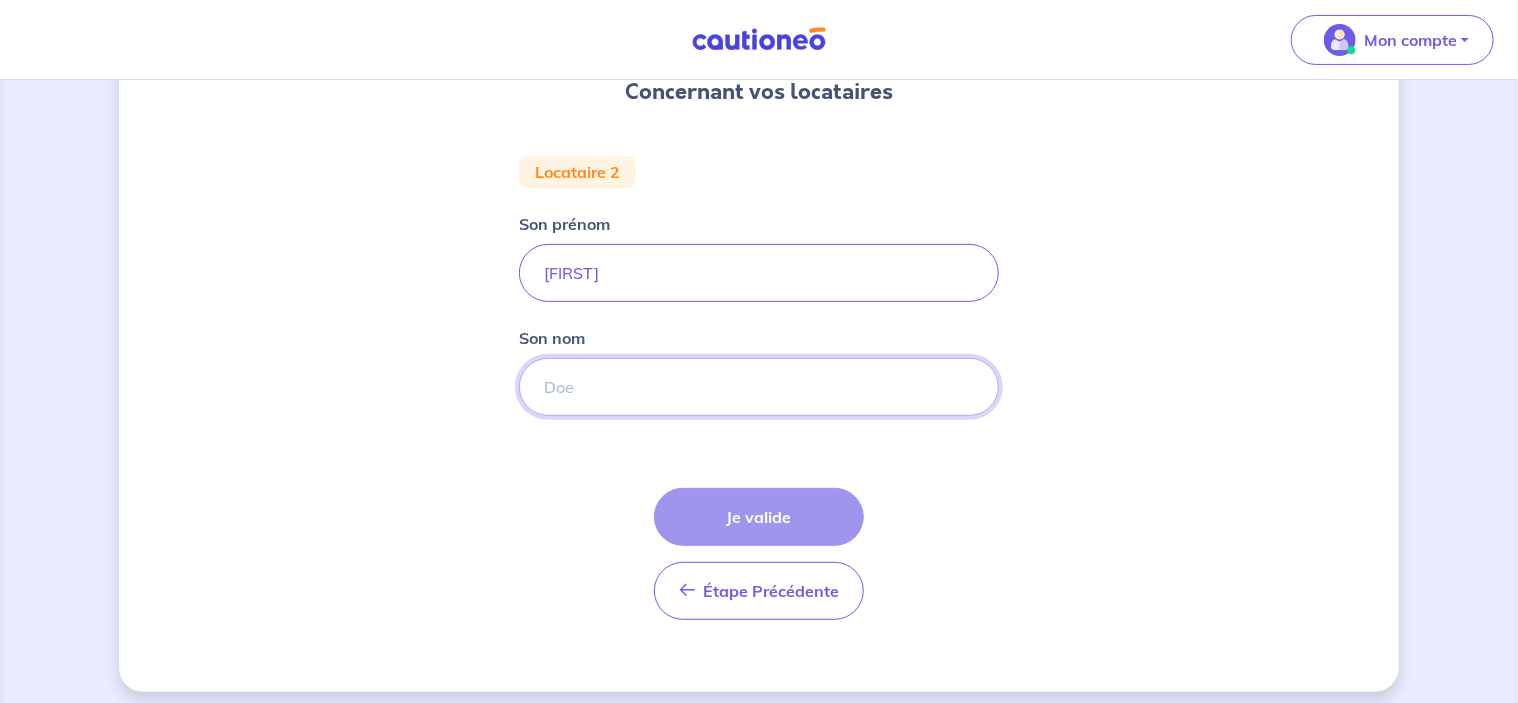 click on "Son nom" at bounding box center [759, 387] 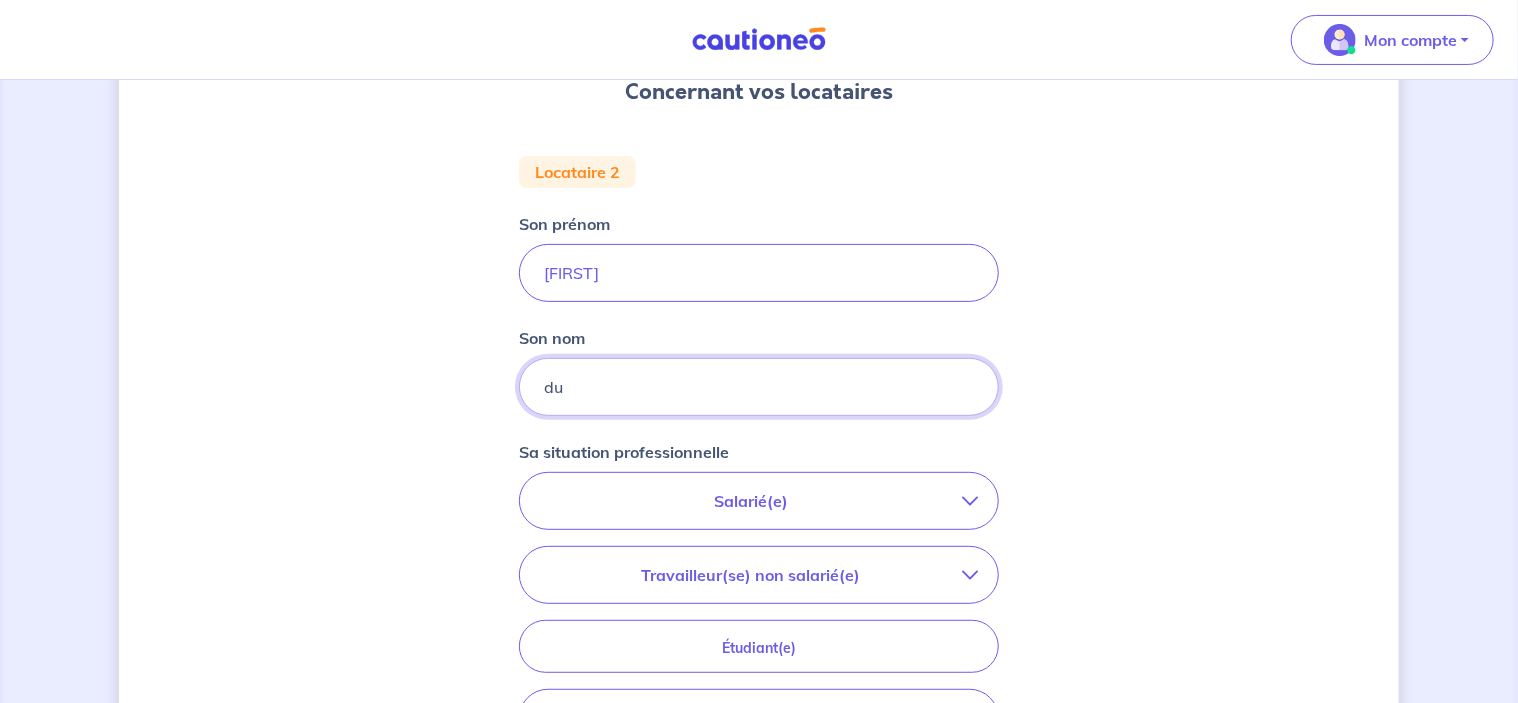 type on "d" 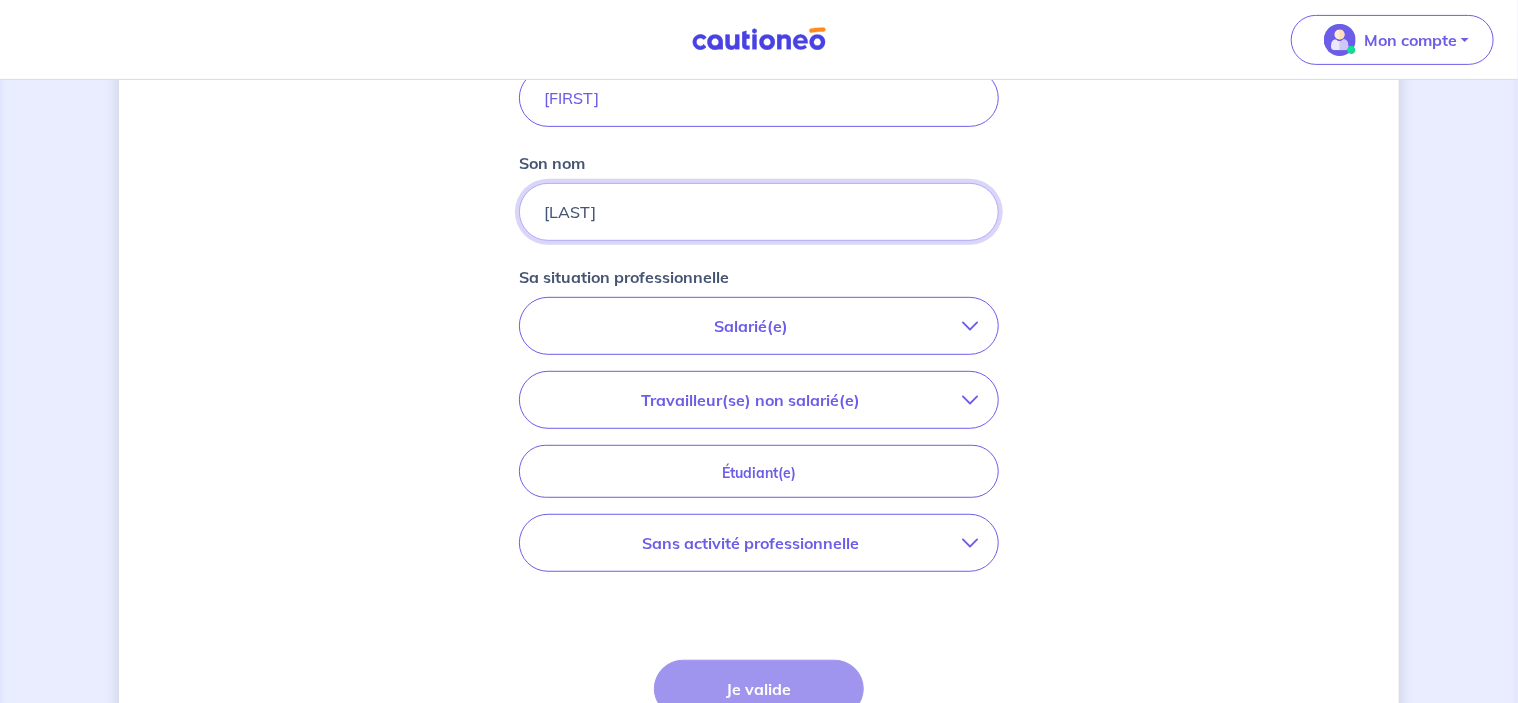 scroll, scrollTop: 400, scrollLeft: 0, axis: vertical 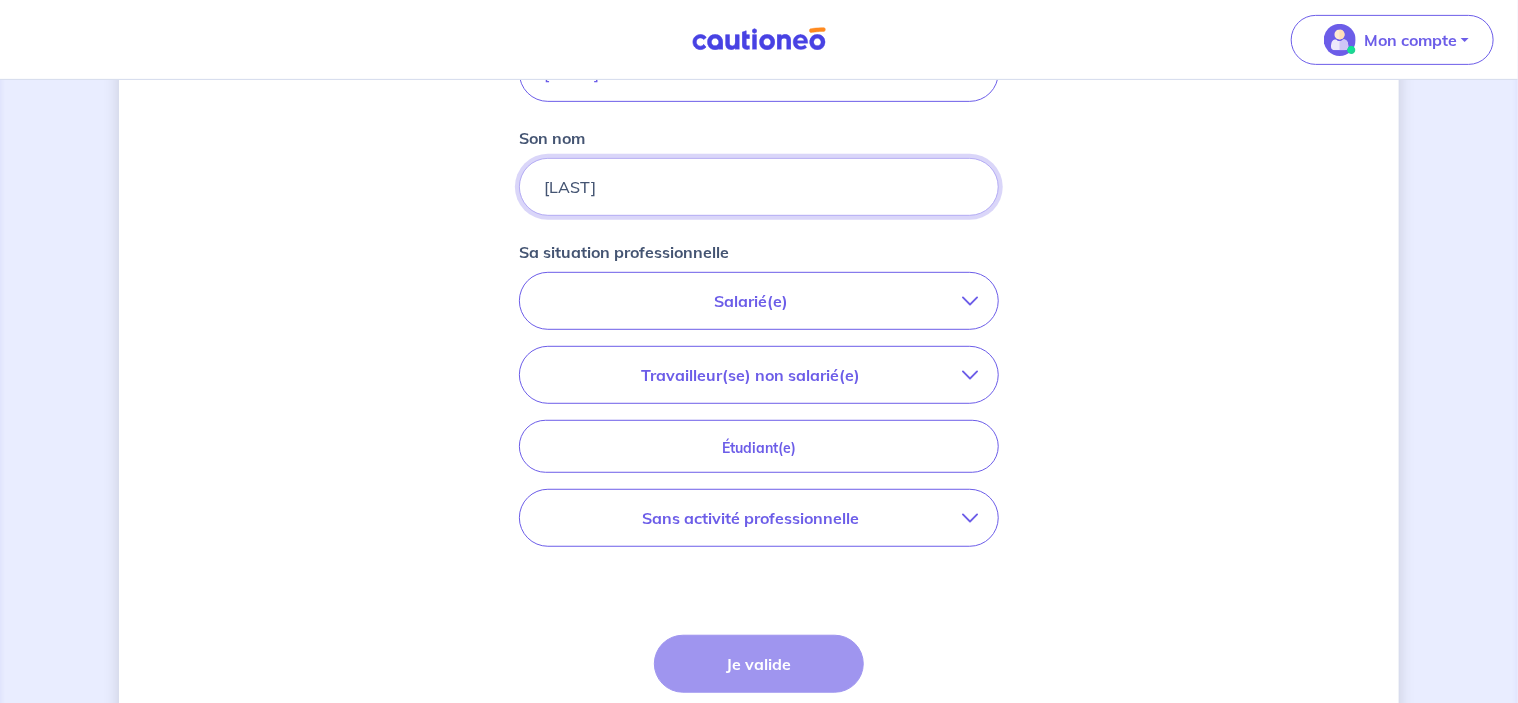 type on "[LAST]" 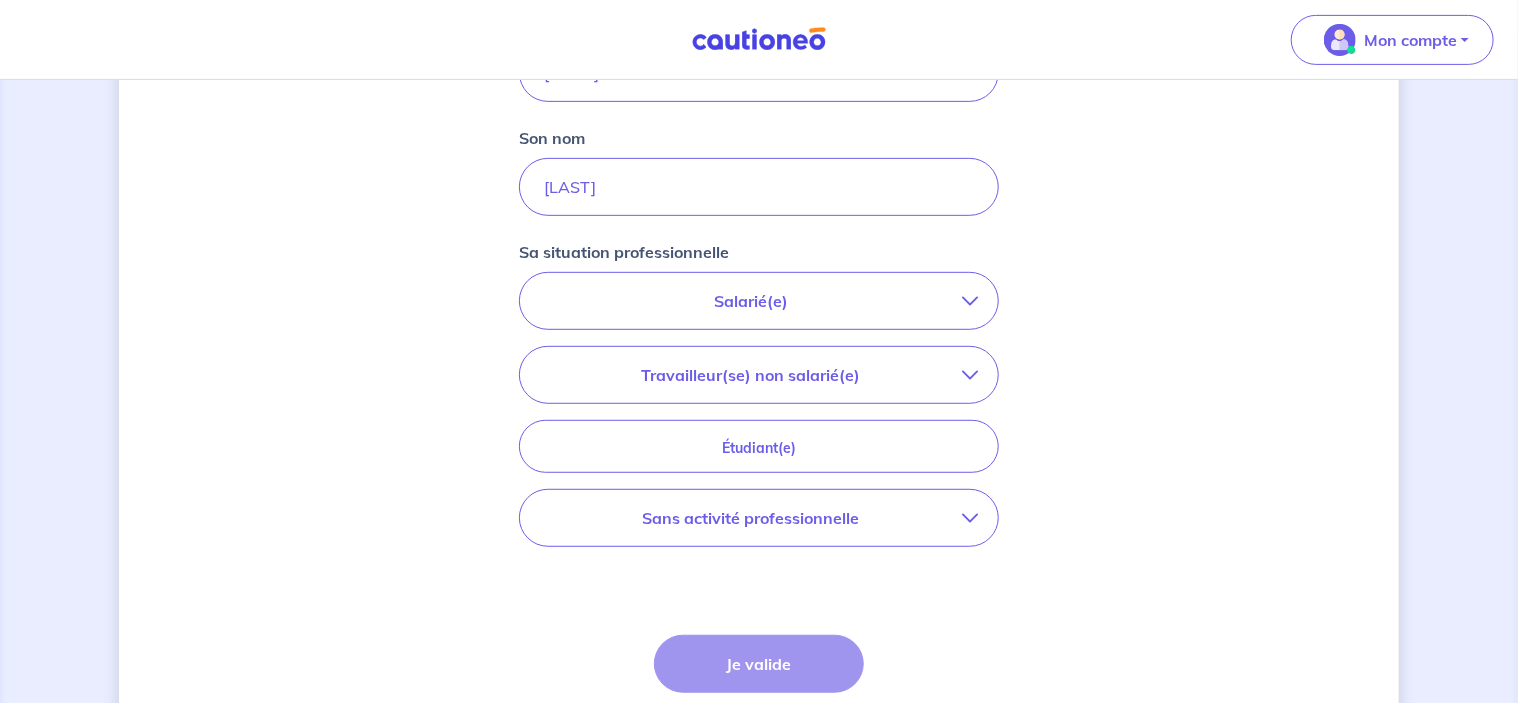 click on "Sans activité professionnelle" at bounding box center [751, 518] 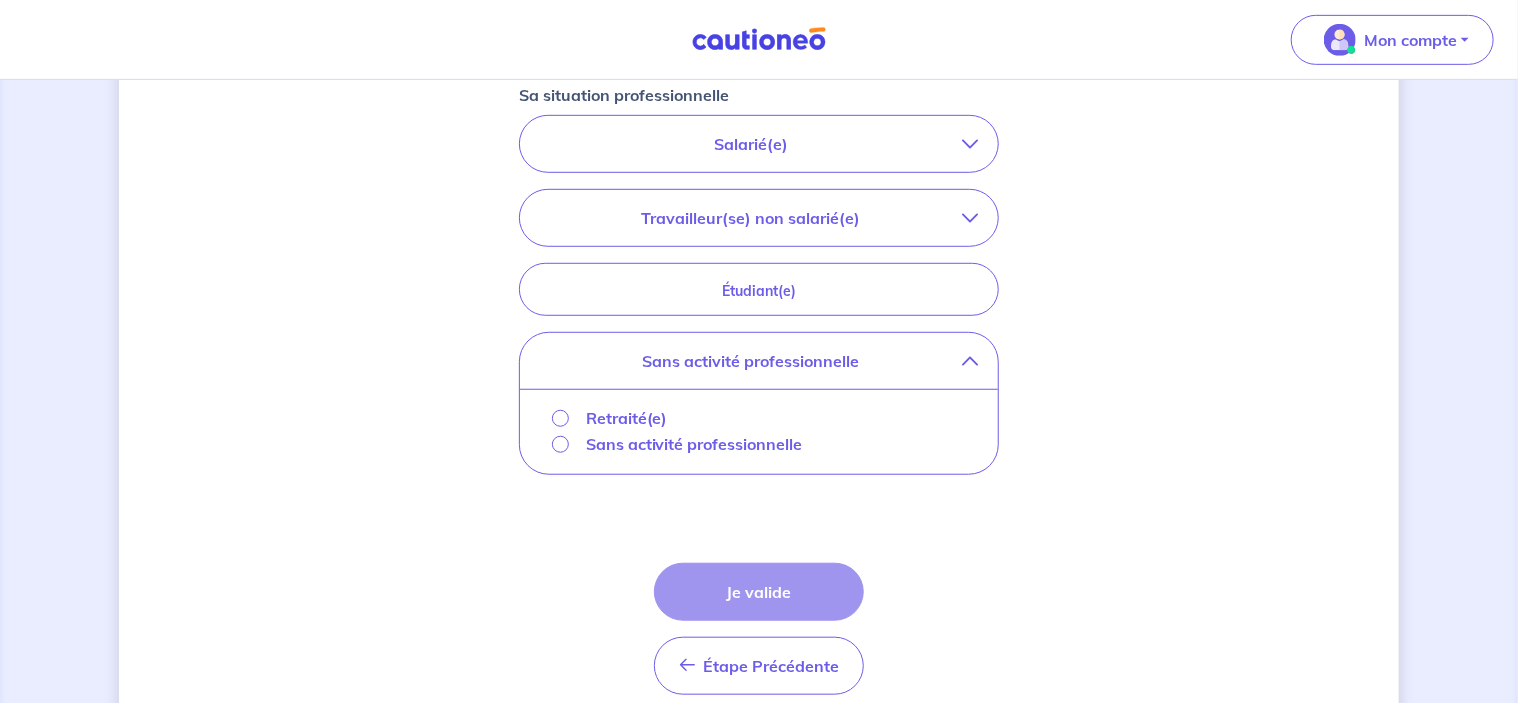 scroll, scrollTop: 600, scrollLeft: 0, axis: vertical 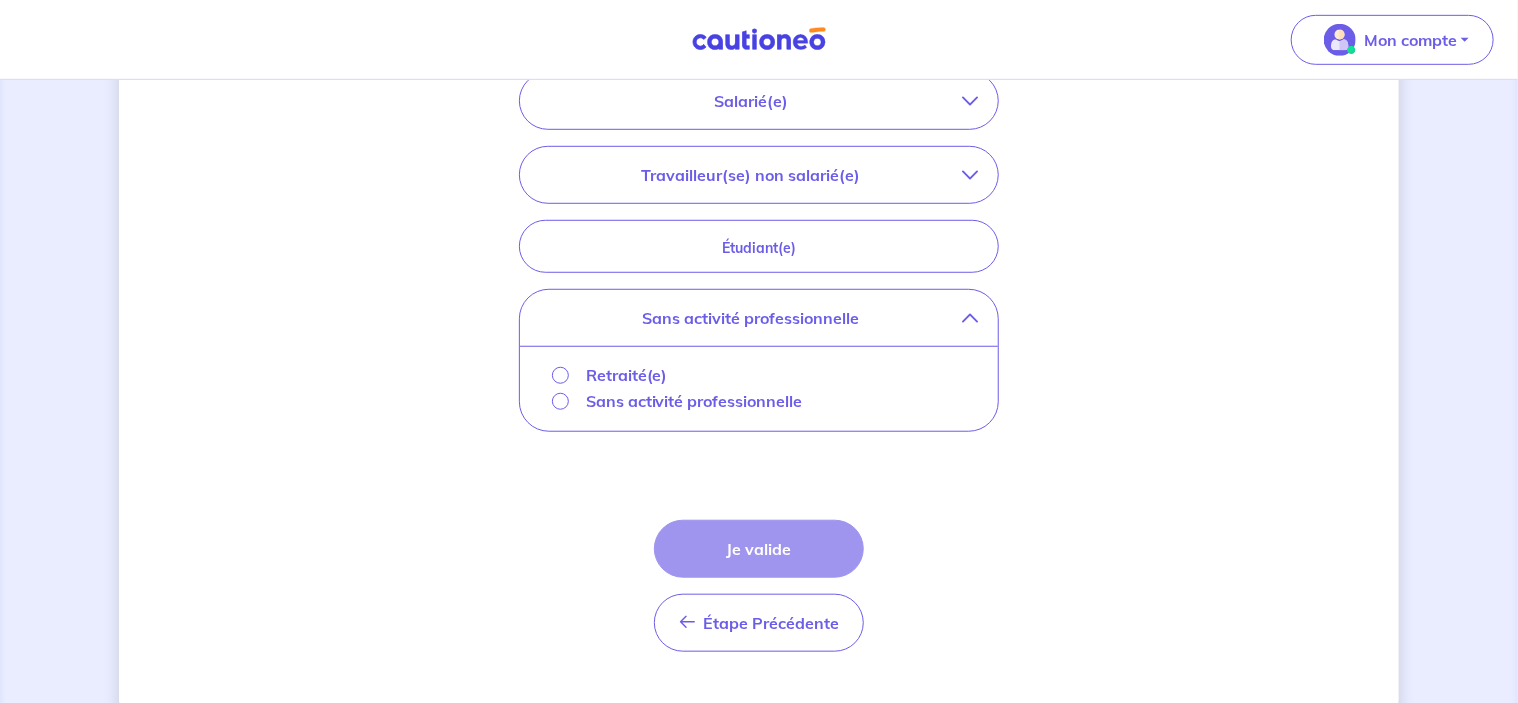click on "Sans activité professionnelle" at bounding box center [694, 401] 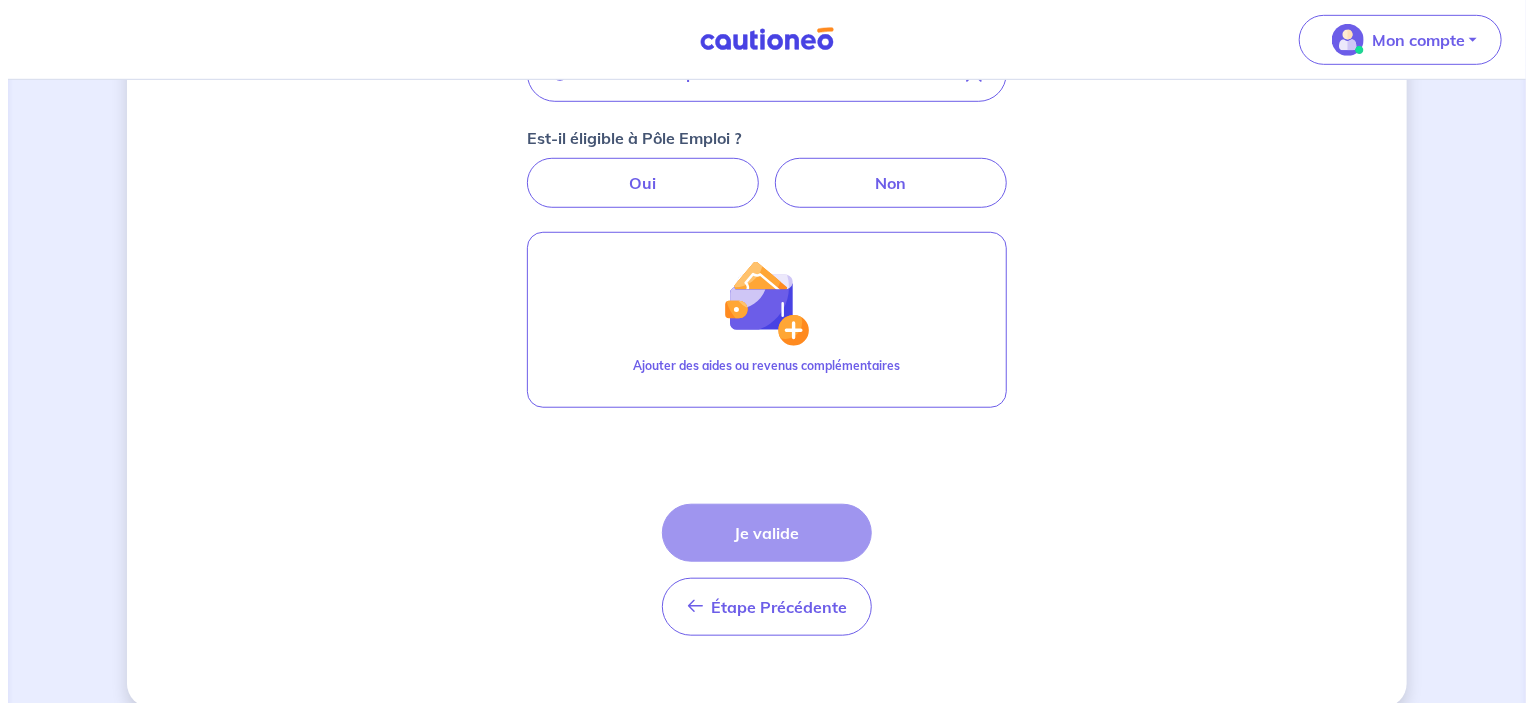 scroll, scrollTop: 652, scrollLeft: 0, axis: vertical 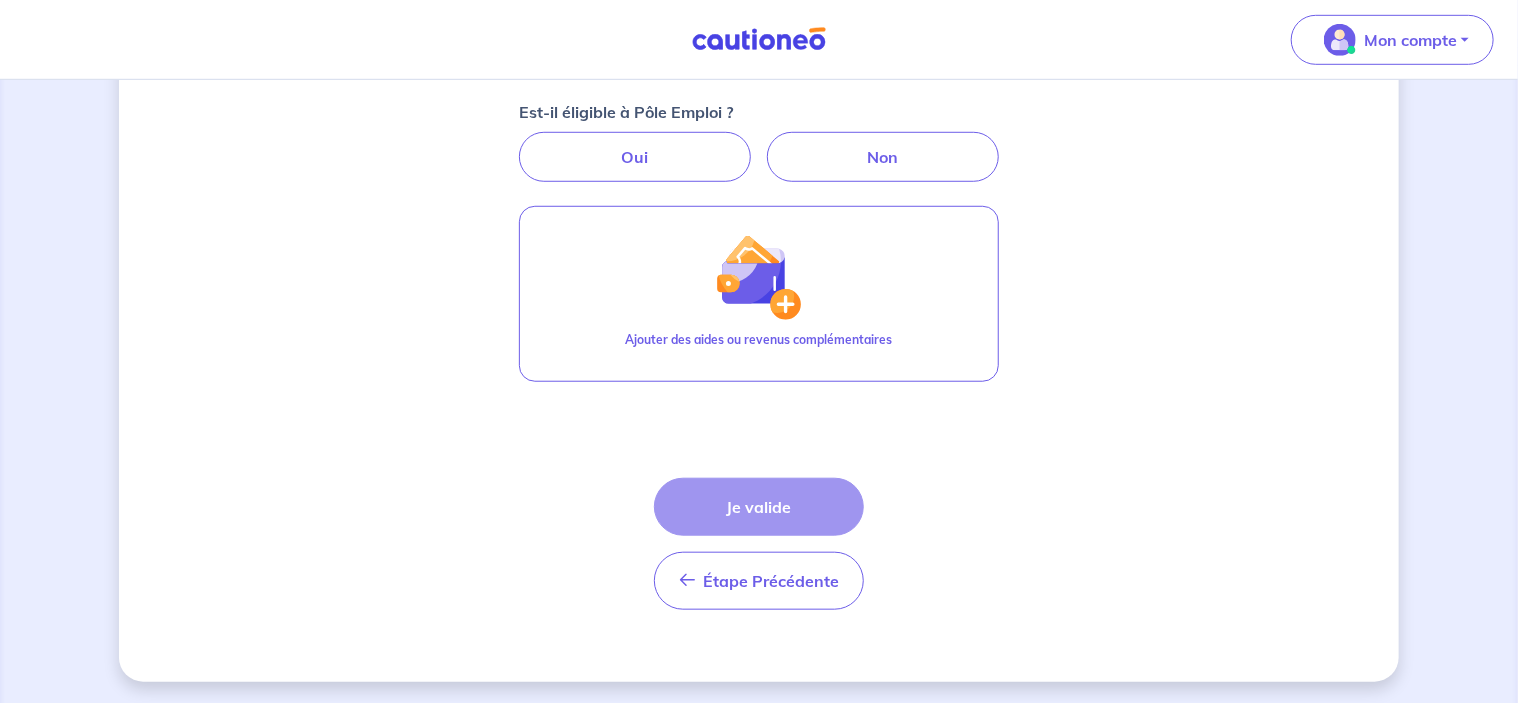 click on "Étape Précédente Précédent Je valide Je valide" at bounding box center [759, 544] 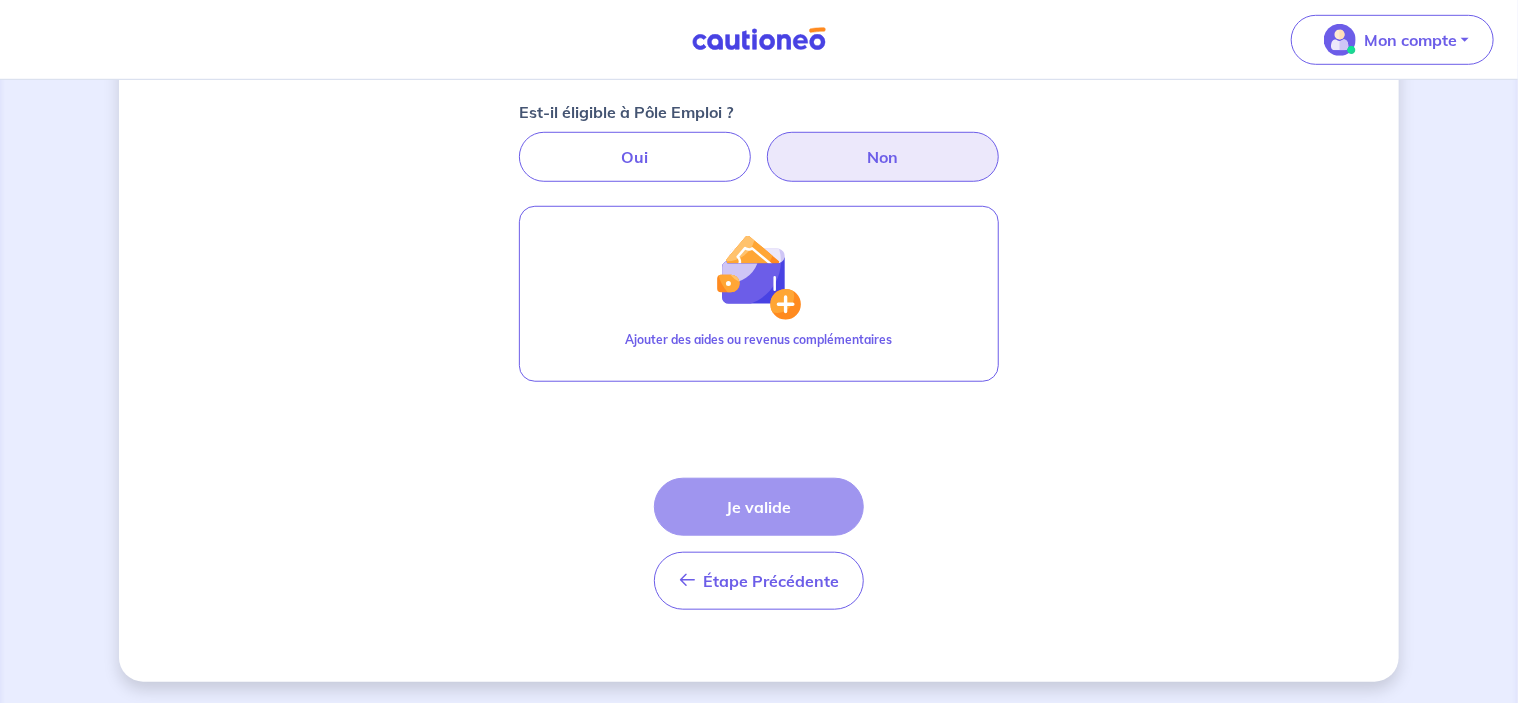 click on "Non" at bounding box center (883, 157) 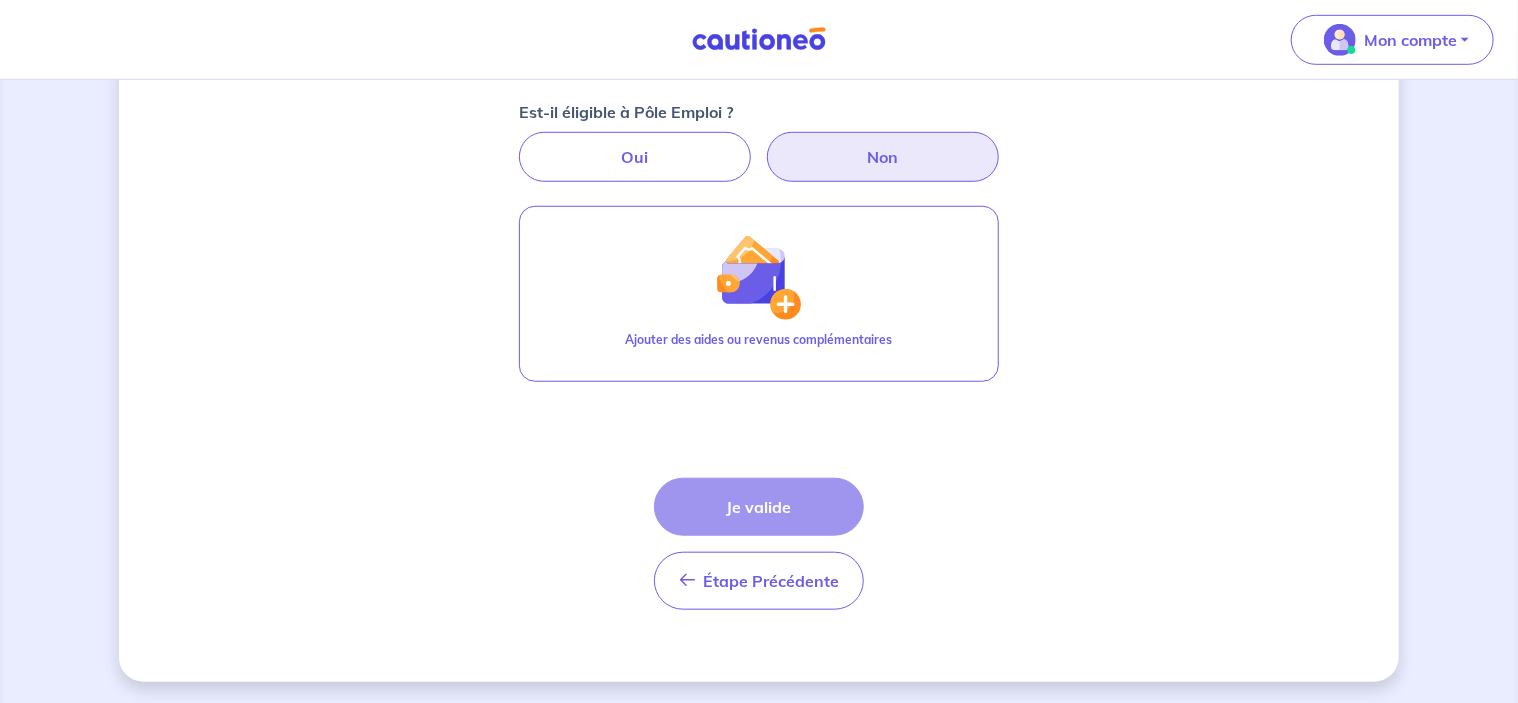 click on "Non" at bounding box center (883, 157) 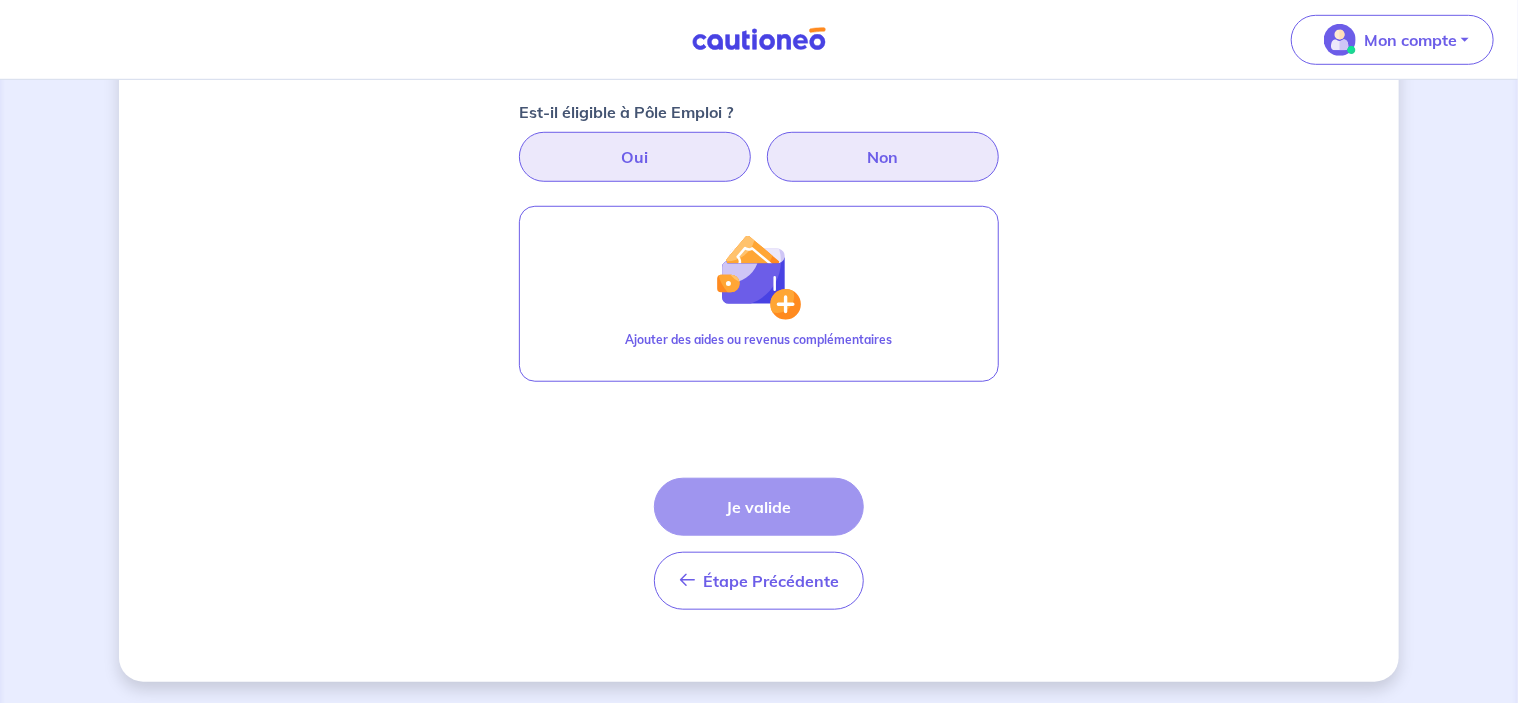 click on "Oui" at bounding box center [635, 157] 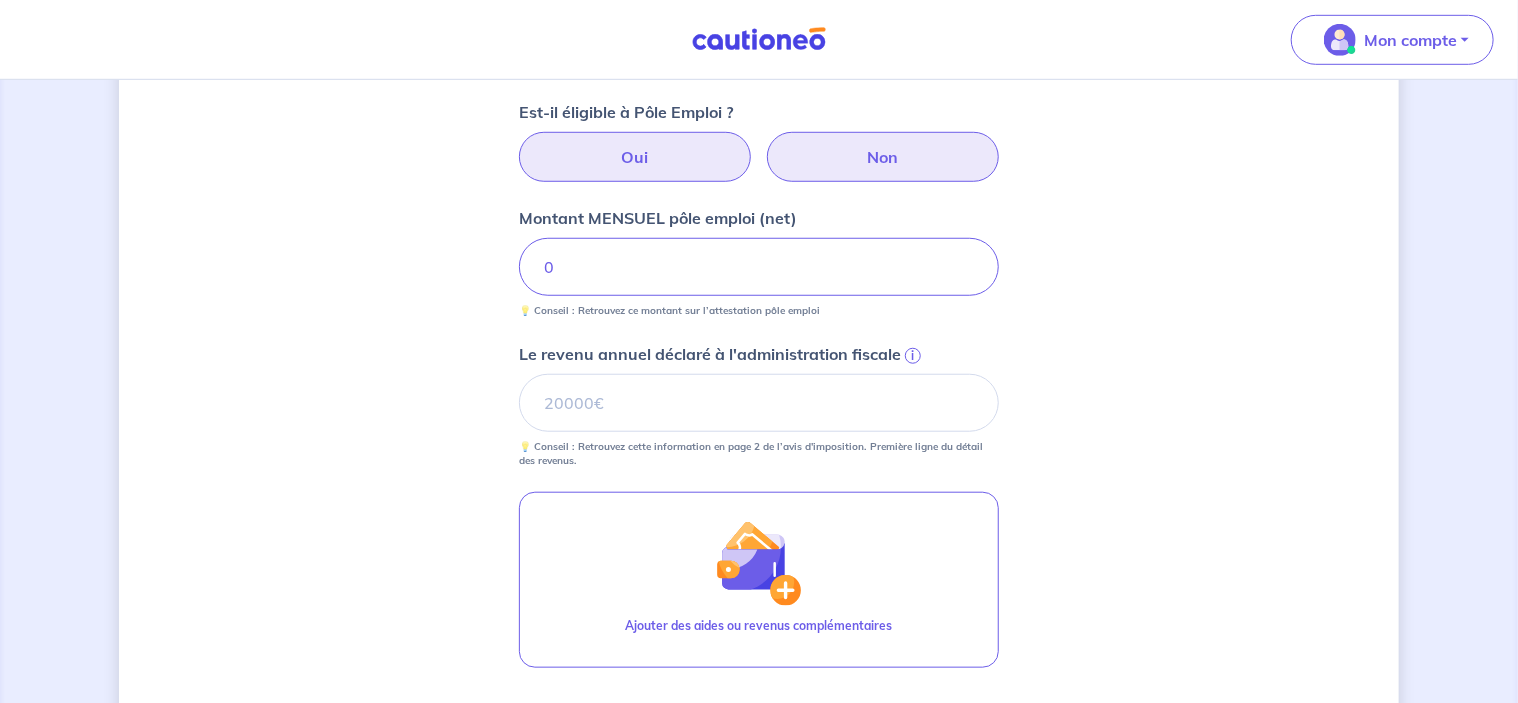click on "Non" at bounding box center (883, 157) 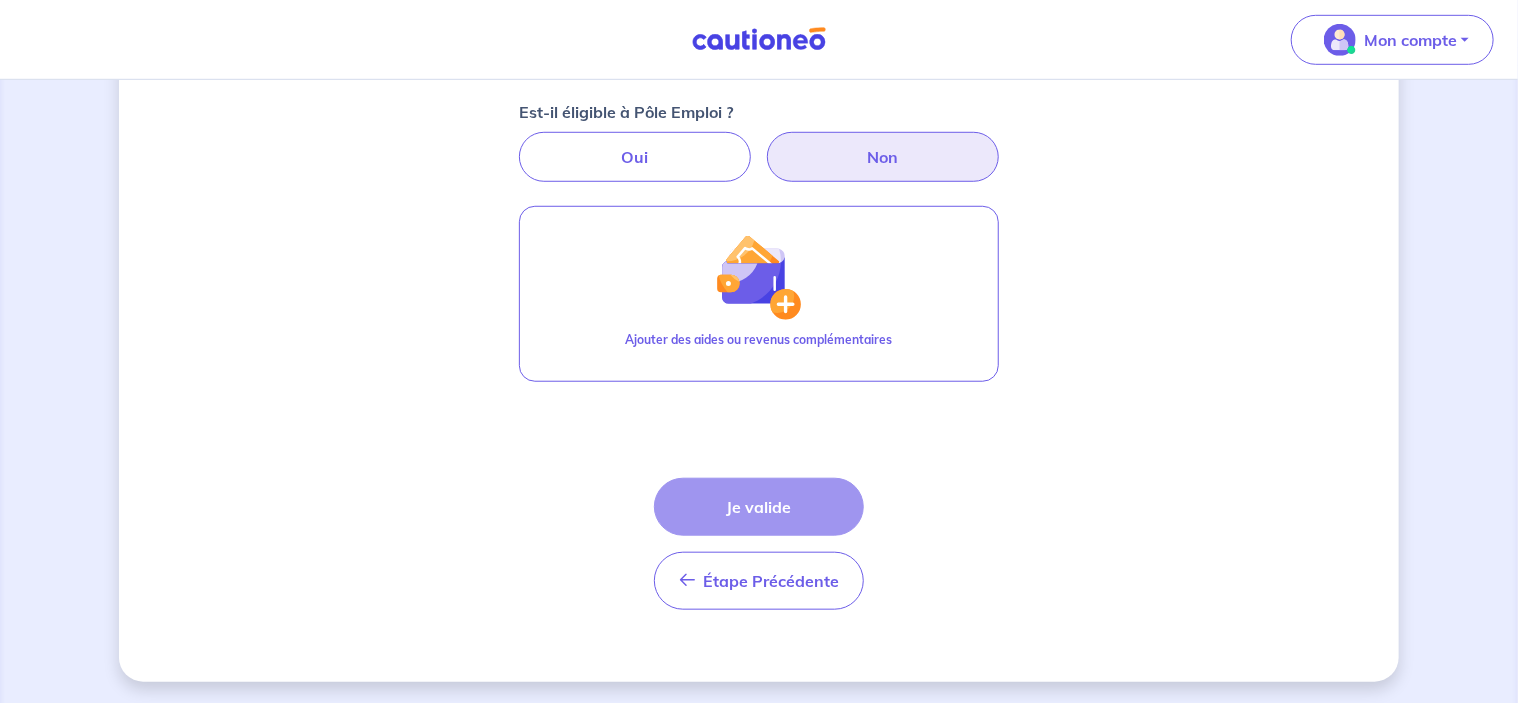 click on "Étape Précédente Précédent Je valide Je valide" at bounding box center [759, 544] 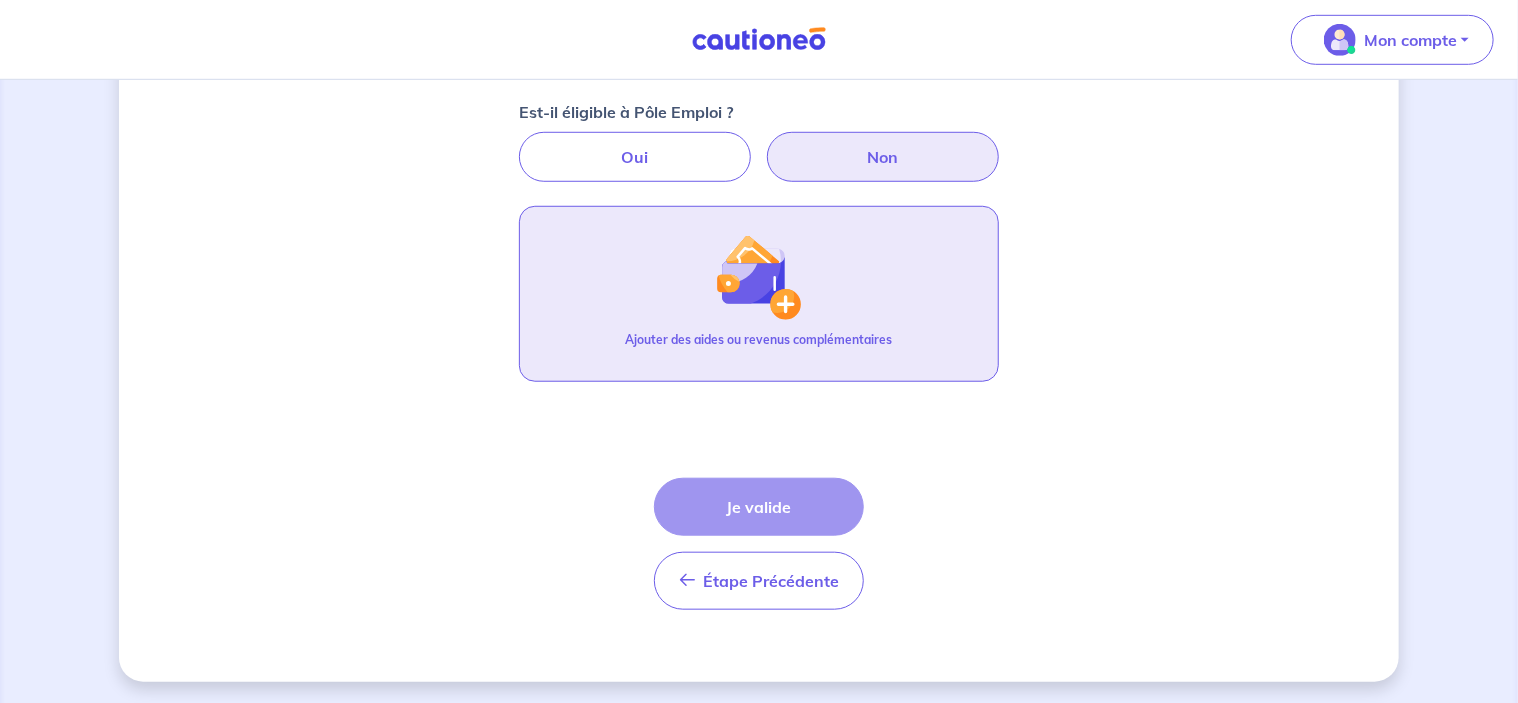 click at bounding box center (759, 277) 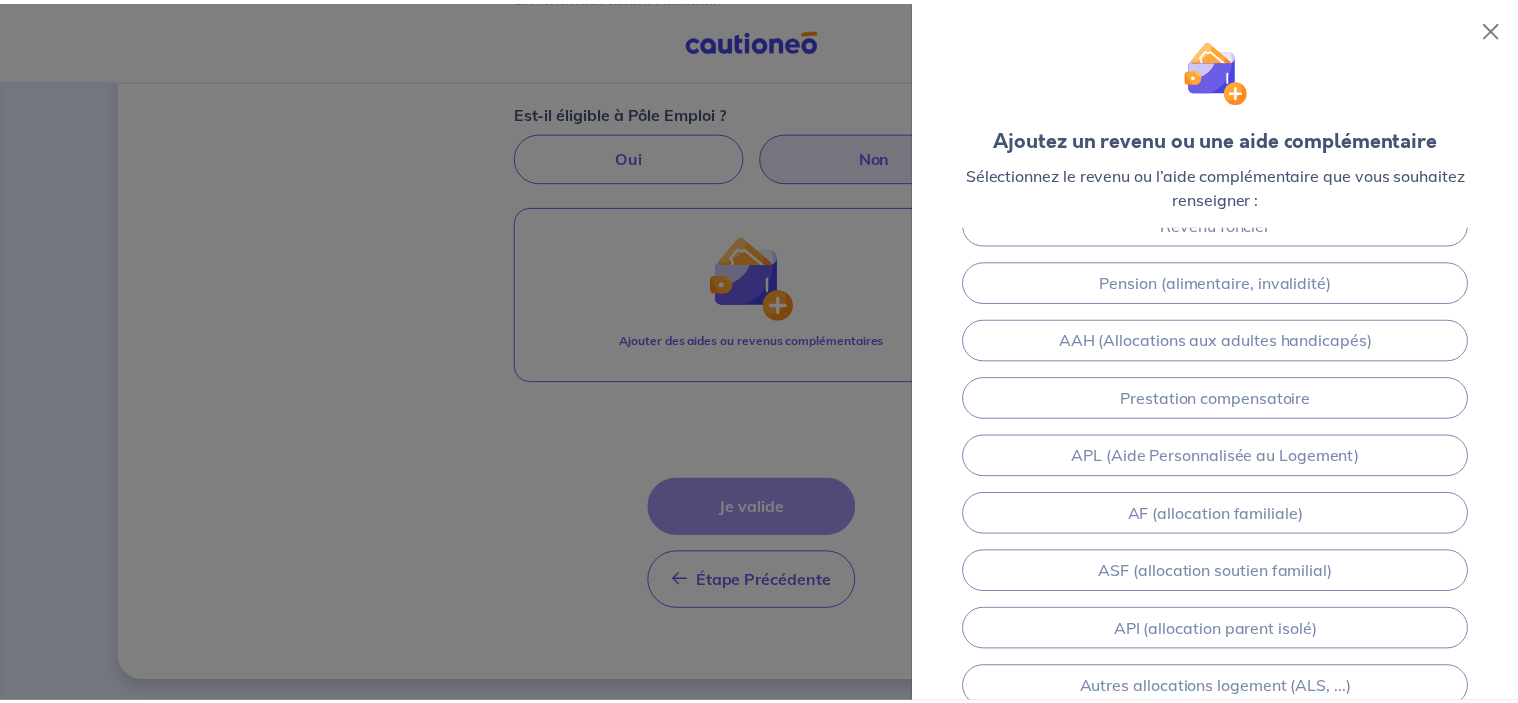scroll, scrollTop: 0, scrollLeft: 0, axis: both 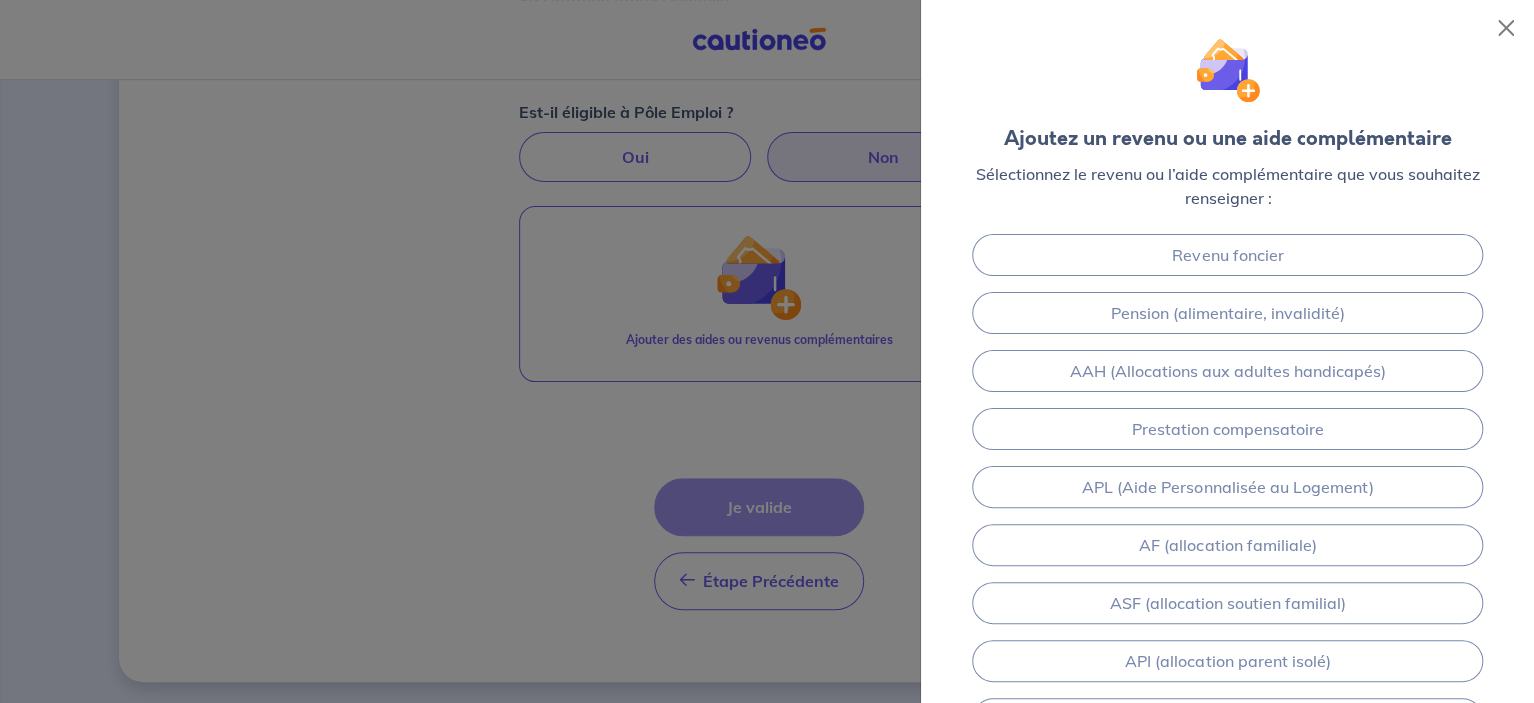 click at bounding box center [767, 351] 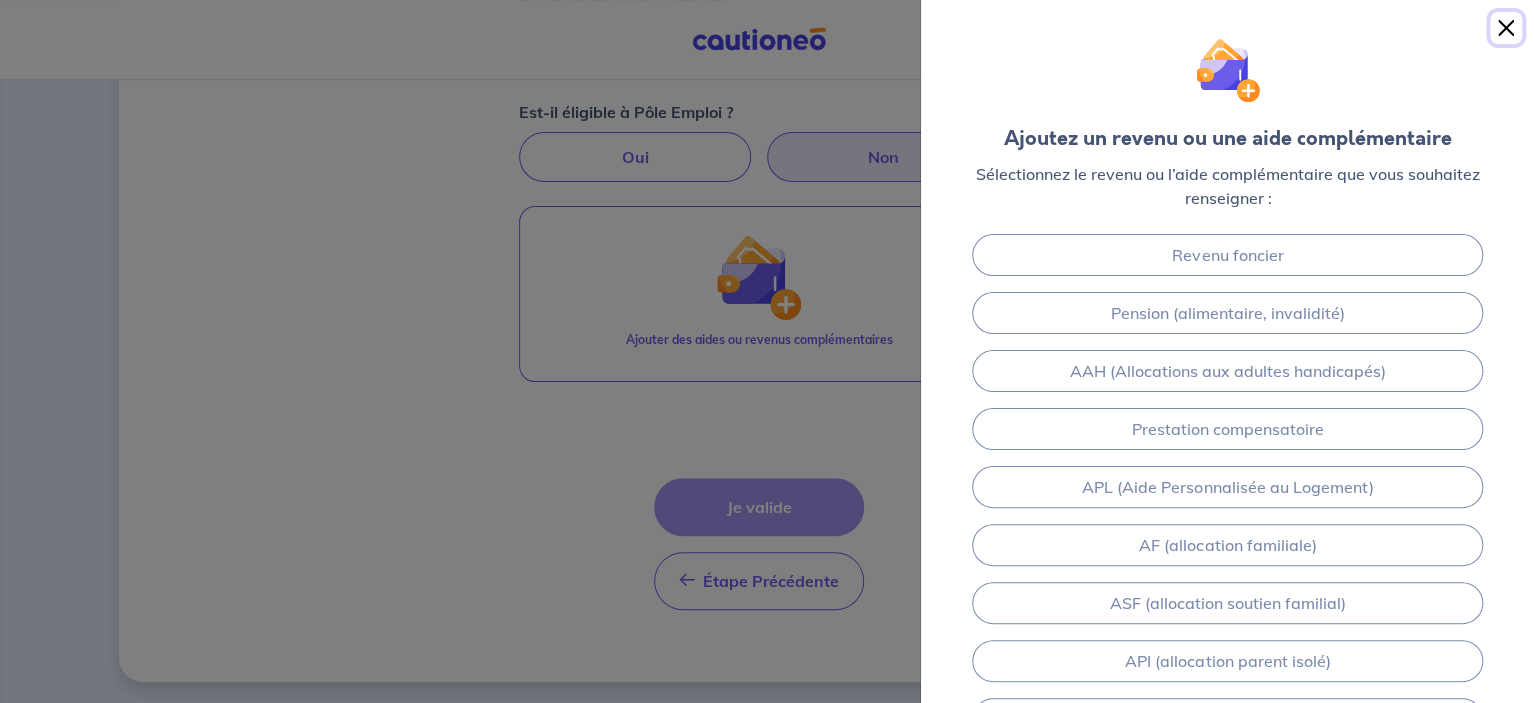 click at bounding box center [1506, 28] 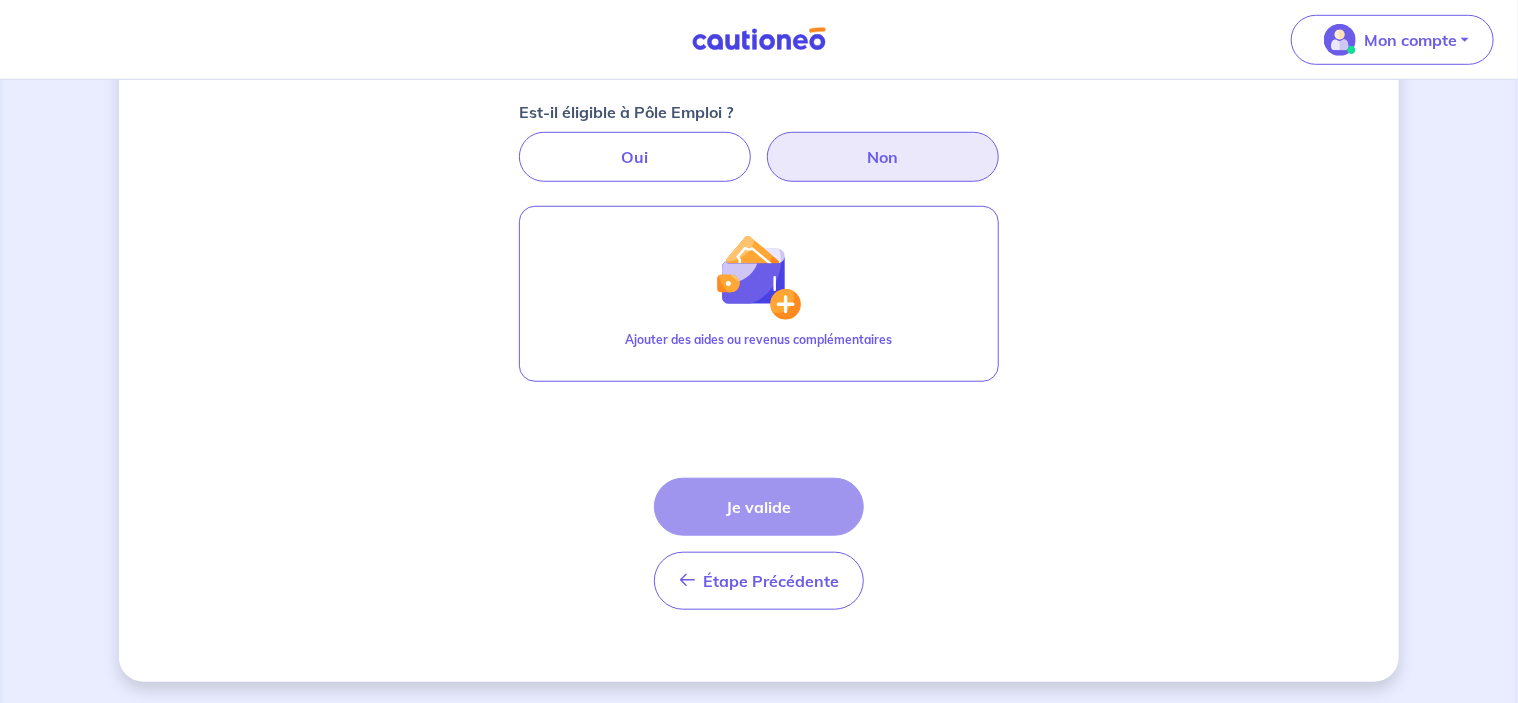 click on "Non" at bounding box center (883, 157) 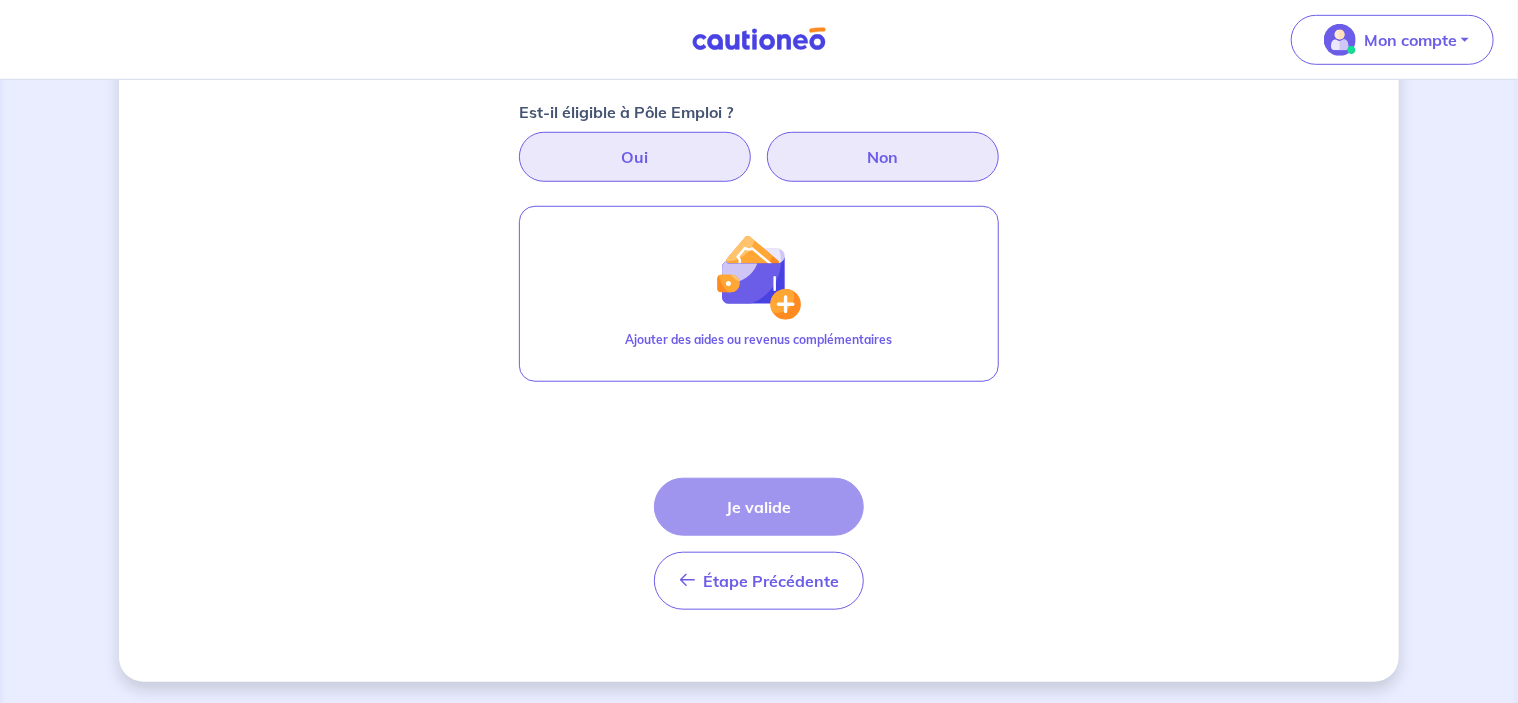 click on "Oui" at bounding box center (635, 157) 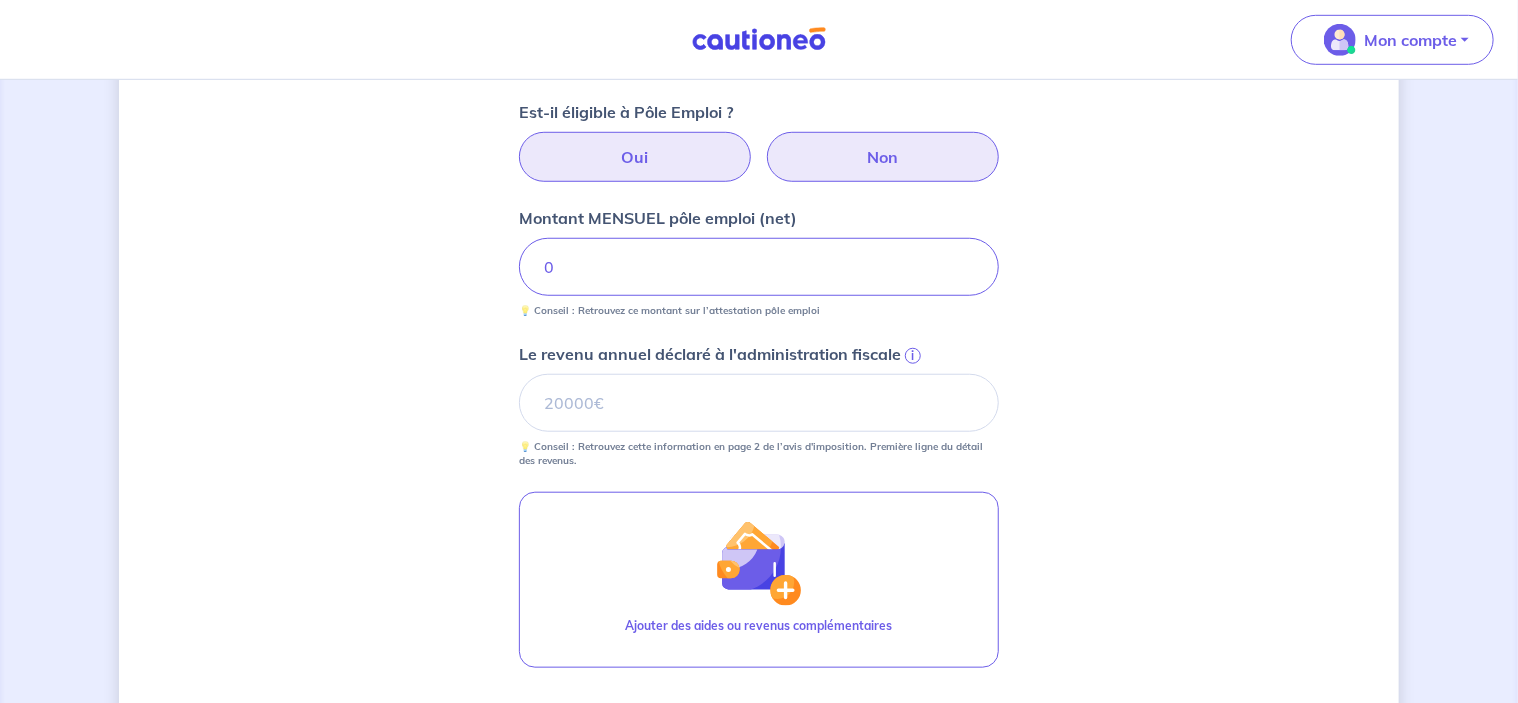 click on "Non" at bounding box center [883, 157] 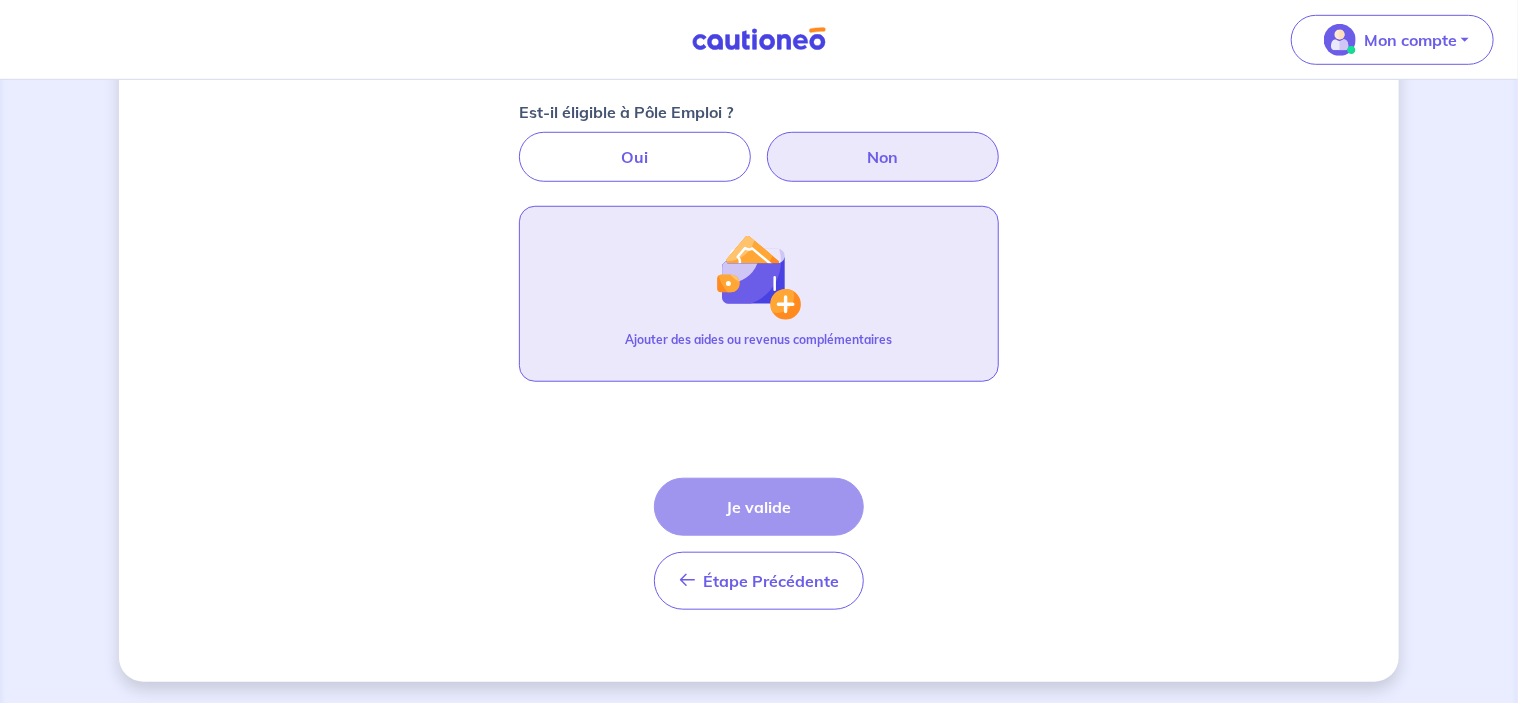 click at bounding box center (759, 277) 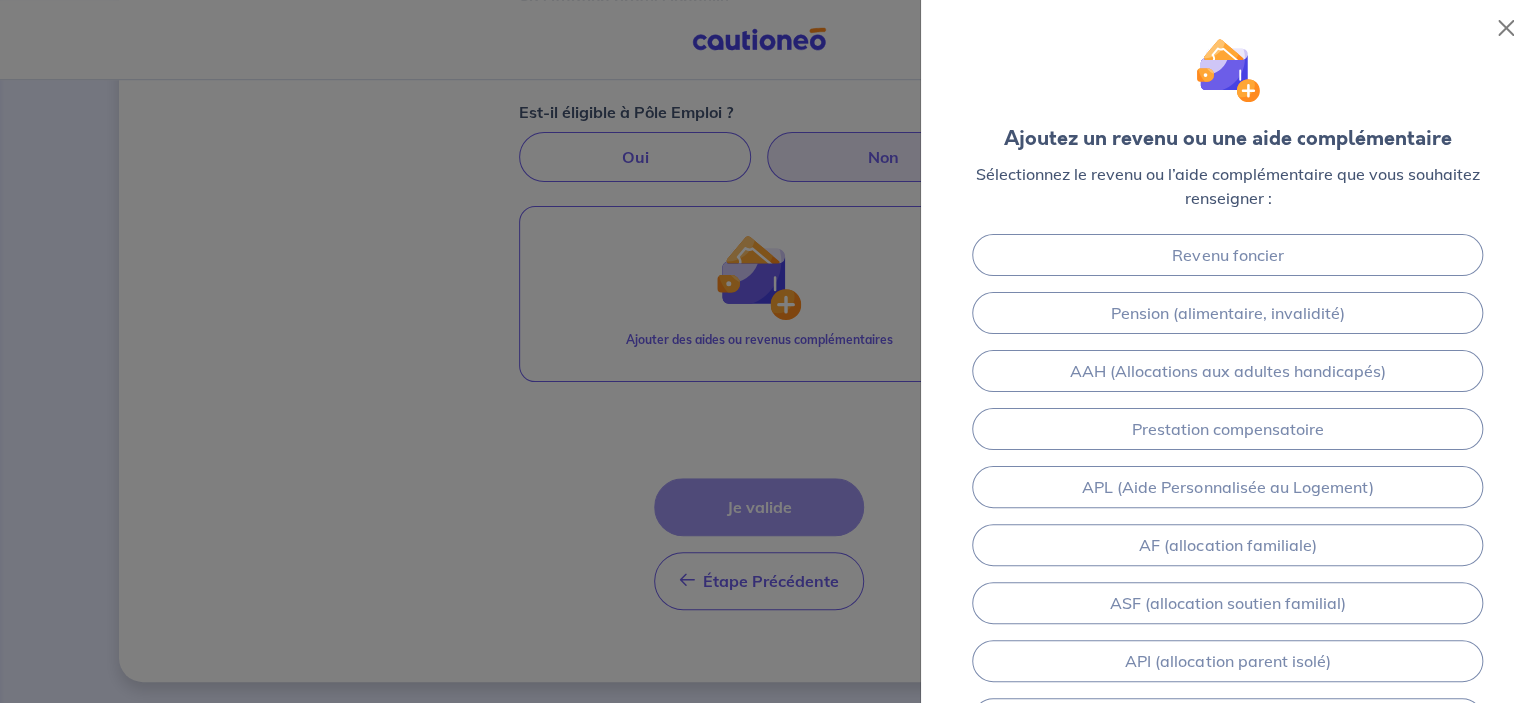 click at bounding box center [767, 351] 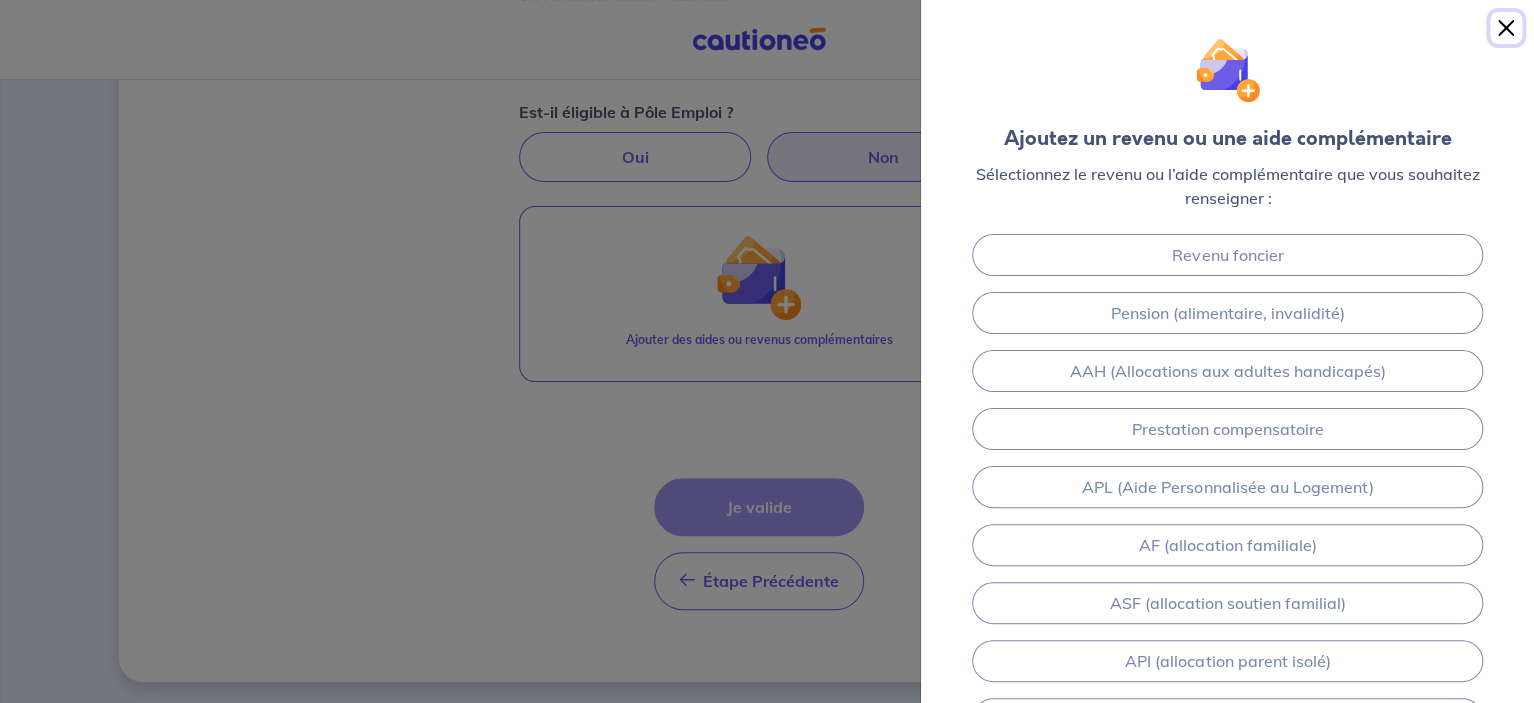 click at bounding box center [1506, 28] 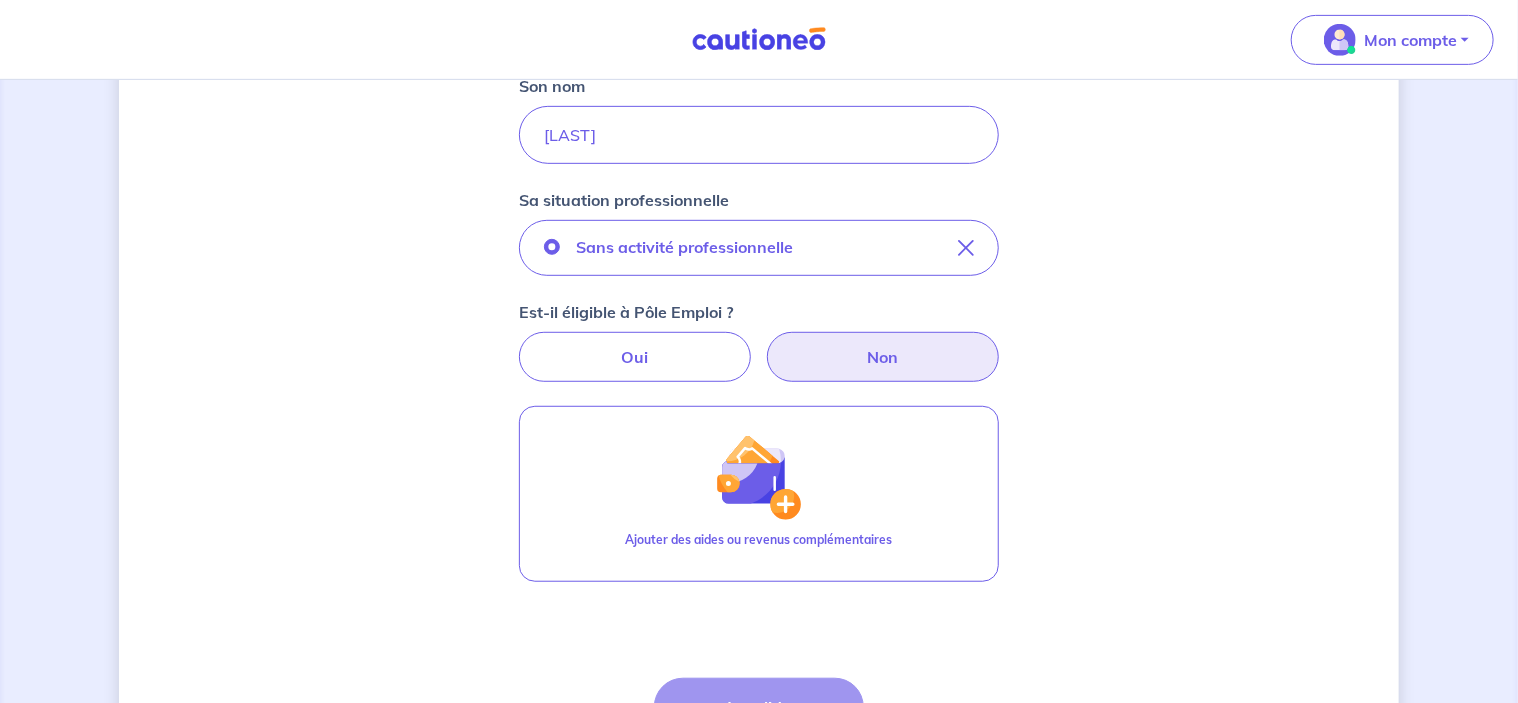 scroll, scrollTop: 352, scrollLeft: 0, axis: vertical 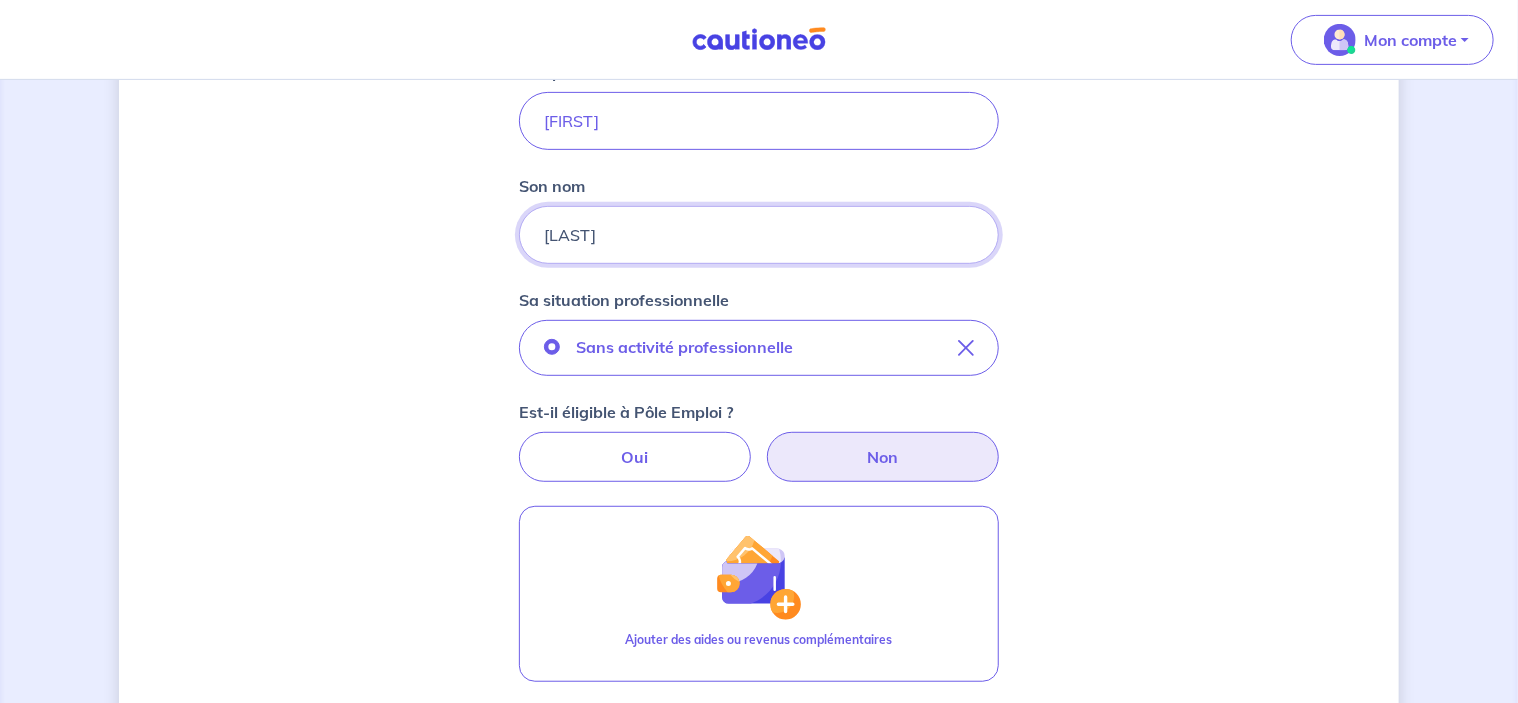 click on "[LAST]" at bounding box center [759, 235] 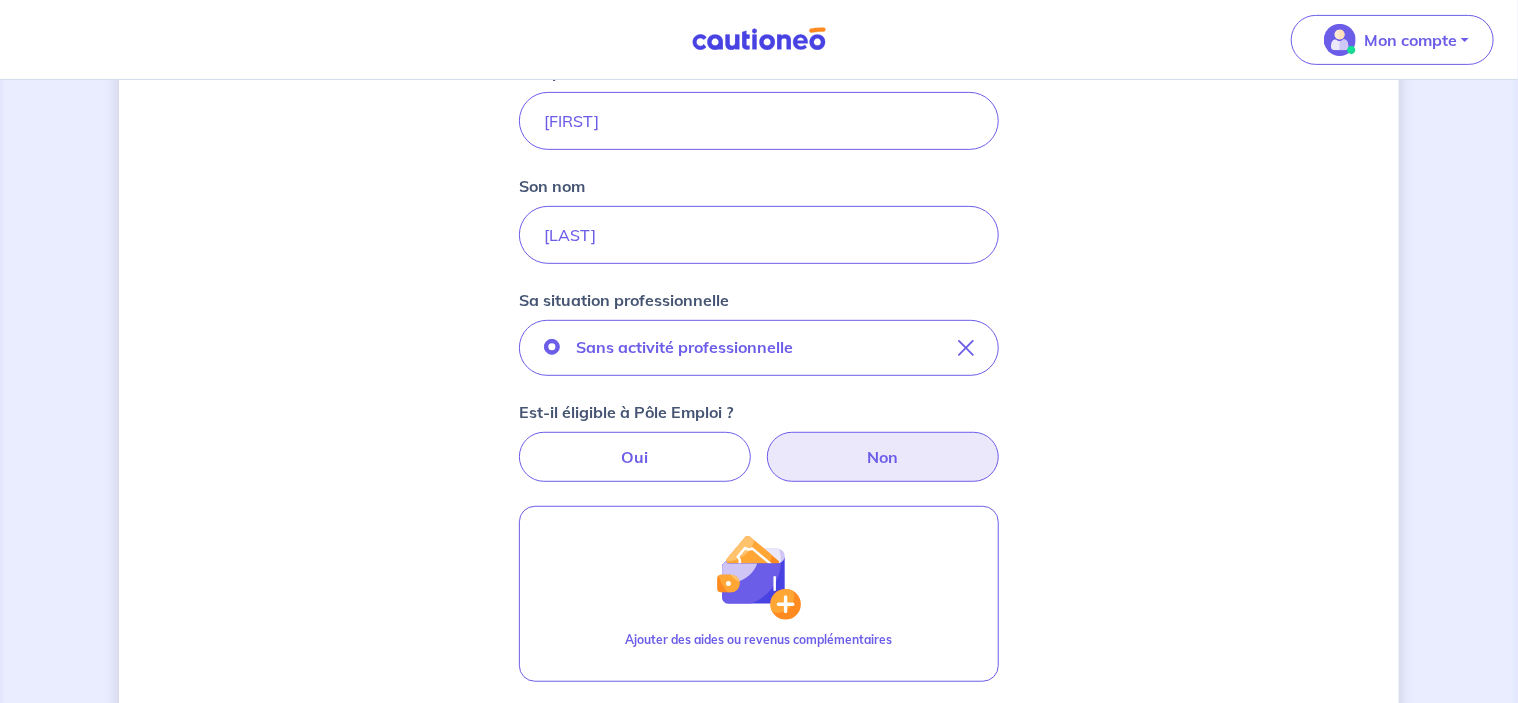 click on "Non" at bounding box center (883, 457) 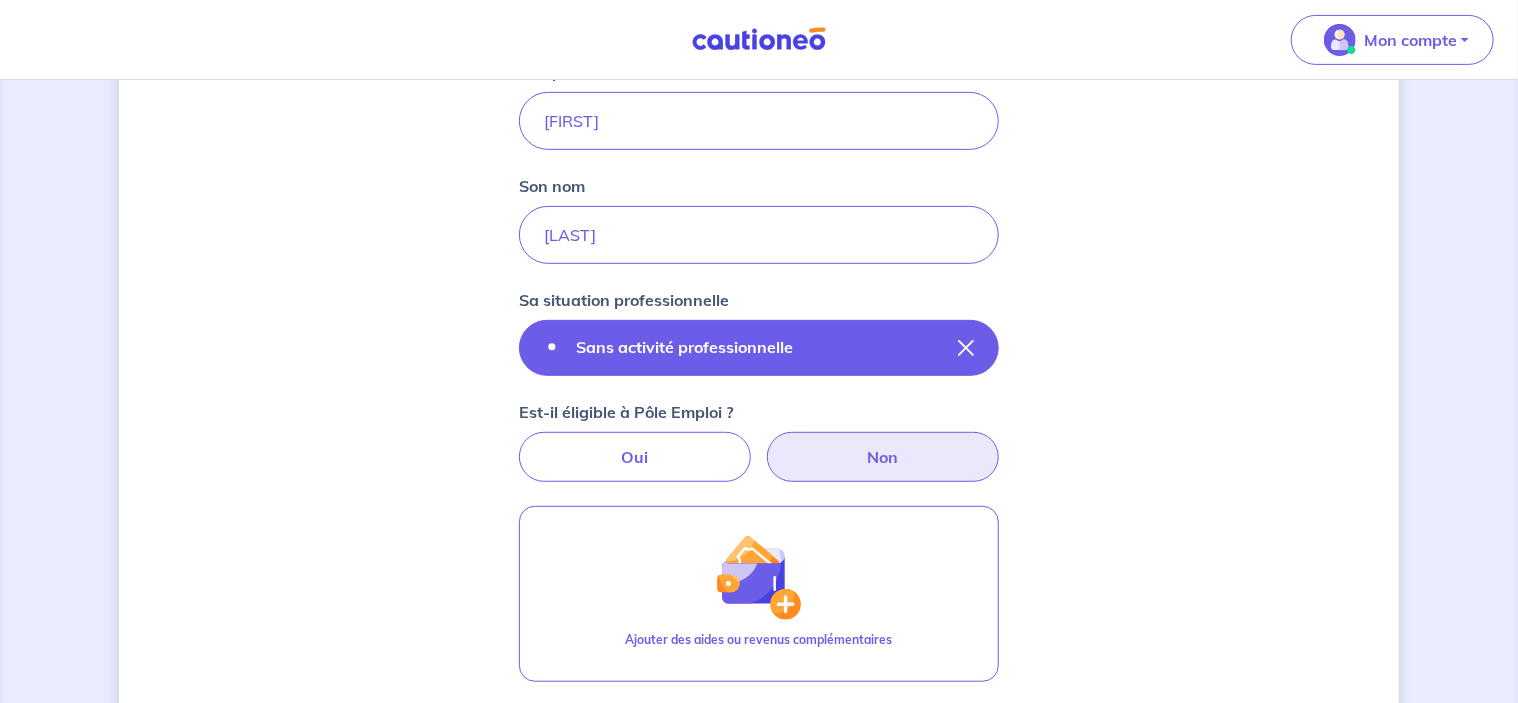 click at bounding box center (966, 348) 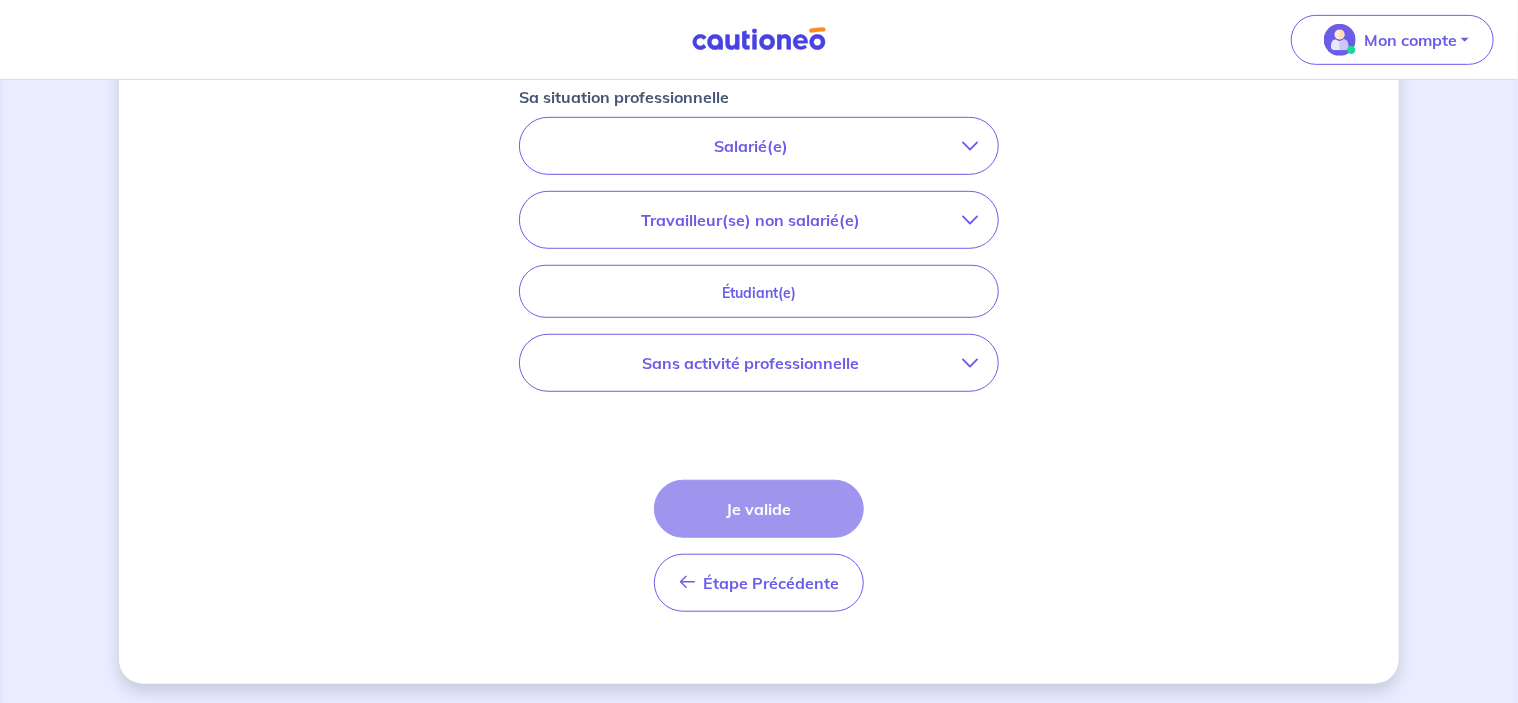 scroll, scrollTop: 556, scrollLeft: 0, axis: vertical 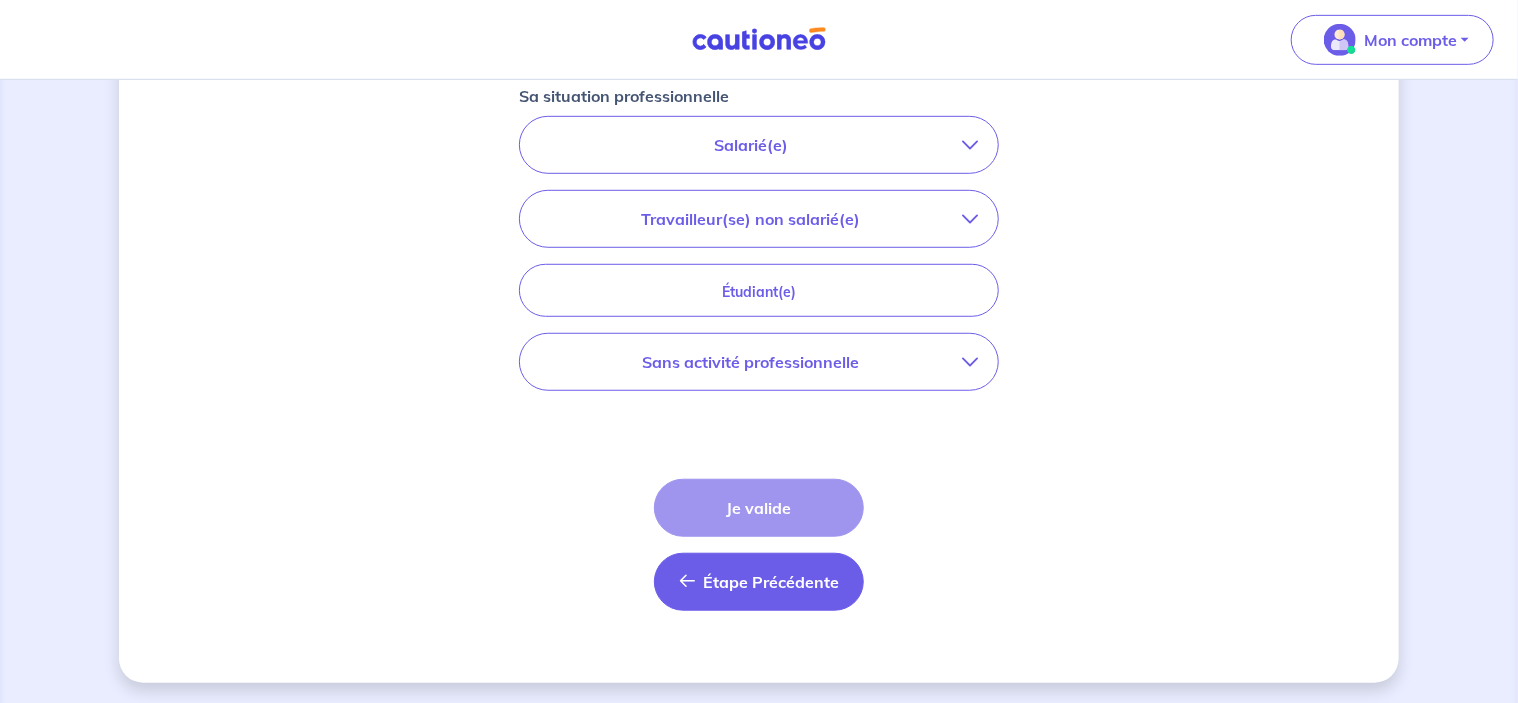 click on "Étape Précédente Précédent" at bounding box center (759, 582) 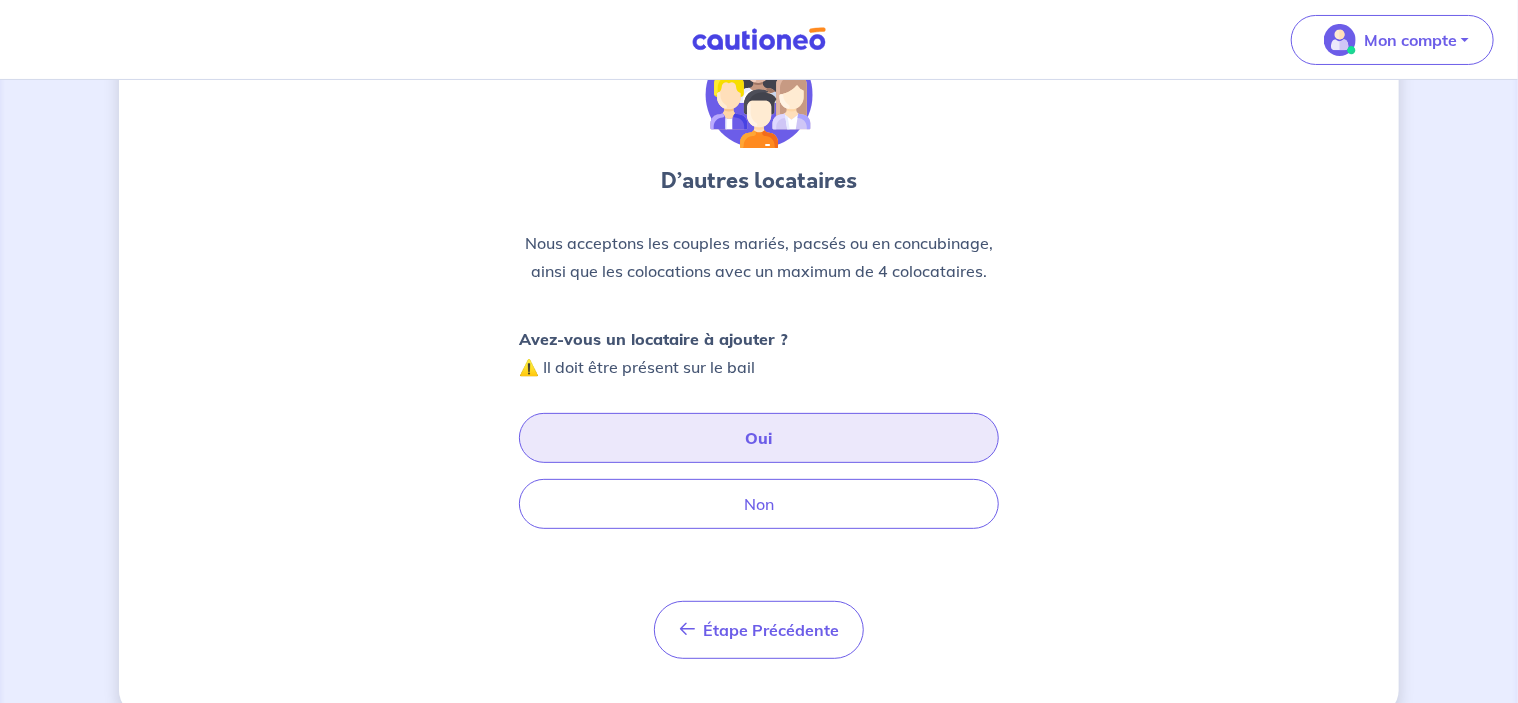scroll, scrollTop: 145, scrollLeft: 0, axis: vertical 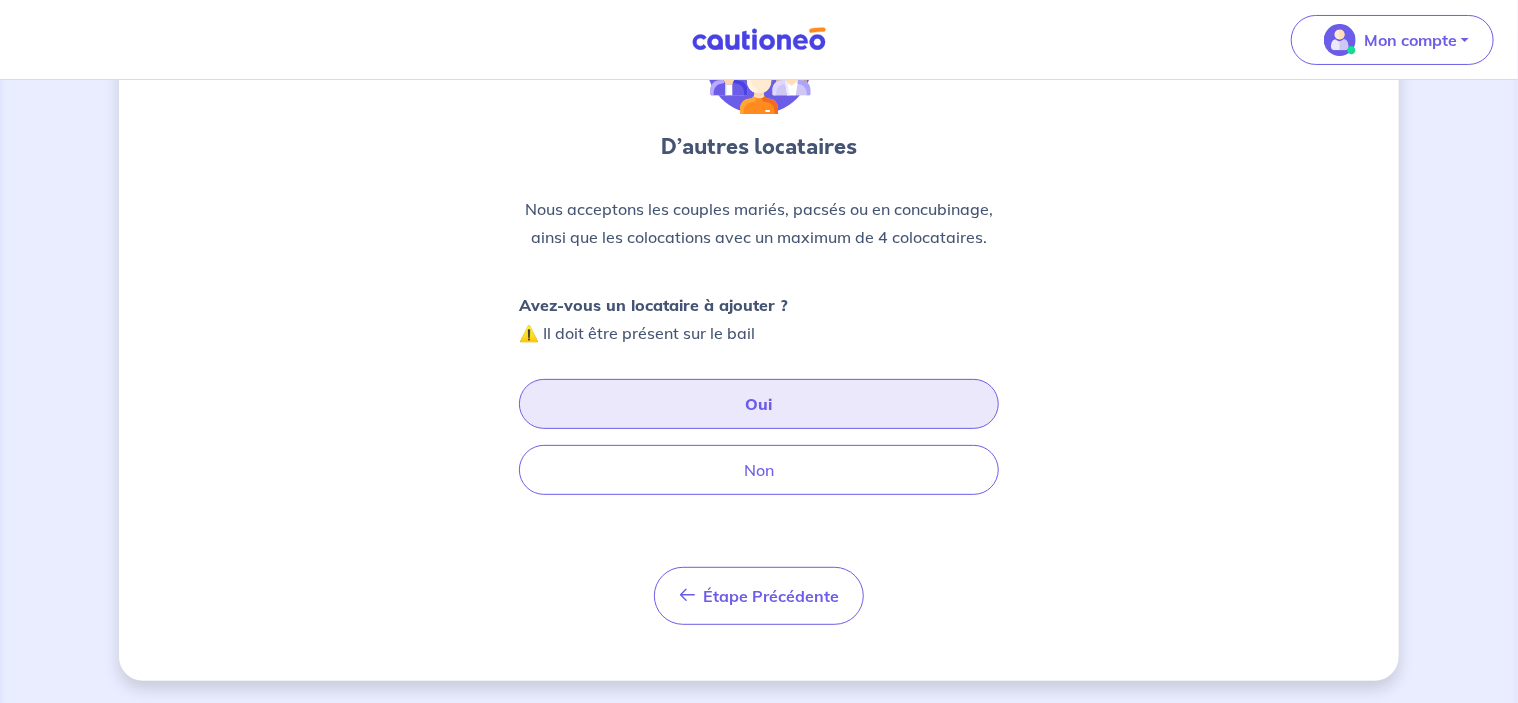 click on "Oui" at bounding box center (759, 404) 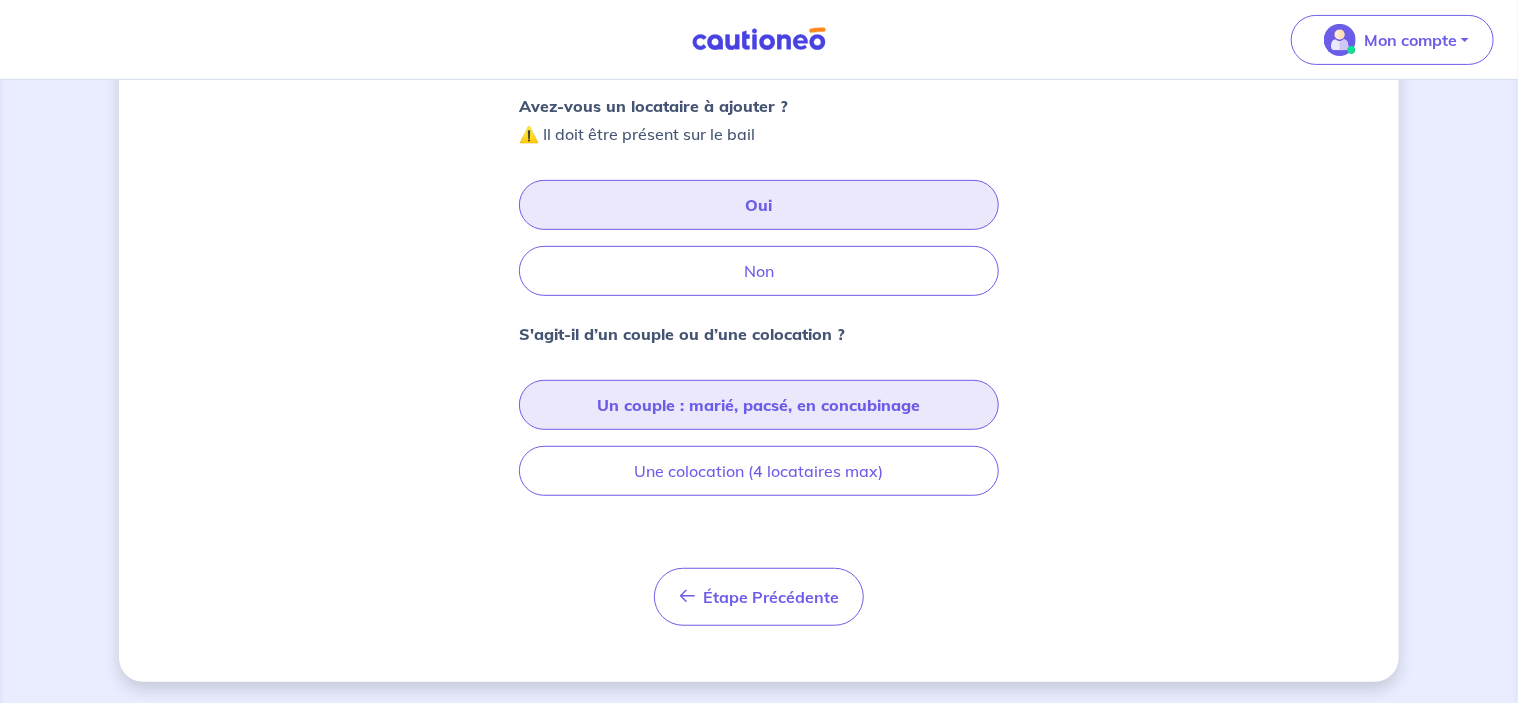 click on "Un couple : marié, pacsé, en concubinage" at bounding box center (759, 405) 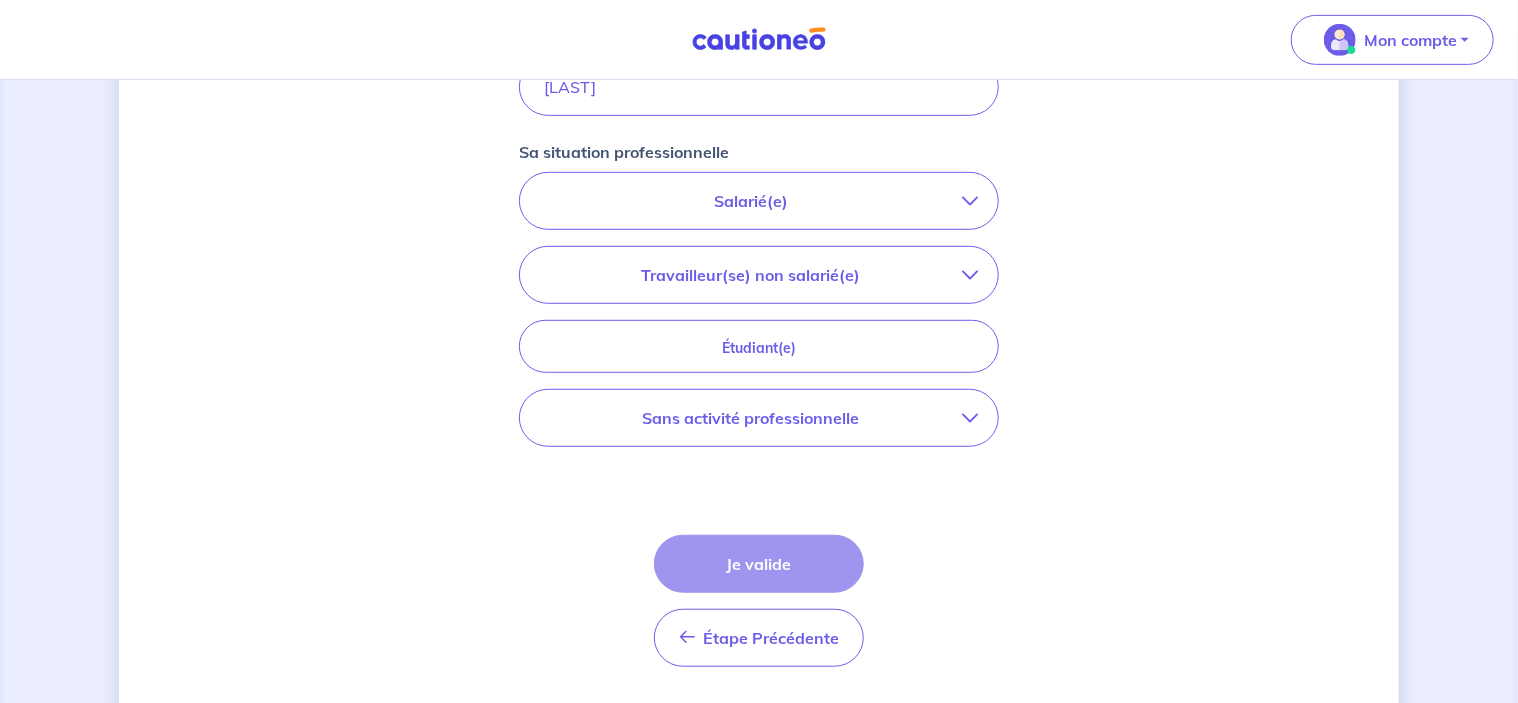 scroll, scrollTop: 556, scrollLeft: 0, axis: vertical 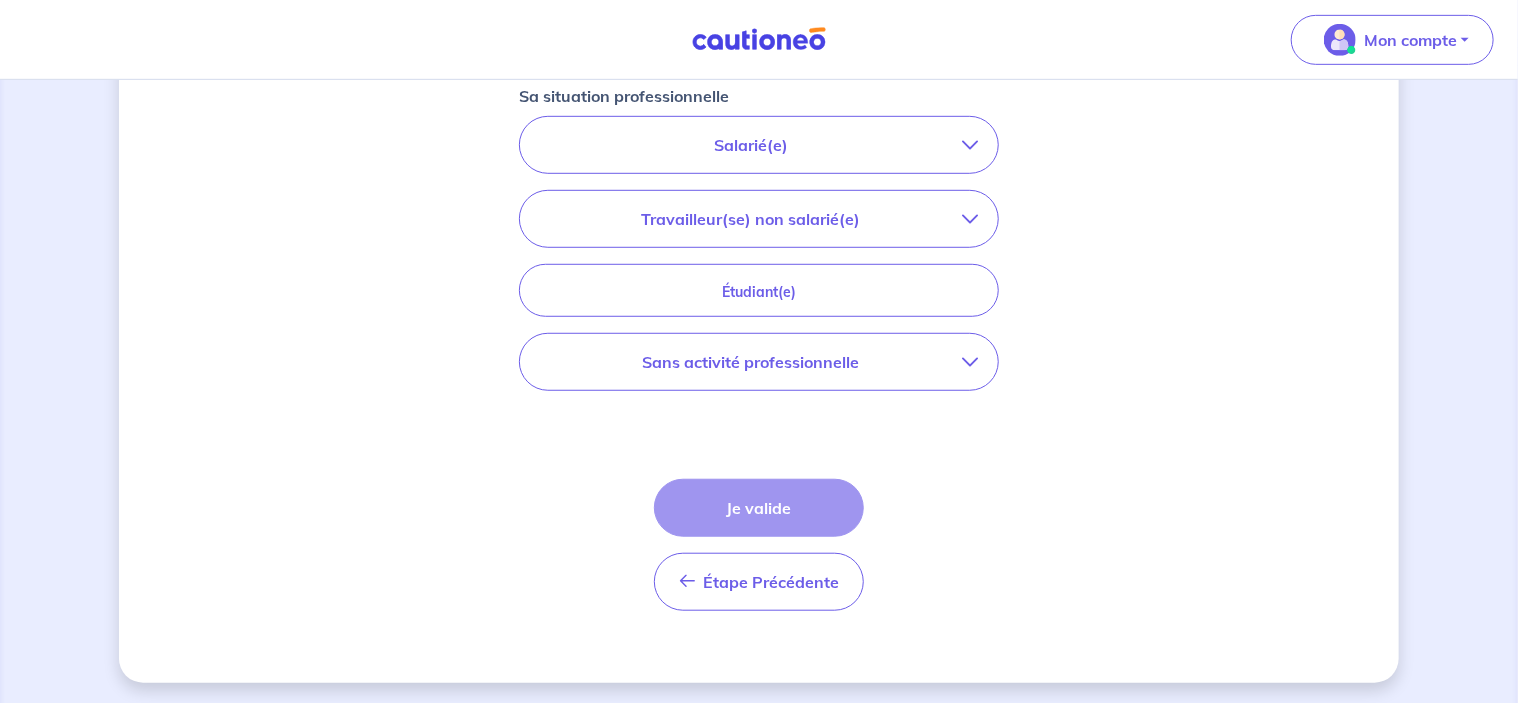 click on "Étape Précédente Précédent Je valide Je valide" at bounding box center [759, 545] 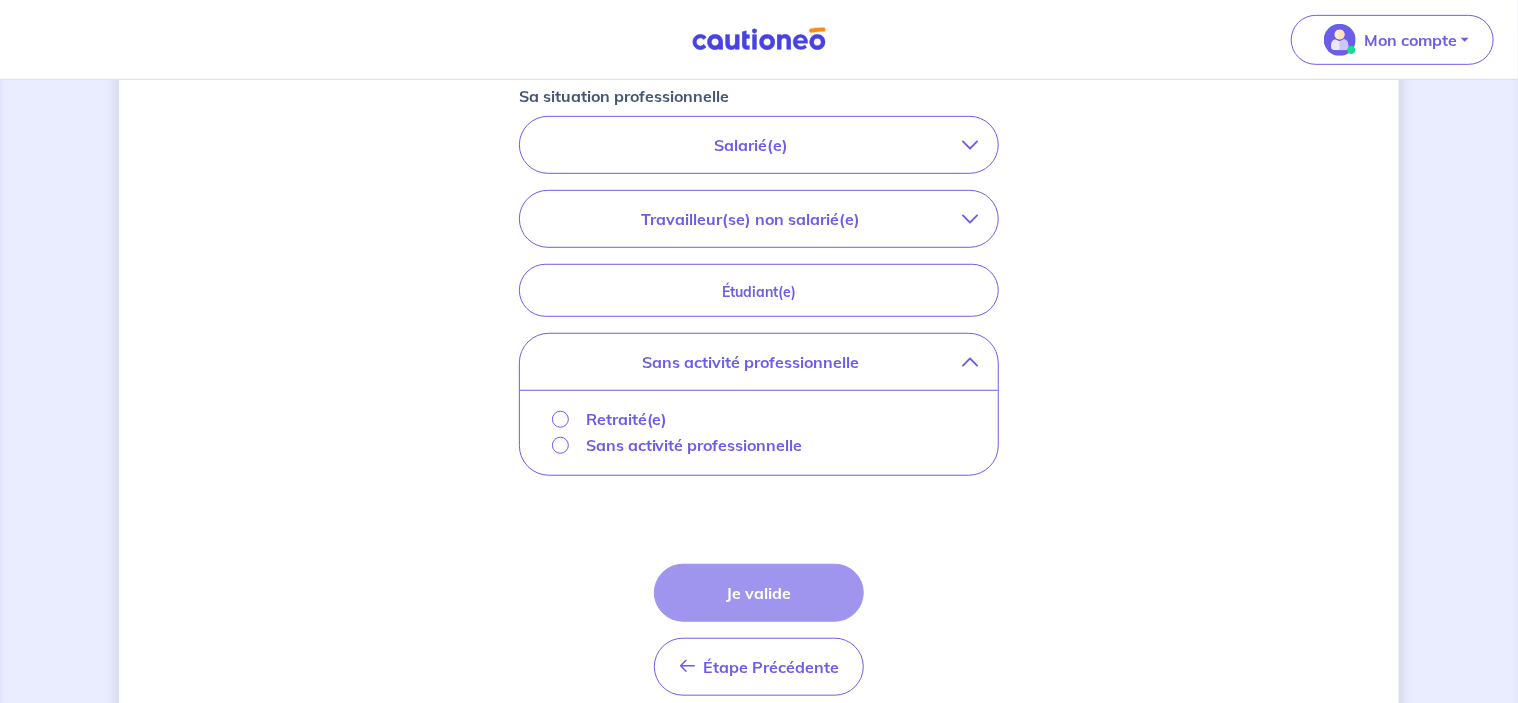 click on "Sans activité professionnelle" at bounding box center (694, 445) 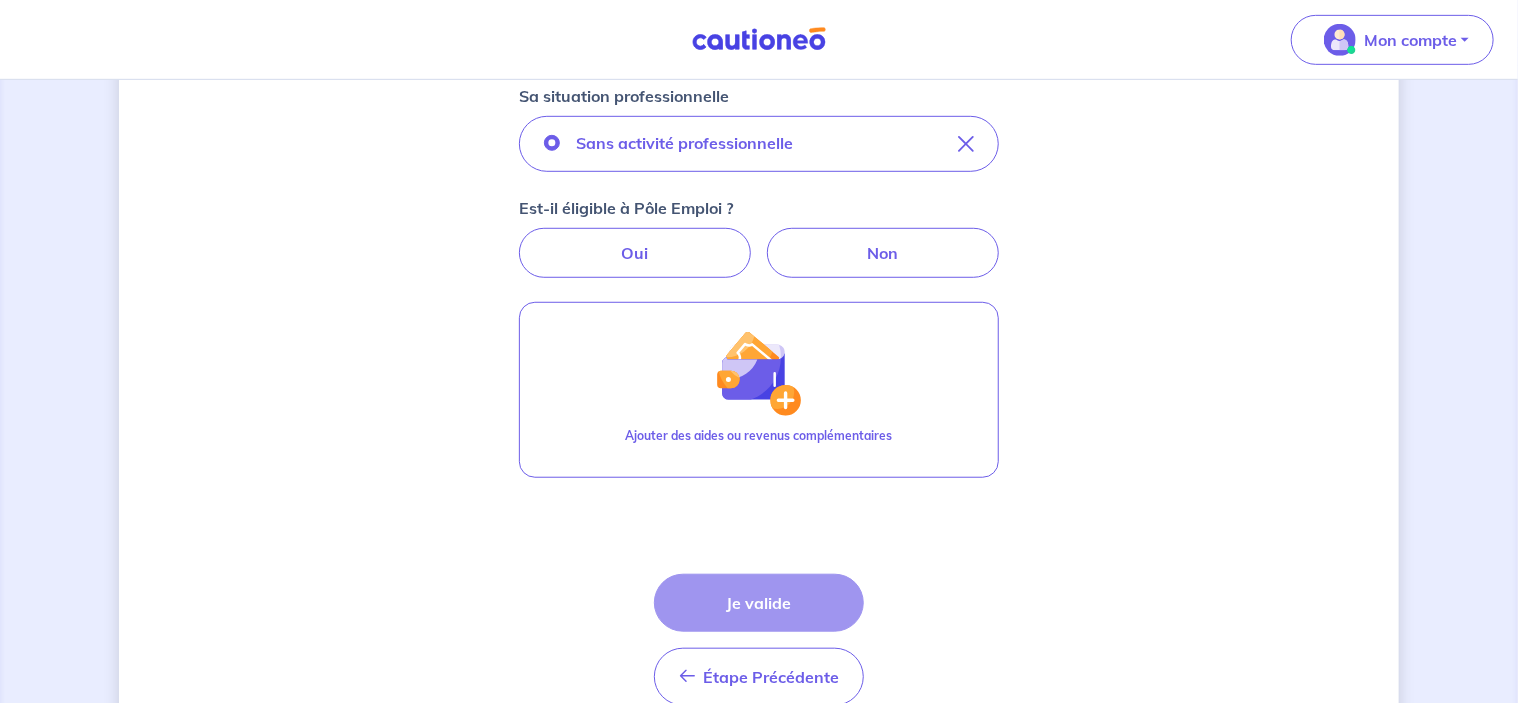 click on "Étape Précédente Précédent Je valide Je valide" at bounding box center [759, 640] 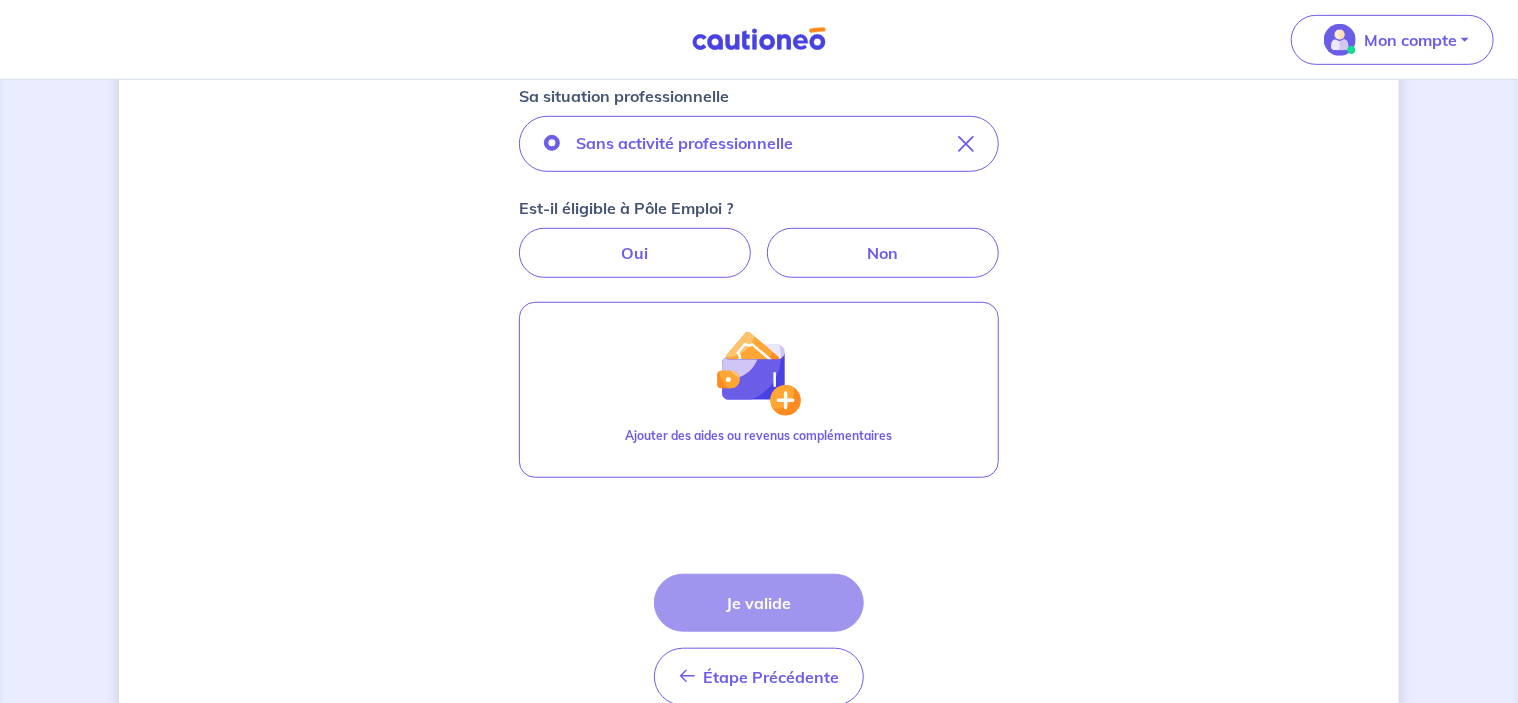 click on "Étape Précédente Précédent Je valide Je valide" at bounding box center (759, 640) 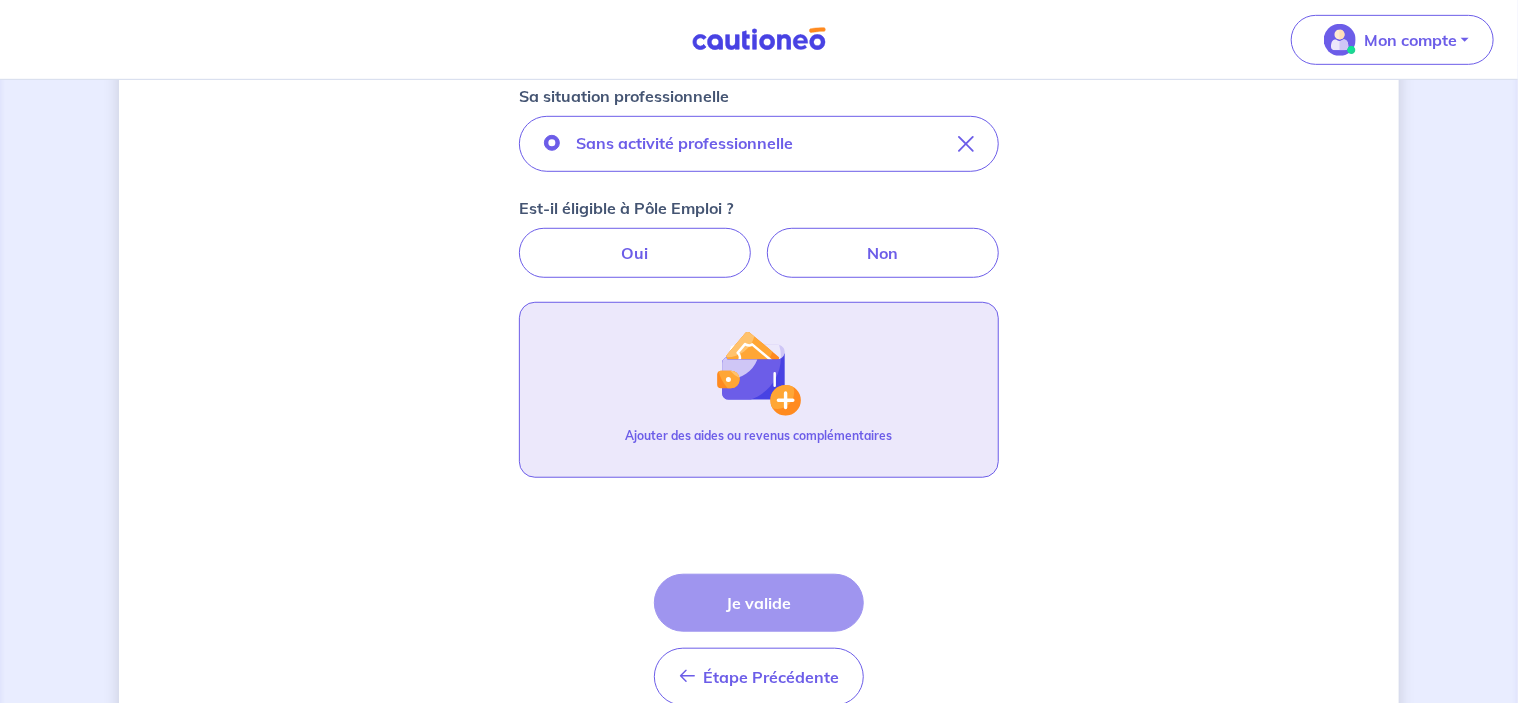 click on "Ajouter des aides ou revenus complémentaires" at bounding box center (759, 390) 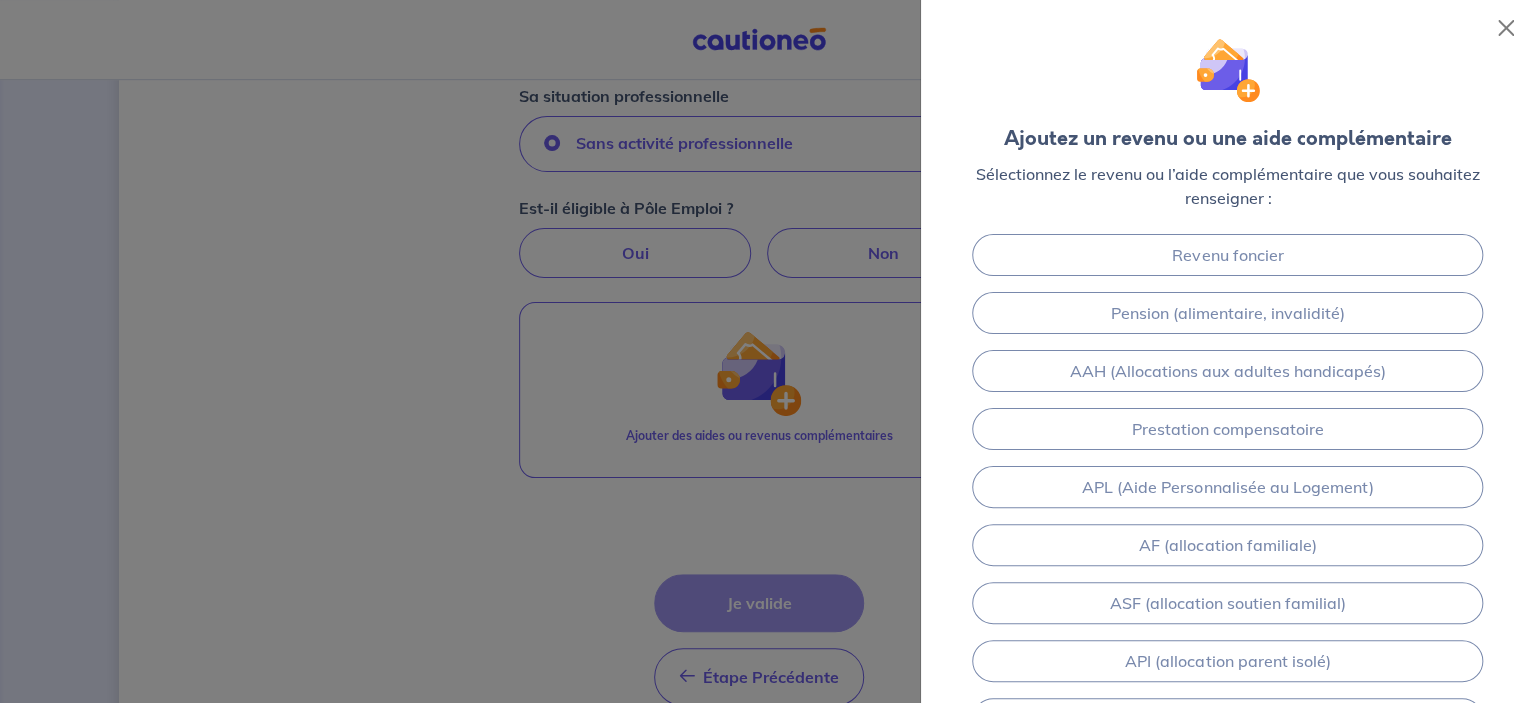 click at bounding box center (767, 351) 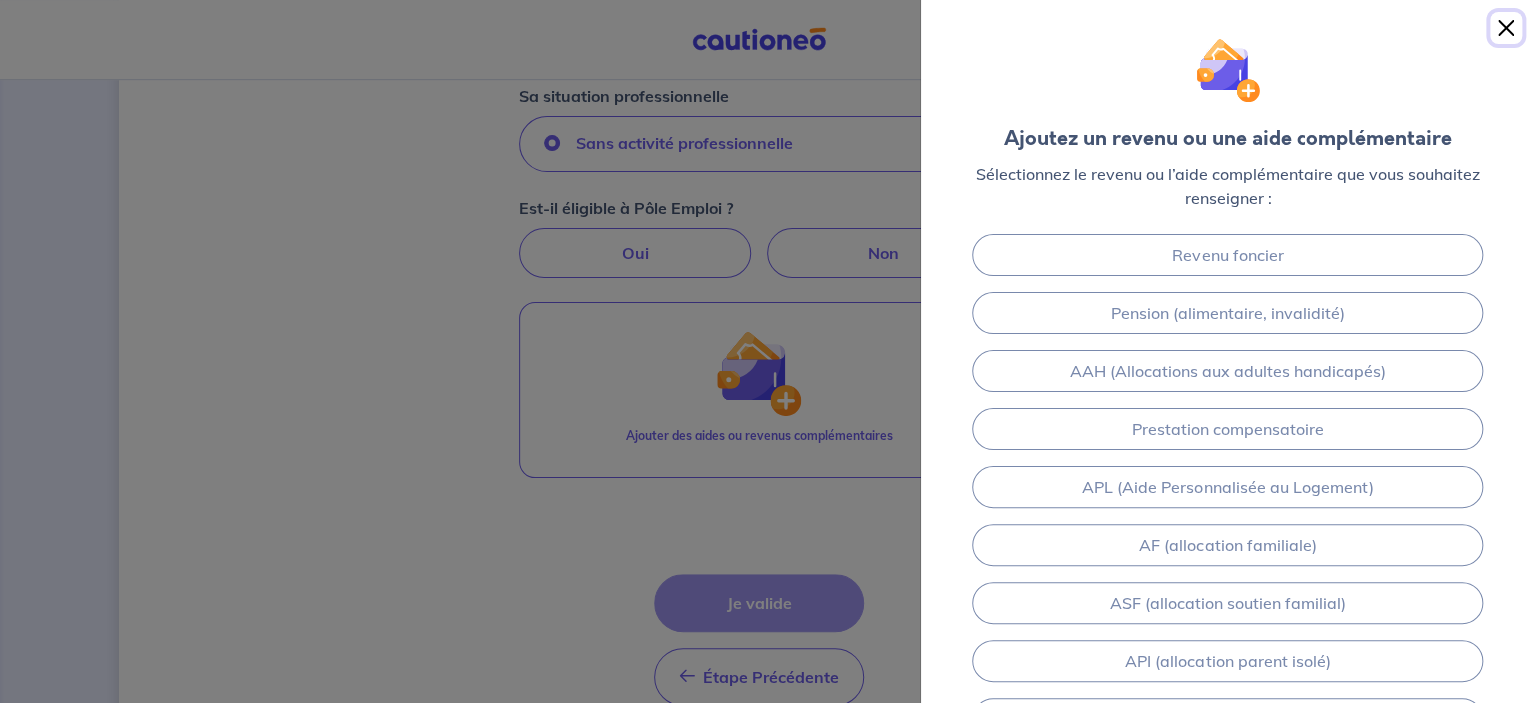 click at bounding box center (1506, 28) 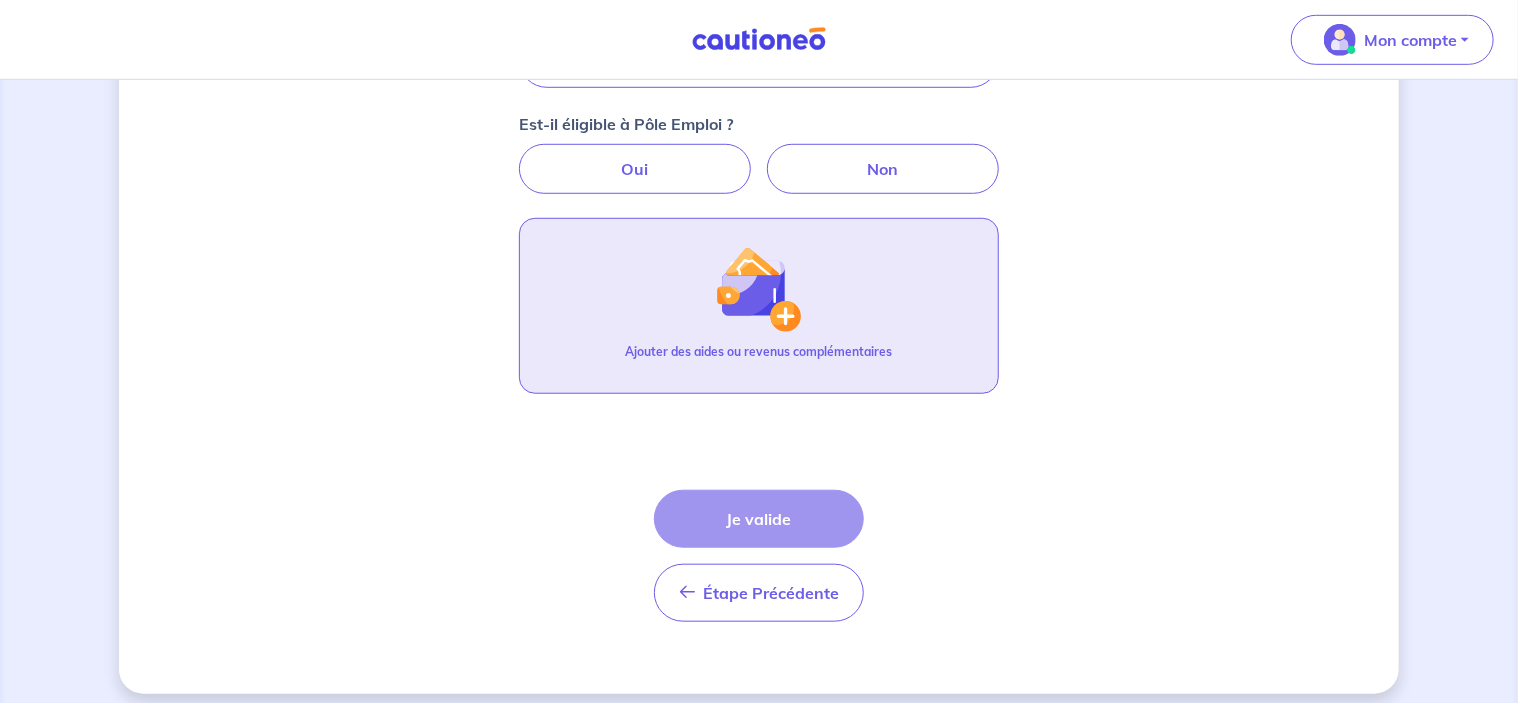 scroll, scrollTop: 652, scrollLeft: 0, axis: vertical 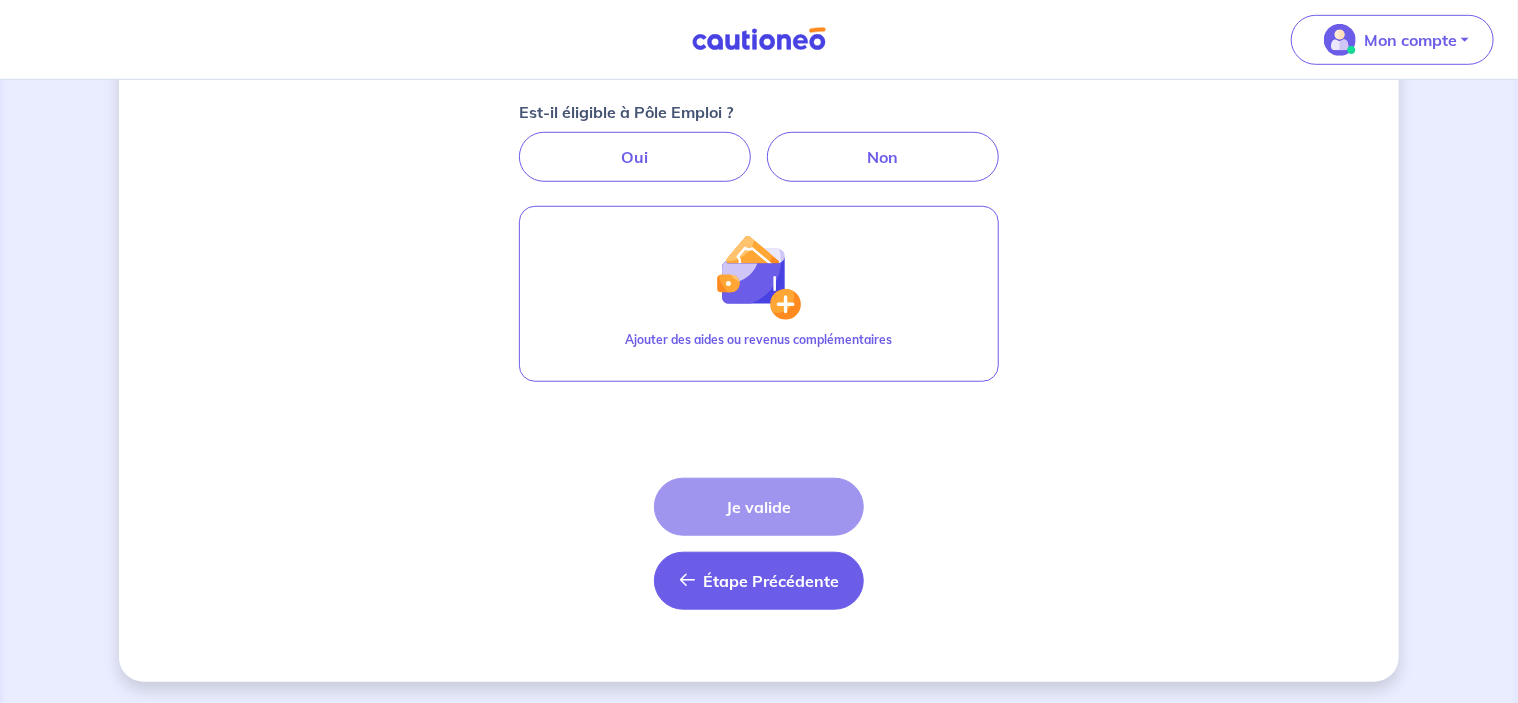 click on "Étape Précédente" at bounding box center [771, 581] 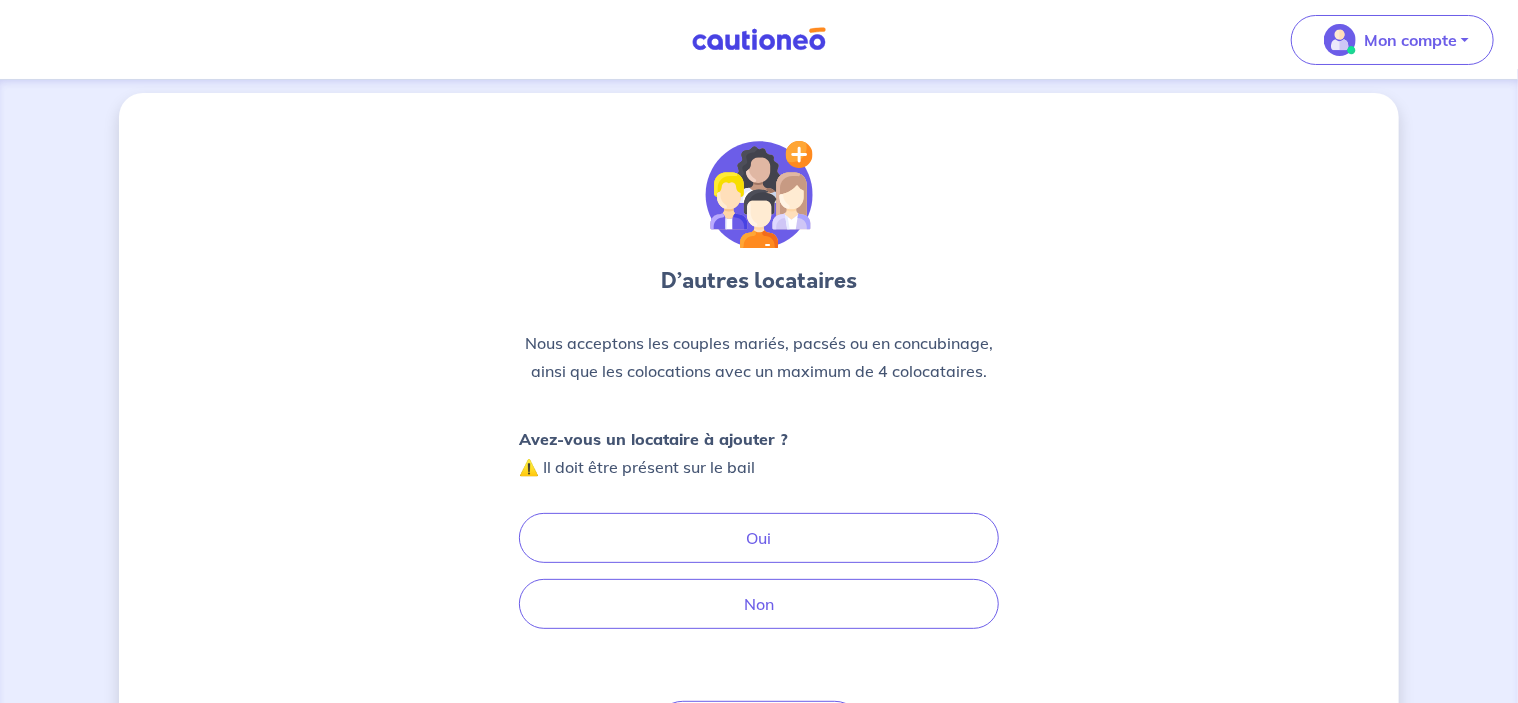 scroll, scrollTop: 145, scrollLeft: 0, axis: vertical 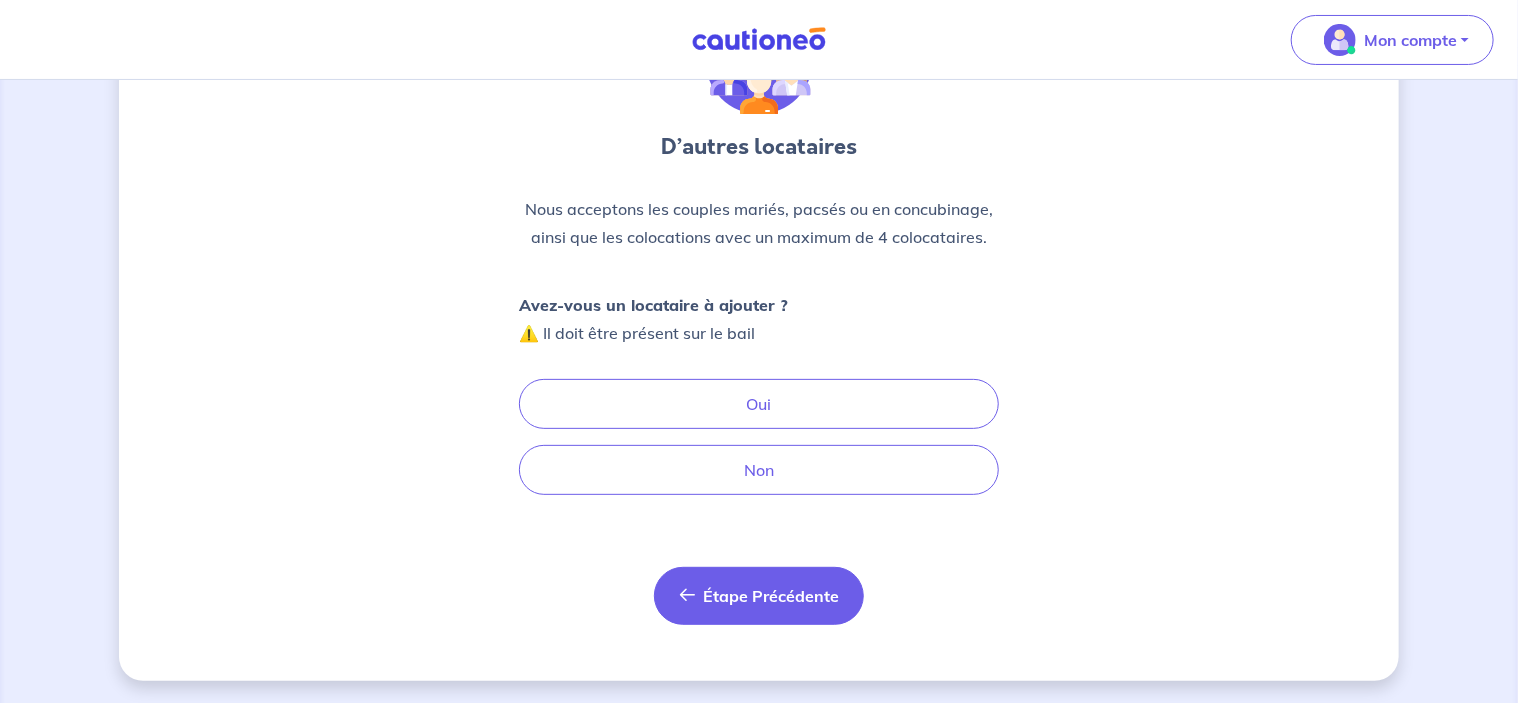 click on "Étape Précédente" at bounding box center (771, 596) 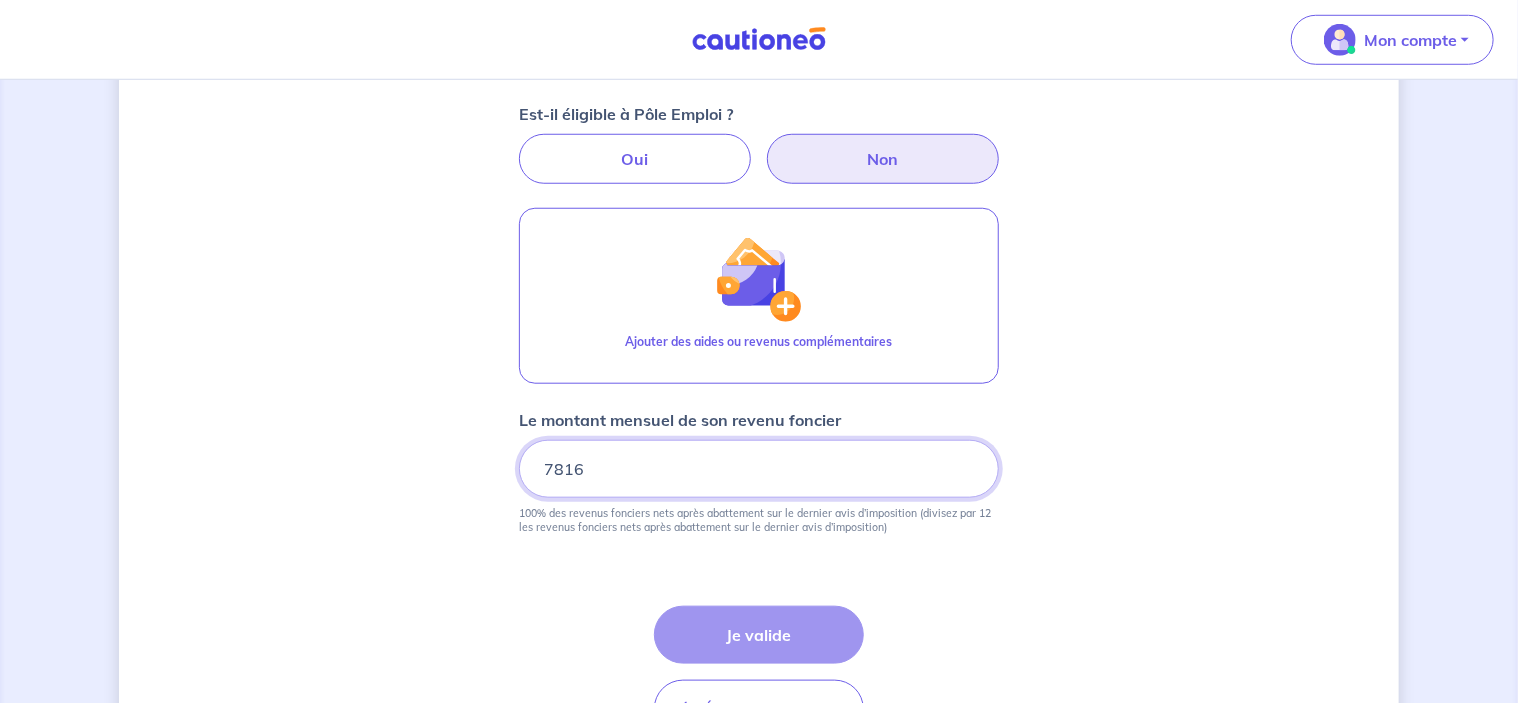 scroll, scrollTop: 893, scrollLeft: 0, axis: vertical 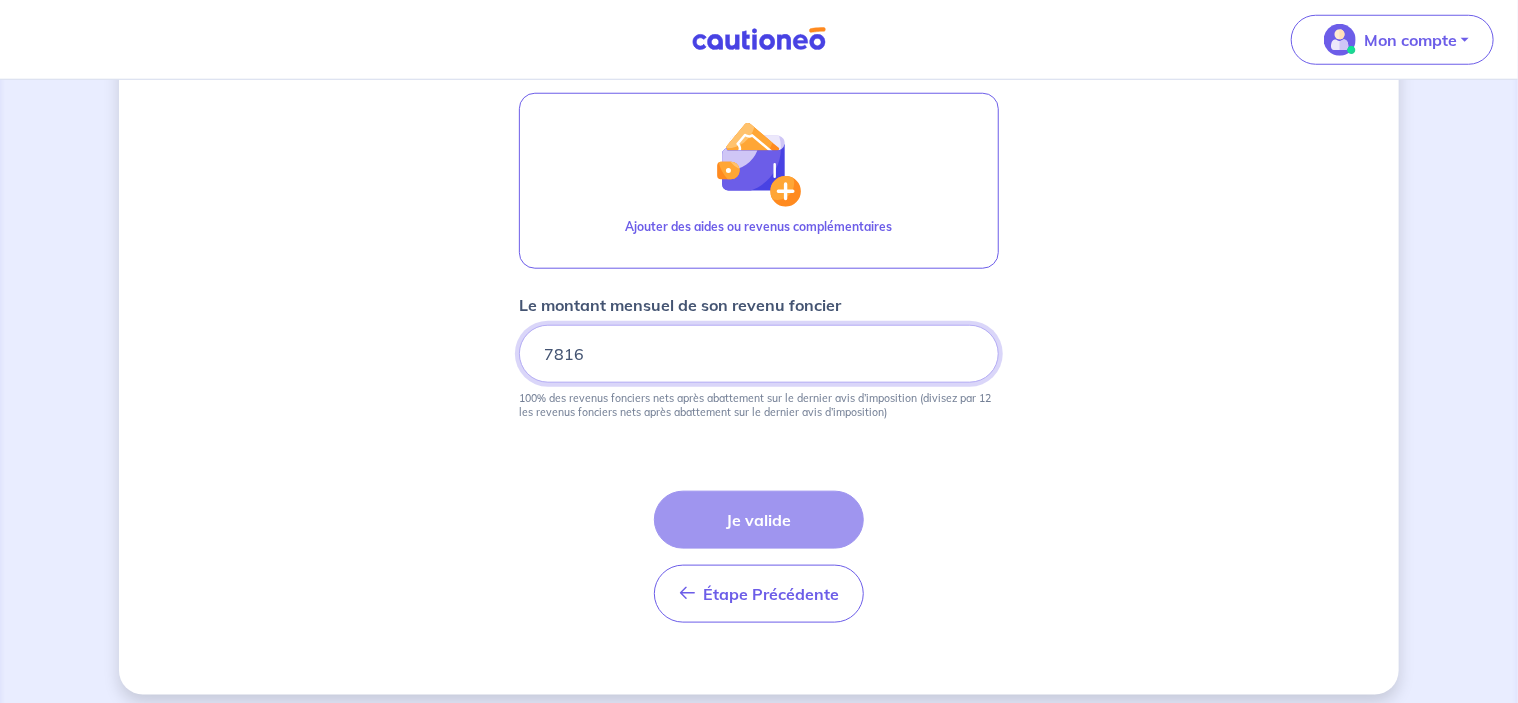 click on "7816" at bounding box center [759, 354] 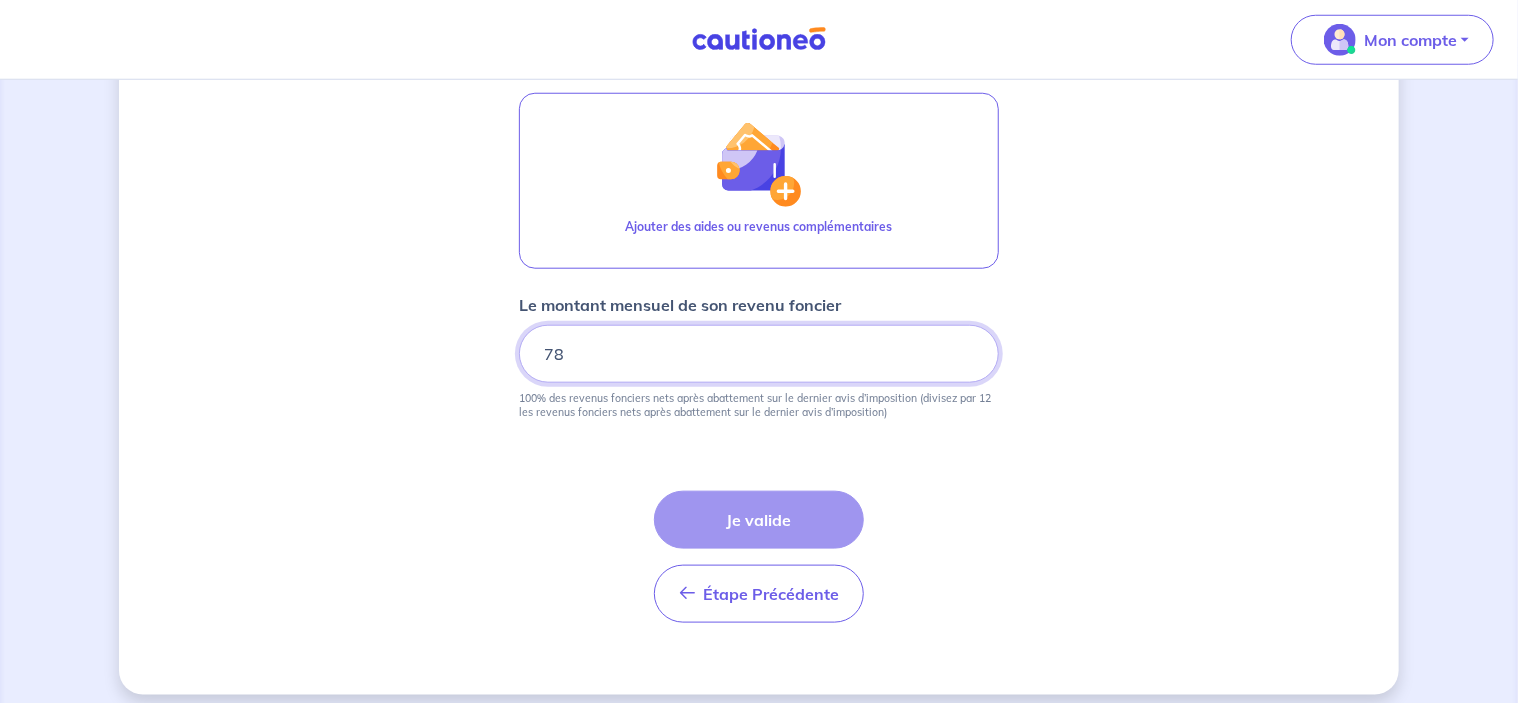 type on "7" 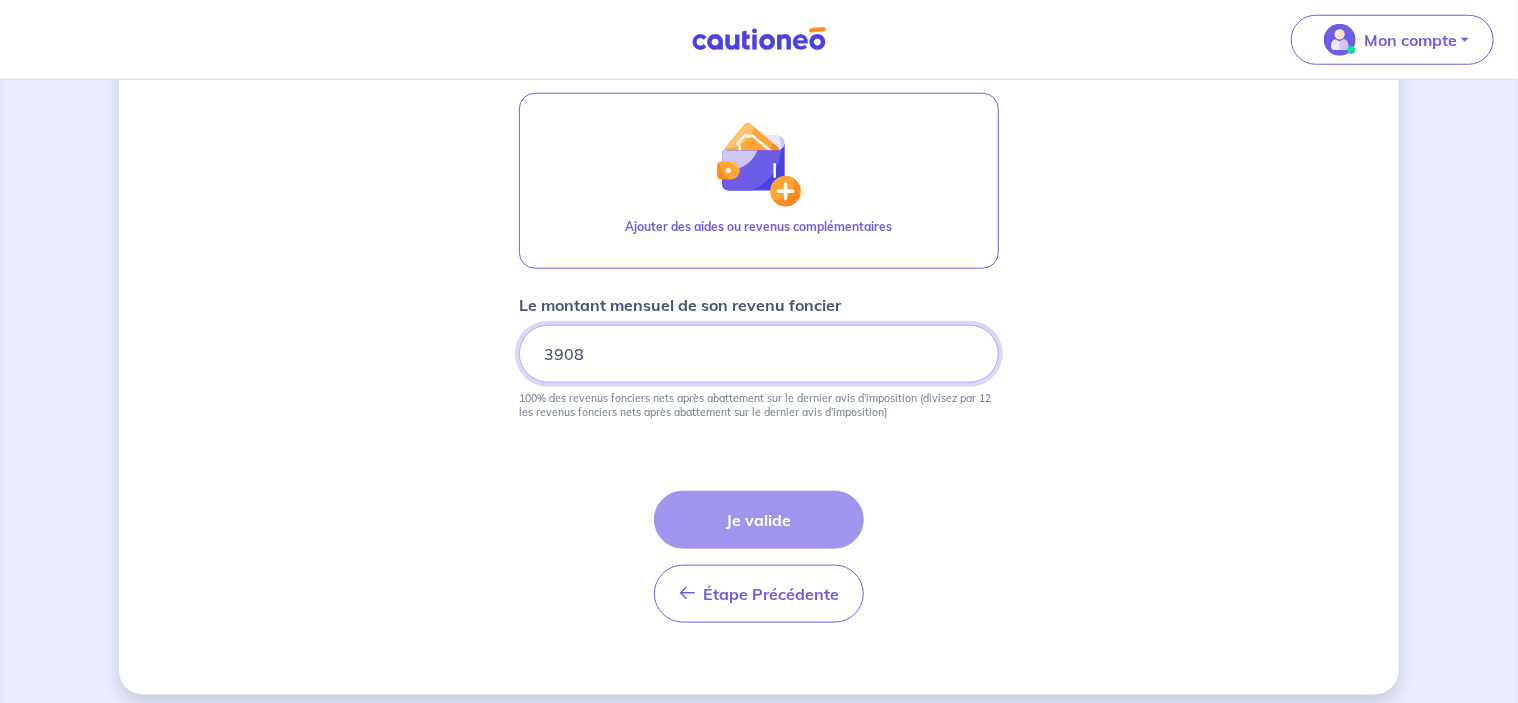 type on "3908" 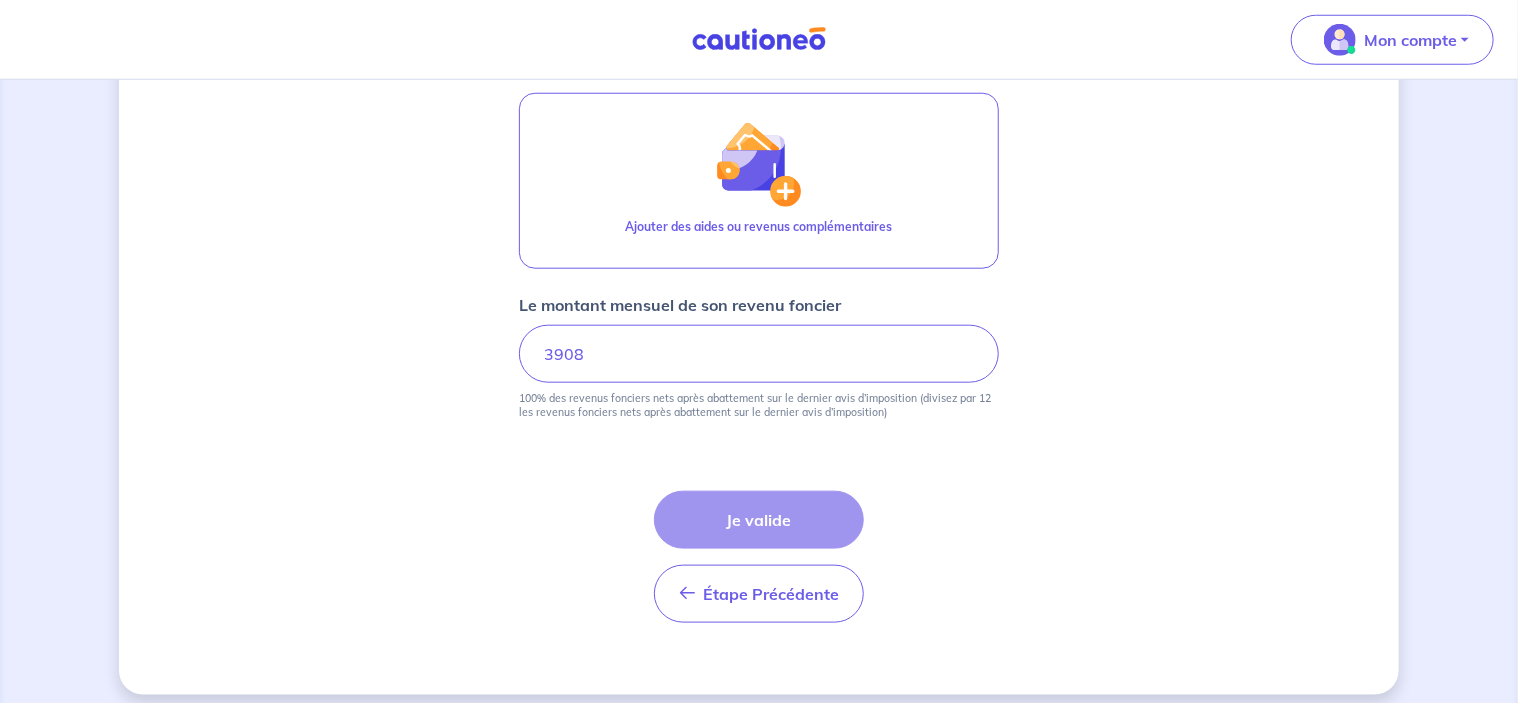 click on "Étape Précédente Précédent Je valide Je valide" at bounding box center (759, 557) 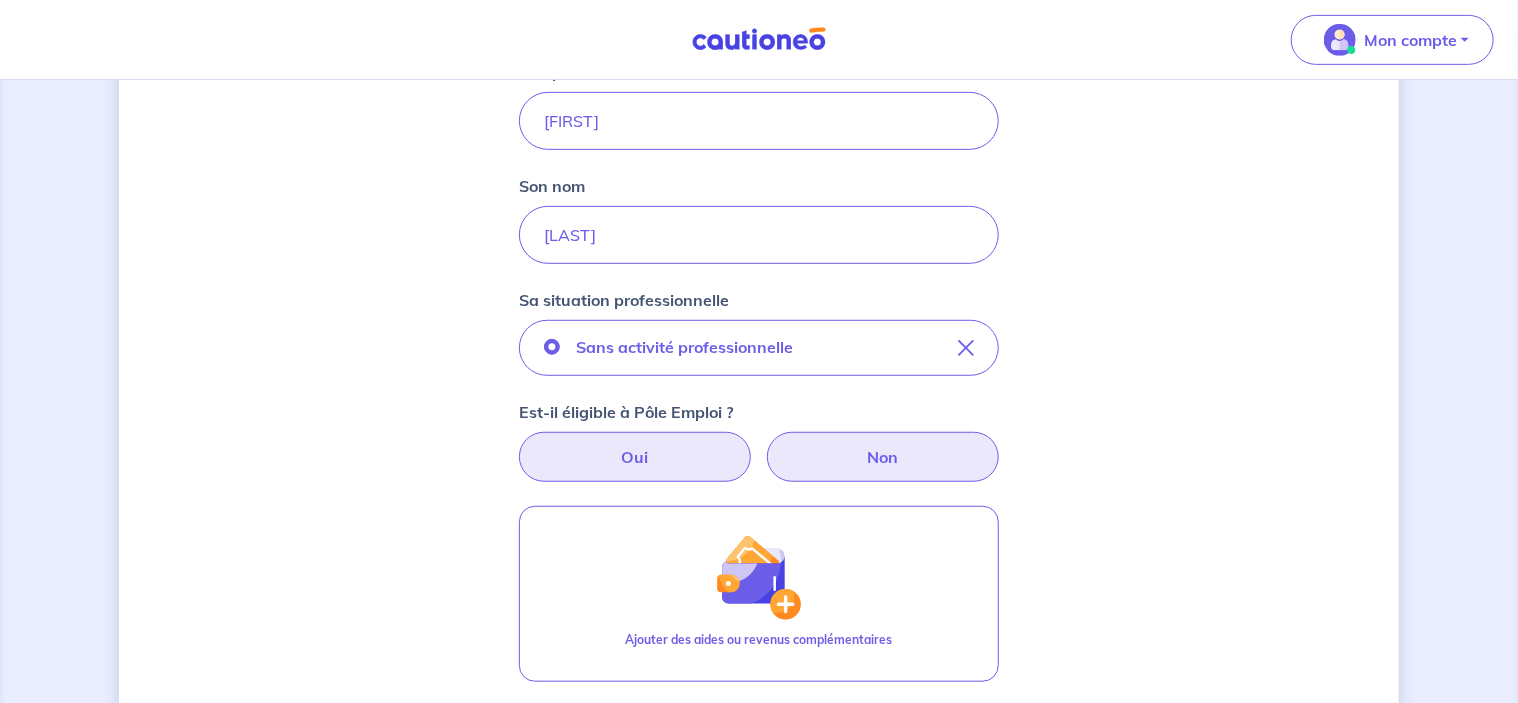 scroll, scrollTop: 493, scrollLeft: 0, axis: vertical 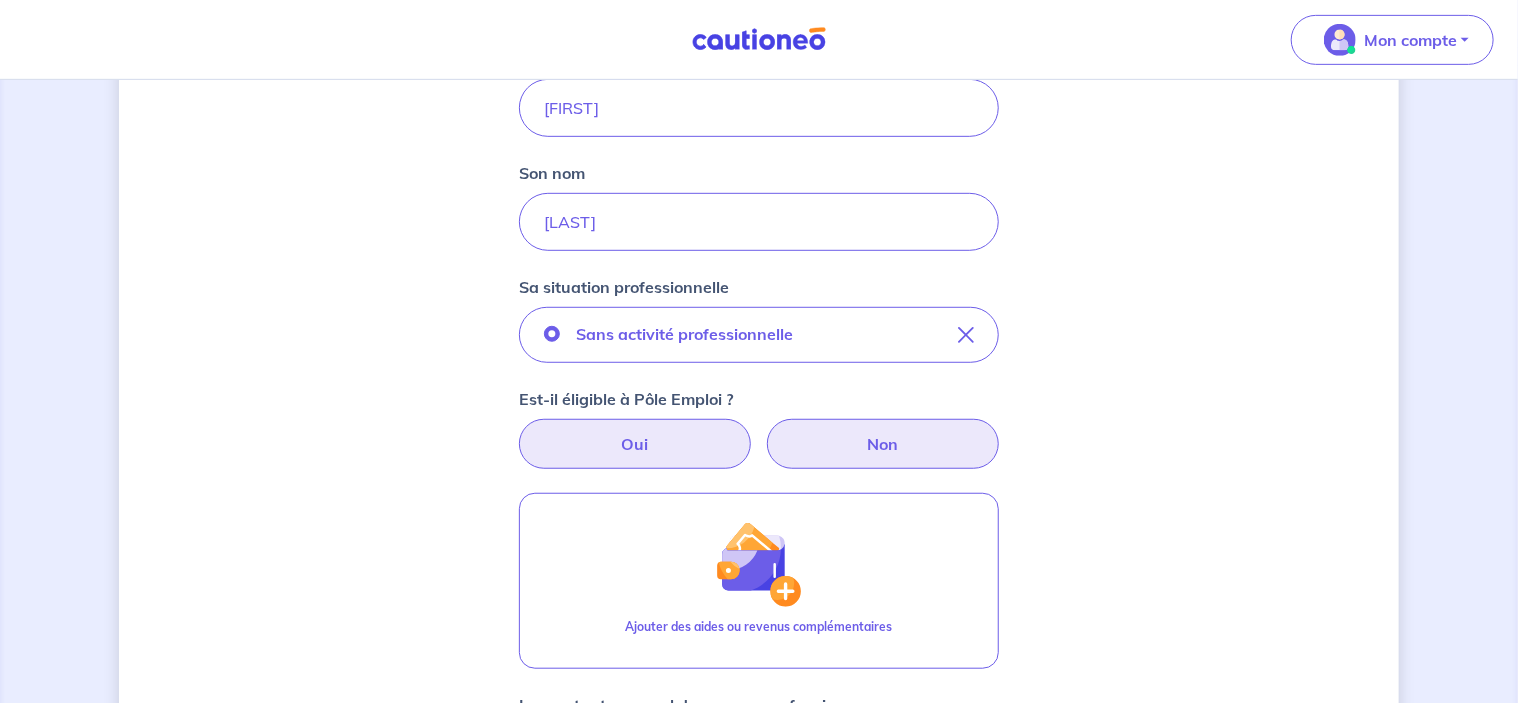 click on "Oui" at bounding box center [635, 444] 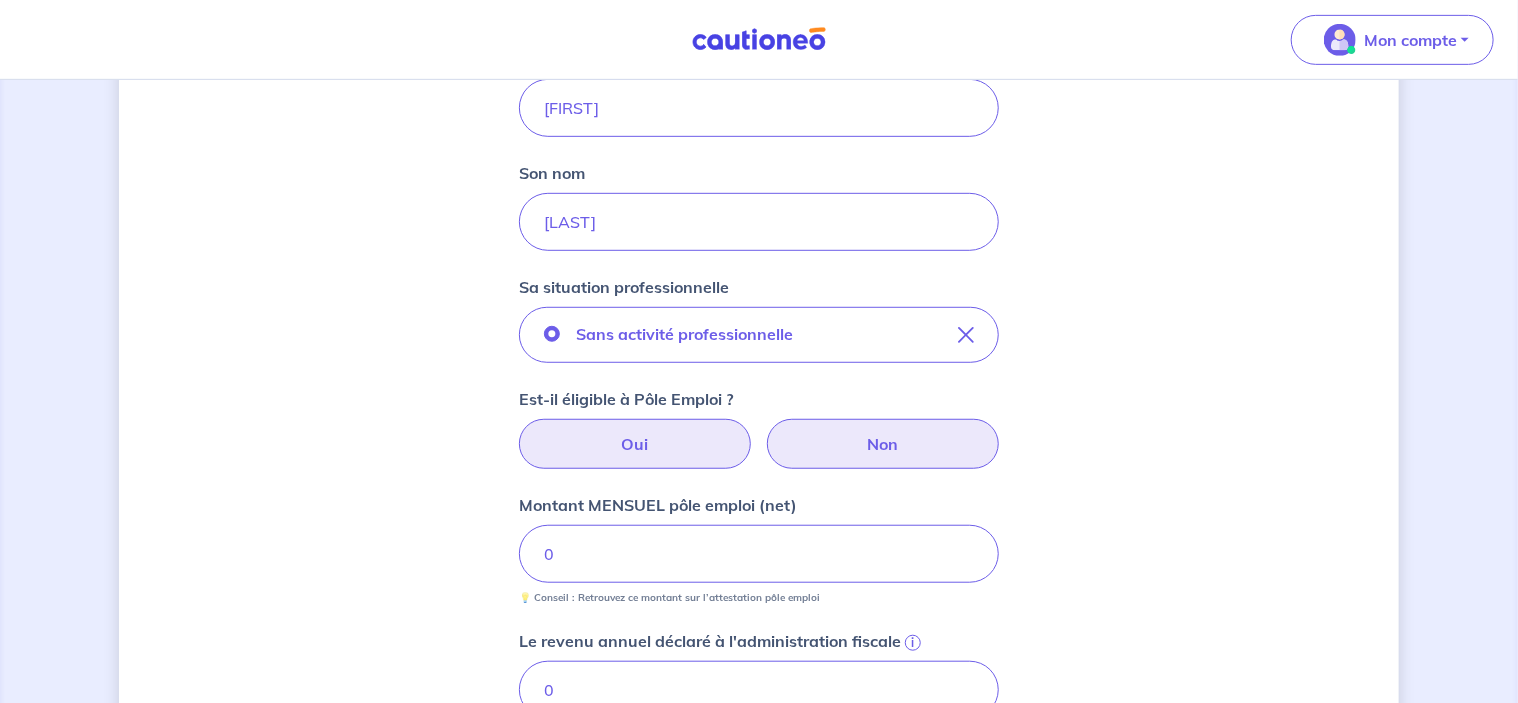 click on "Non" at bounding box center (883, 444) 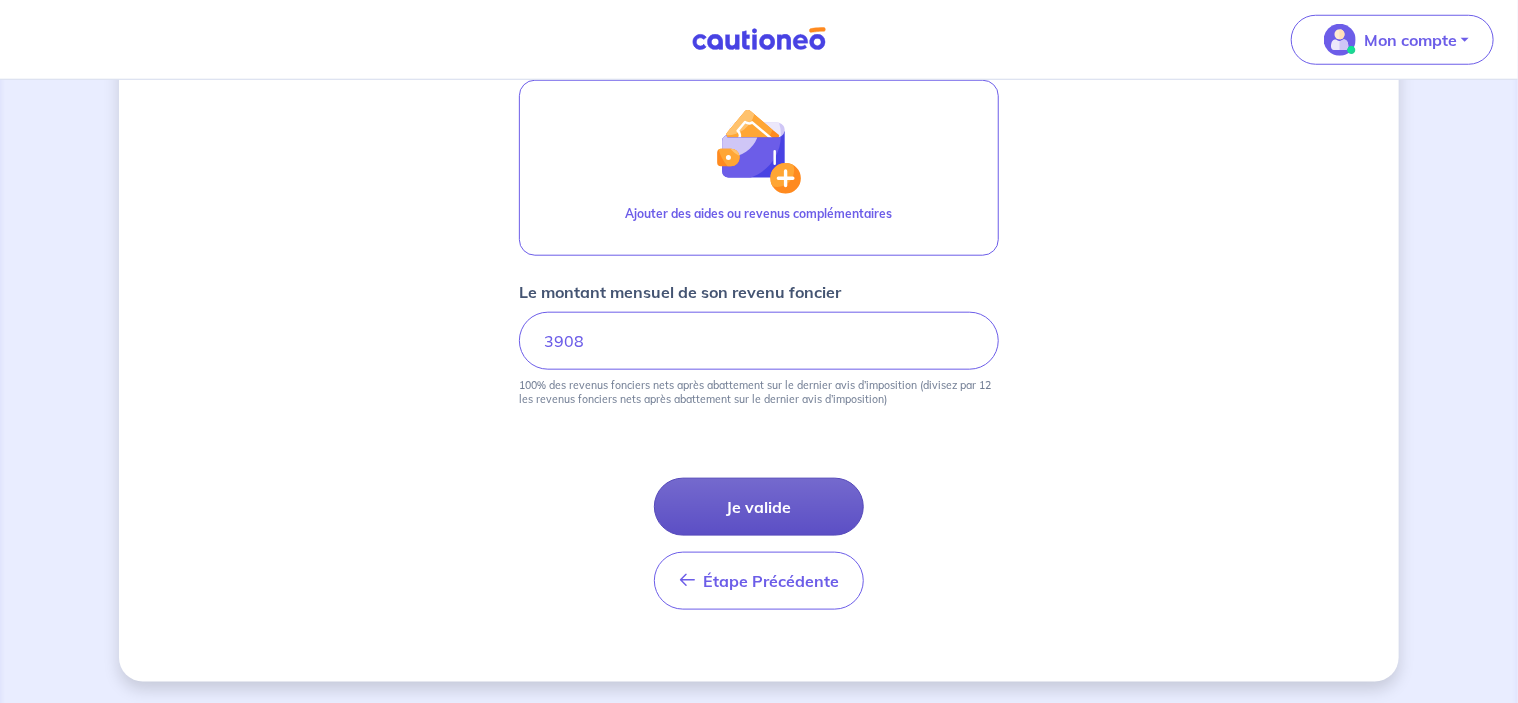 click on "Je valide" at bounding box center (759, 507) 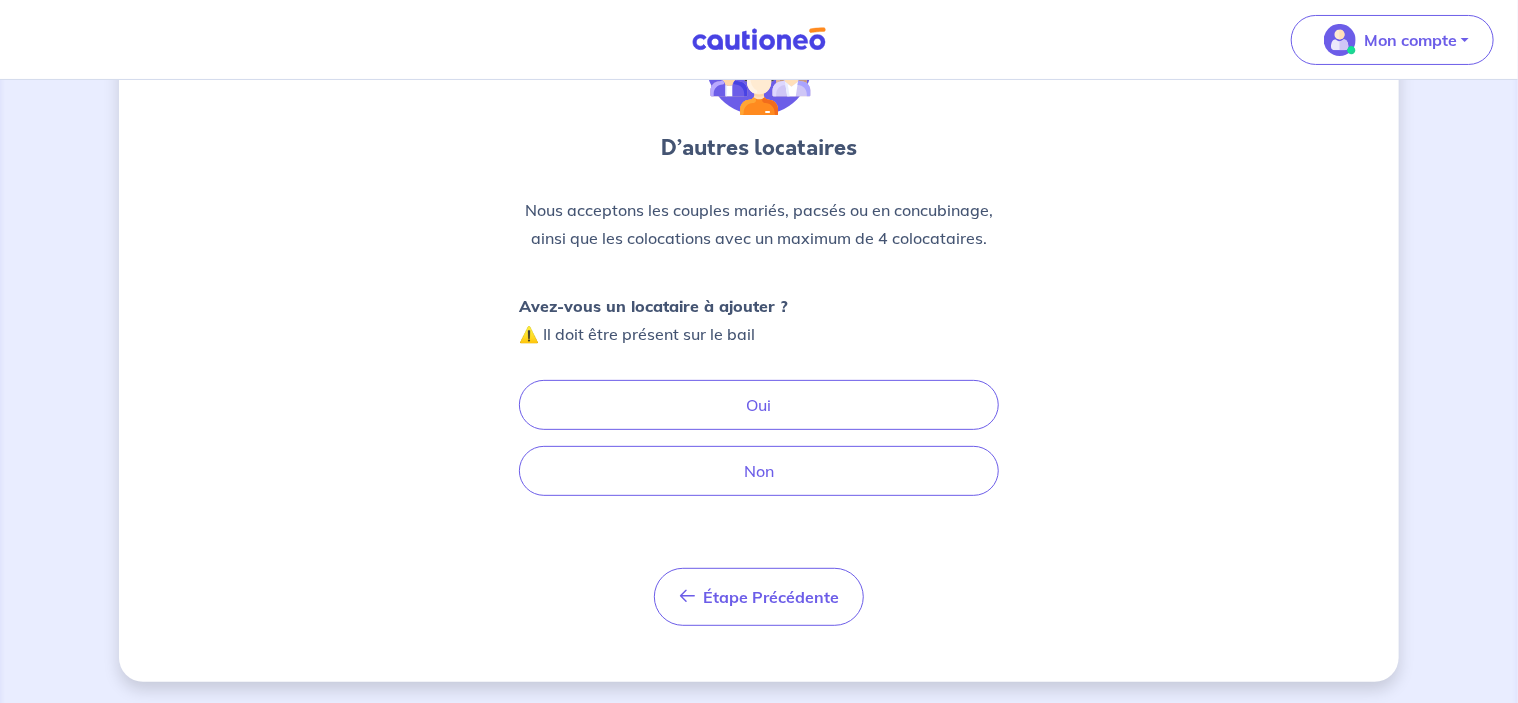 scroll, scrollTop: 145, scrollLeft: 0, axis: vertical 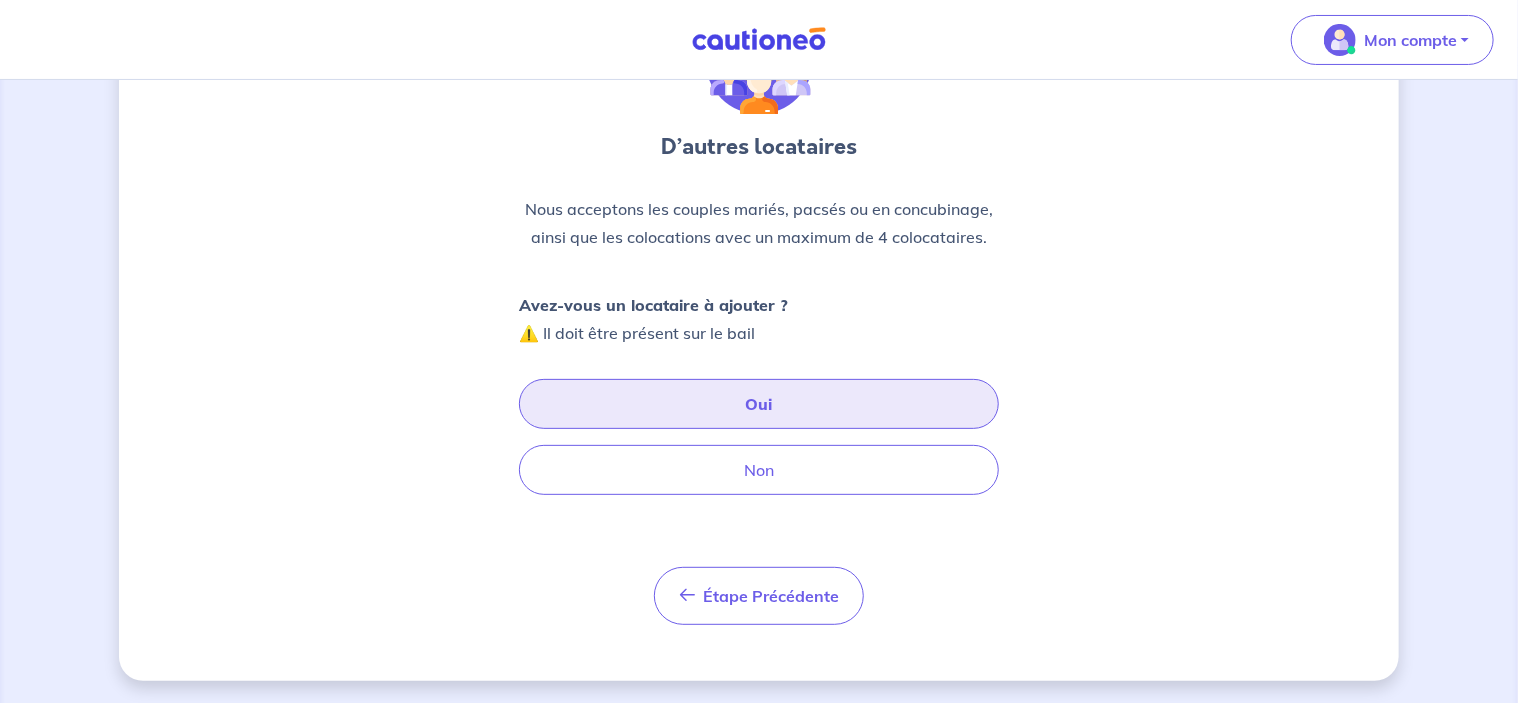 click on "Oui" at bounding box center (759, 404) 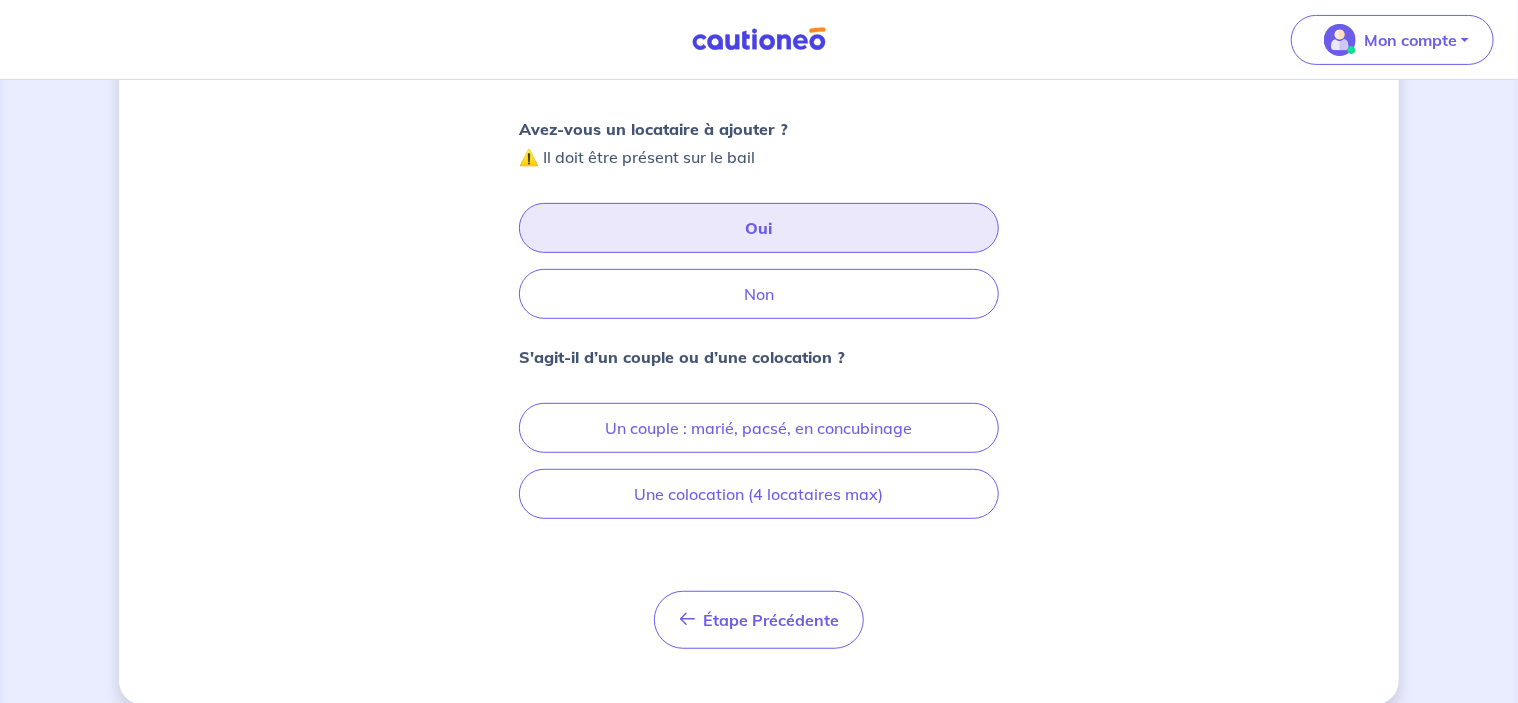 scroll, scrollTop: 344, scrollLeft: 0, axis: vertical 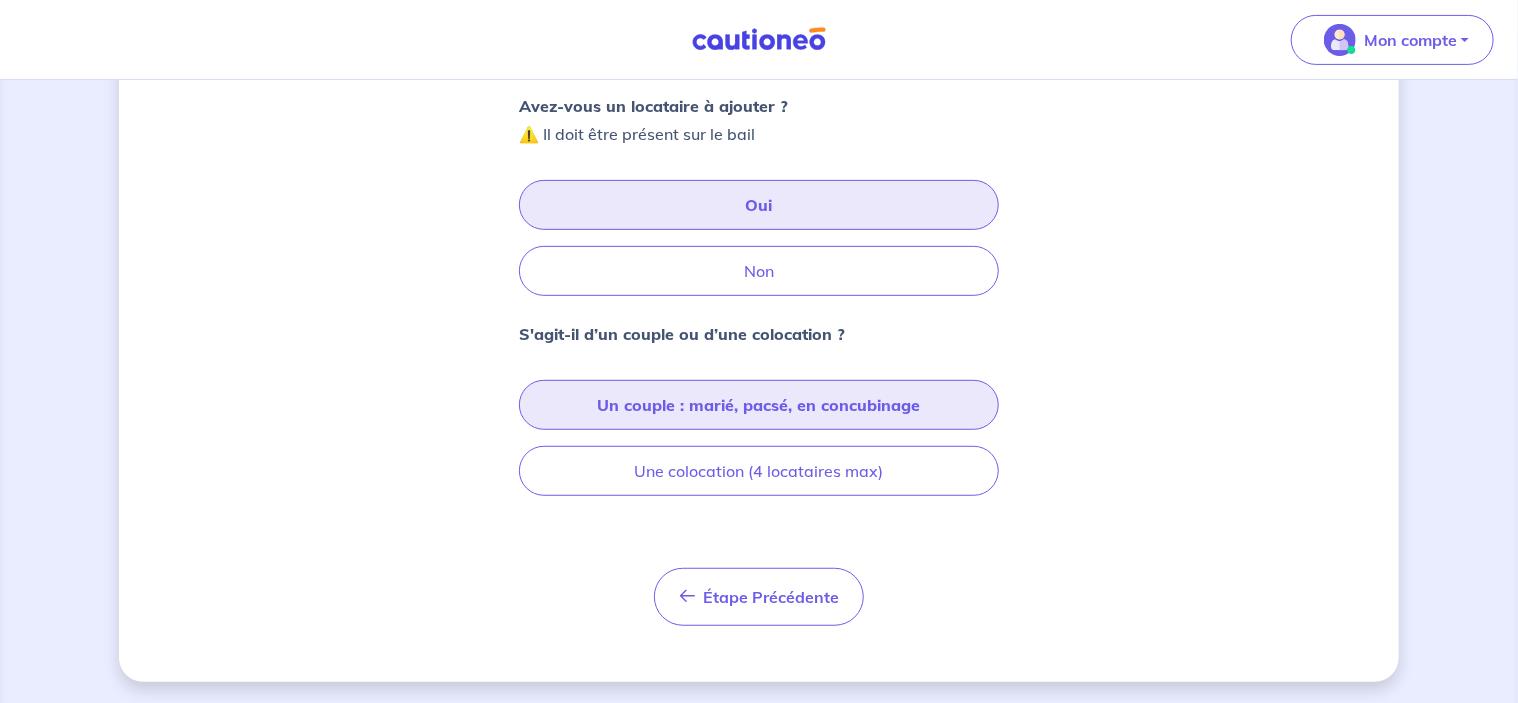 click on "Un couple : marié, pacsé, en concubinage" at bounding box center (759, 405) 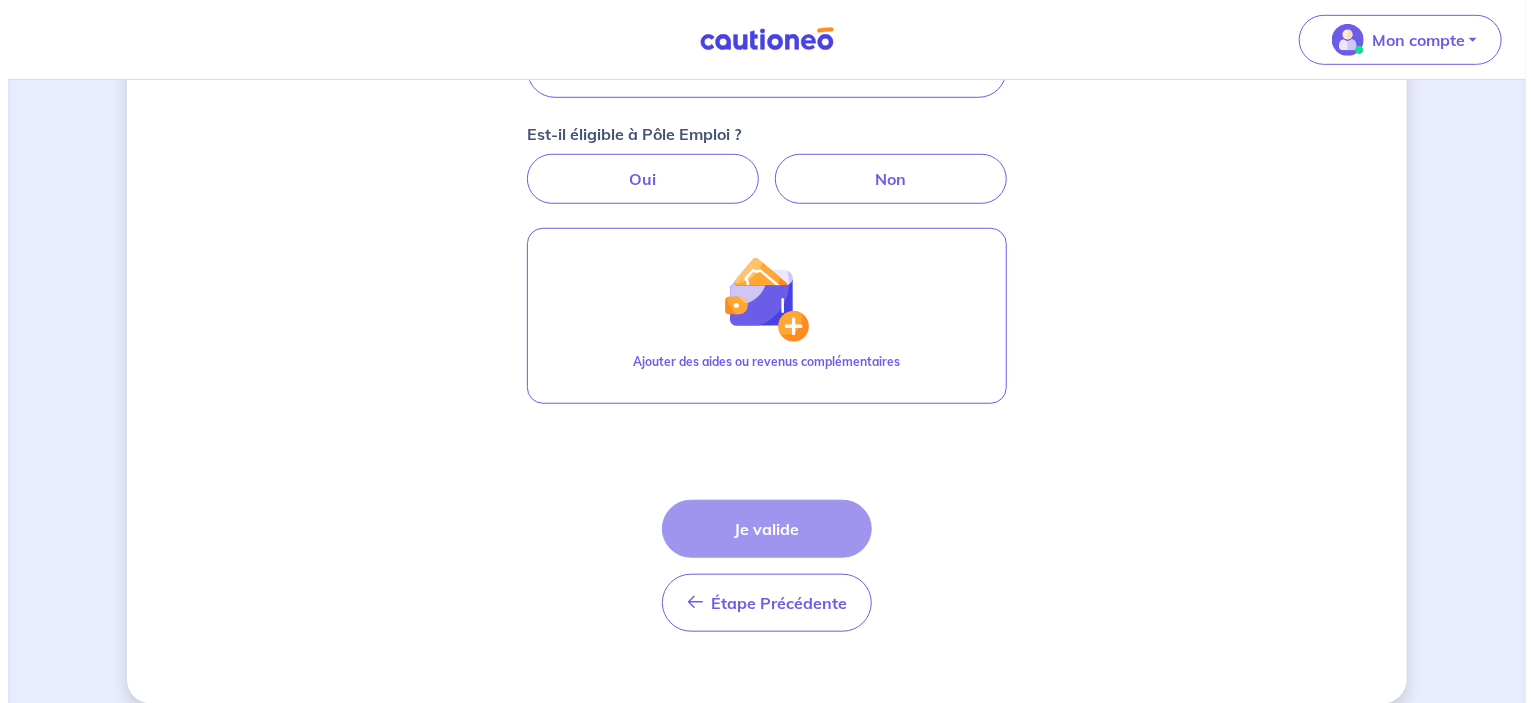 scroll, scrollTop: 652, scrollLeft: 0, axis: vertical 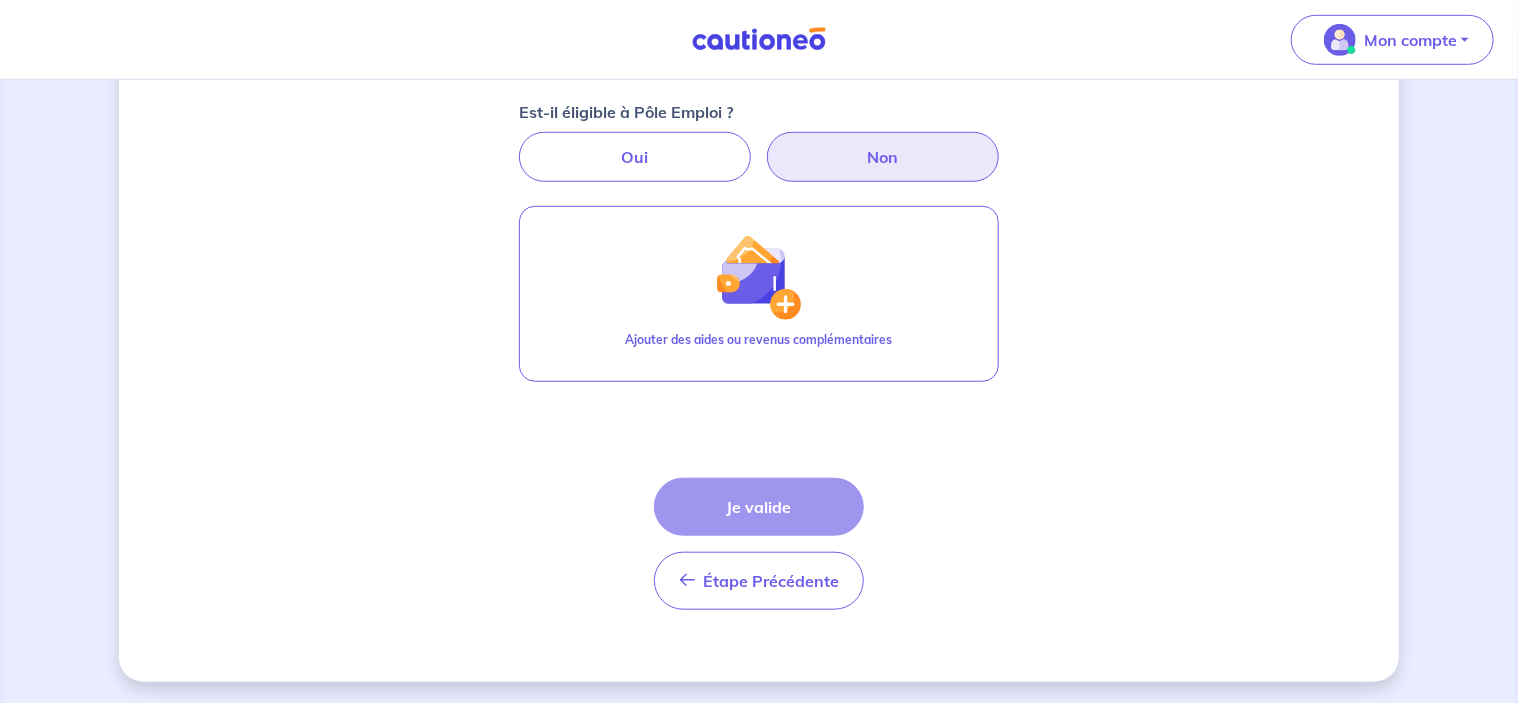 click on "Non" at bounding box center (883, 157) 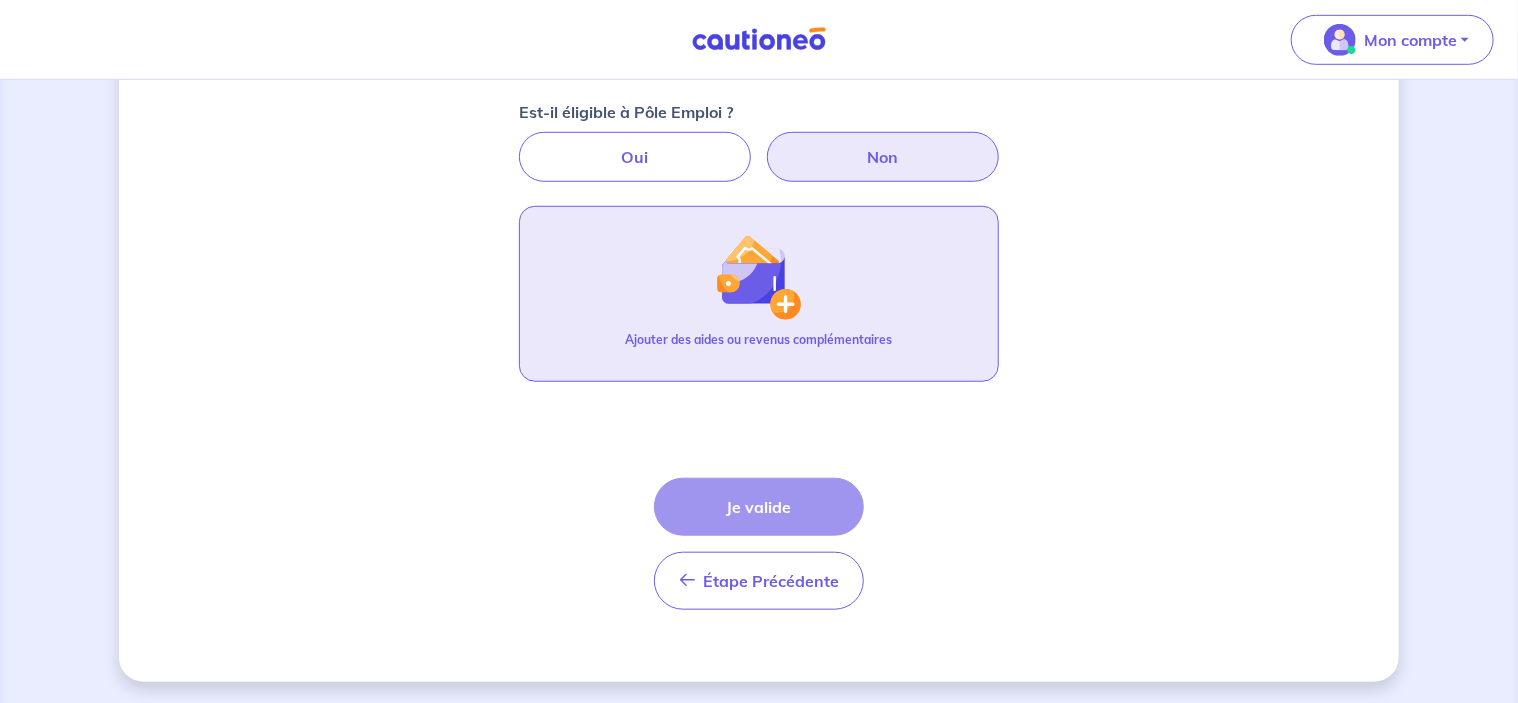 click at bounding box center [759, 277] 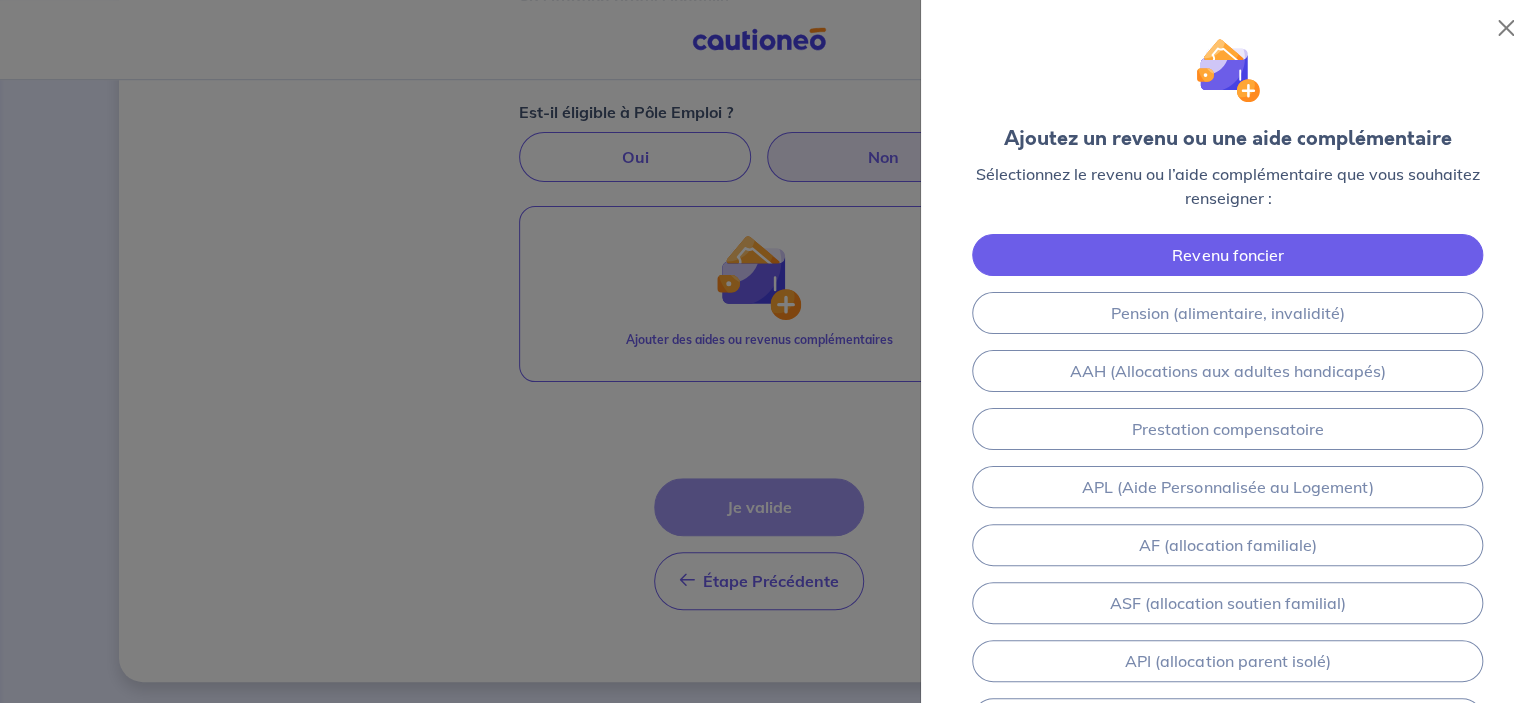 click on "Revenu foncier" at bounding box center [1227, 255] 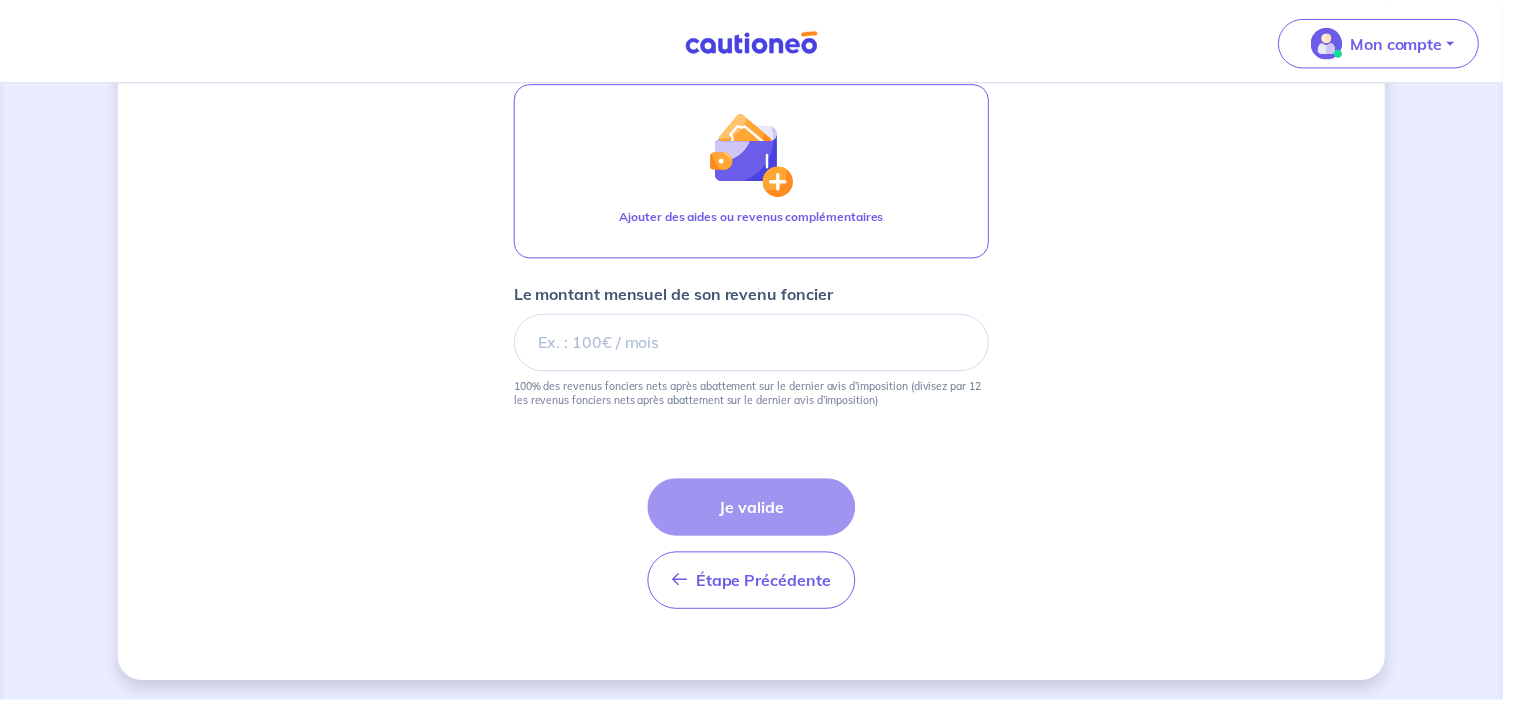 scroll, scrollTop: 778, scrollLeft: 0, axis: vertical 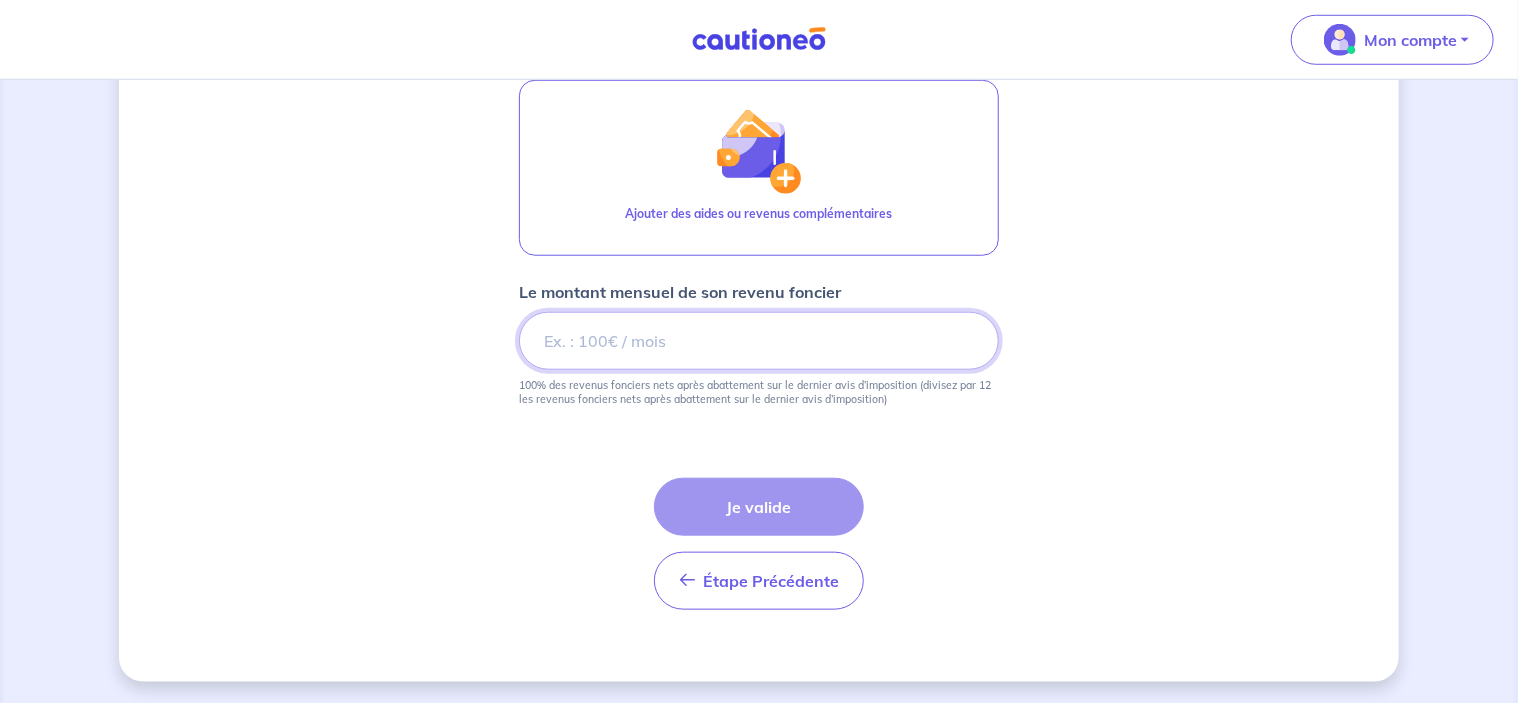 click on "Le montant mensuel de son revenu foncier" at bounding box center [759, 341] 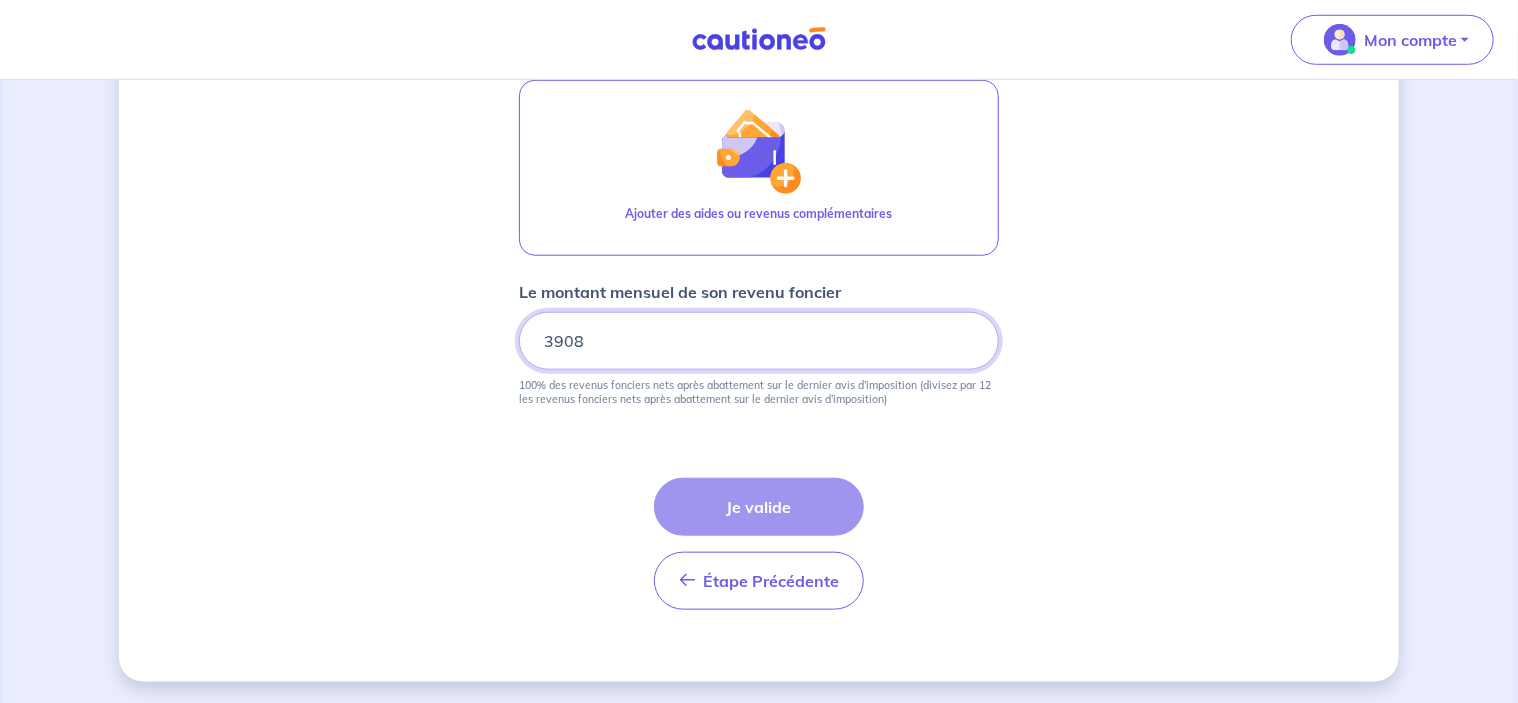 type on "3908" 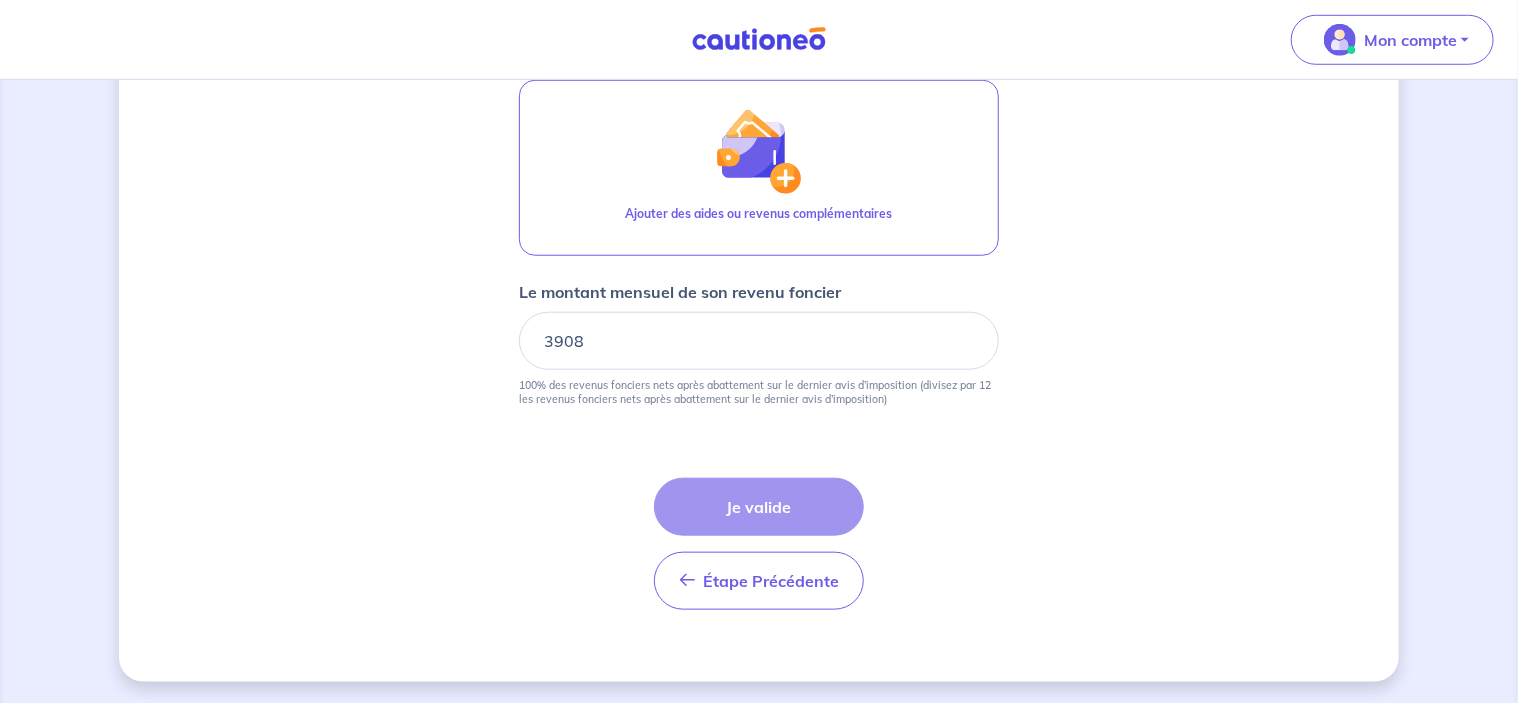 drag, startPoint x: 1200, startPoint y: 539, endPoint x: 1101, endPoint y: 411, distance: 161.8178 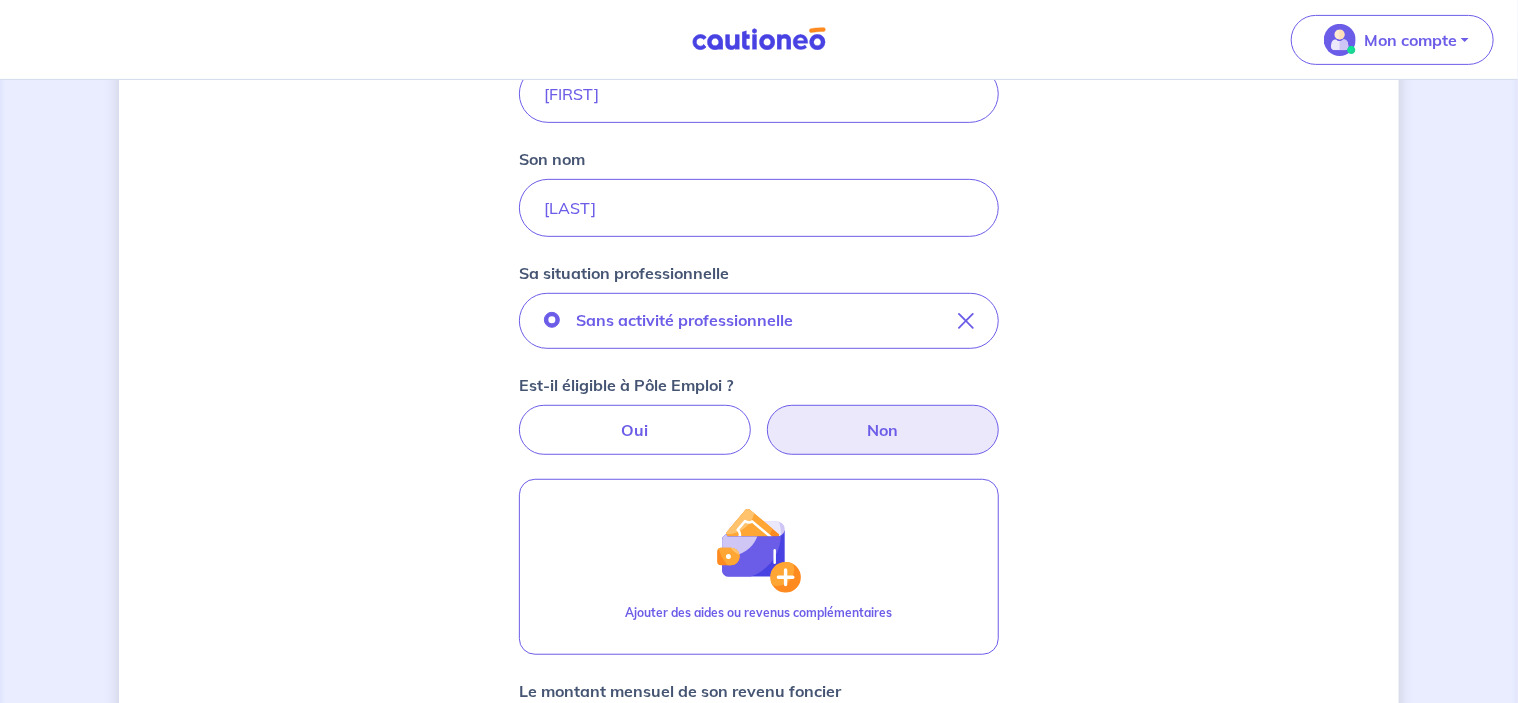 scroll, scrollTop: 378, scrollLeft: 0, axis: vertical 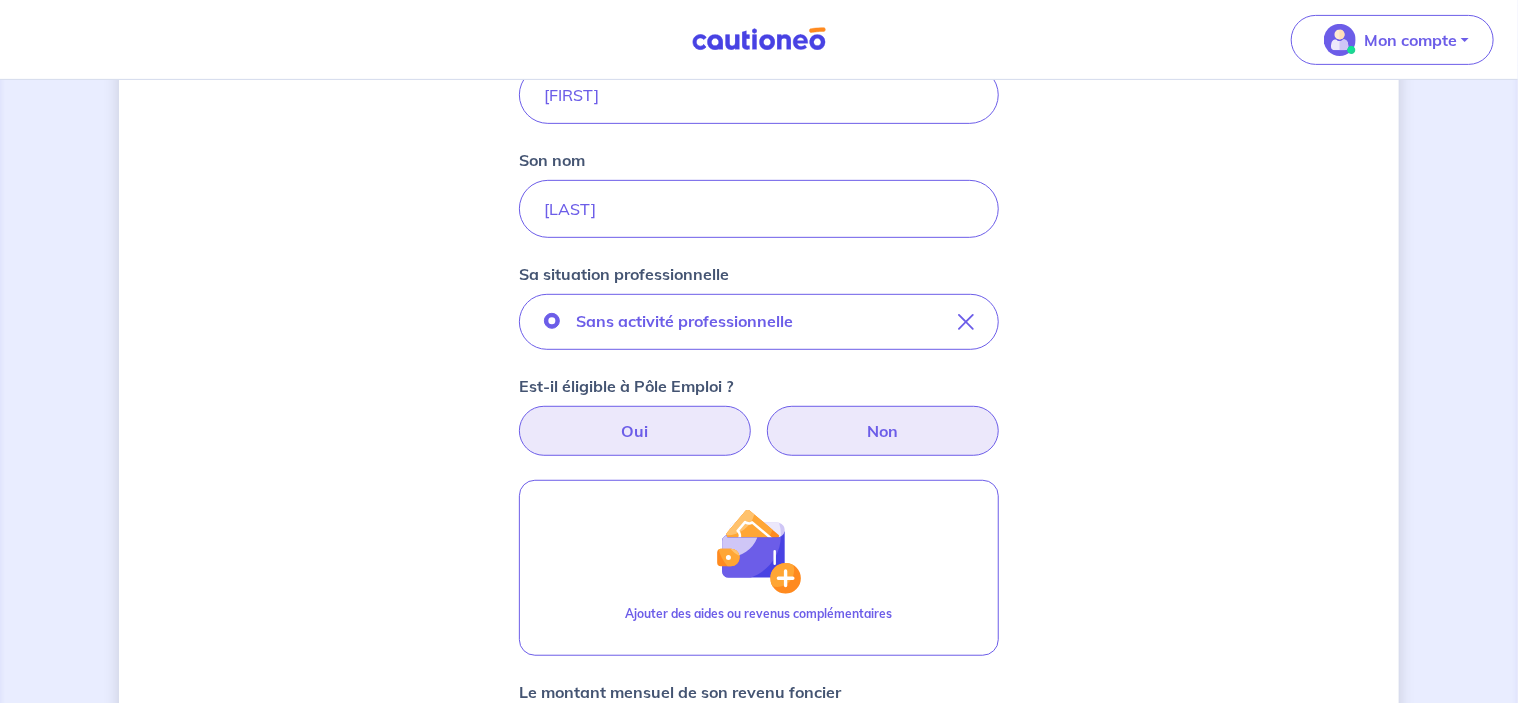 click on "Oui" at bounding box center [635, 431] 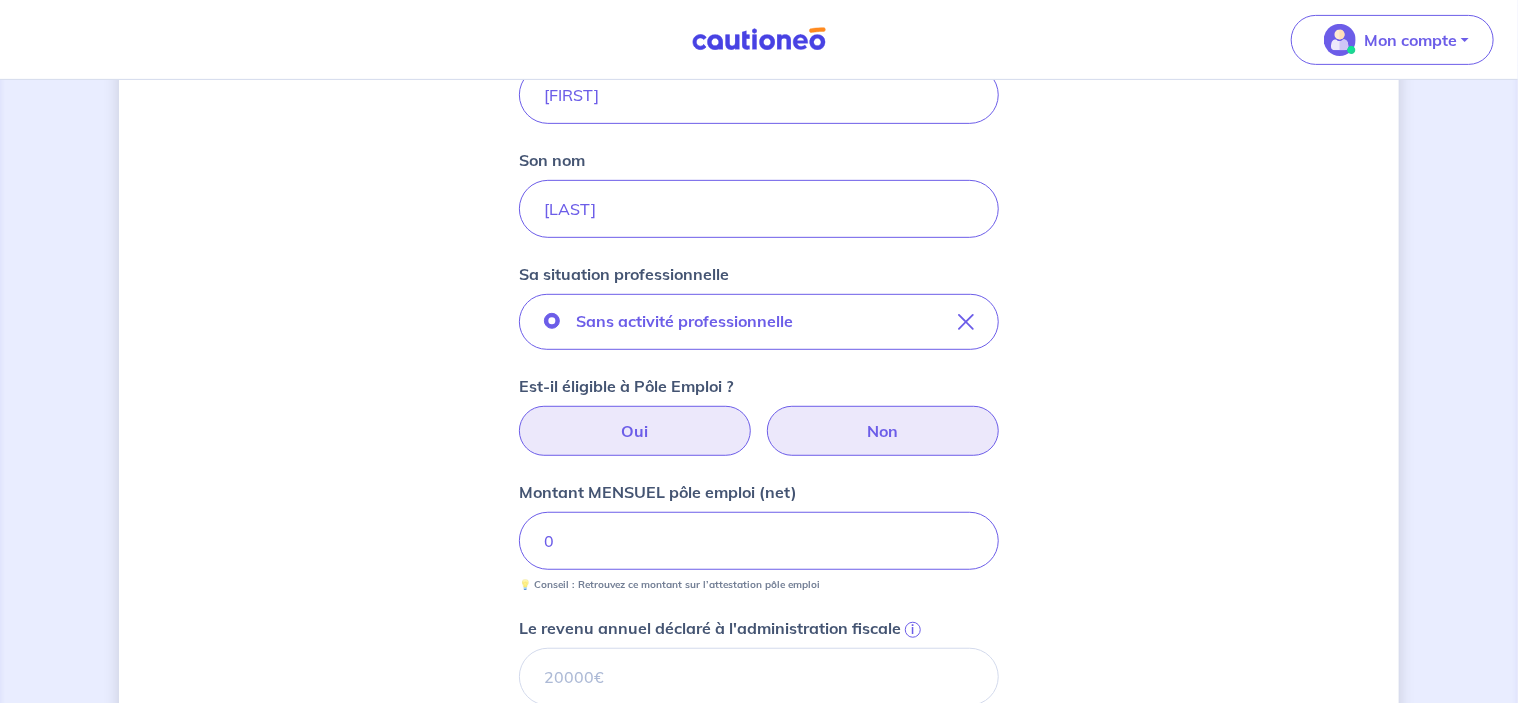 click on "Non" at bounding box center [883, 431] 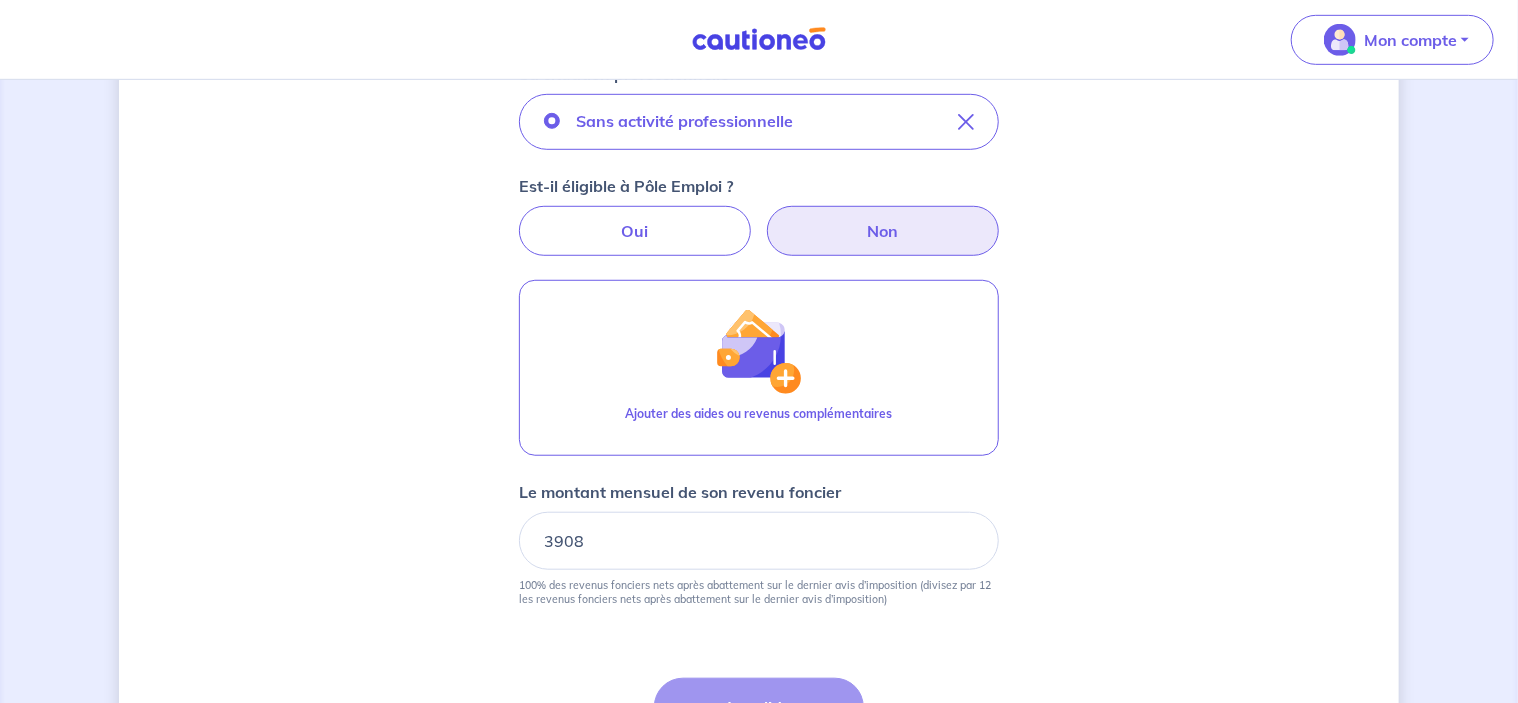 scroll, scrollTop: 778, scrollLeft: 0, axis: vertical 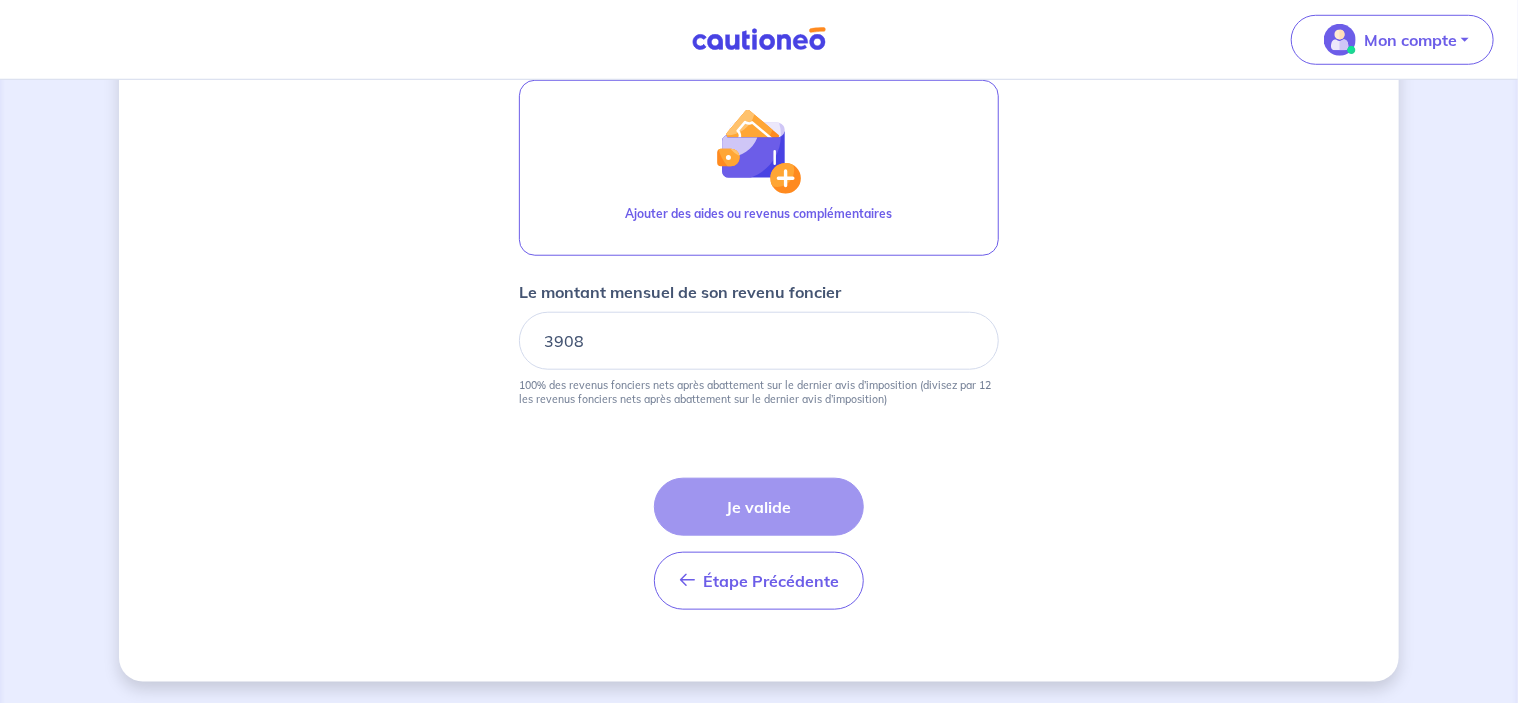 click on "Étape Précédente Précédent Je valide Je valide" at bounding box center (759, 544) 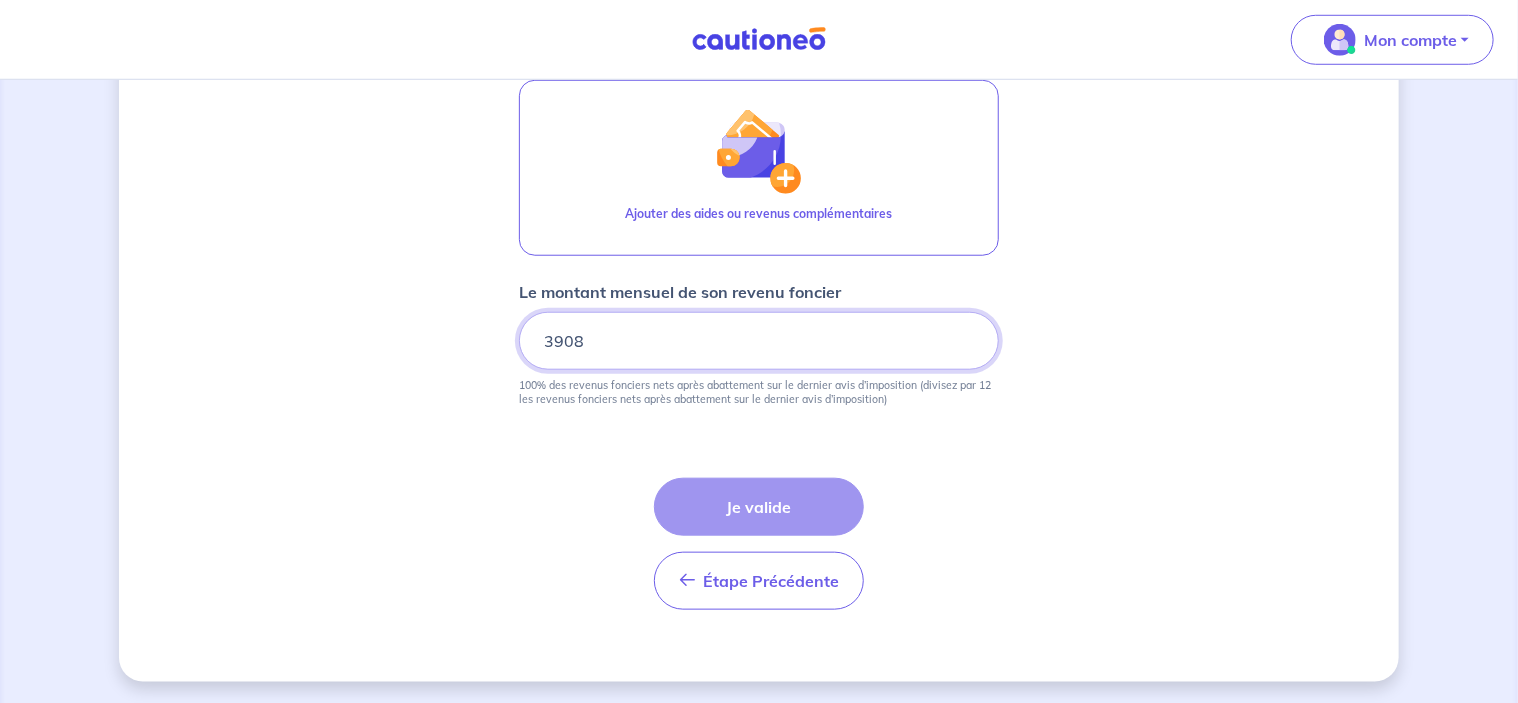 click on "3908" at bounding box center [759, 341] 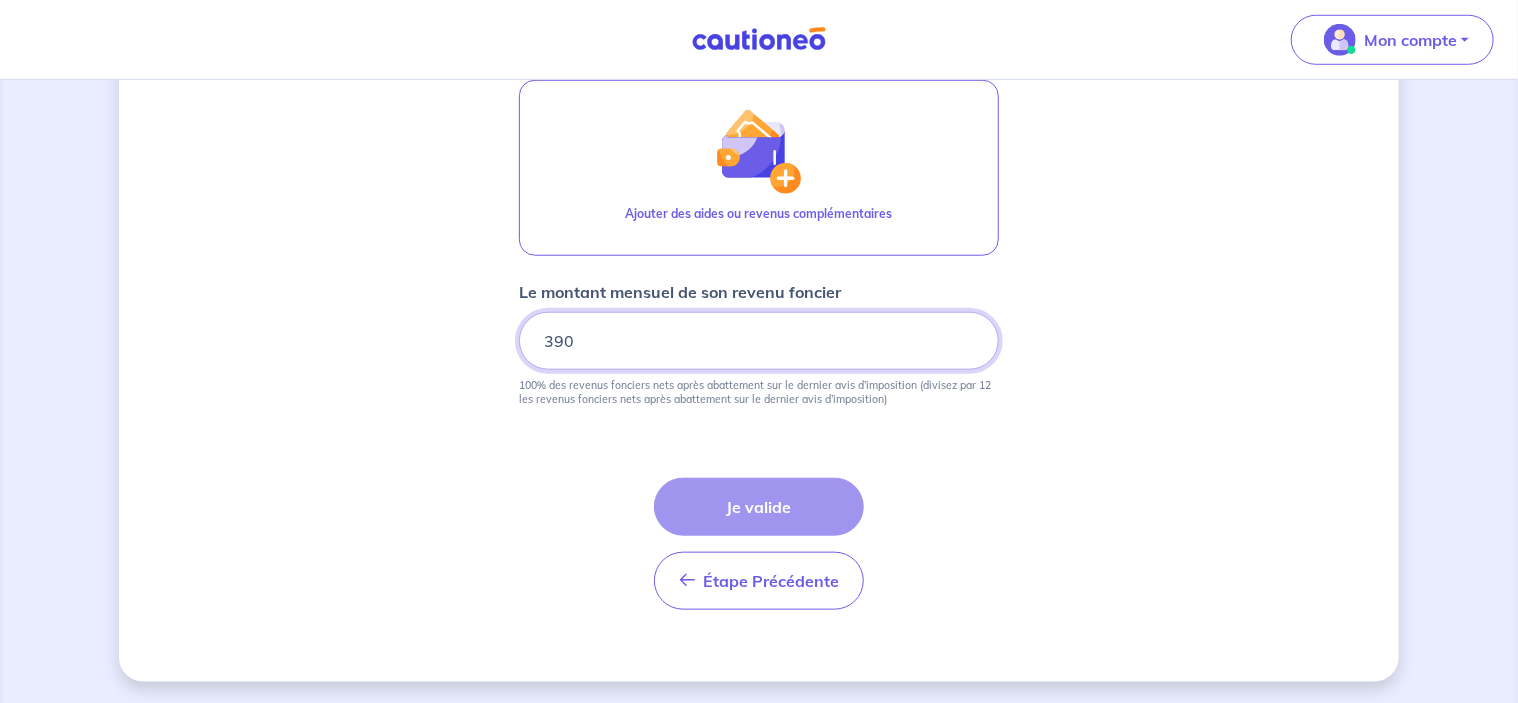 type on "3908" 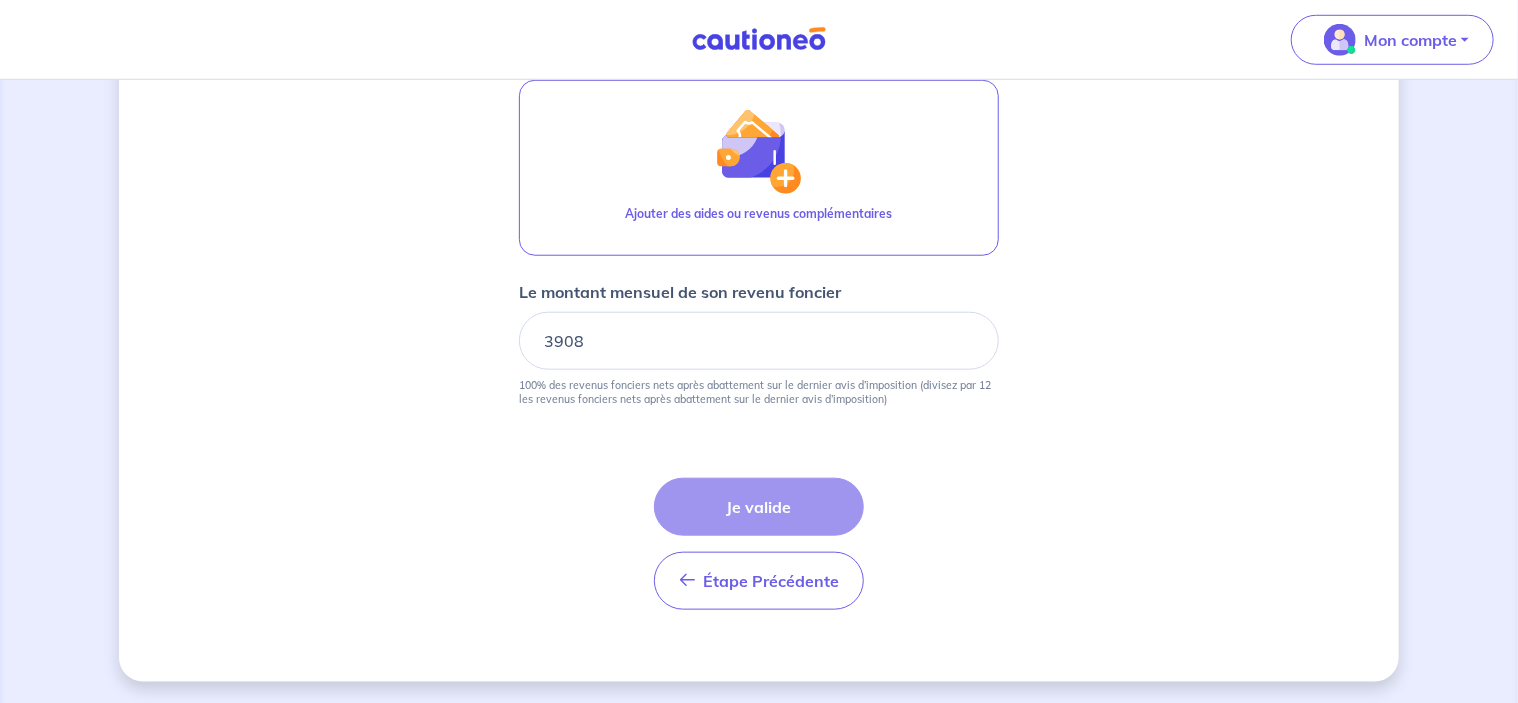 click on "Étape Précédente Précédent Je valide Je valide" at bounding box center (759, 544) 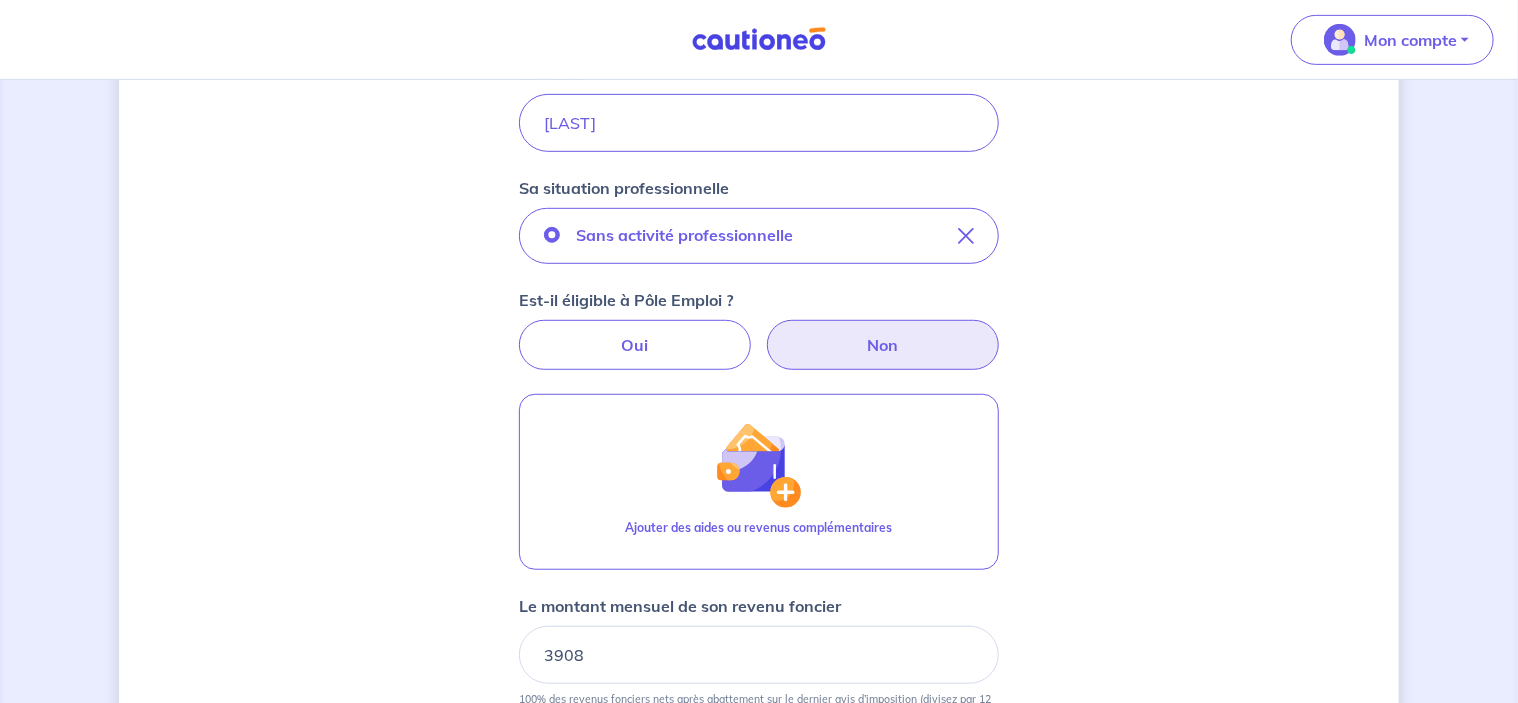 scroll, scrollTop: 678, scrollLeft: 0, axis: vertical 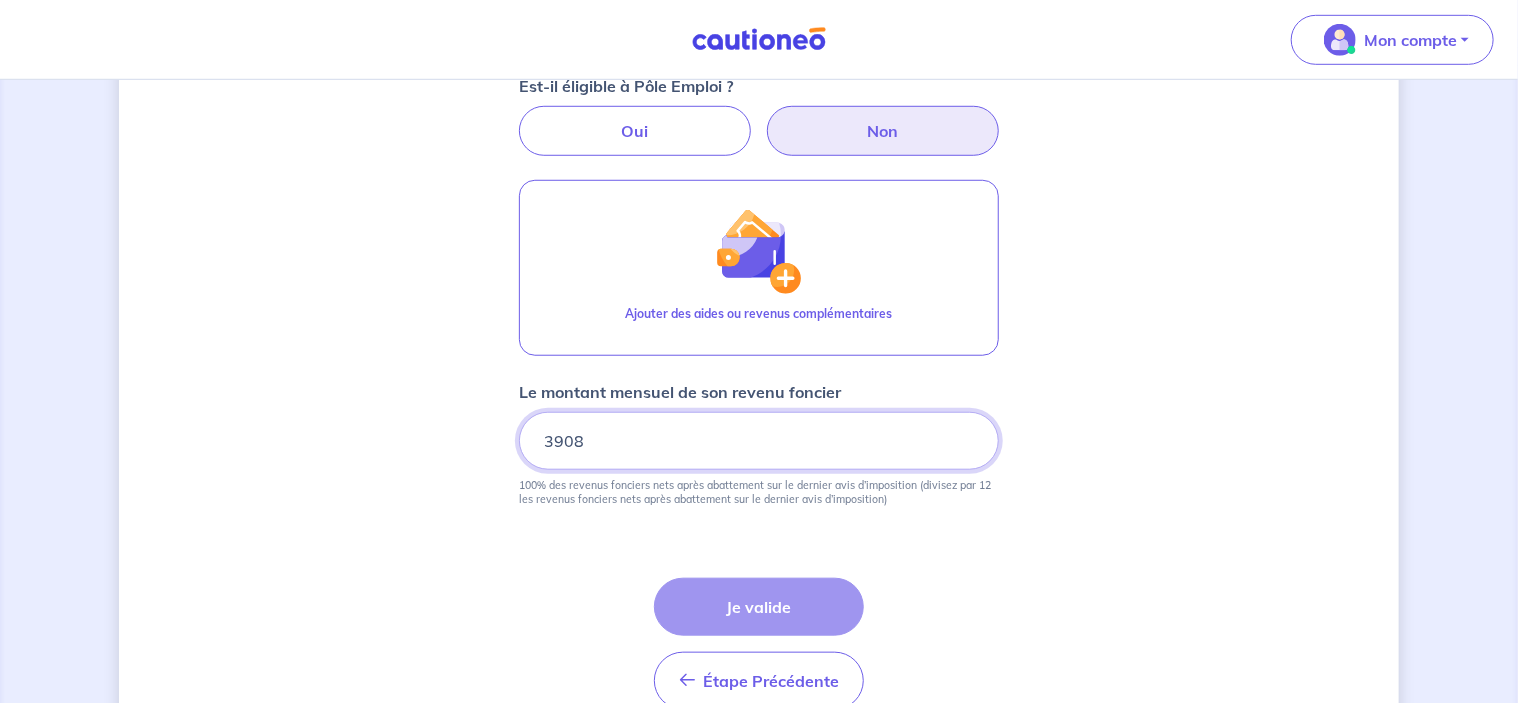 click on "3908" at bounding box center [759, 441] 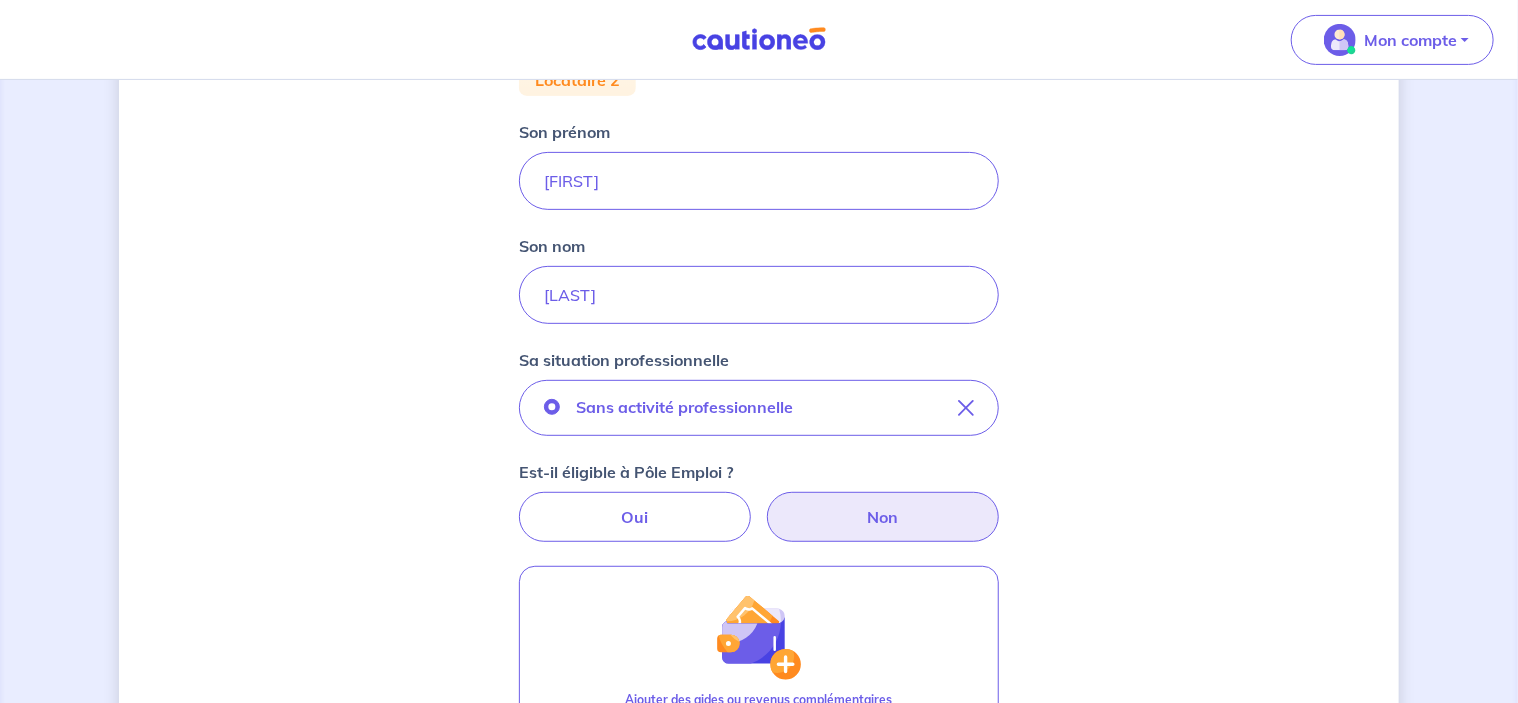 scroll, scrollTop: 278, scrollLeft: 0, axis: vertical 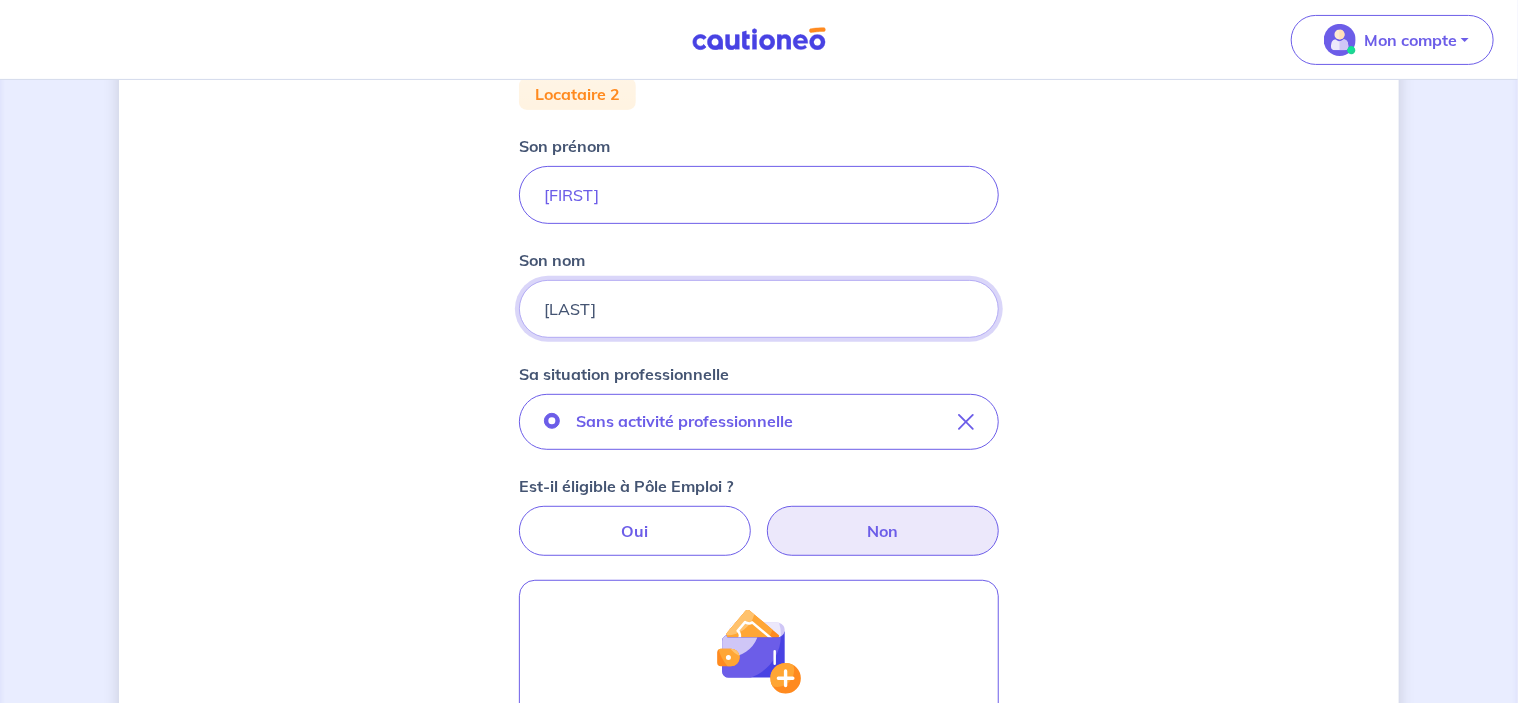 click on "[LAST]" at bounding box center (759, 309) 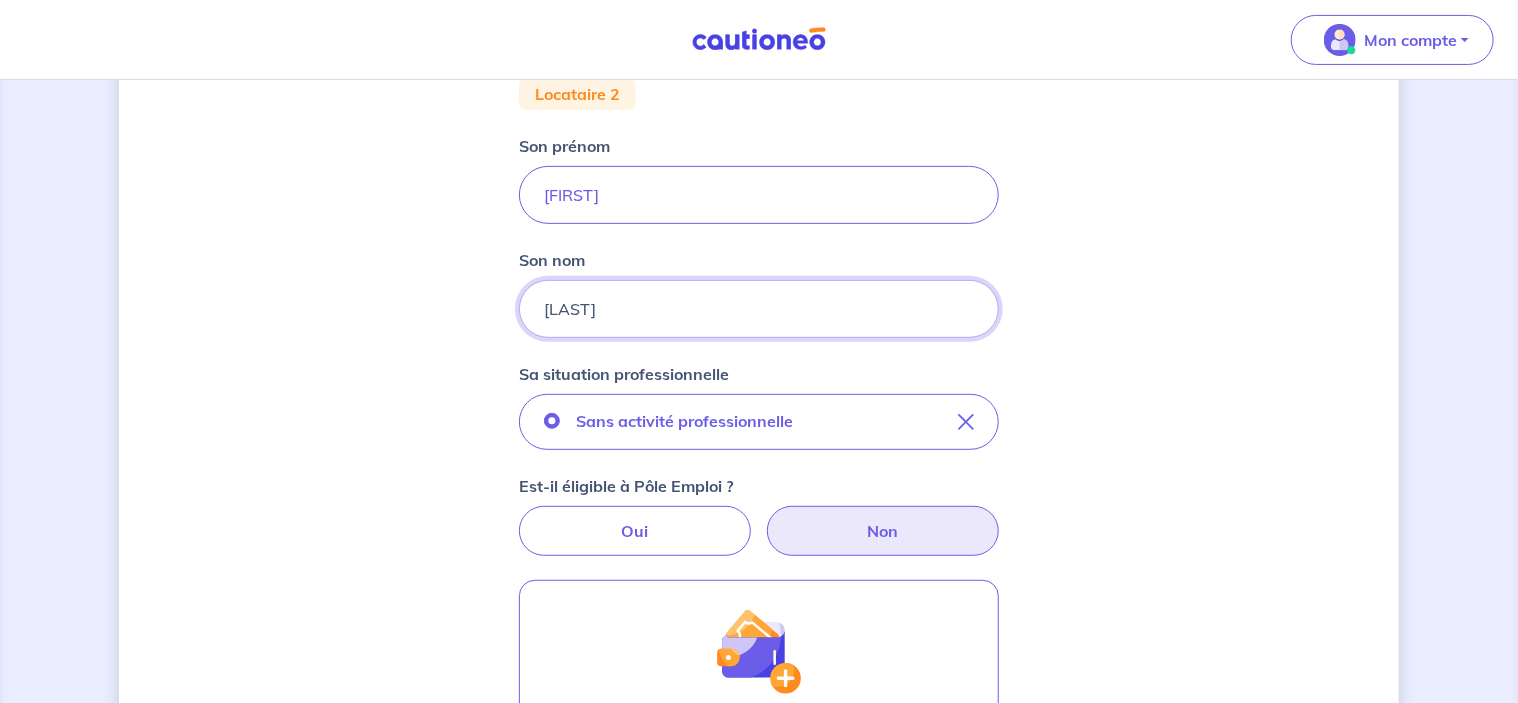 click on "[LAST]" at bounding box center (759, 309) 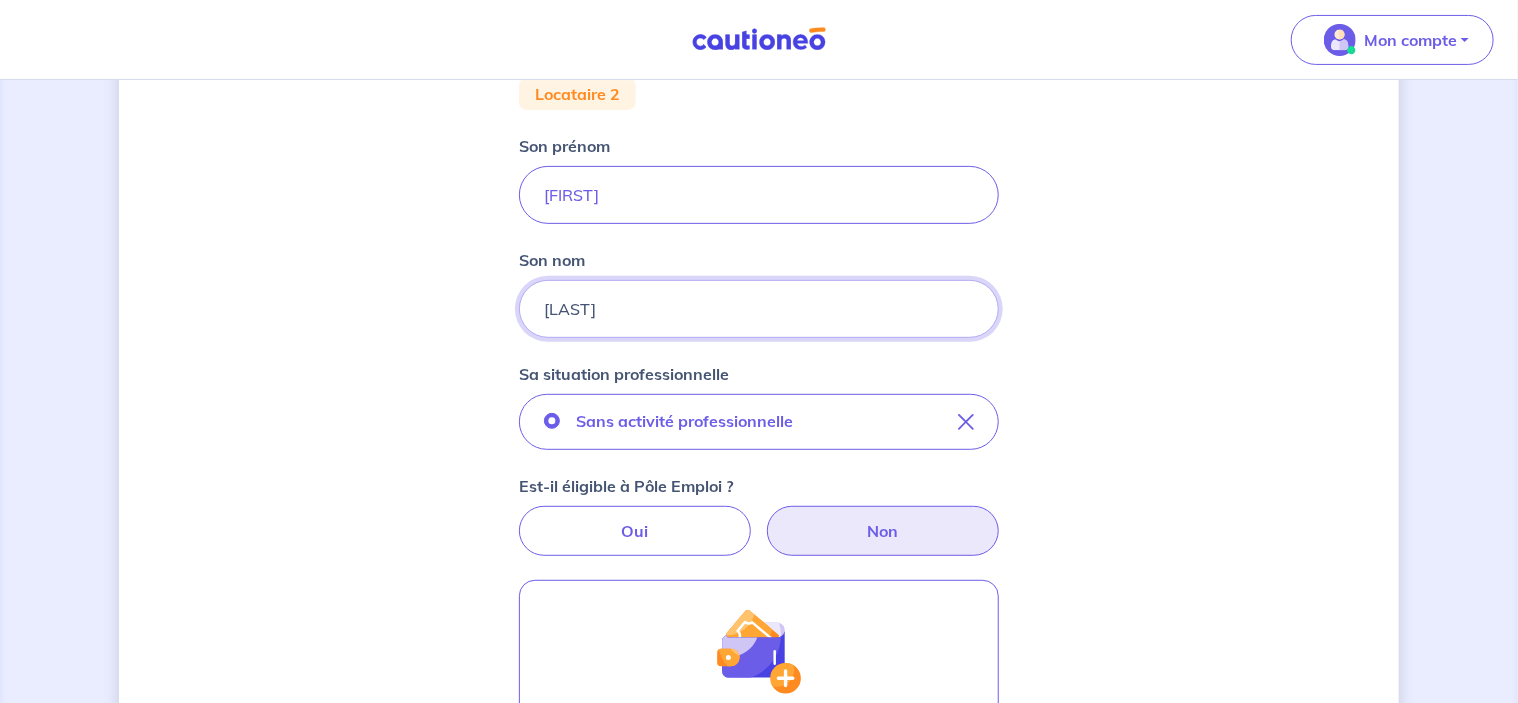type on "U" 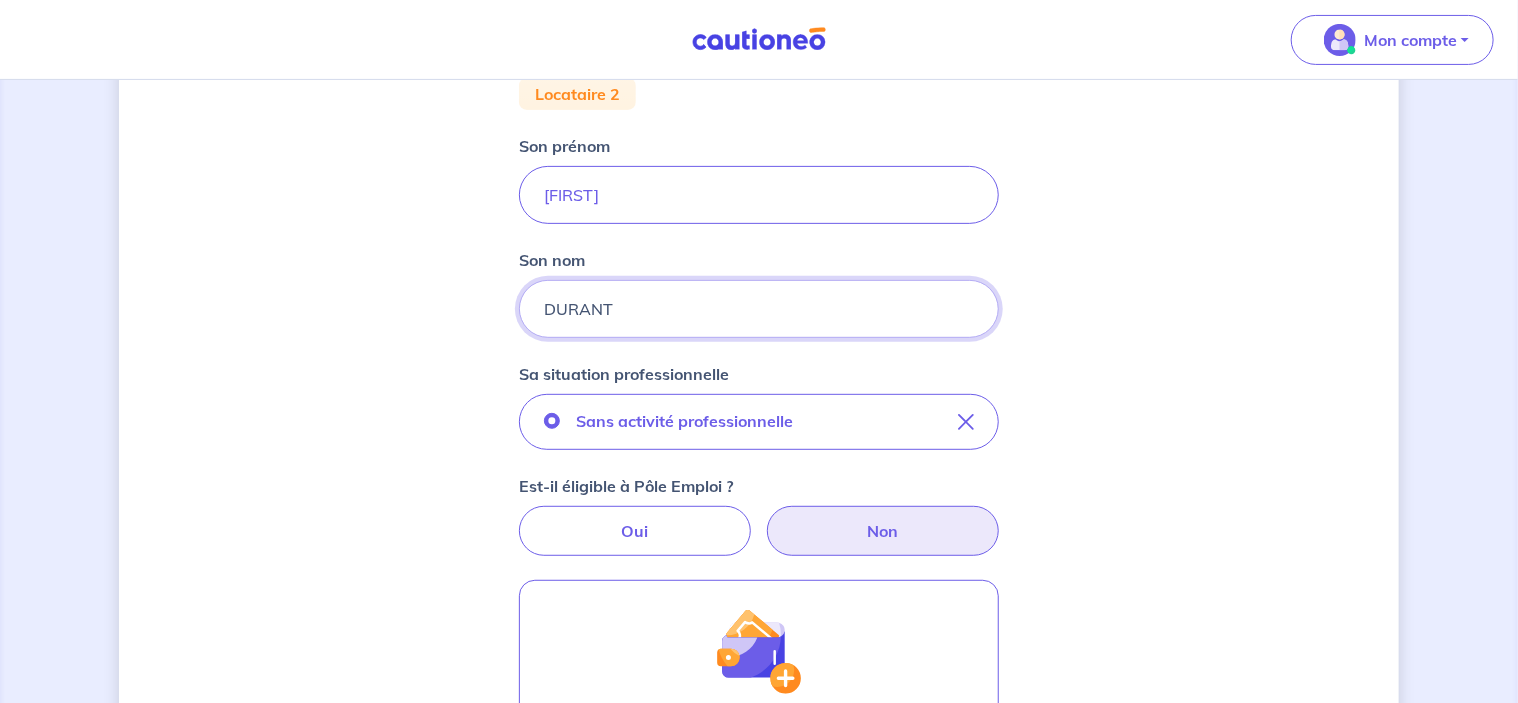 type on "DURANT" 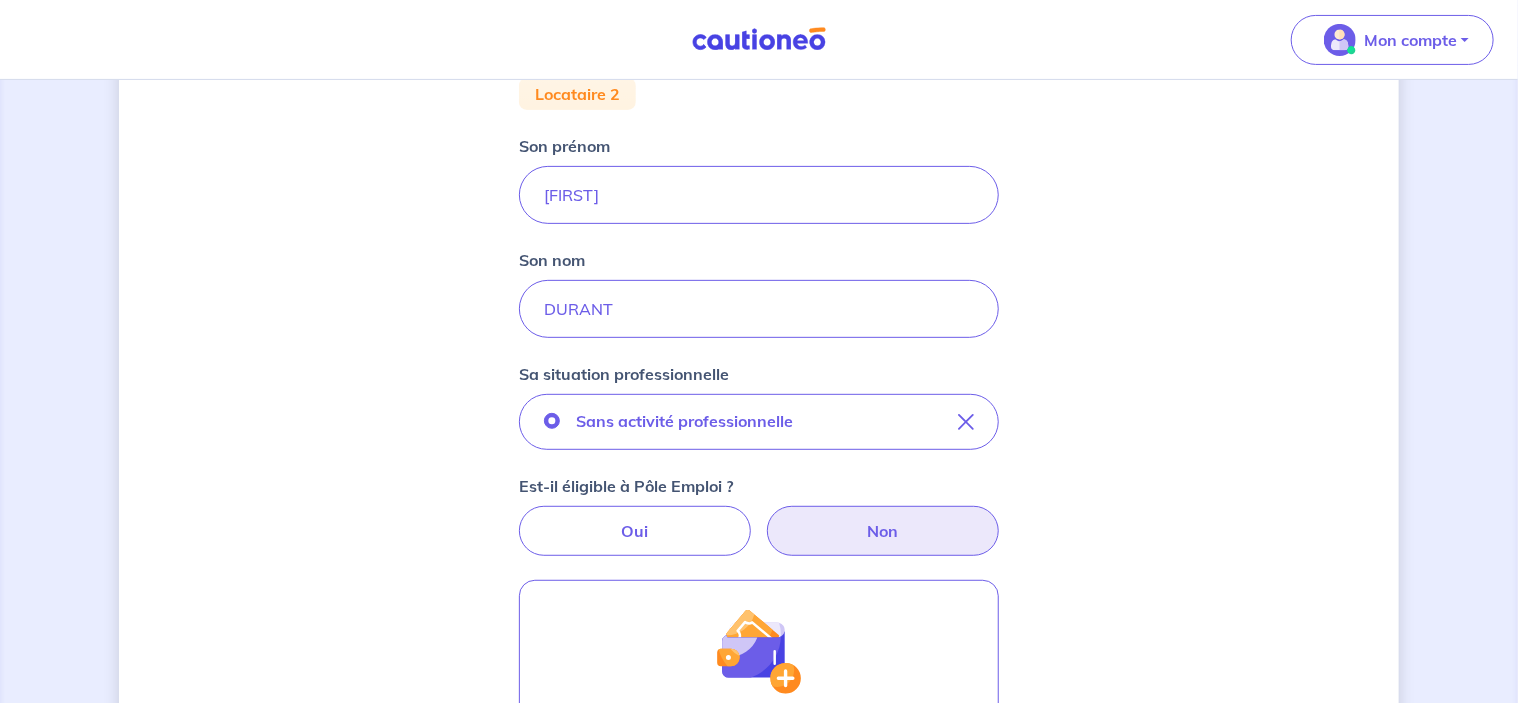 click on "Concernant vos locataires Locataire 2 Son prénom Hervé Son nom DURANT Sa situation professionnelle Sans activité professionnelle Est-il éligible à Pôle Emploi ? Oui Non Ajouter des aides ou revenus complémentaires Le montant mensuel de son revenu foncier 3908 100% des revenus fonciers nets après abattement sur le dernier avis d’imposition (divisez par 12 les revenus fonciers nets après abattement sur le dernier avis d’imposition) Étape Précédente Précédent Je valide Je valide" at bounding box center [759, 504] 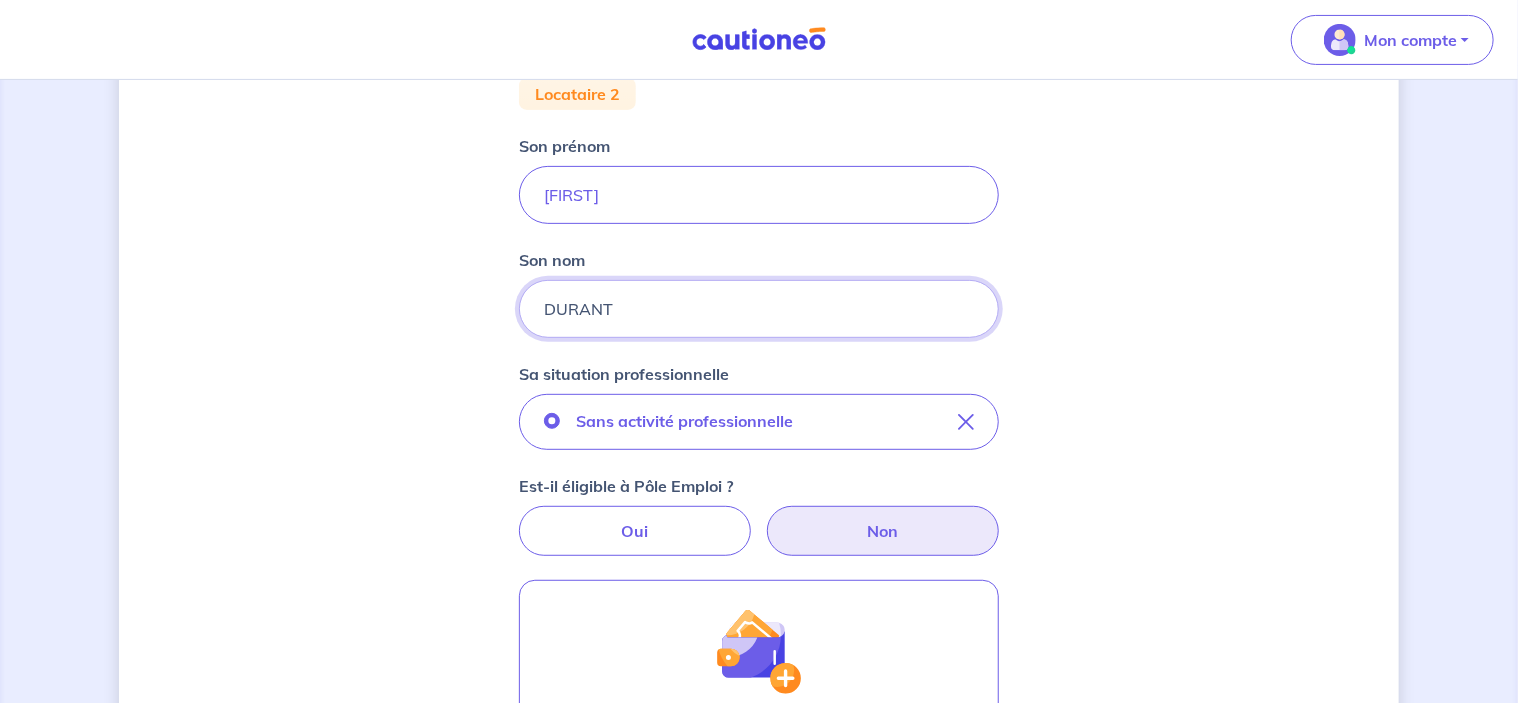 click on "DURANT" at bounding box center [759, 309] 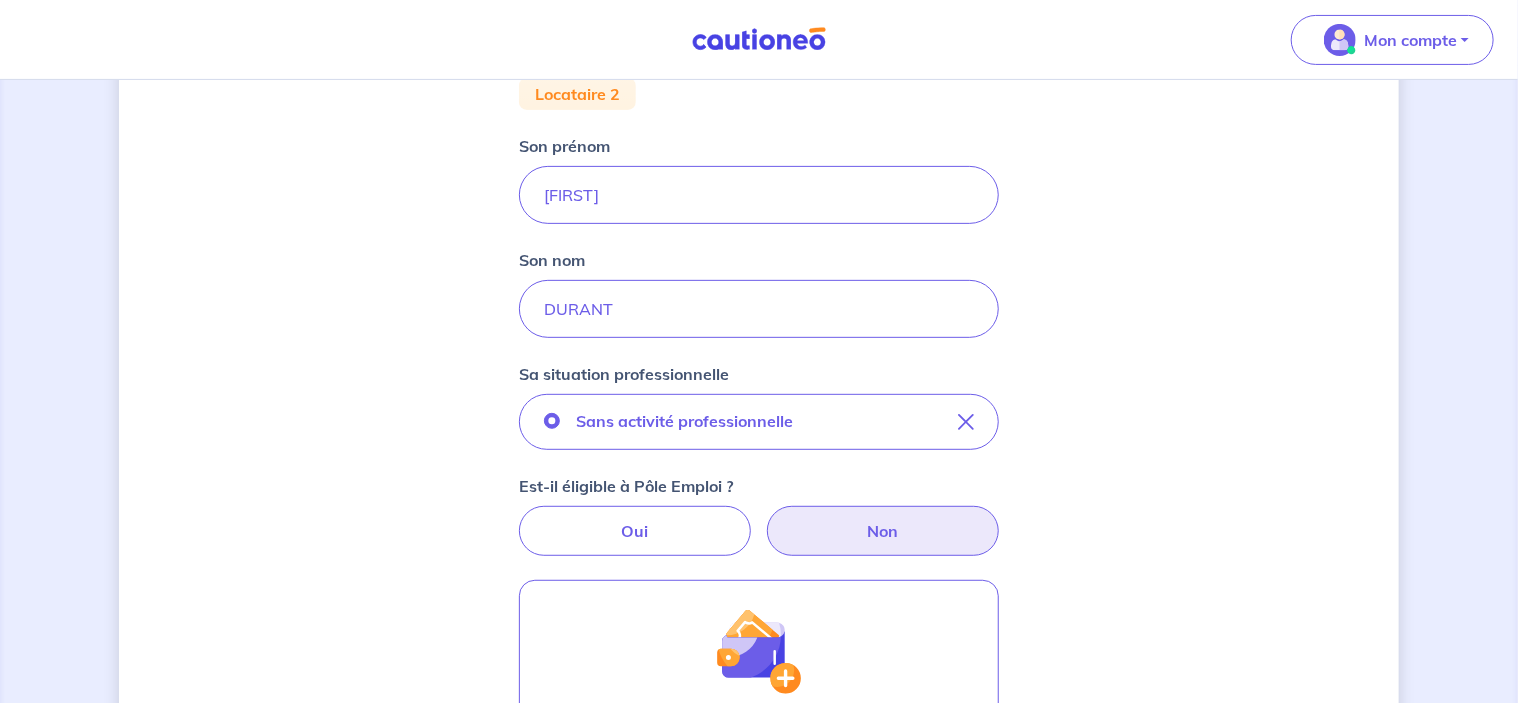 click on "Concernant vos locataires Locataire 2 Son prénom Hervé Son nom DURANT Sa situation professionnelle Sans activité professionnelle Est-il éligible à Pôle Emploi ? Oui Non Ajouter des aides ou revenus complémentaires Le montant mensuel de son revenu foncier 3908 100% des revenus fonciers nets après abattement sur le dernier avis d’imposition (divisez par 12 les revenus fonciers nets après abattement sur le dernier avis d’imposition) Étape Précédente Précédent Je valide Je valide" at bounding box center (759, 504) 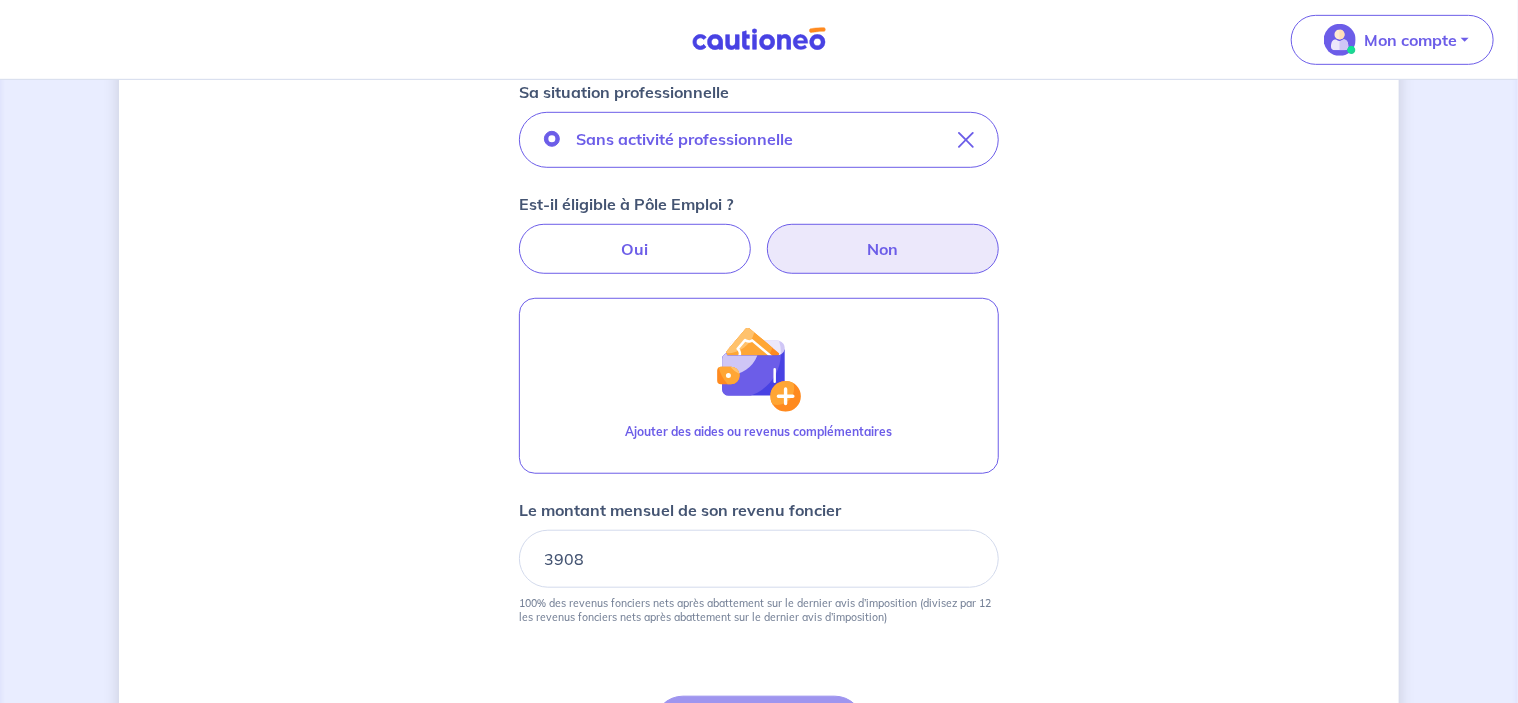 scroll, scrollTop: 778, scrollLeft: 0, axis: vertical 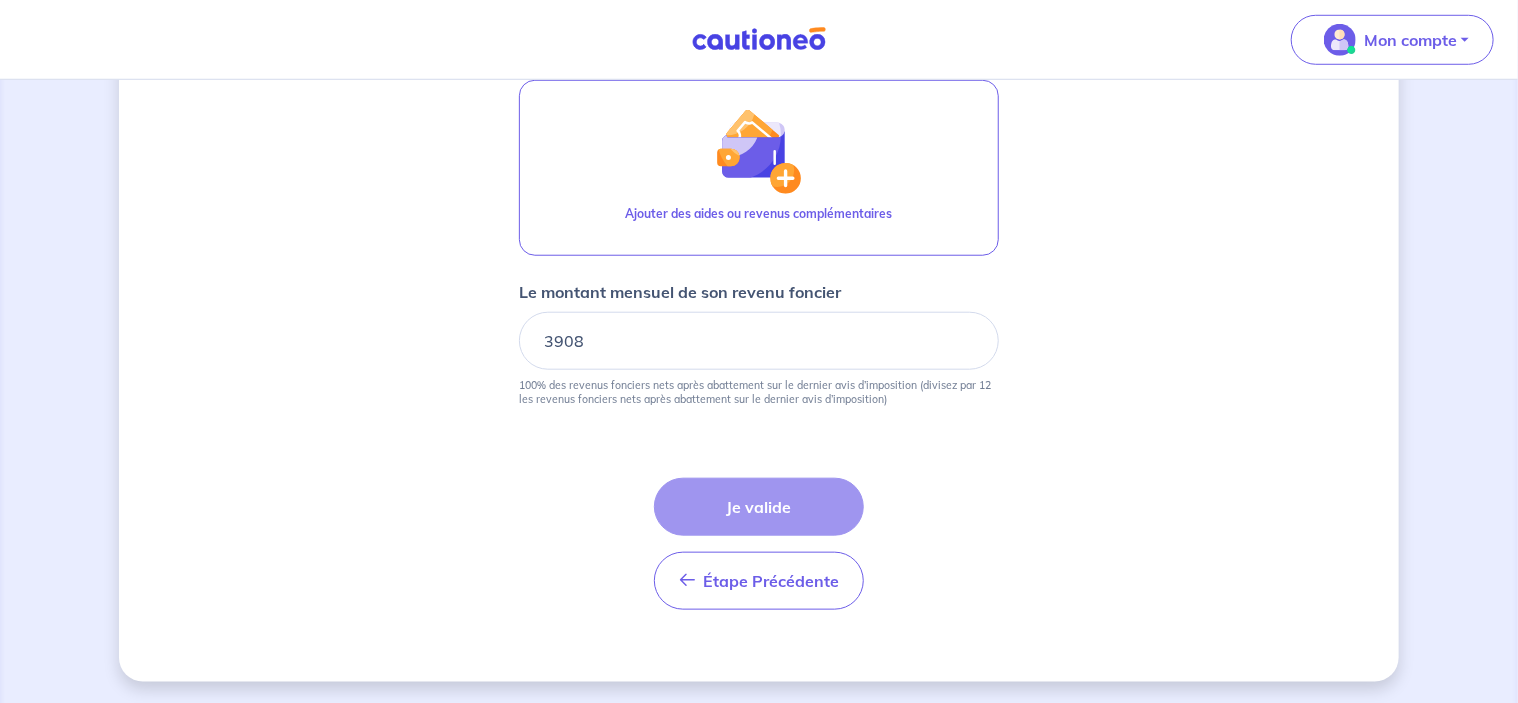 click on "Étape Précédente Précédent Je valide Je valide" at bounding box center (759, 544) 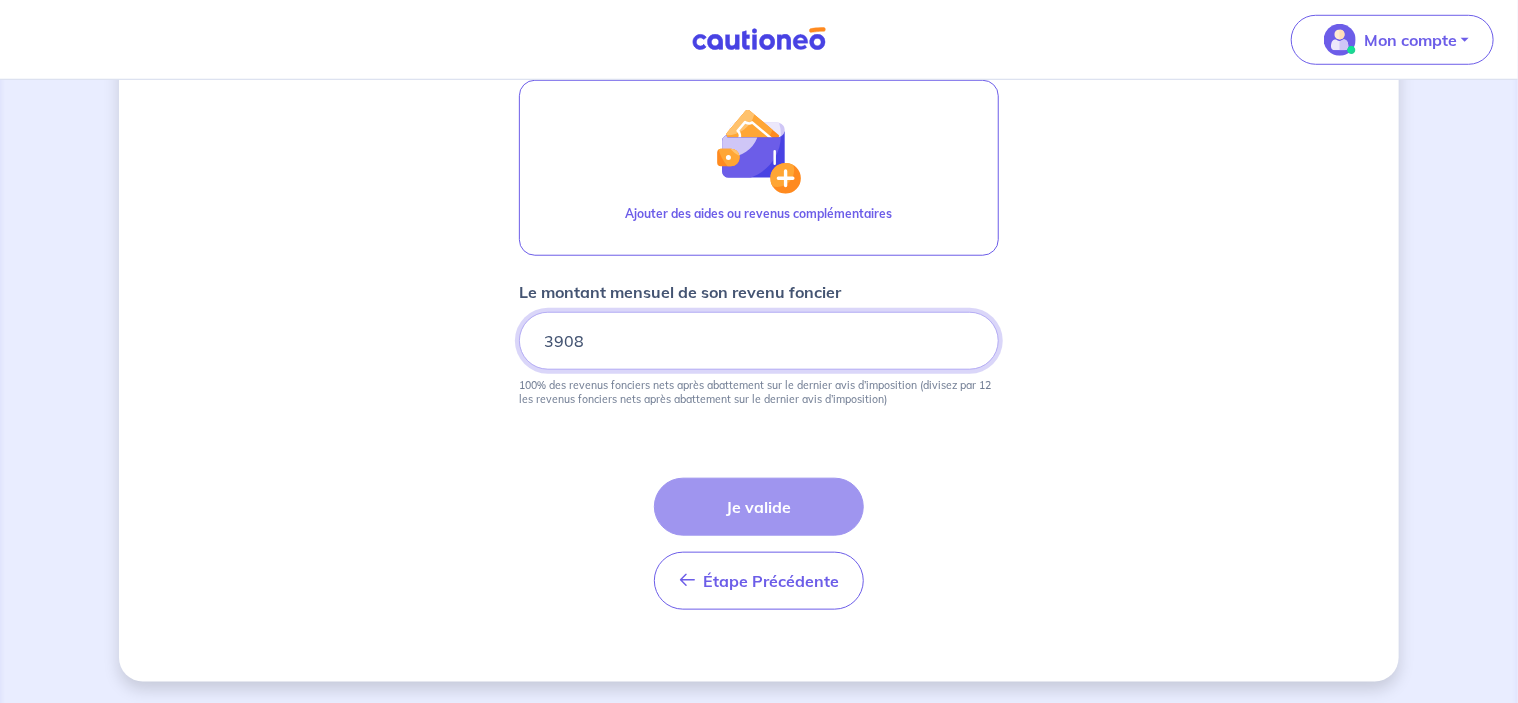 click on "3908" at bounding box center (759, 341) 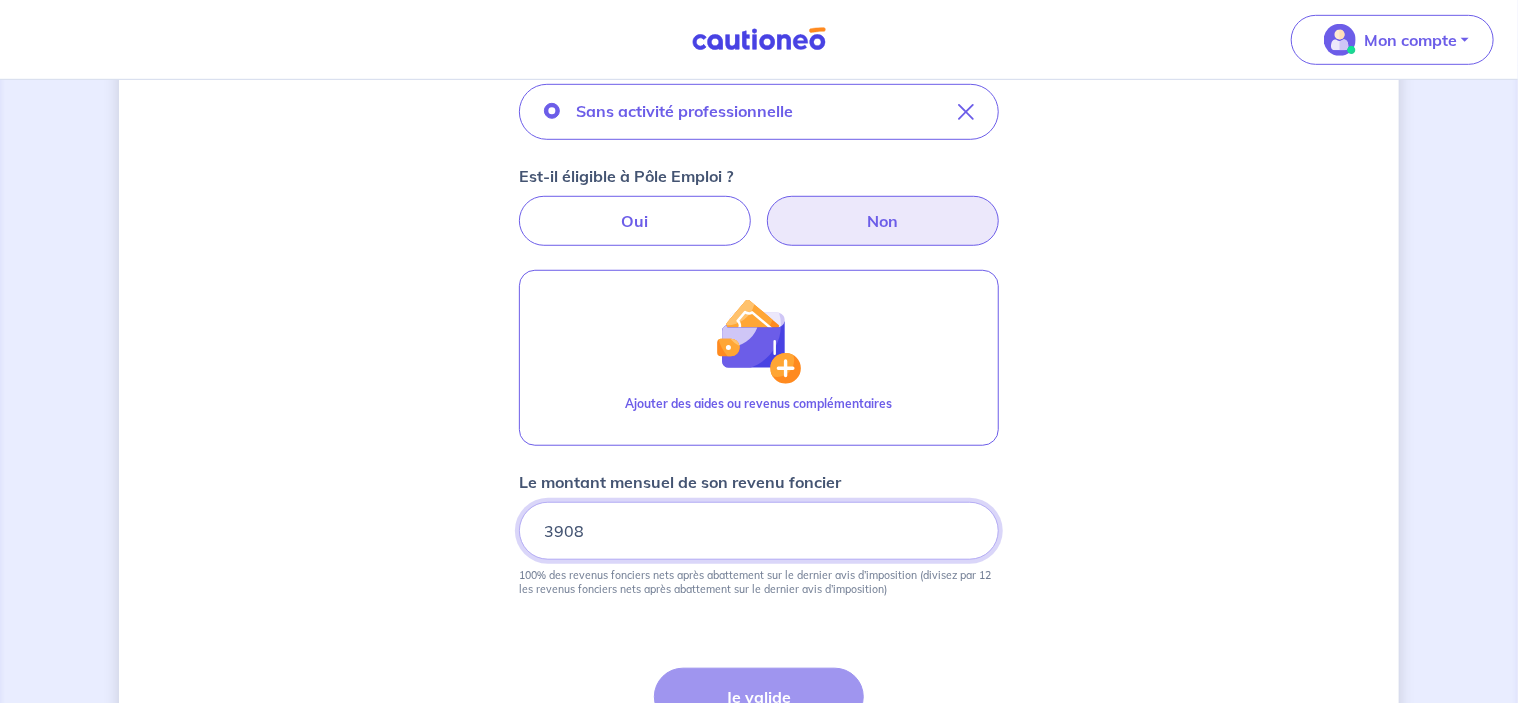 scroll, scrollTop: 478, scrollLeft: 0, axis: vertical 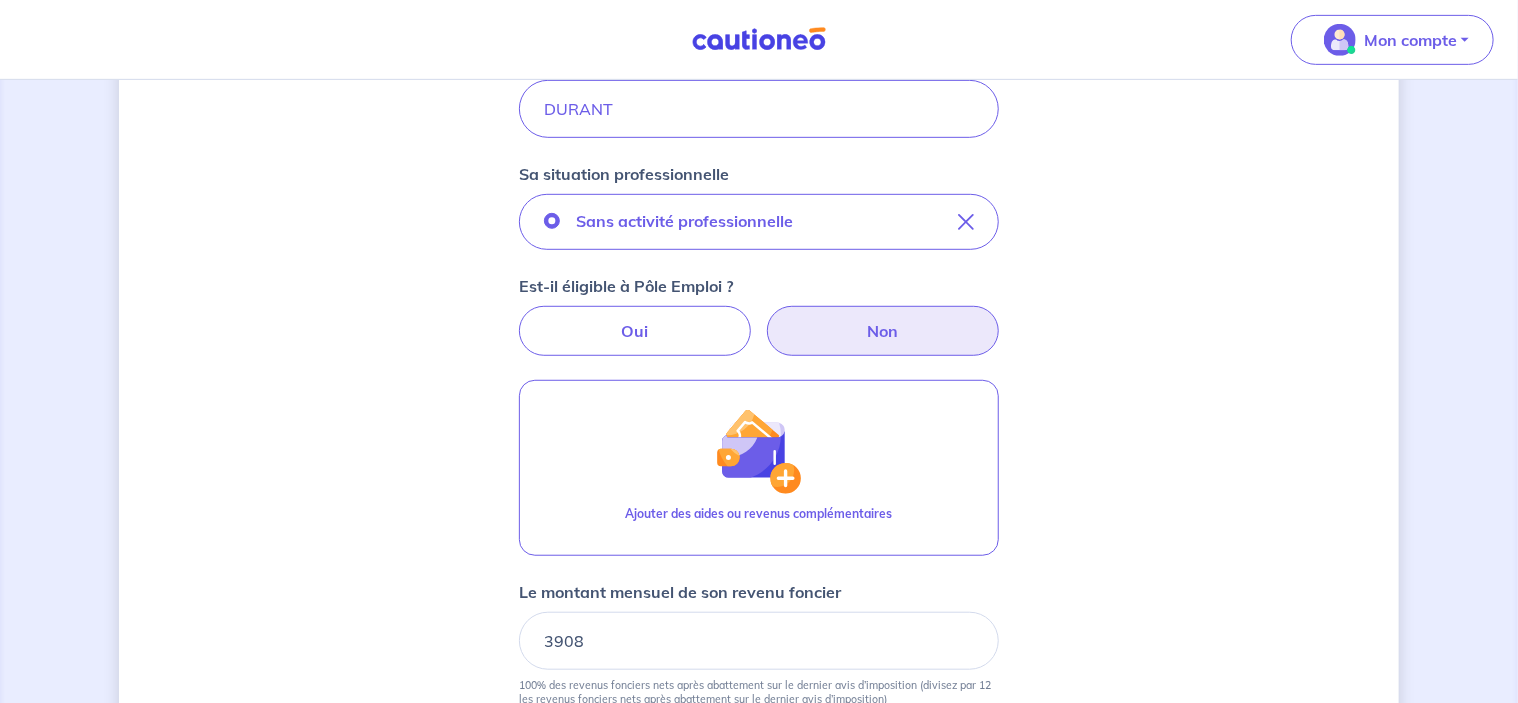 click on "Est-il éligible à Pôle Emploi ? Oui Non" at bounding box center (759, 315) 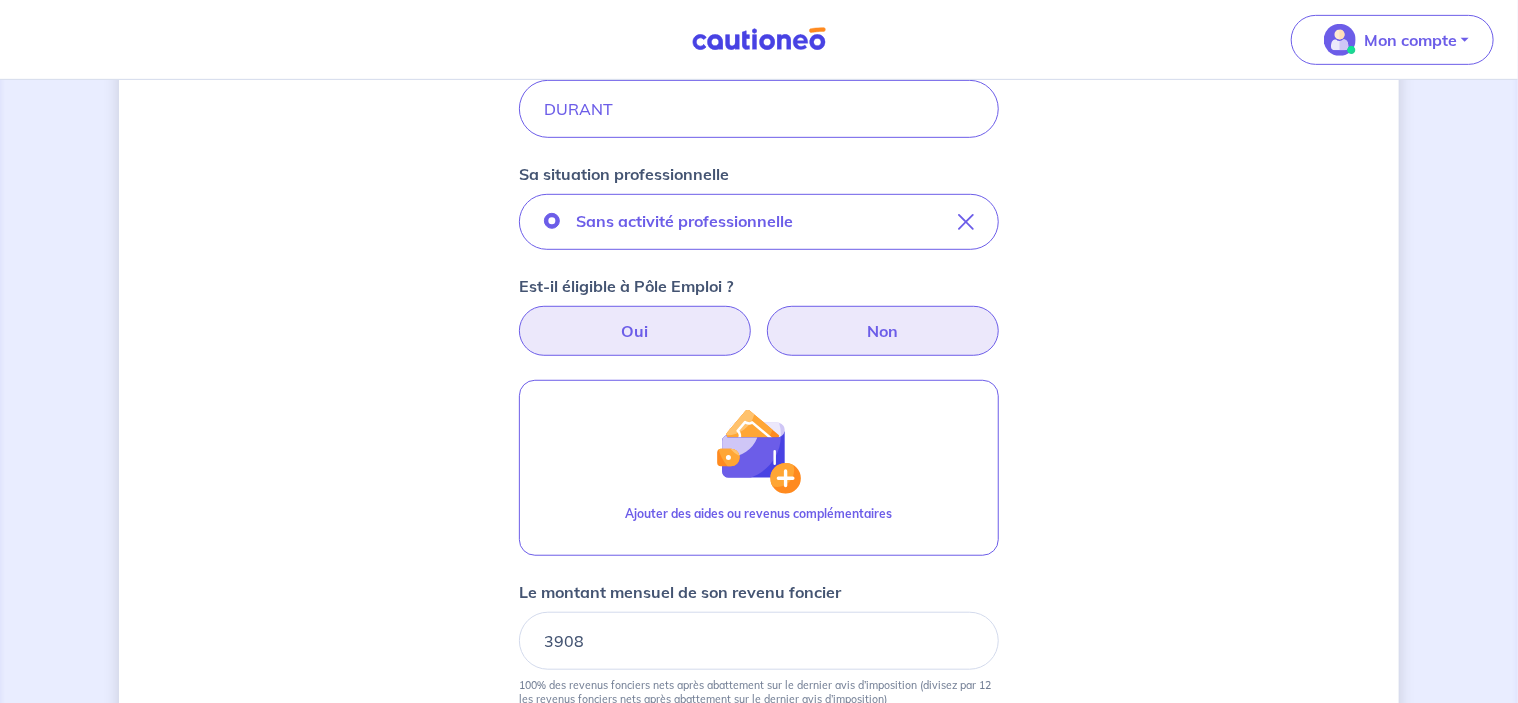 click on "Oui" at bounding box center (635, 331) 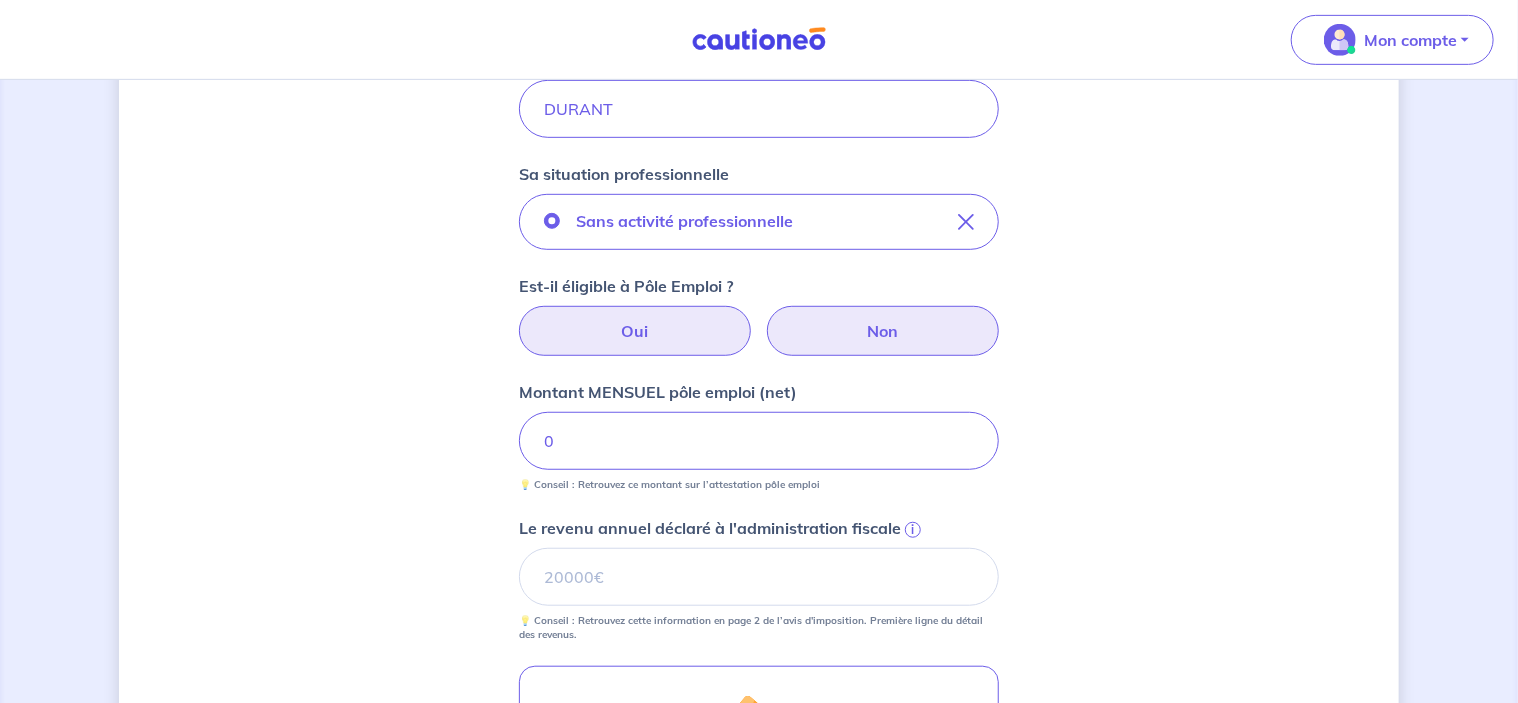 click on "Non" at bounding box center [883, 331] 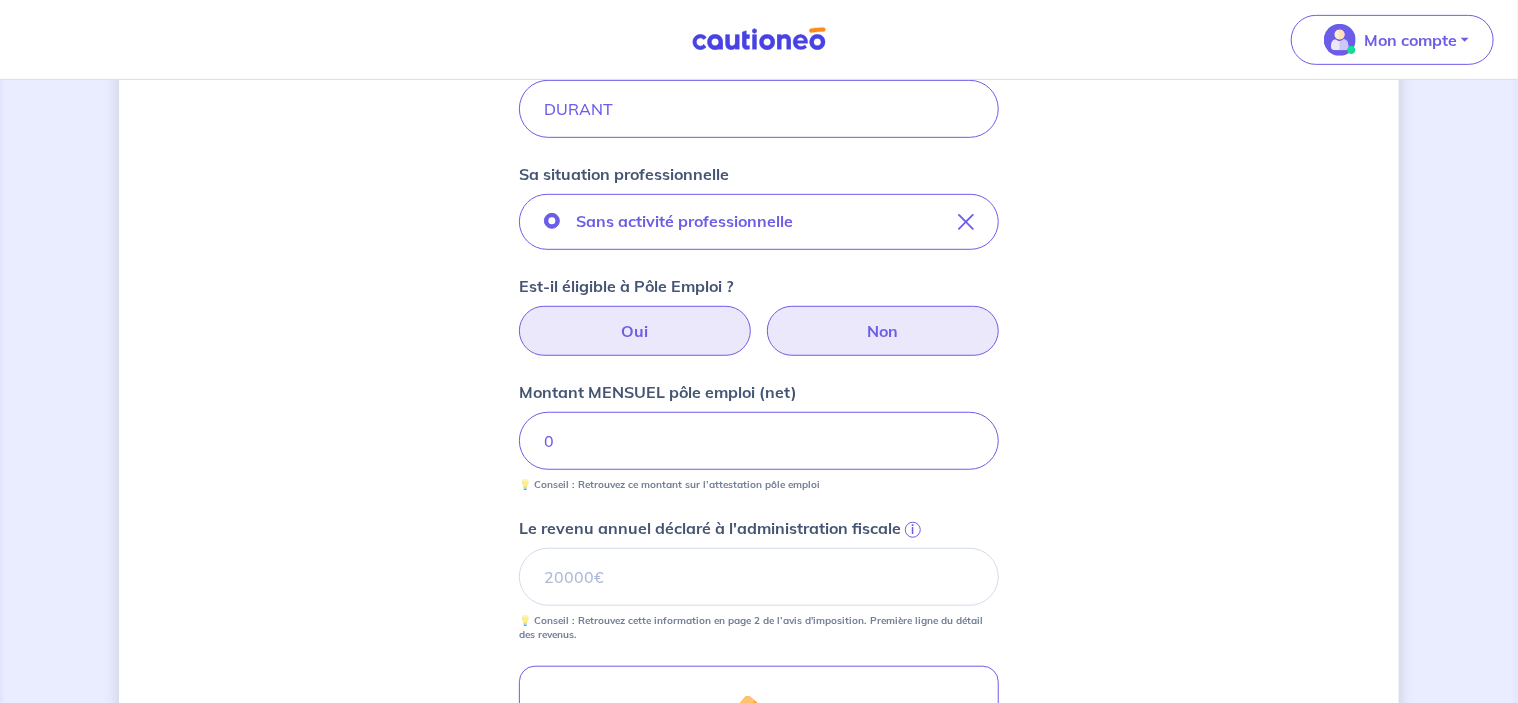 click on "Non" at bounding box center [759, 312] 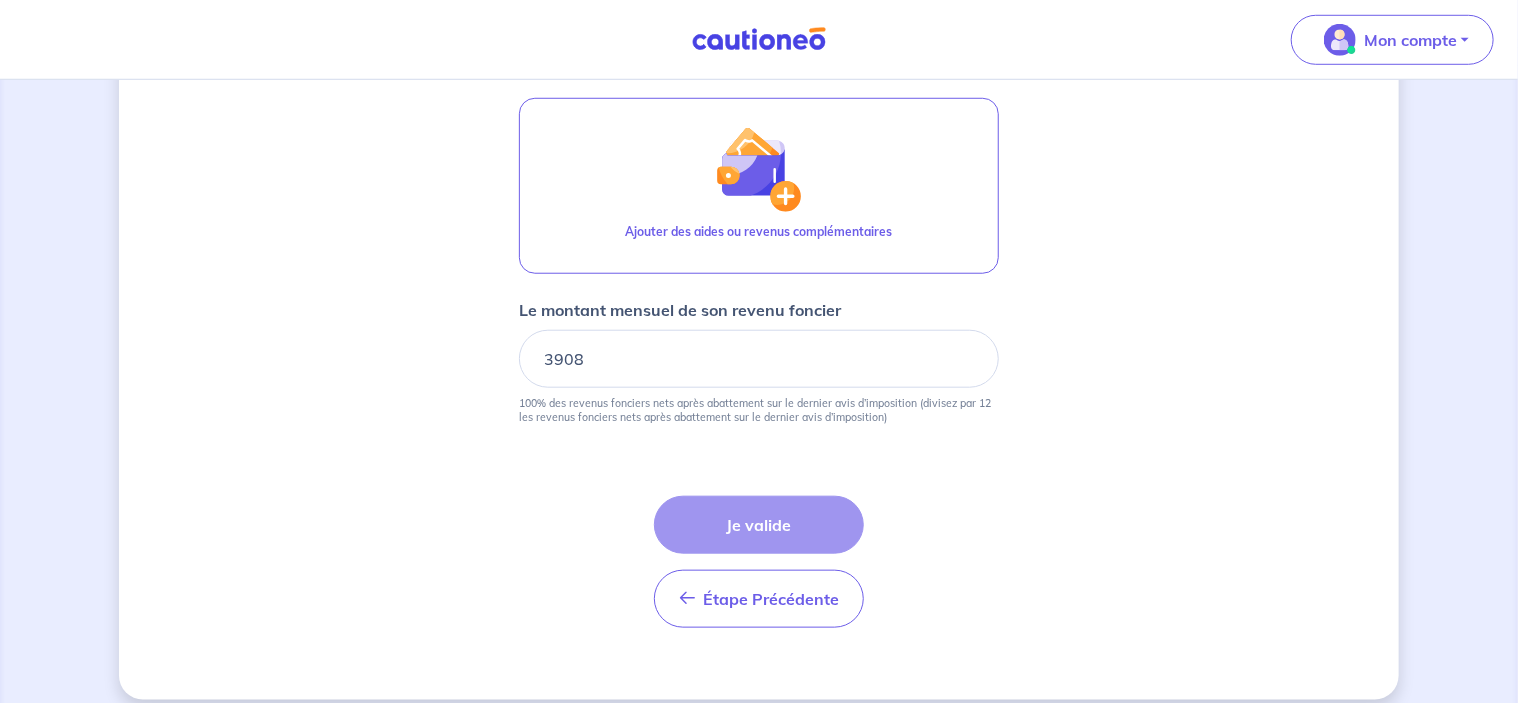 scroll, scrollTop: 778, scrollLeft: 0, axis: vertical 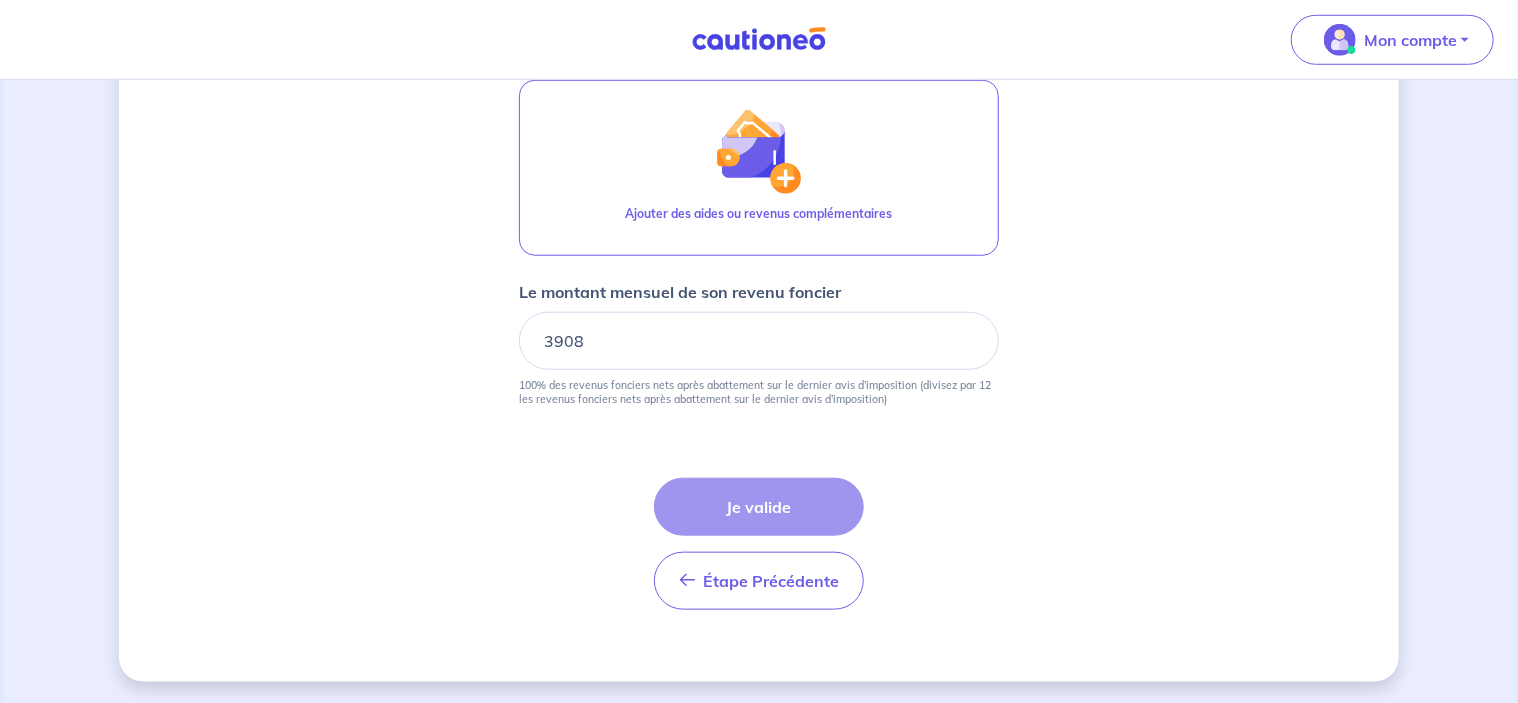 click on "Étape Précédente Précédent Je valide Je valide" at bounding box center [759, 544] 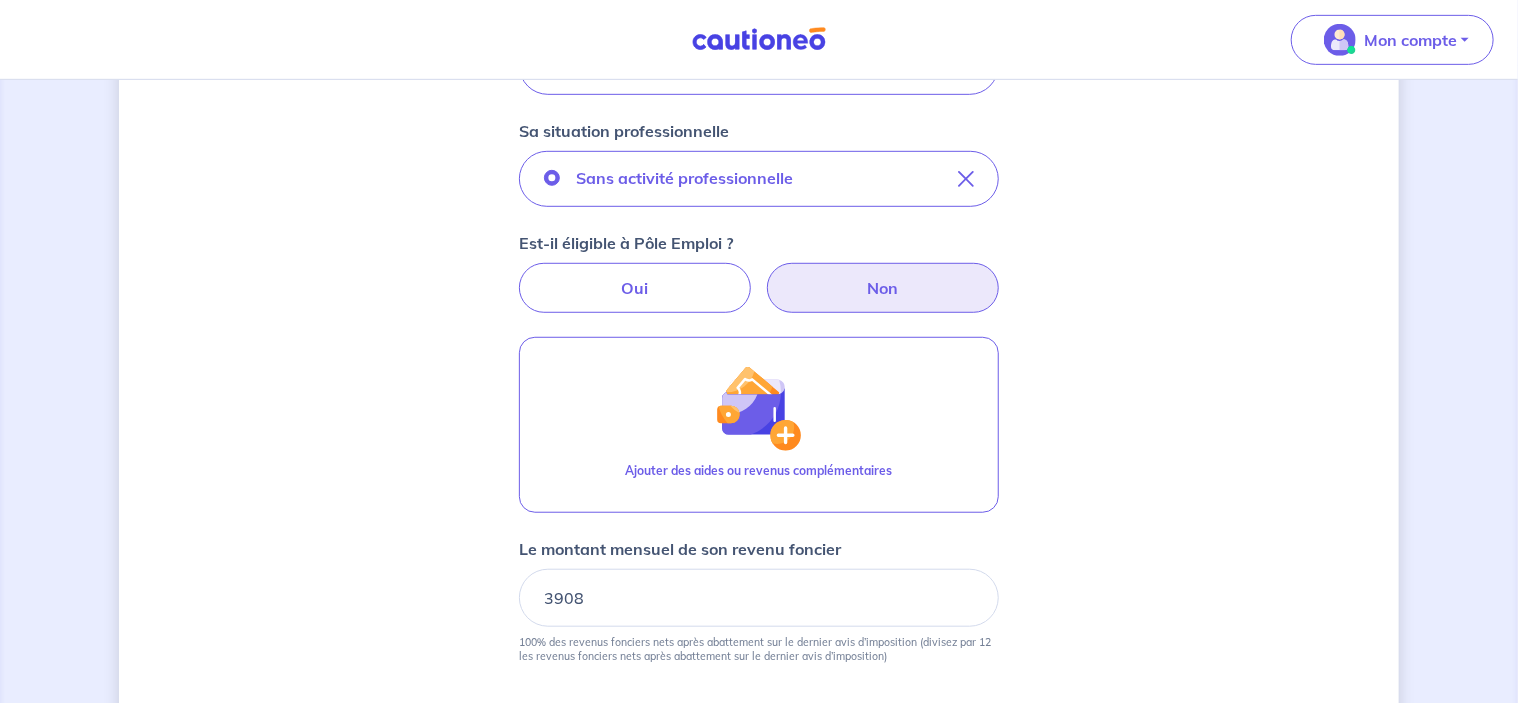 scroll, scrollTop: 478, scrollLeft: 0, axis: vertical 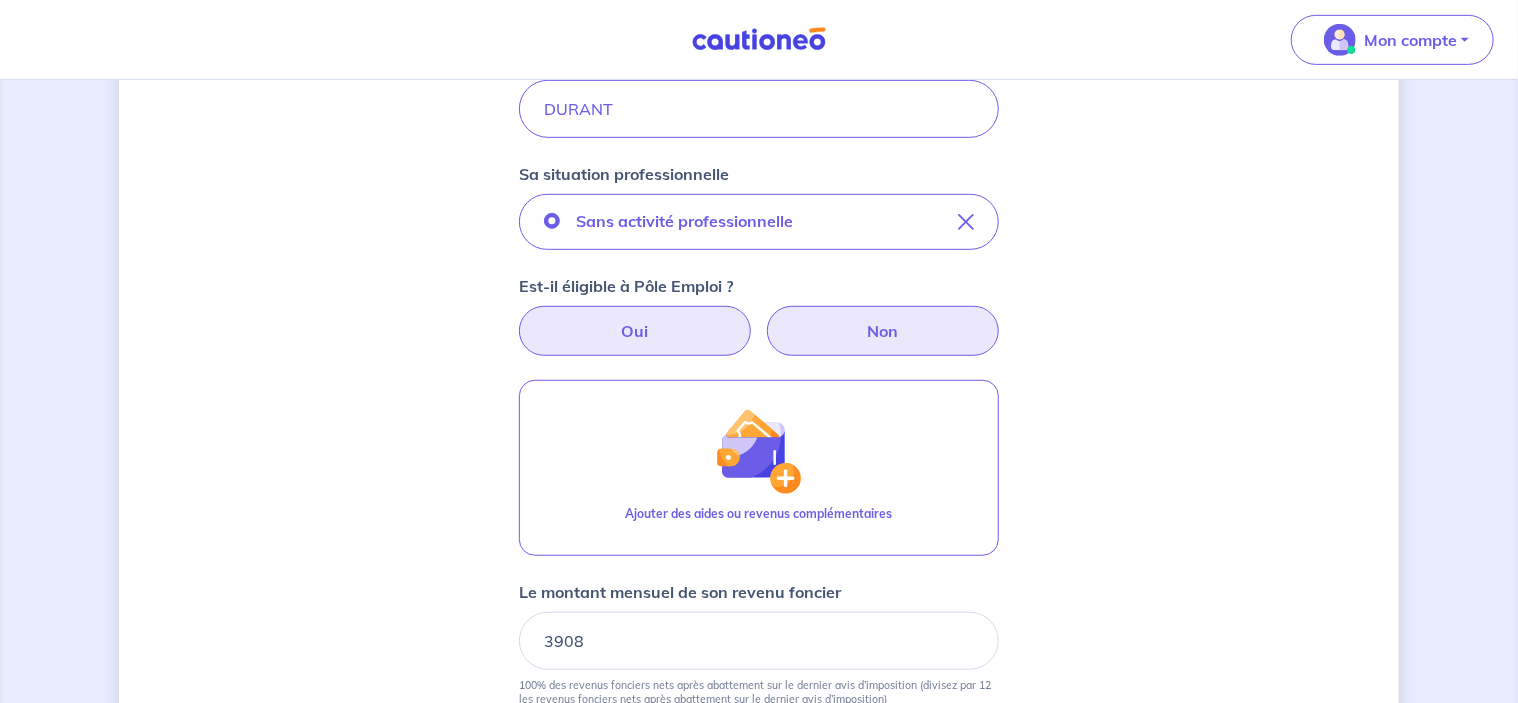 click on "Oui" at bounding box center [635, 331] 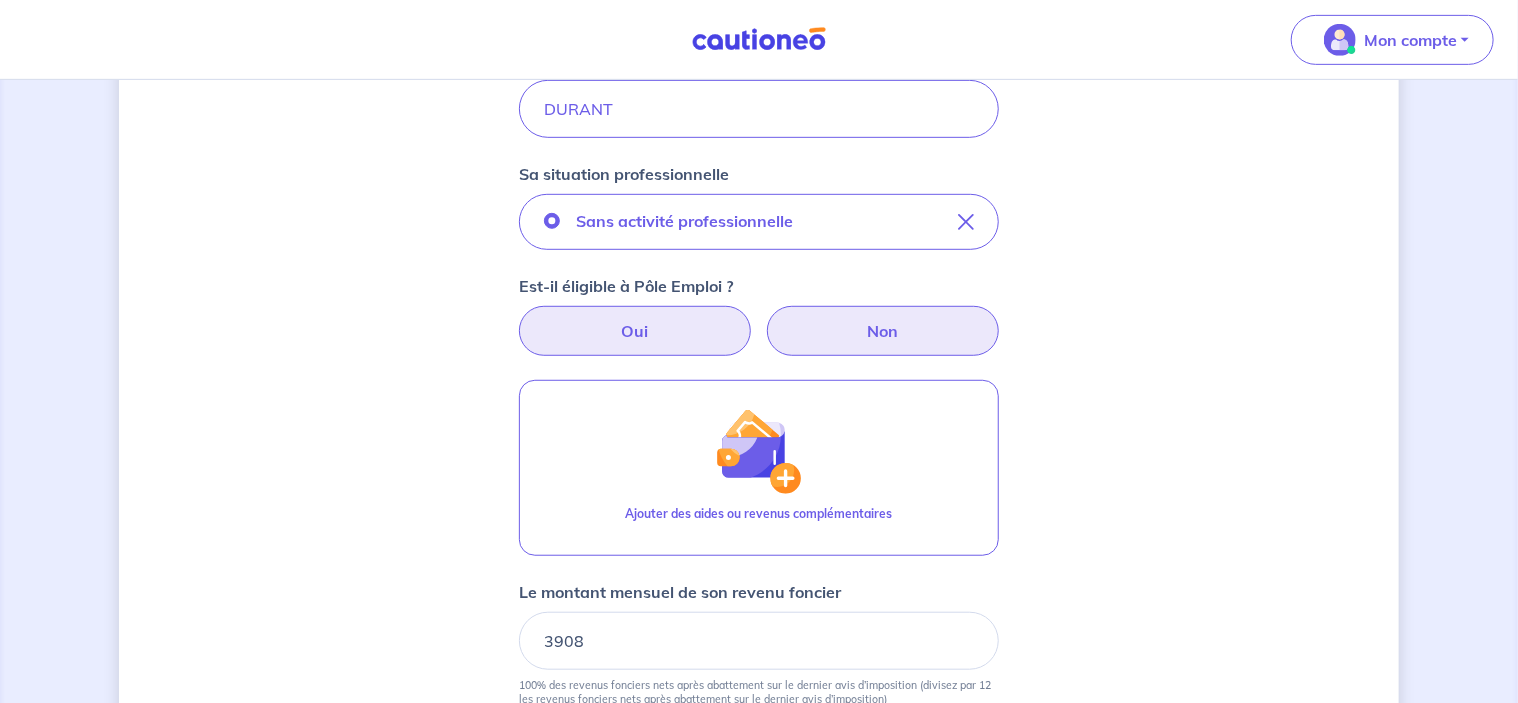 click on "Oui" at bounding box center (759, 312) 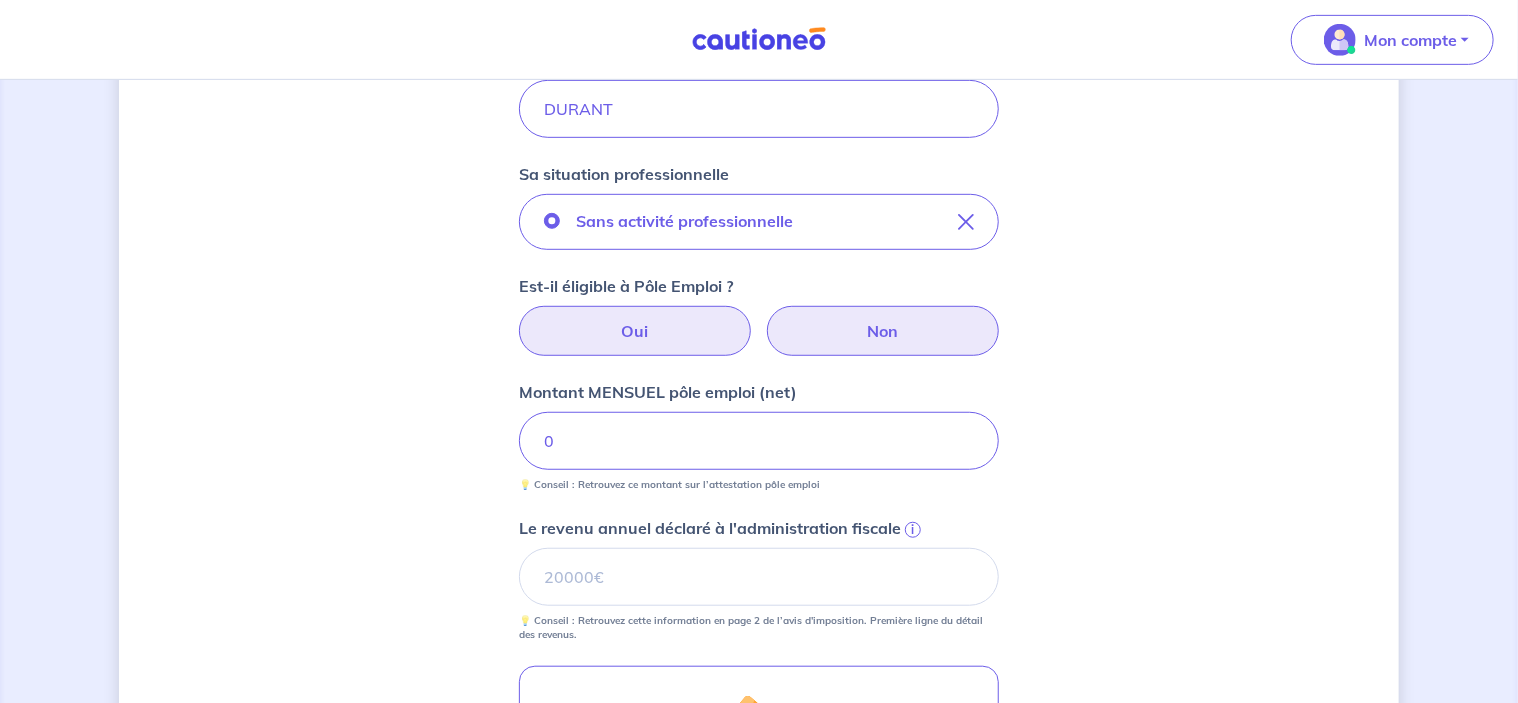 click on "Non" at bounding box center [883, 331] 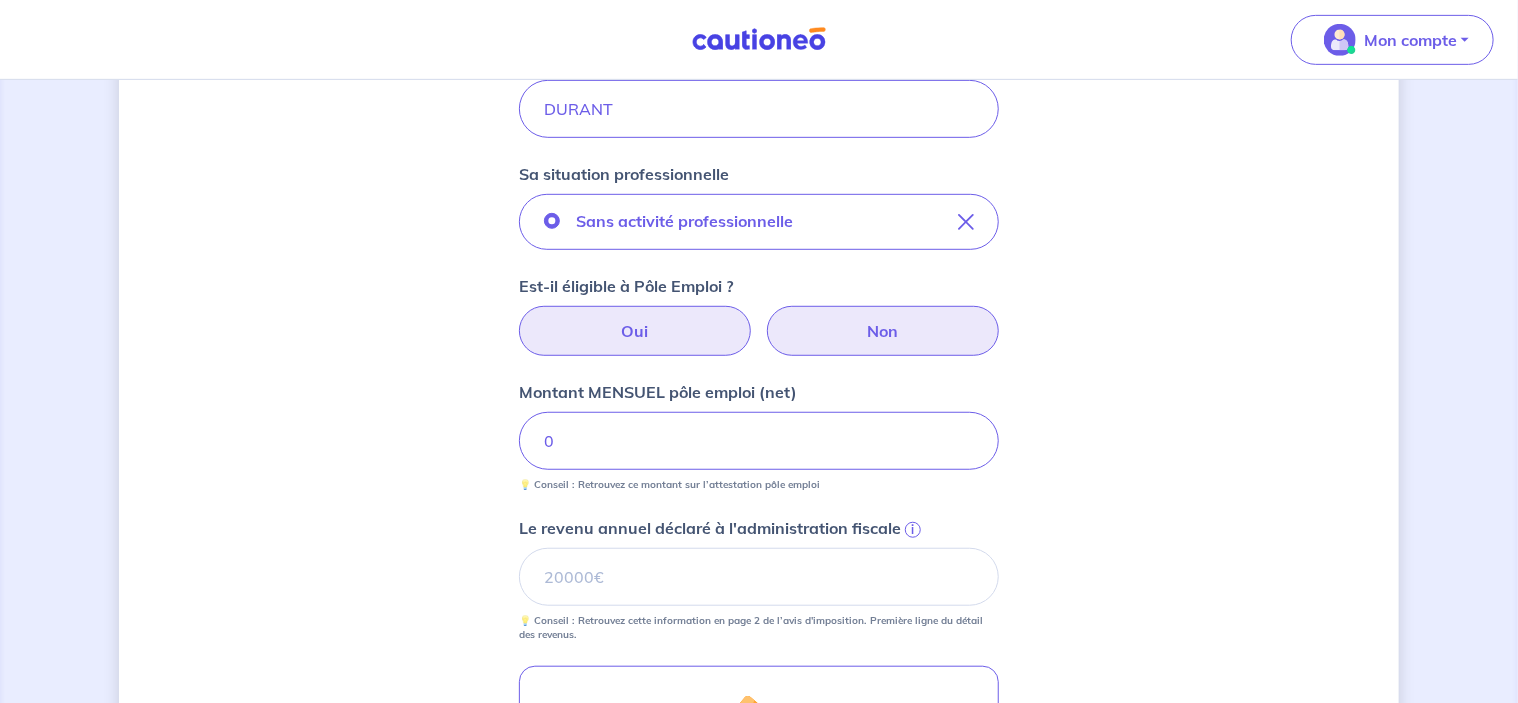 click on "Non" at bounding box center (759, 312) 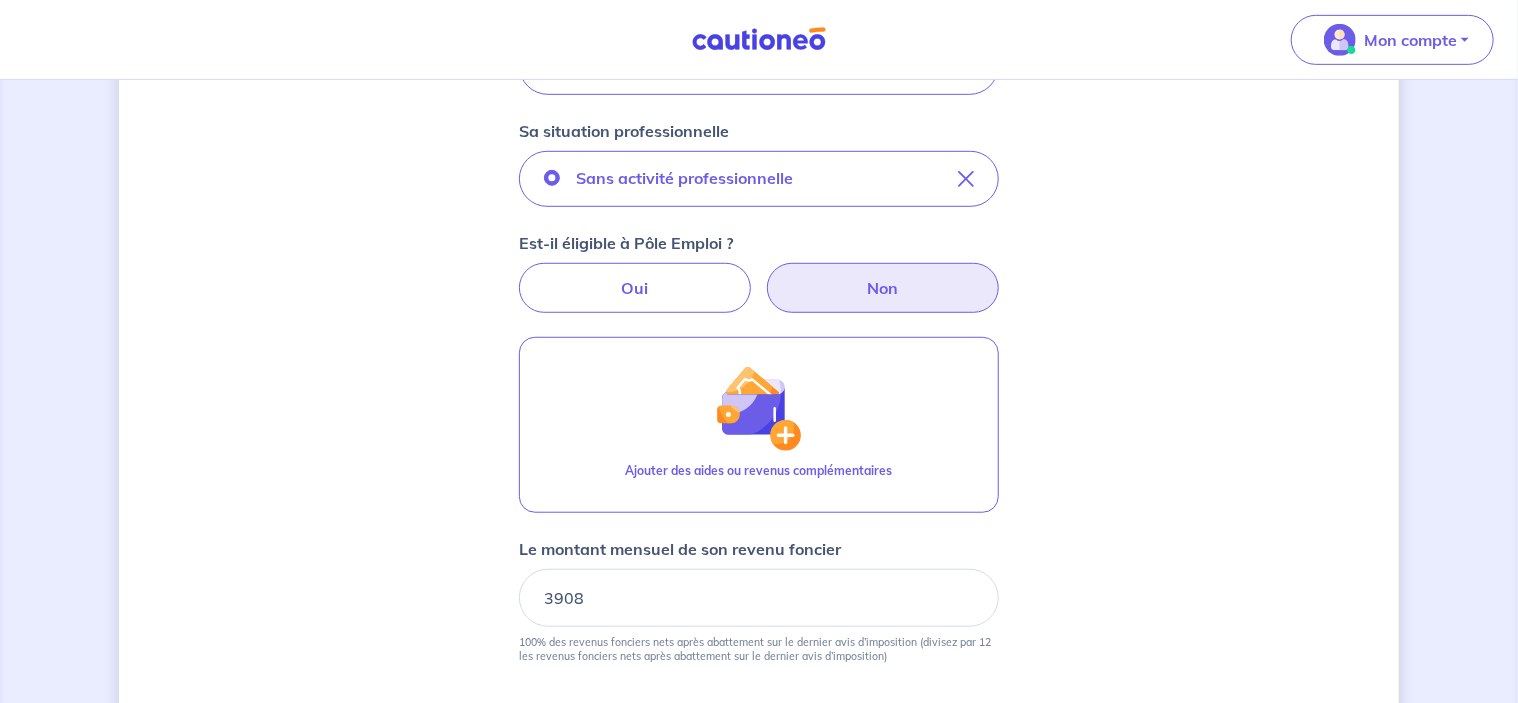 scroll, scrollTop: 778, scrollLeft: 0, axis: vertical 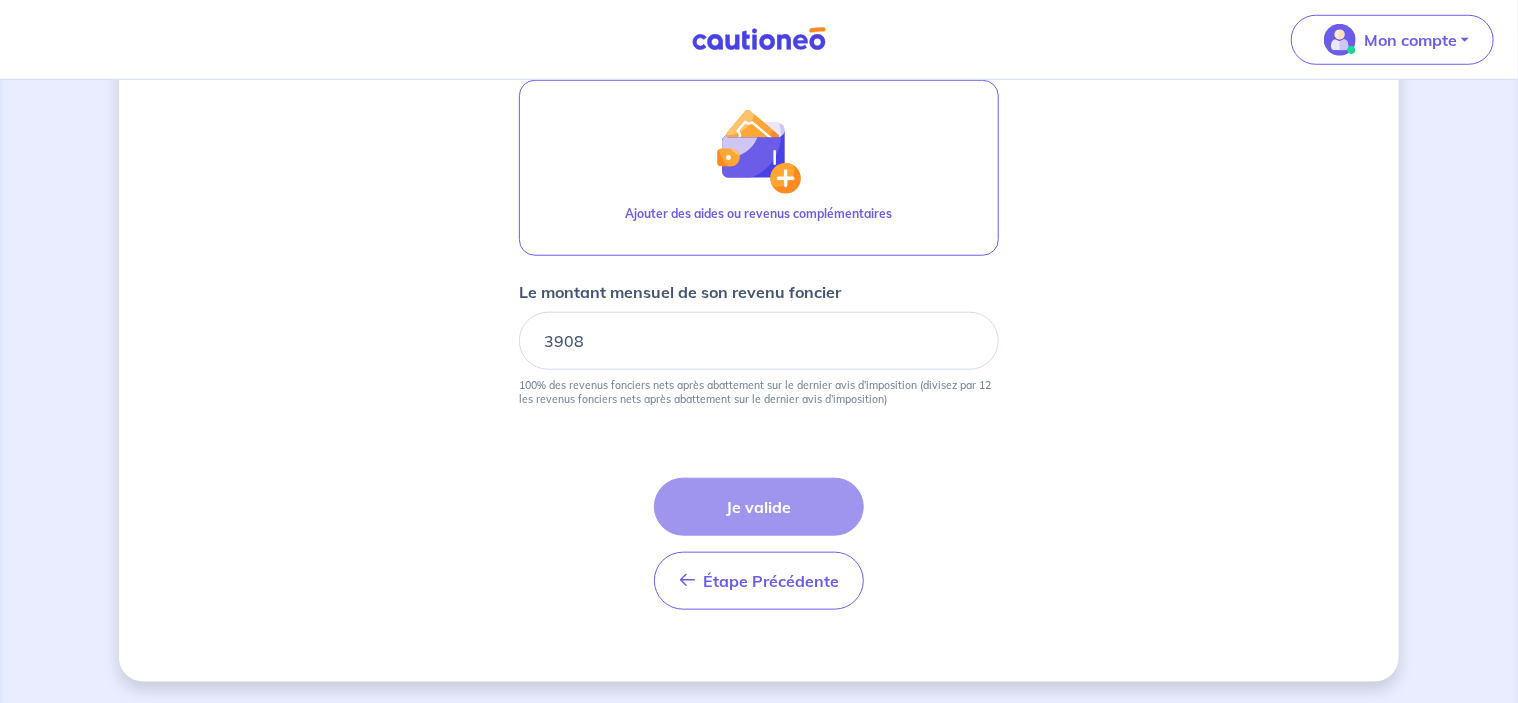 click on "Étape Précédente Précédent Je valide Je valide" at bounding box center (759, 544) 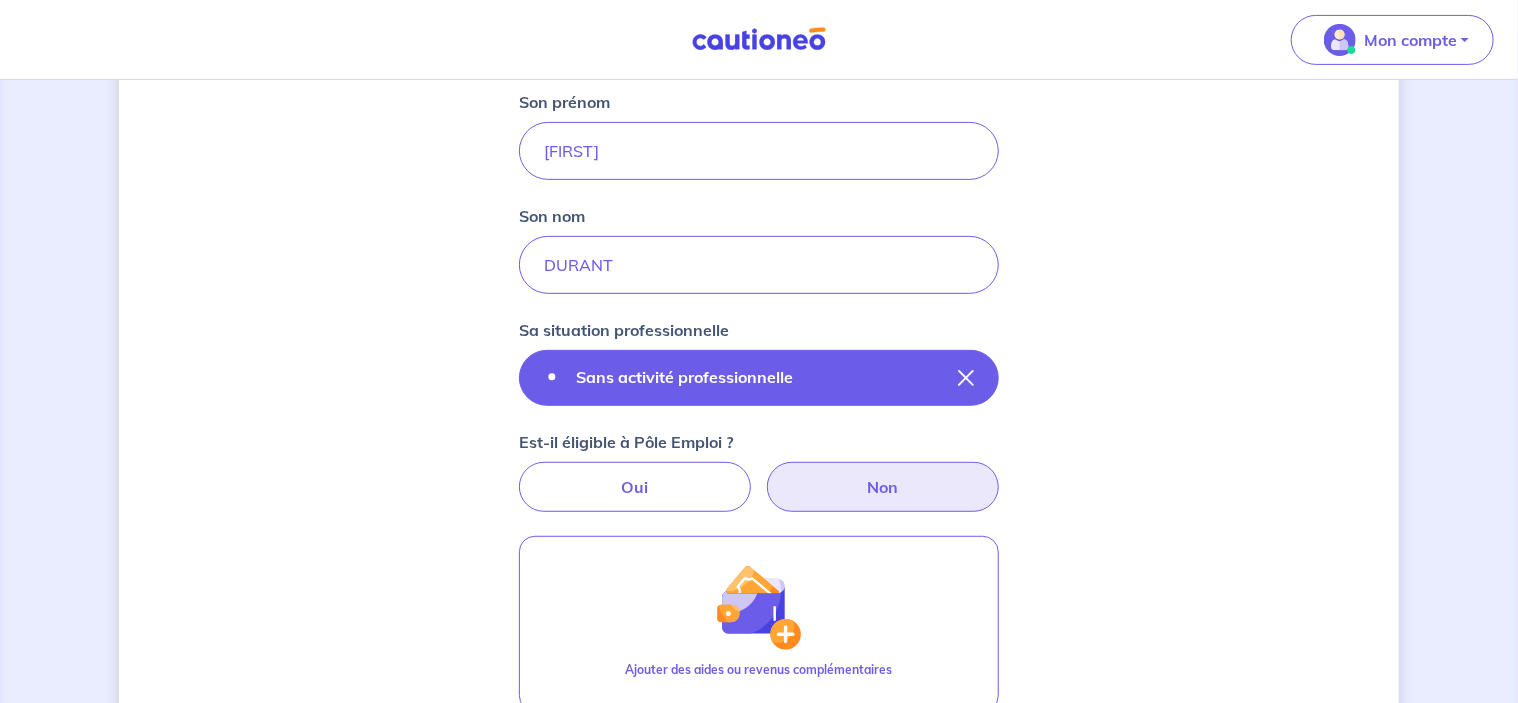 scroll, scrollTop: 278, scrollLeft: 0, axis: vertical 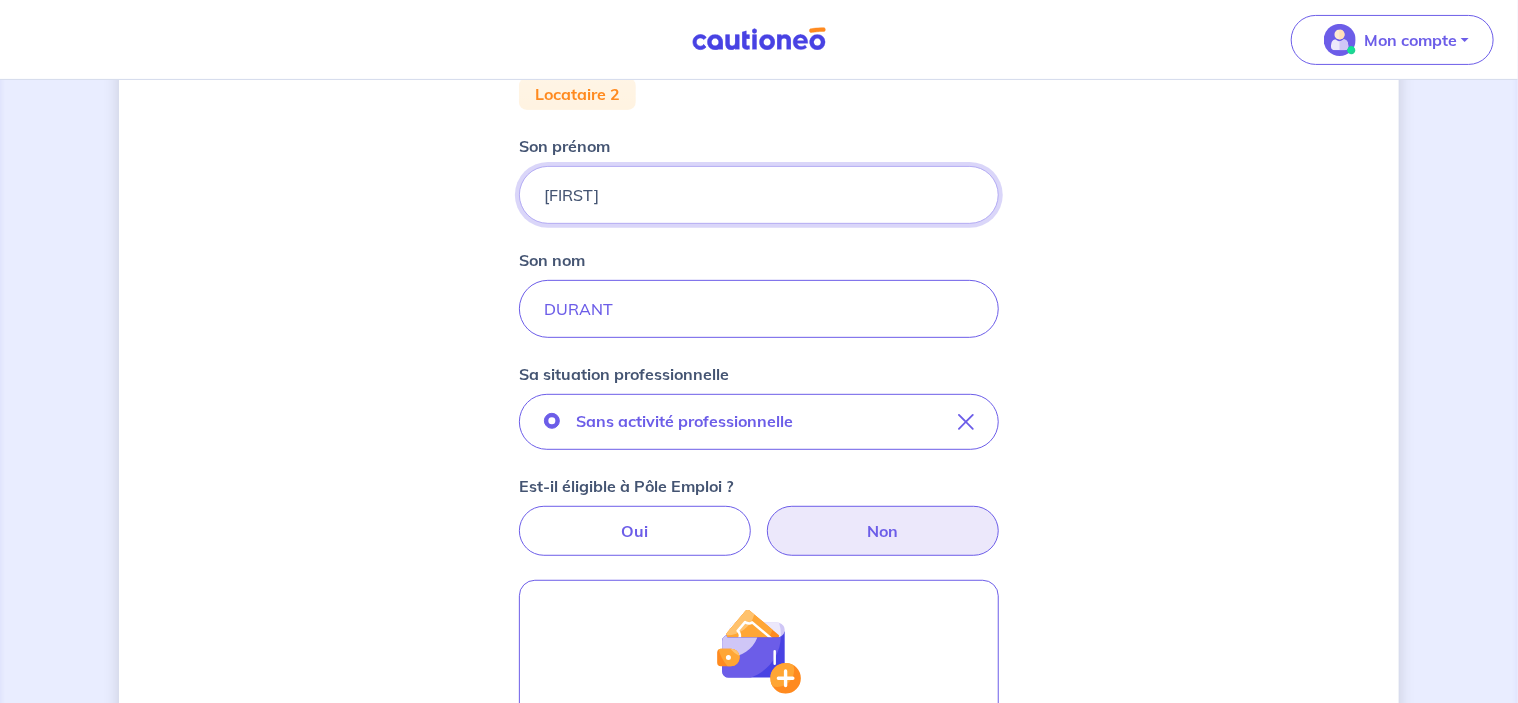click on "[FIRST]" at bounding box center [759, 195] 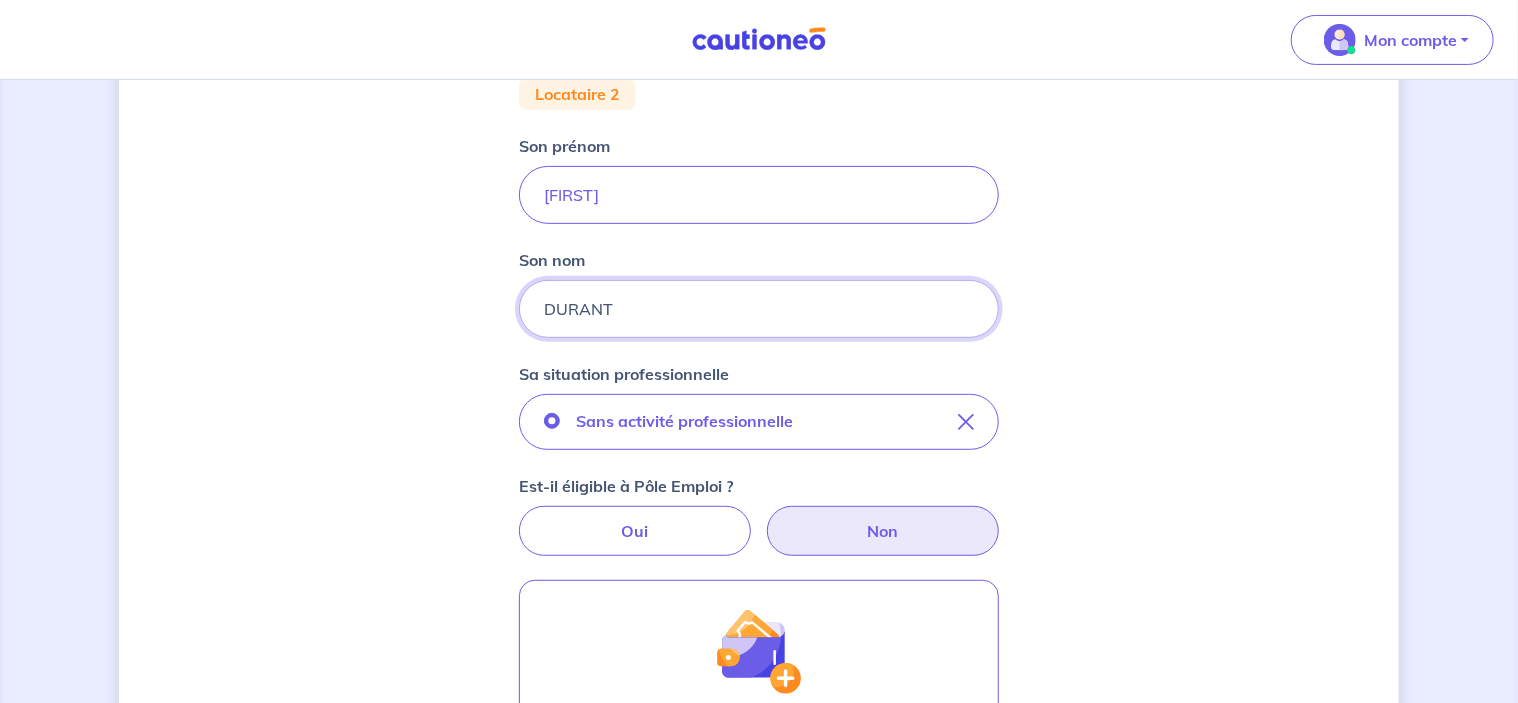 drag, startPoint x: 672, startPoint y: 312, endPoint x: 681, endPoint y: 329, distance: 19.235384 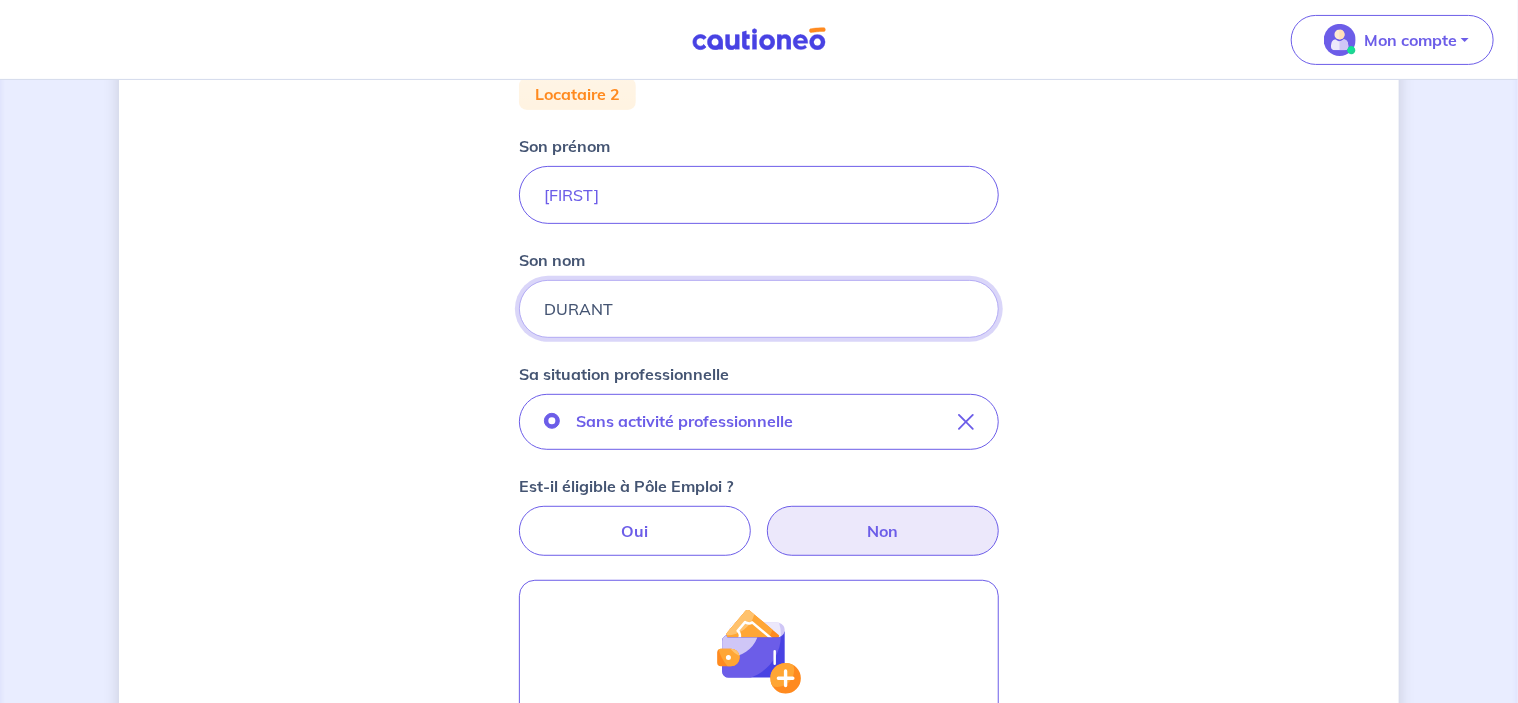 click on "DURANT" at bounding box center (759, 309) 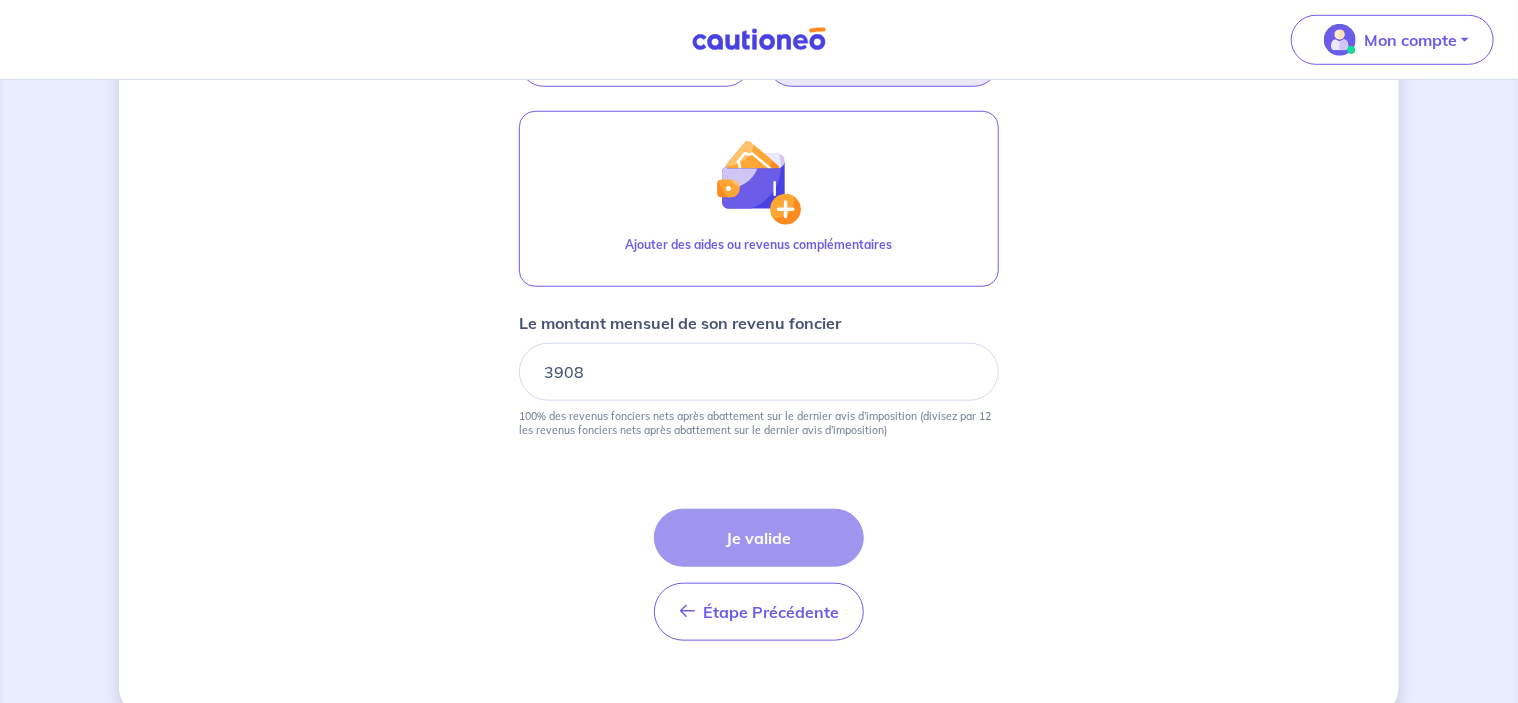 scroll, scrollTop: 778, scrollLeft: 0, axis: vertical 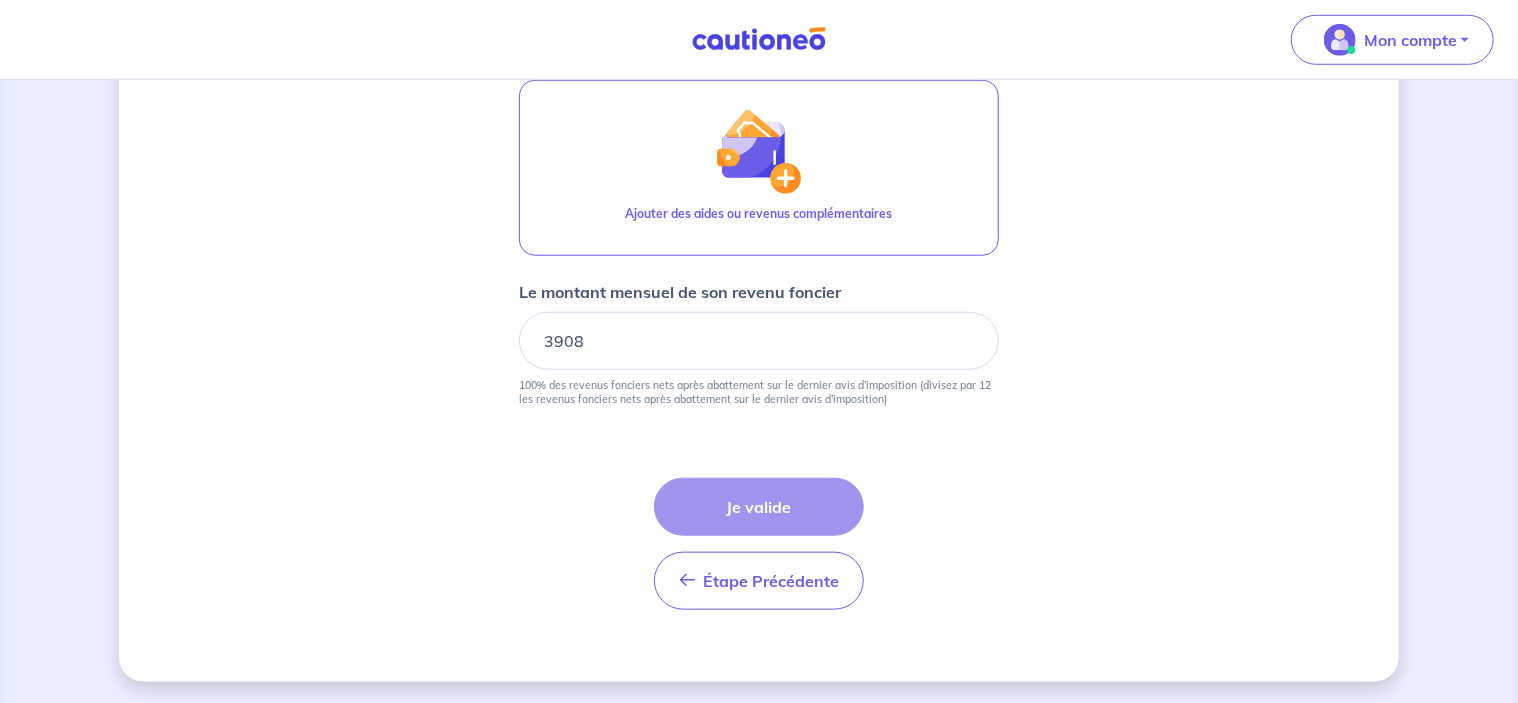 click on "Étape Précédente Précédent Je valide Je valide" at bounding box center (759, 544) 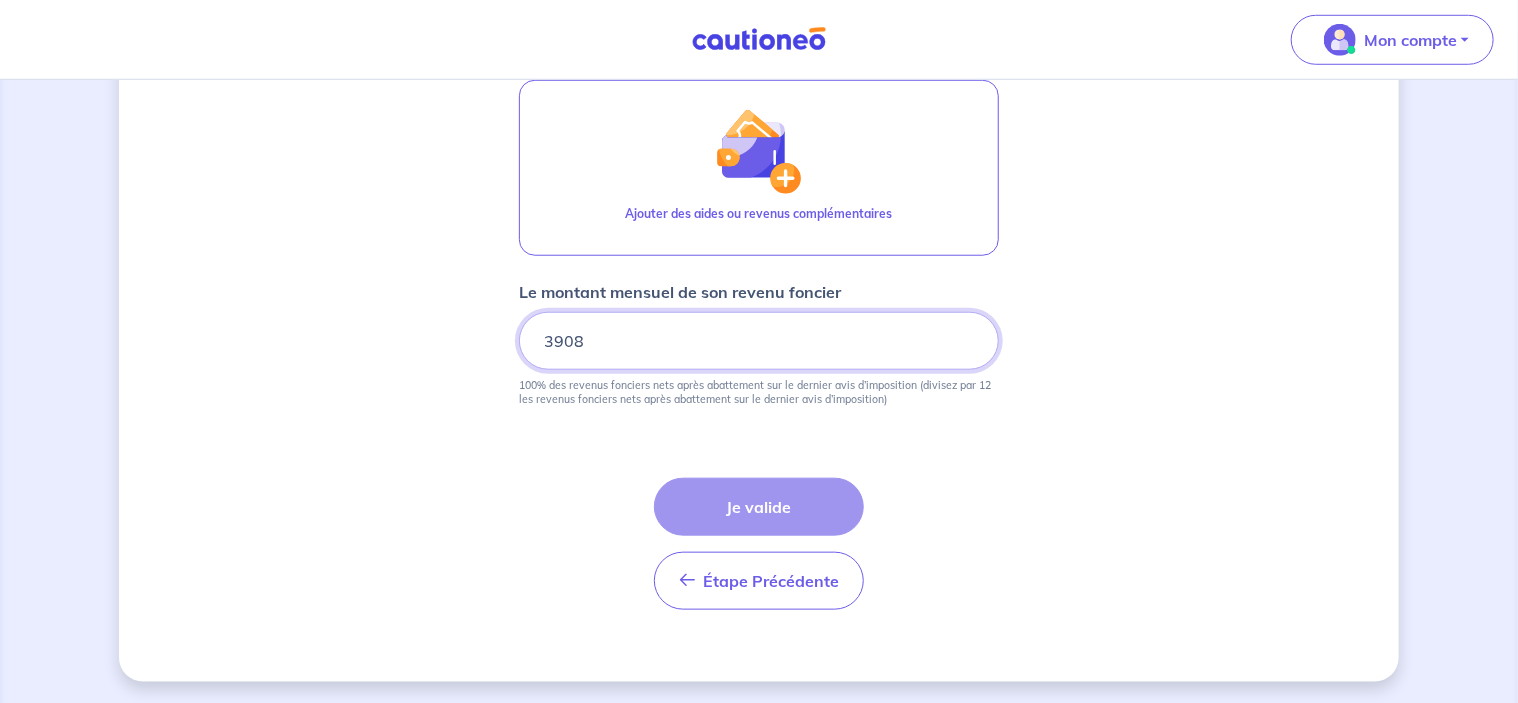 click on "3908" at bounding box center [759, 341] 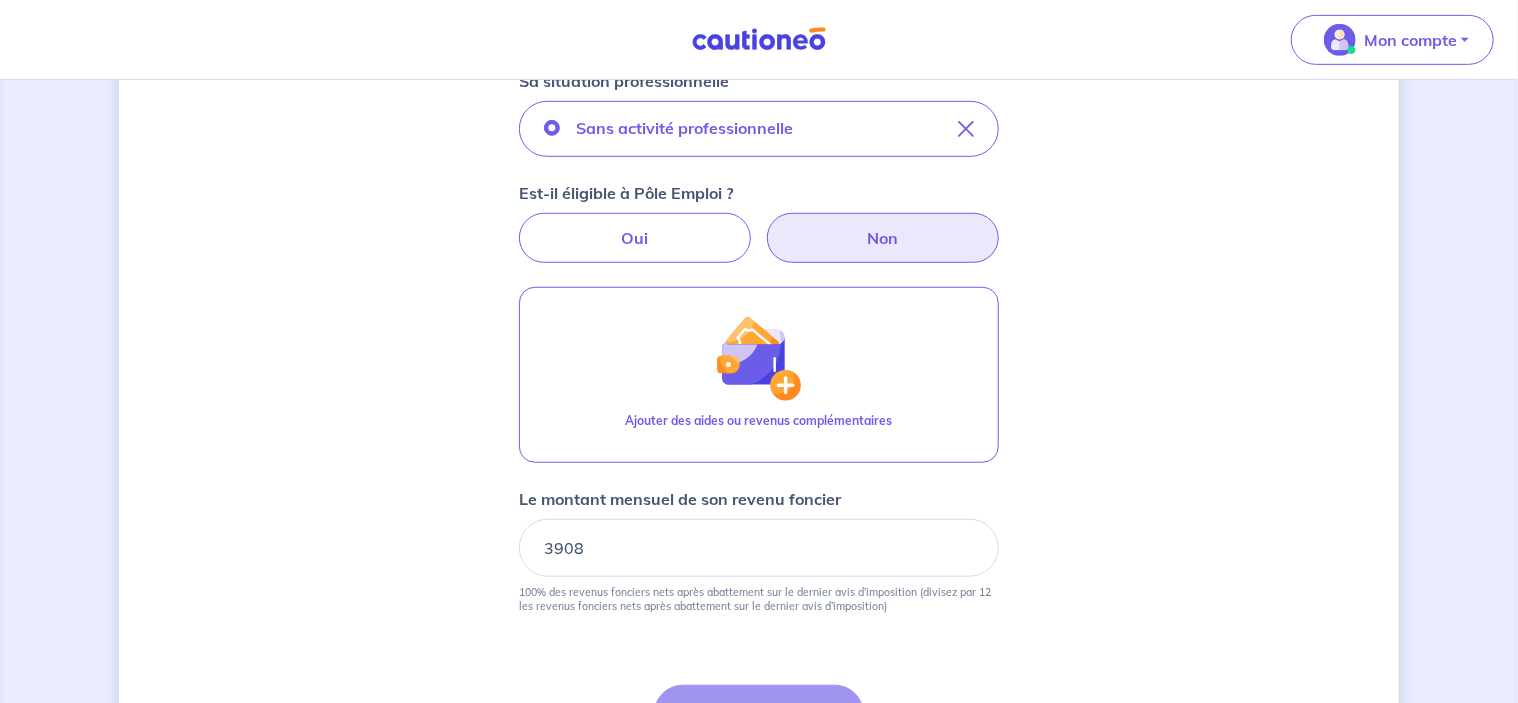 scroll, scrollTop: 378, scrollLeft: 0, axis: vertical 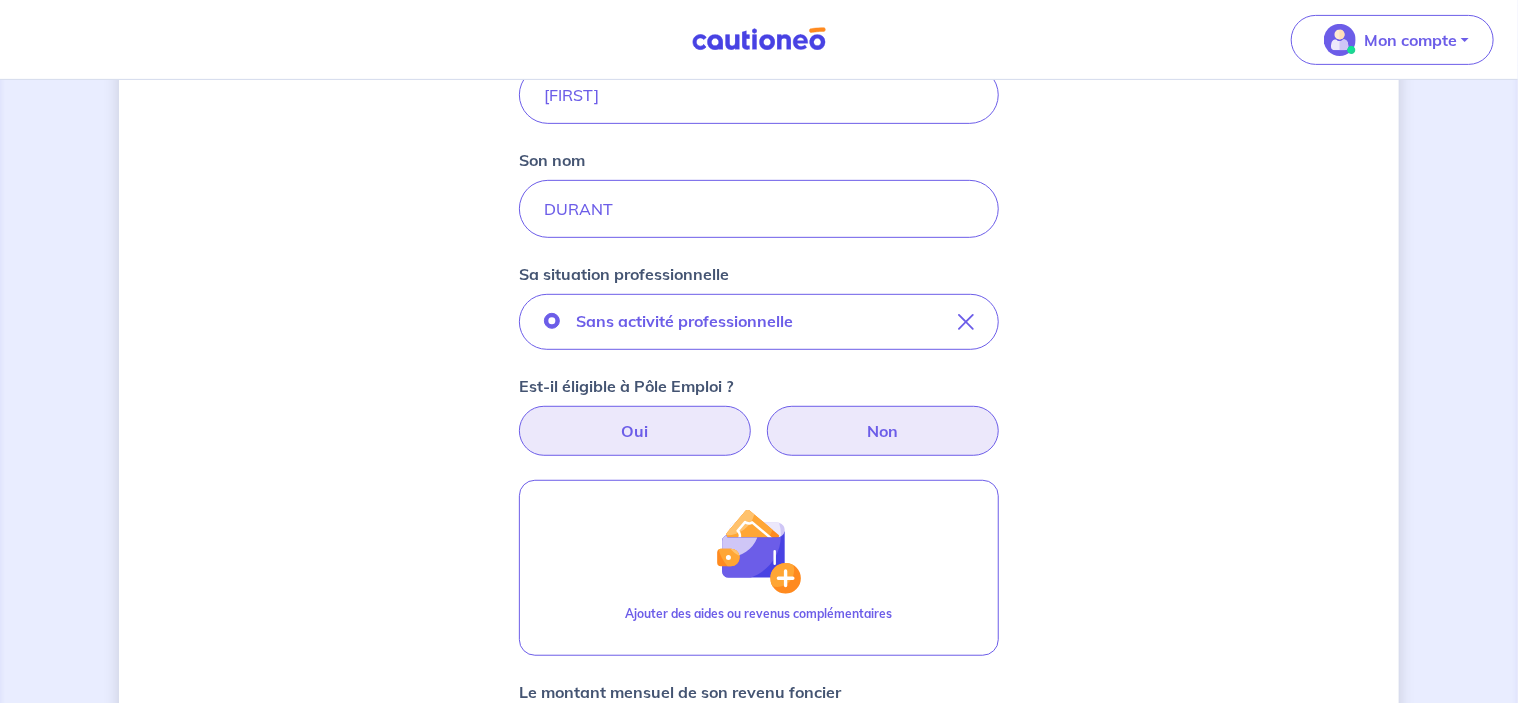 click on "Oui" at bounding box center [635, 431] 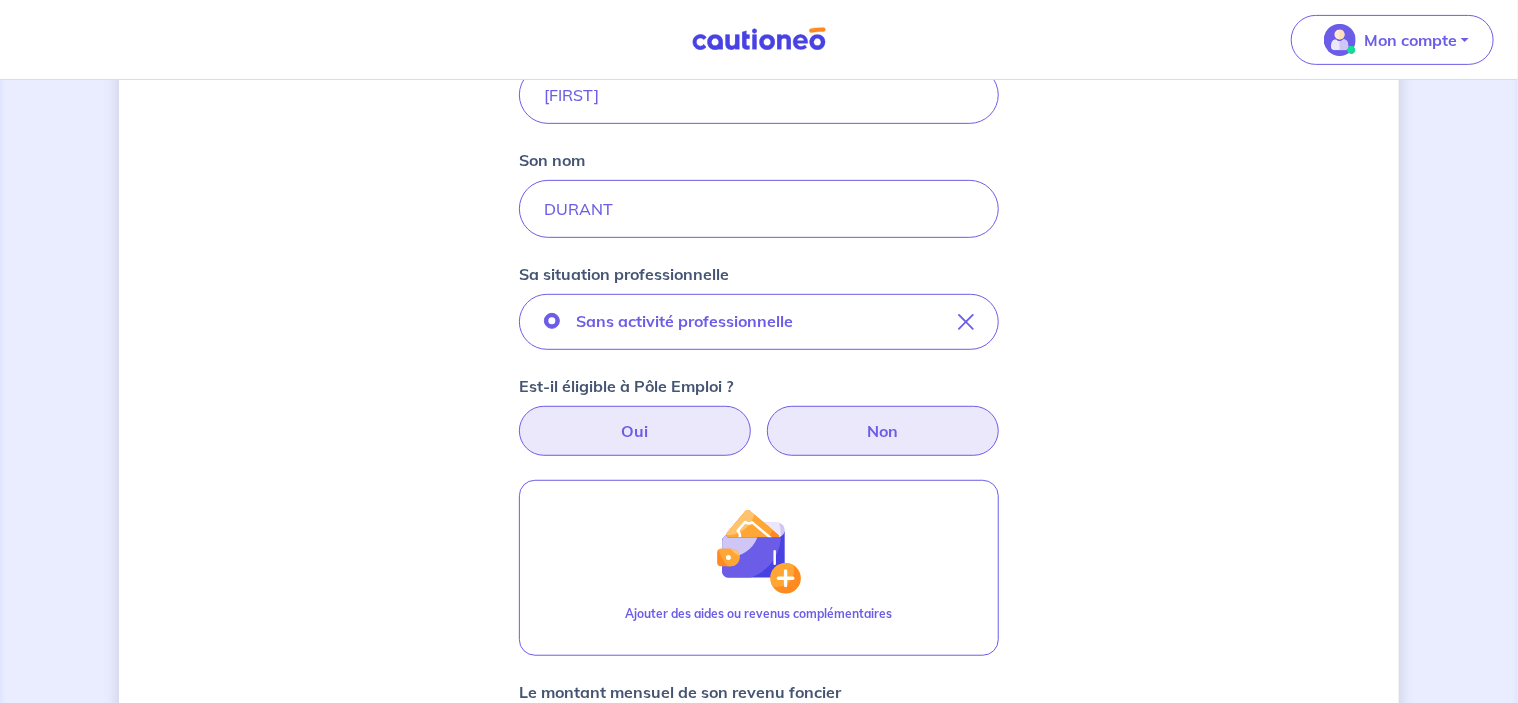 click on "Oui" at bounding box center [759, 412] 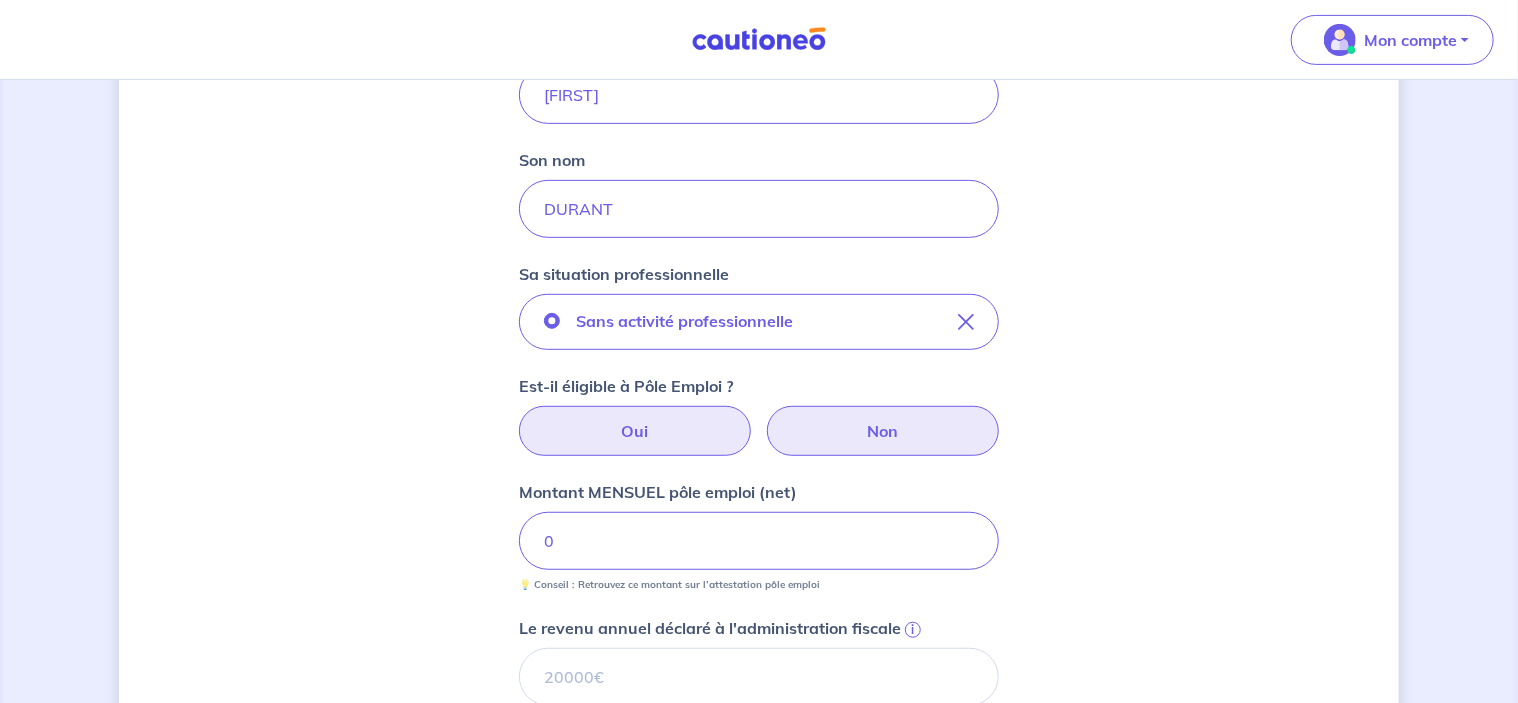 click on "Non" at bounding box center (883, 431) 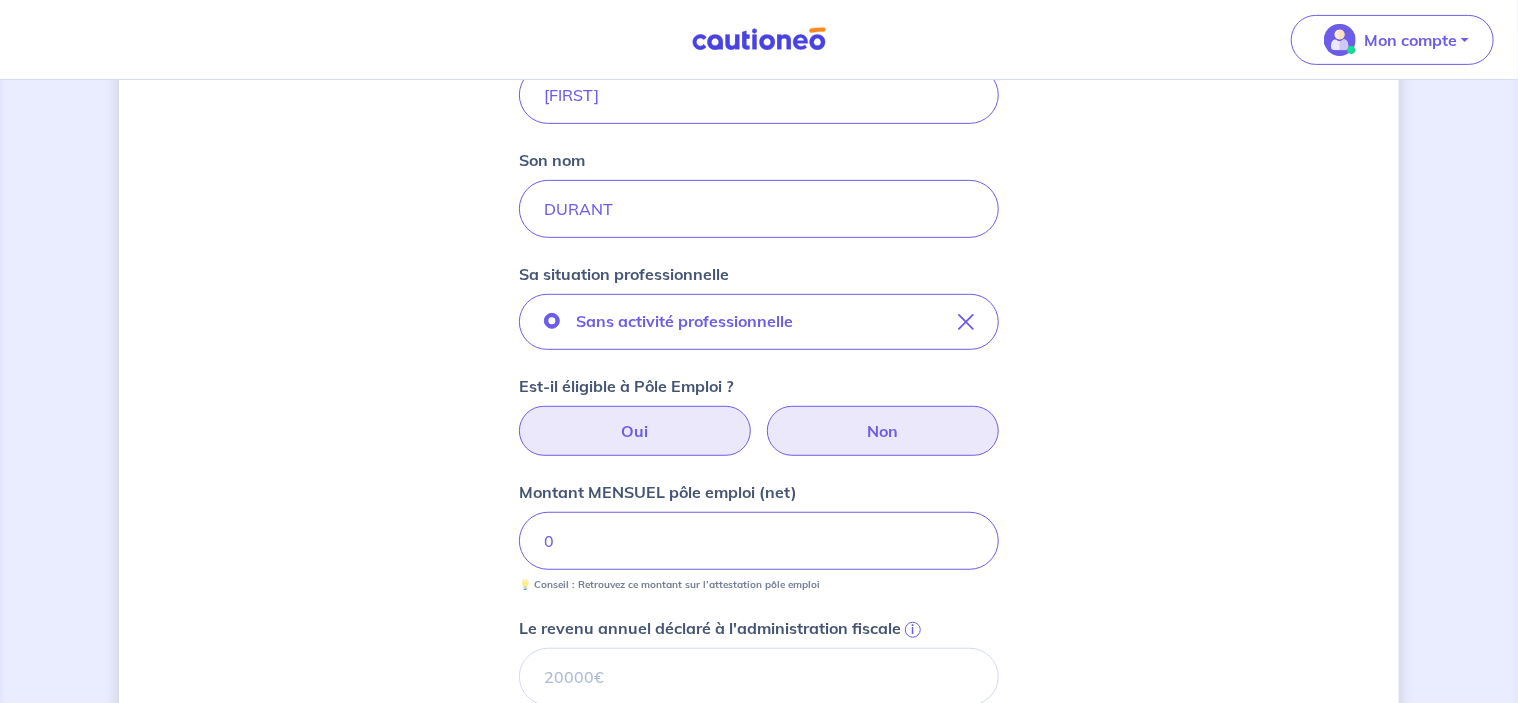 click on "Non" at bounding box center [759, 412] 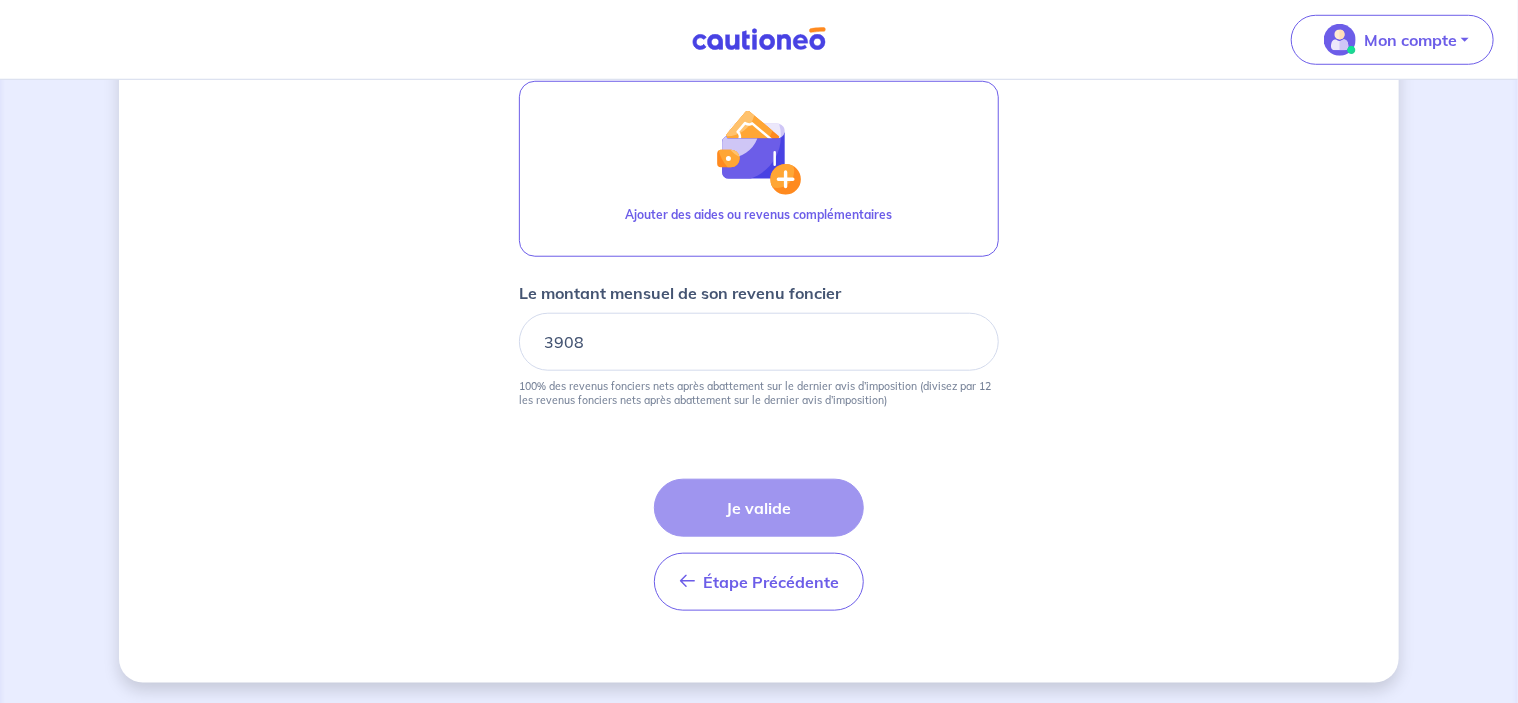 scroll, scrollTop: 778, scrollLeft: 0, axis: vertical 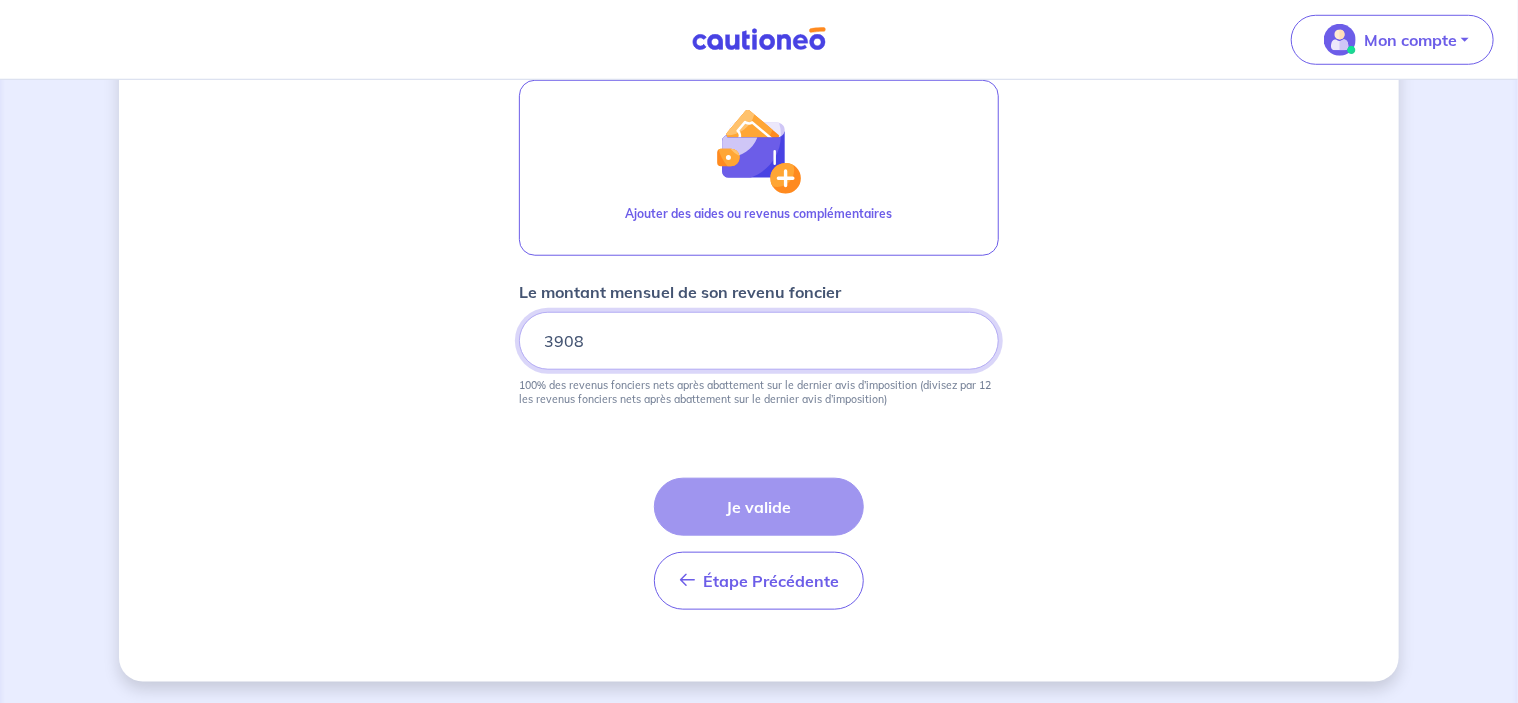 click on "[AMOUNT]" at bounding box center [759, 341] 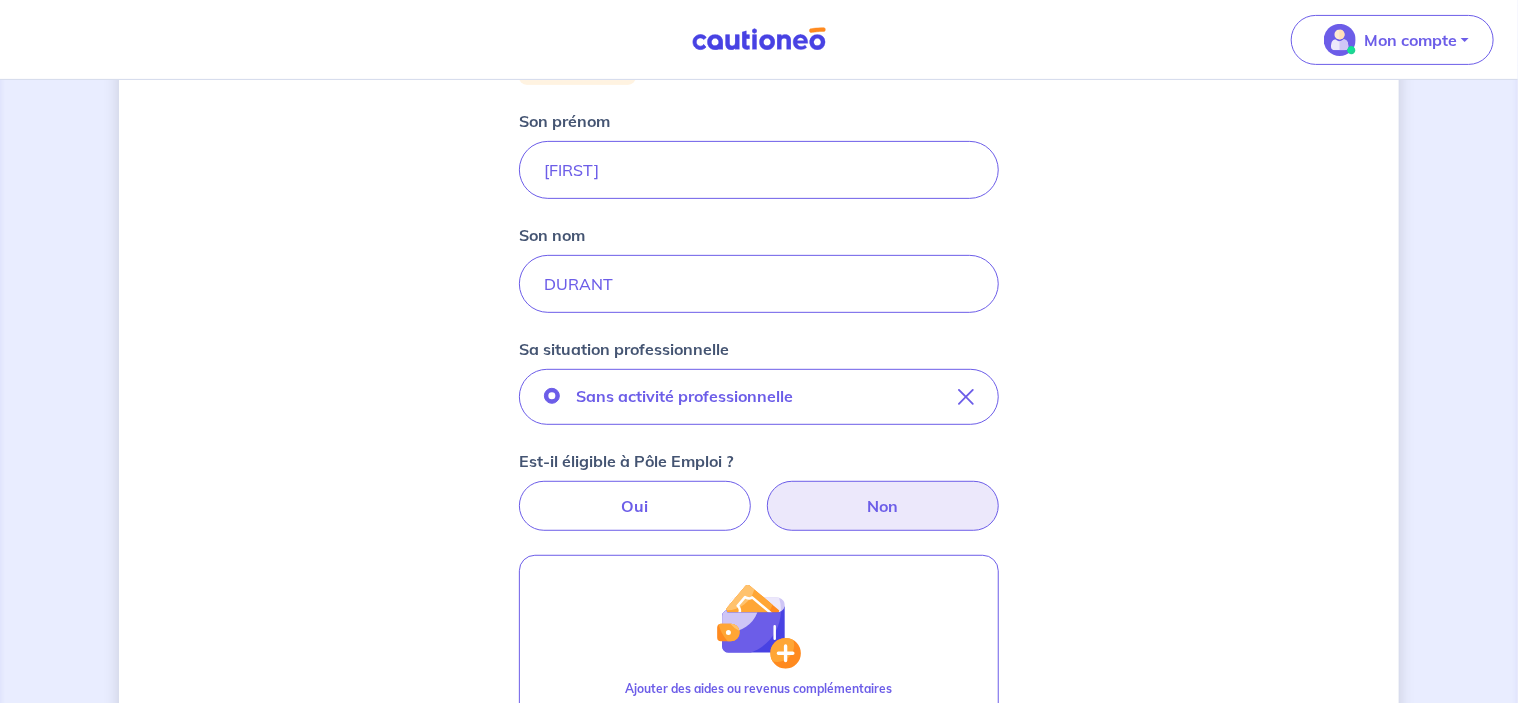 scroll, scrollTop: 278, scrollLeft: 0, axis: vertical 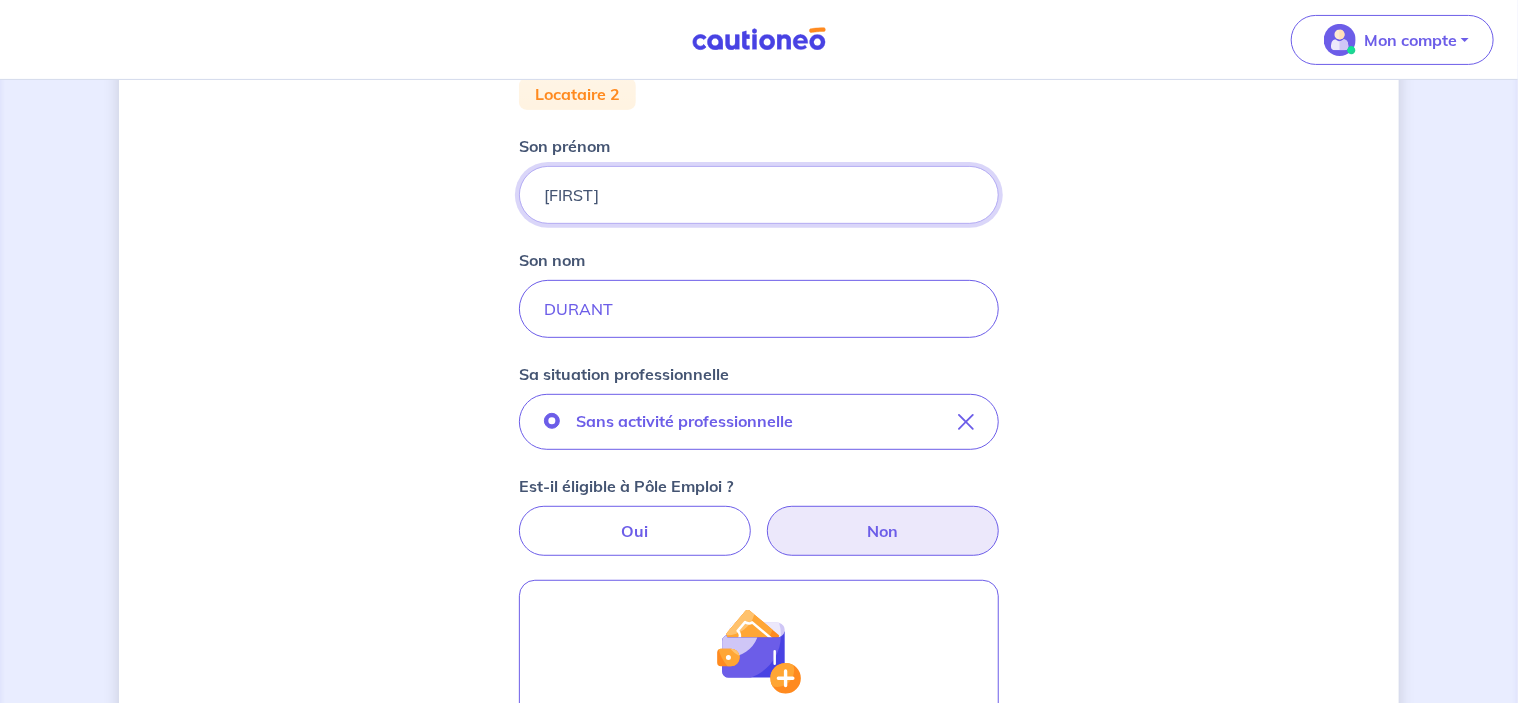 drag, startPoint x: 731, startPoint y: 217, endPoint x: 726, endPoint y: 202, distance: 15.811388 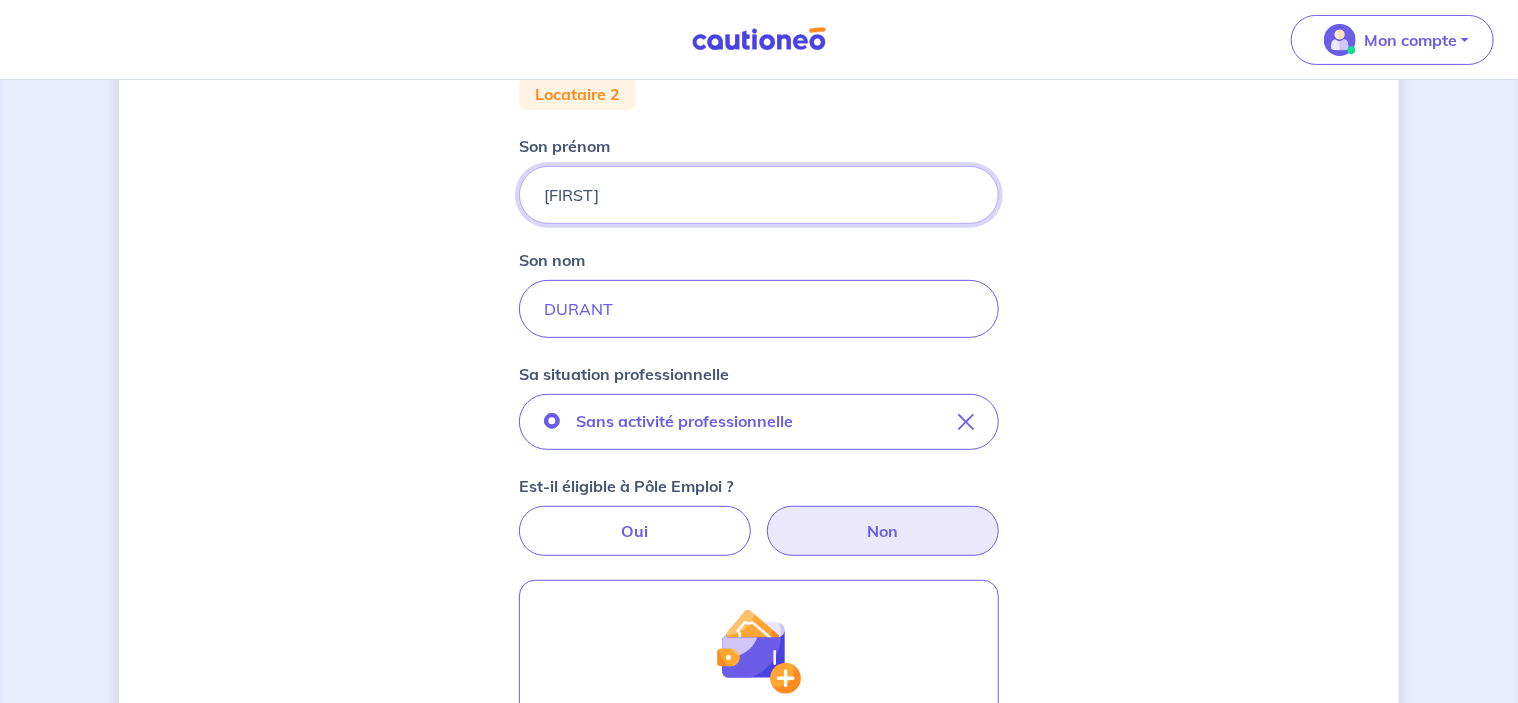 click on "[FIRST]" at bounding box center (759, 195) 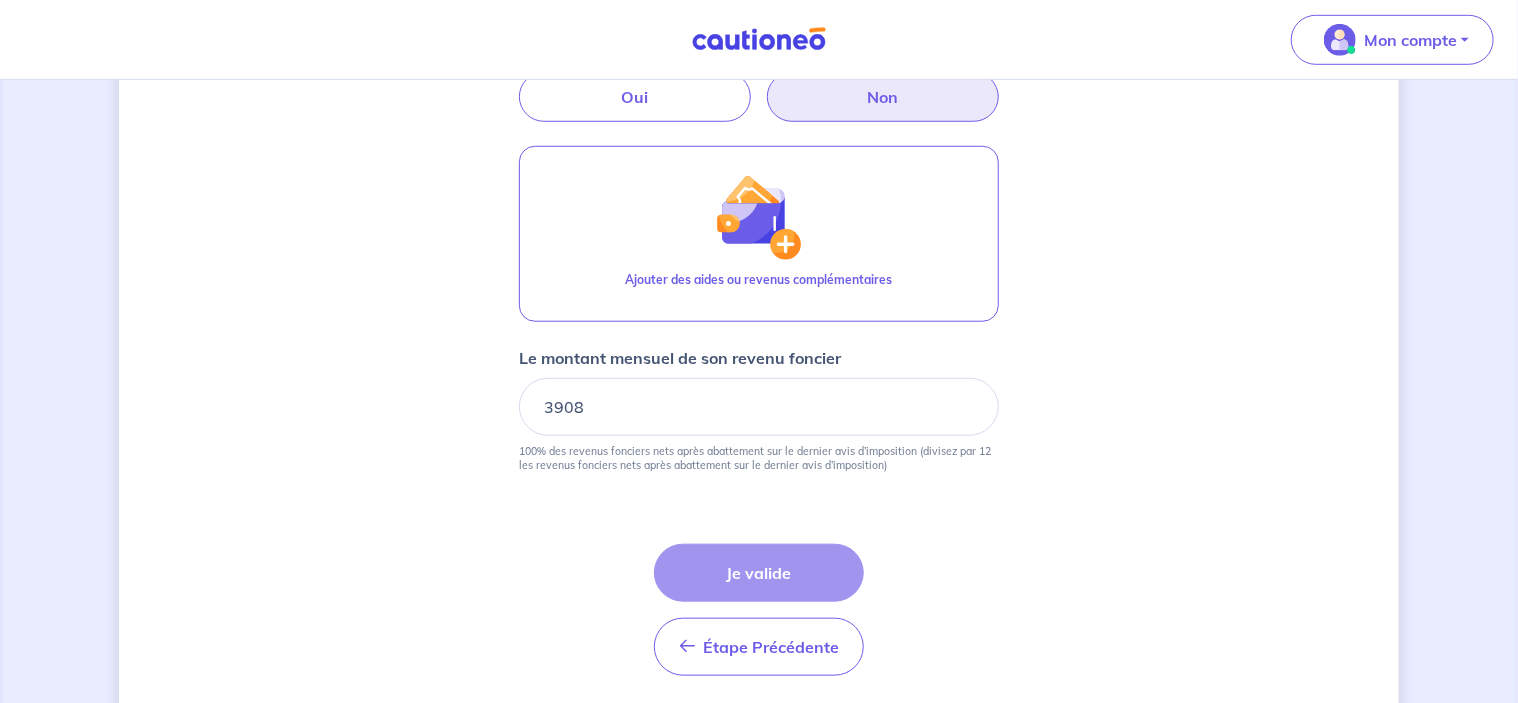 scroll, scrollTop: 778, scrollLeft: 0, axis: vertical 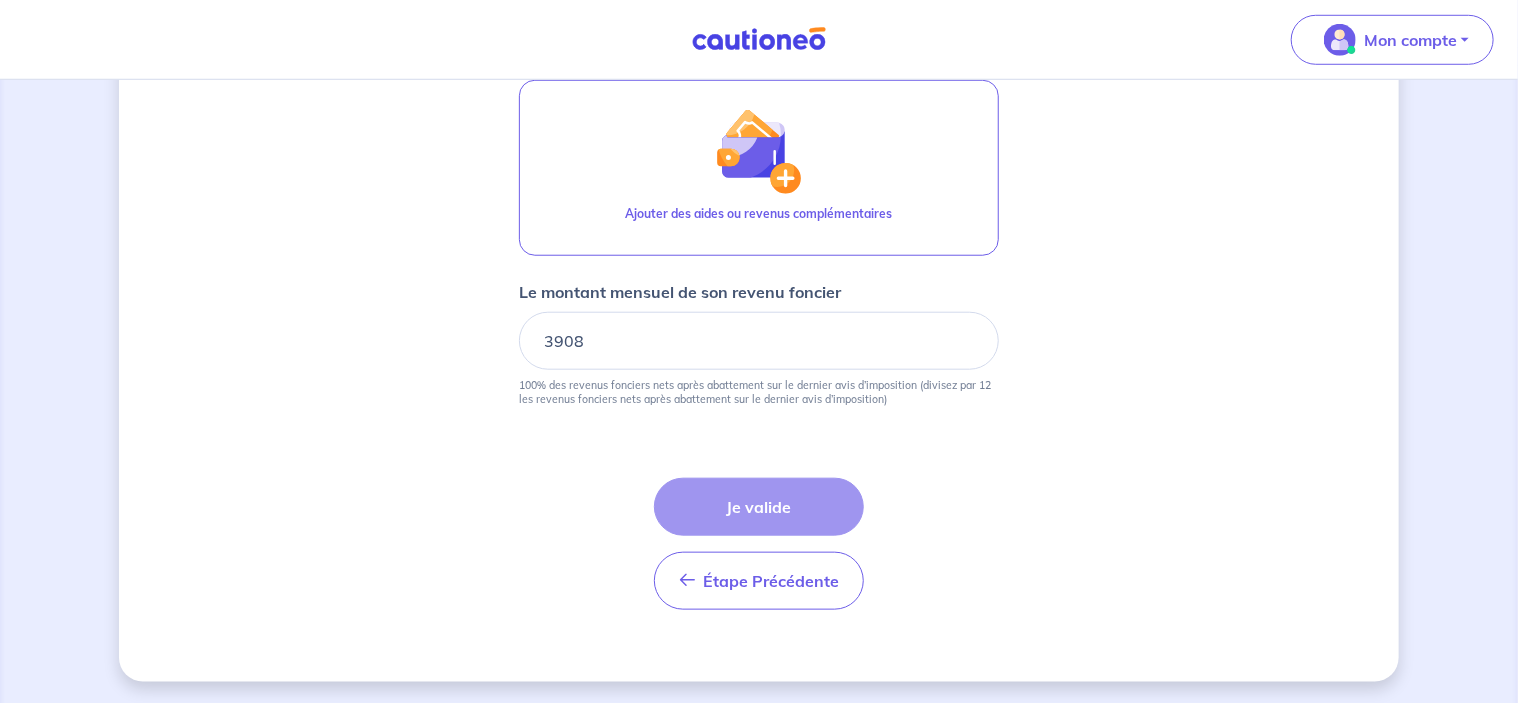 click on "Étape Précédente Précédent Je valide Je valide" at bounding box center [759, 544] 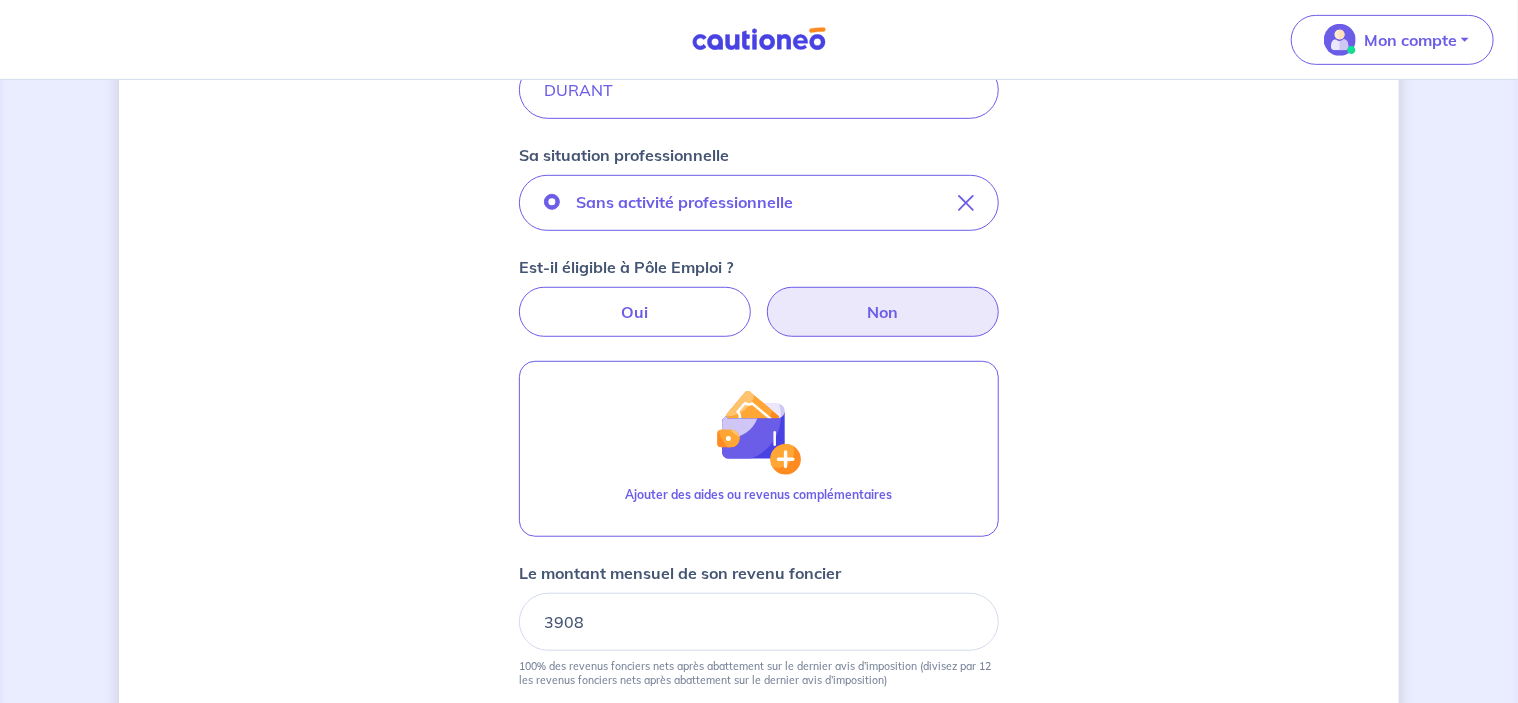scroll, scrollTop: 478, scrollLeft: 0, axis: vertical 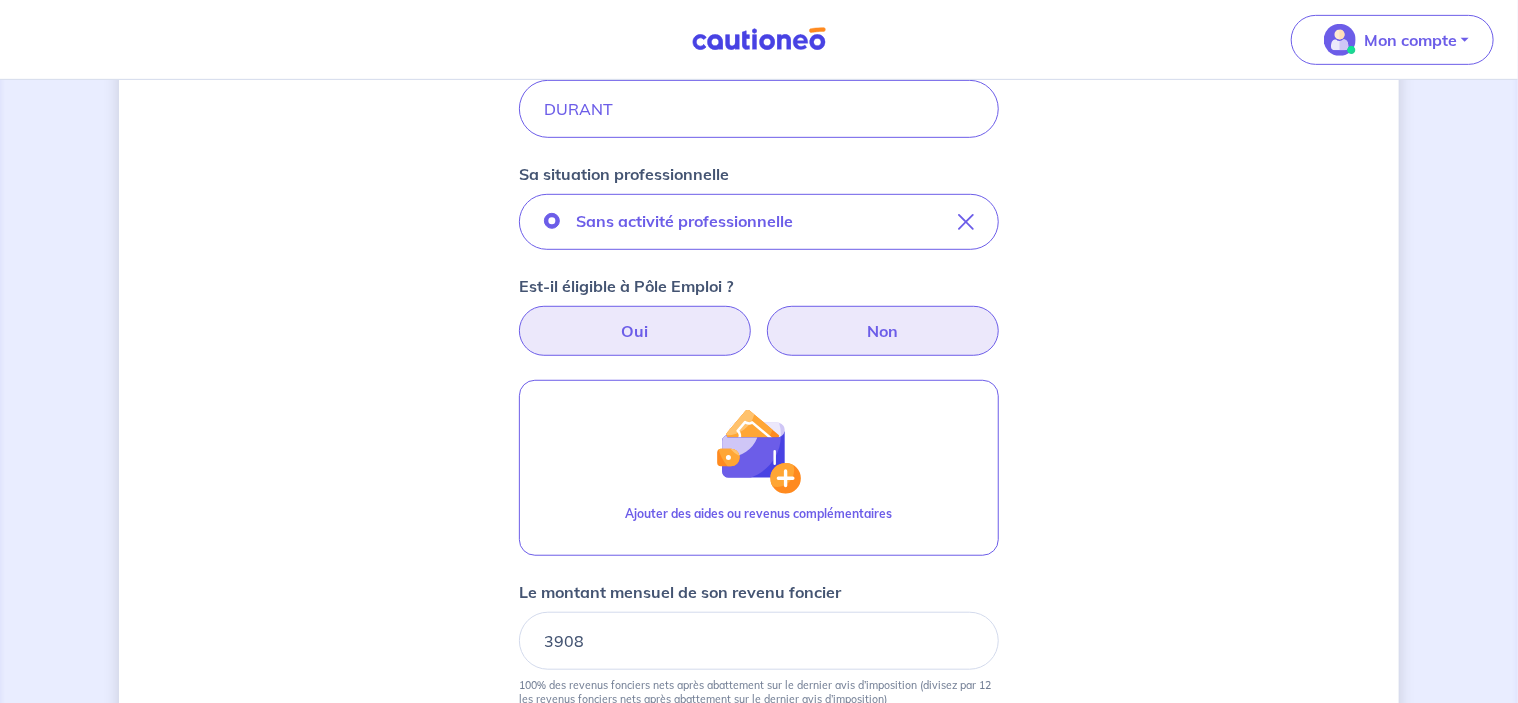 click on "Oui" at bounding box center (635, 331) 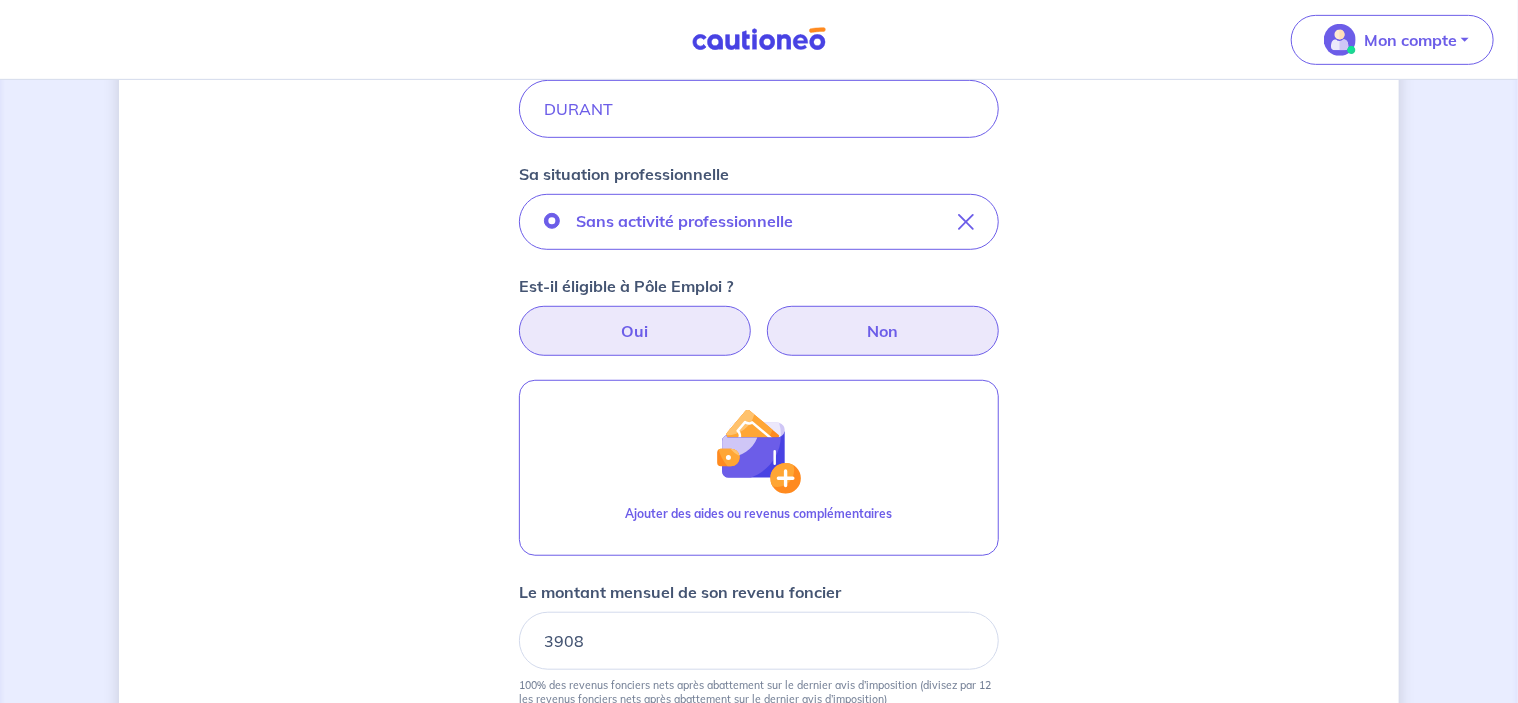 click on "Oui" at bounding box center [759, 312] 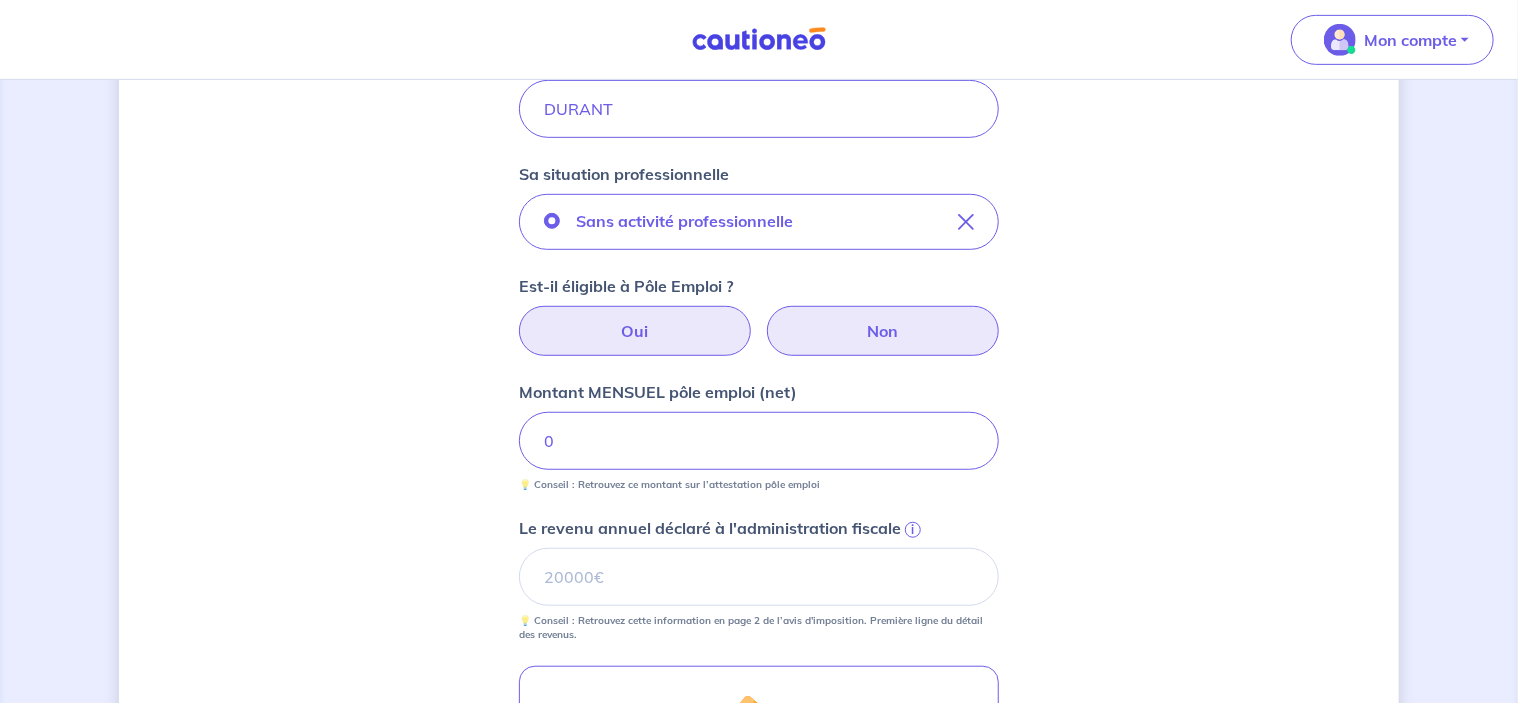 click on "Non" at bounding box center [883, 331] 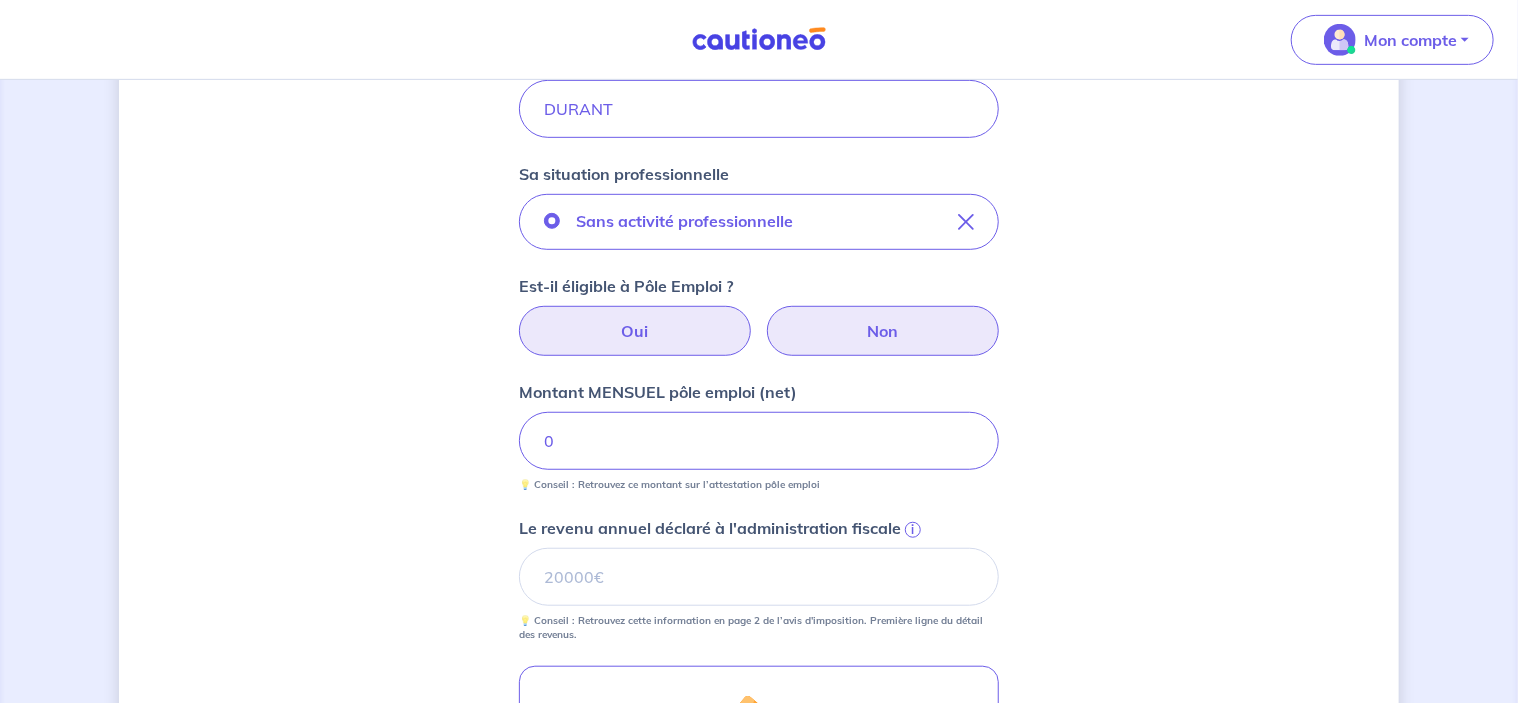 click on "Non" at bounding box center [759, 312] 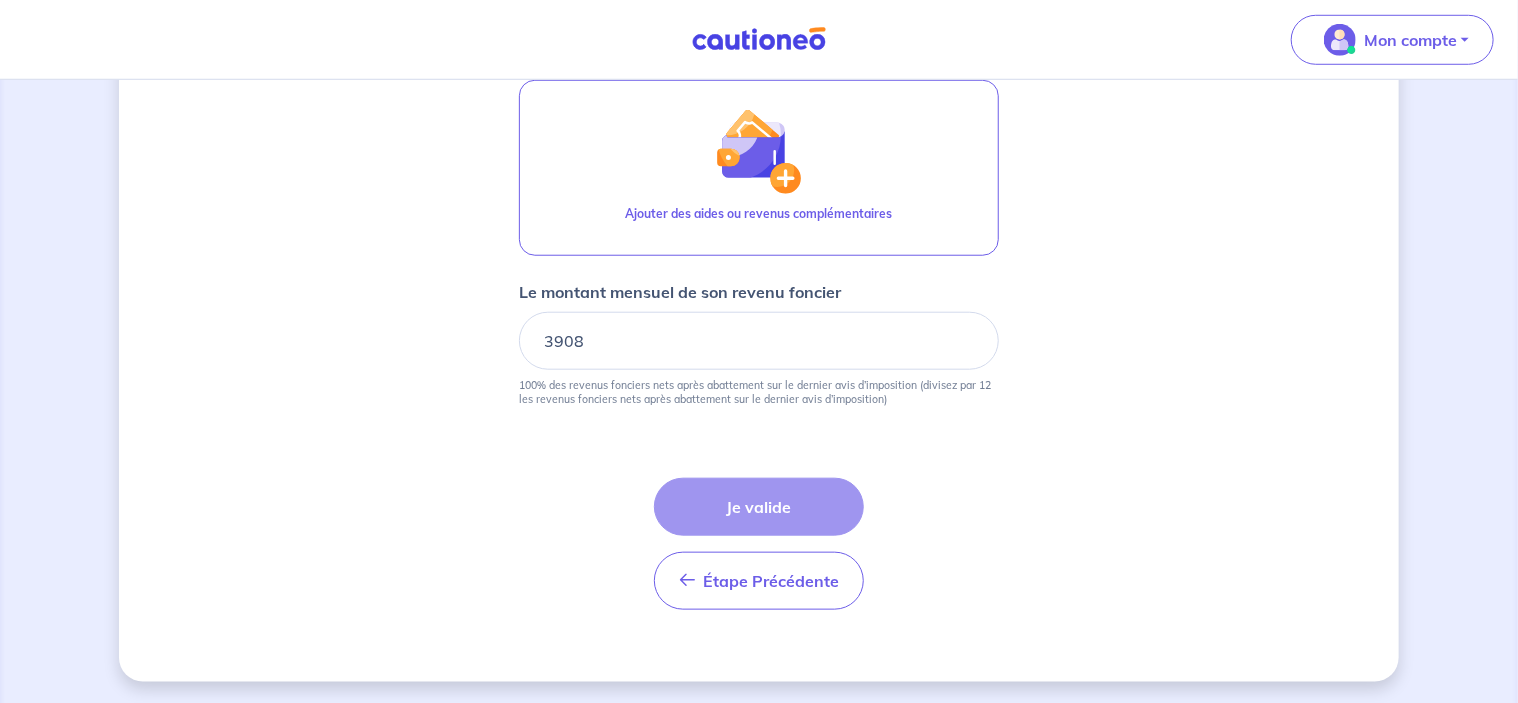click on "Étape Précédente Précédent Je valide Je valide" at bounding box center [759, 544] 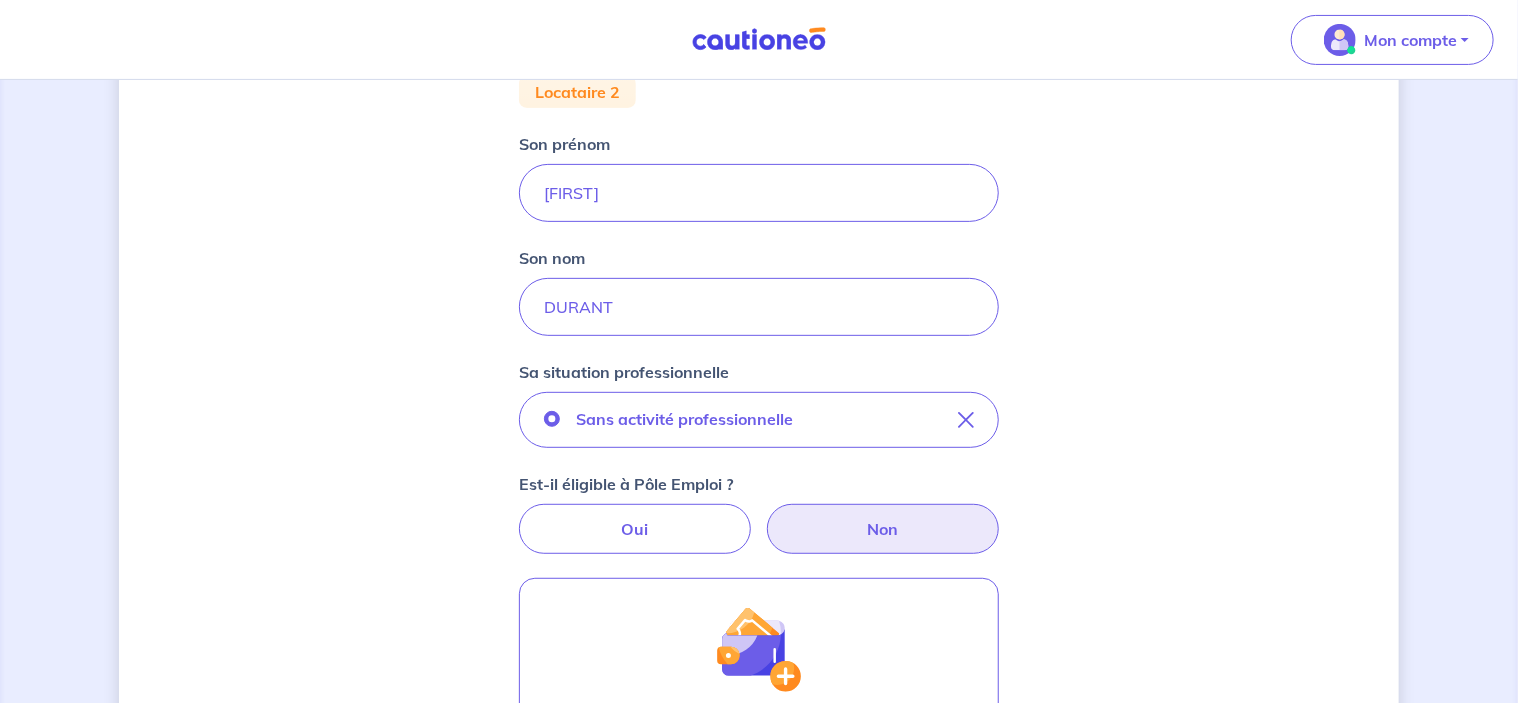 scroll, scrollTop: 278, scrollLeft: 0, axis: vertical 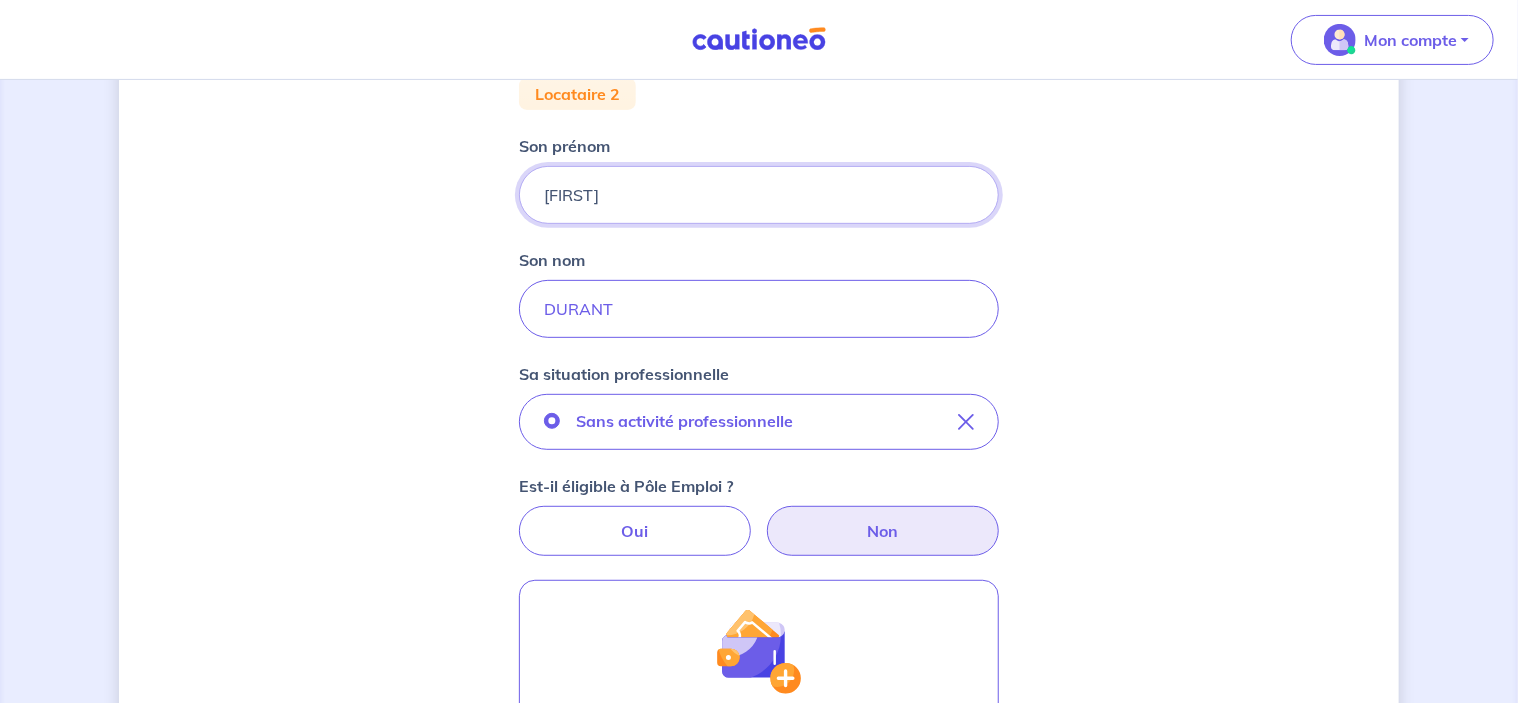 click on "[FIRST]" at bounding box center (759, 195) 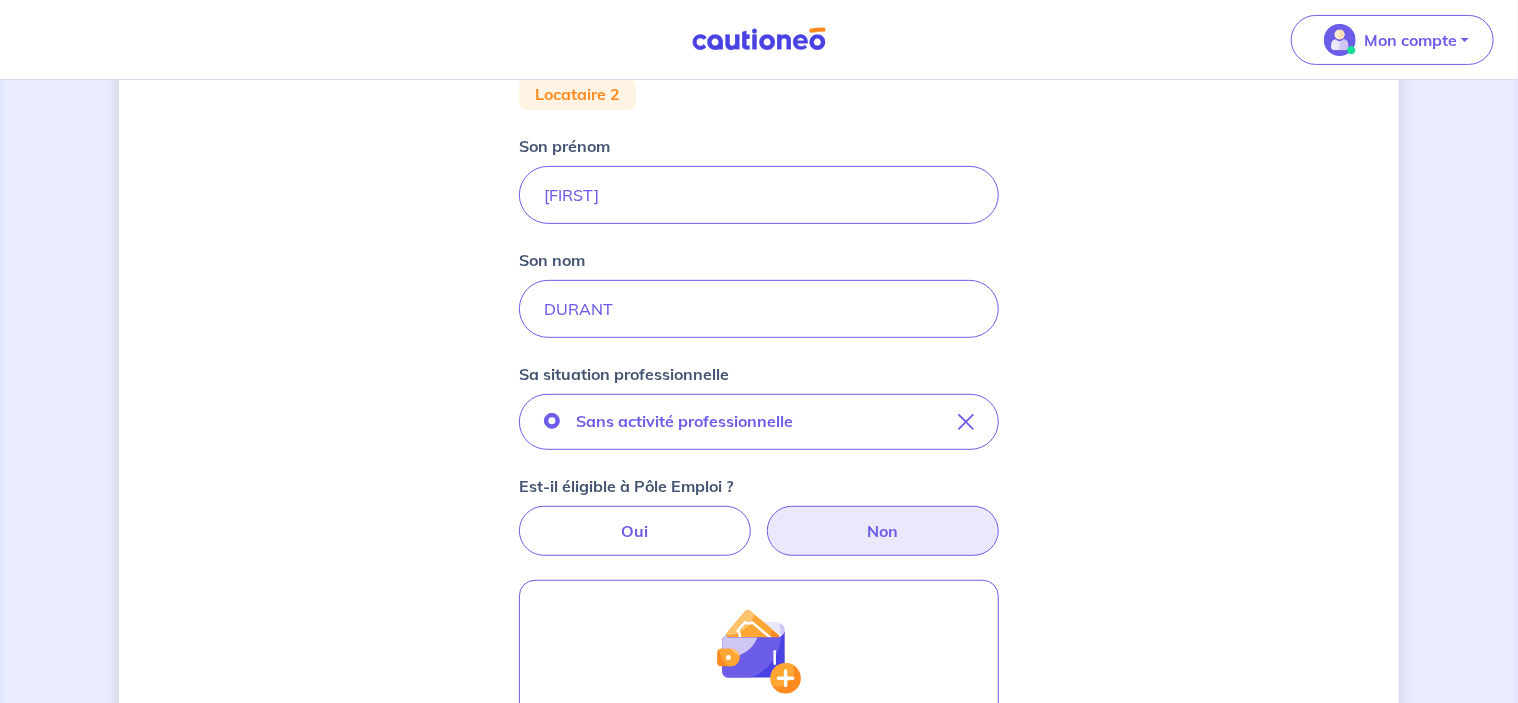 click on "Locataire 2 Son prénom Herve Son nom [LAST] Sa situation professionnelle Sans activité professionnelle Est-il éligible à Pôle Emploi ? Oui Non Ajouter des aides ou revenus complémentaires Le montant mensuel de son revenu foncier [NUMBER] 100% des revenus fonciers nets après abattement sur le dernier avis d’imposition (divisez par 12 les revenus fonciers nets après abattement sur le dernier avis d’imposition) Étape Précédente Précédent Je valide Je valide" at bounding box center (759, 504) 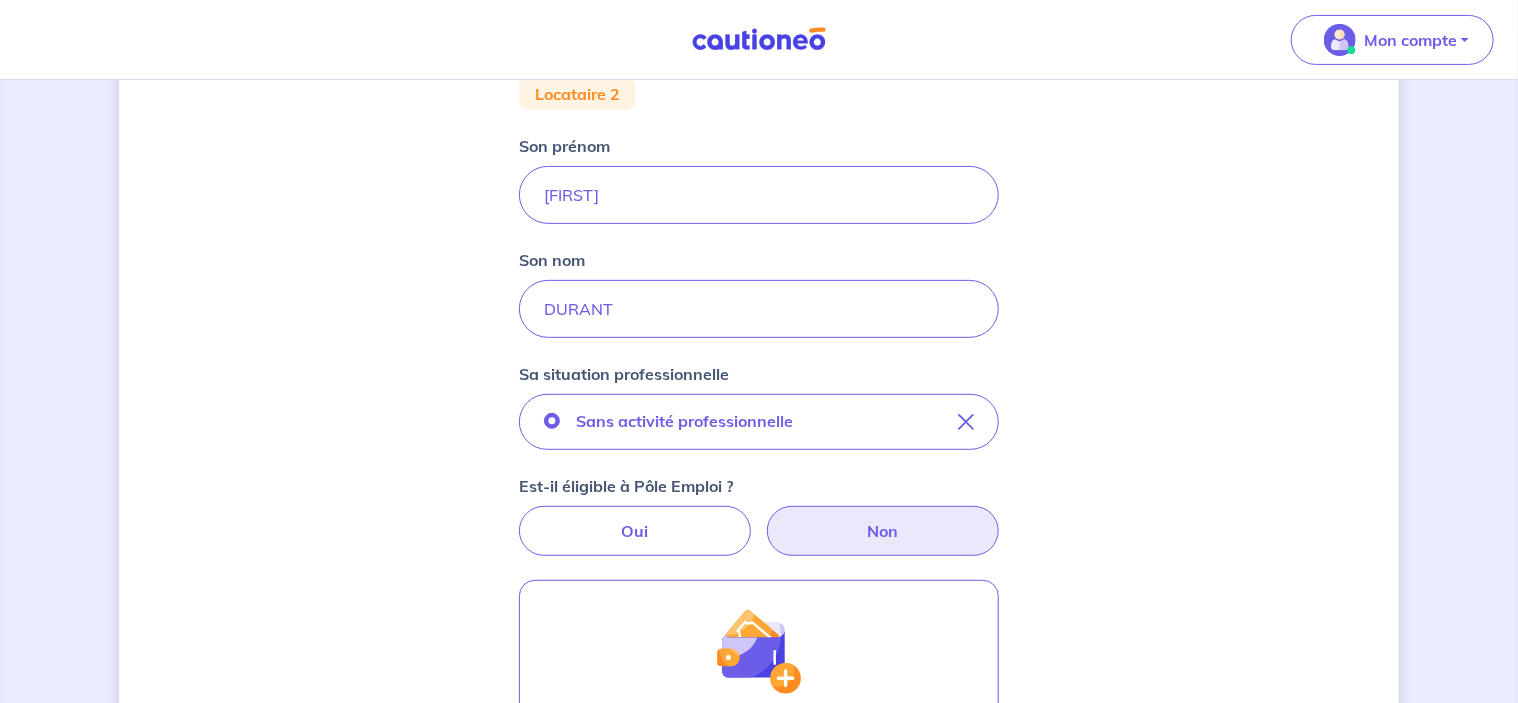 scroll, scrollTop: 778, scrollLeft: 0, axis: vertical 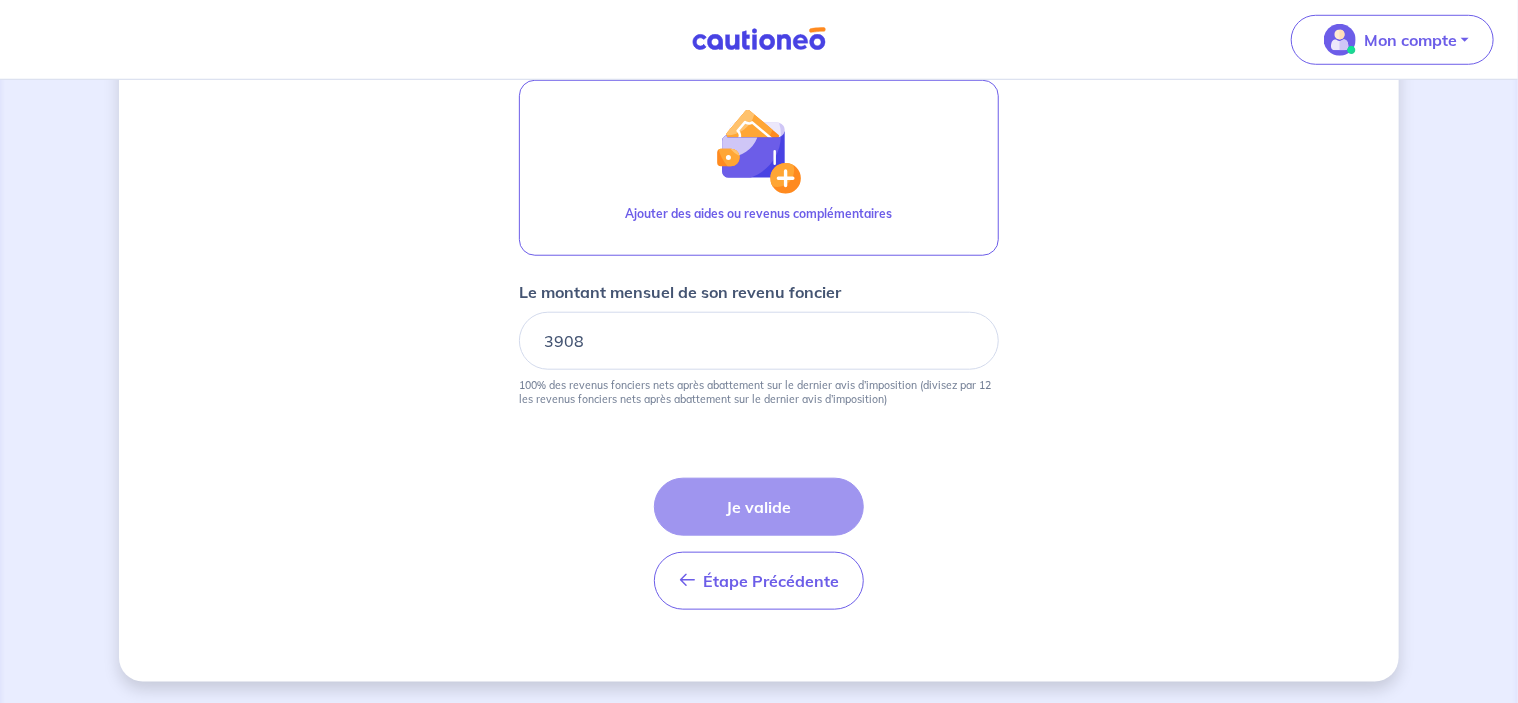 click on "Étape Précédente Précédent Je valide Je valide" at bounding box center (759, 544) 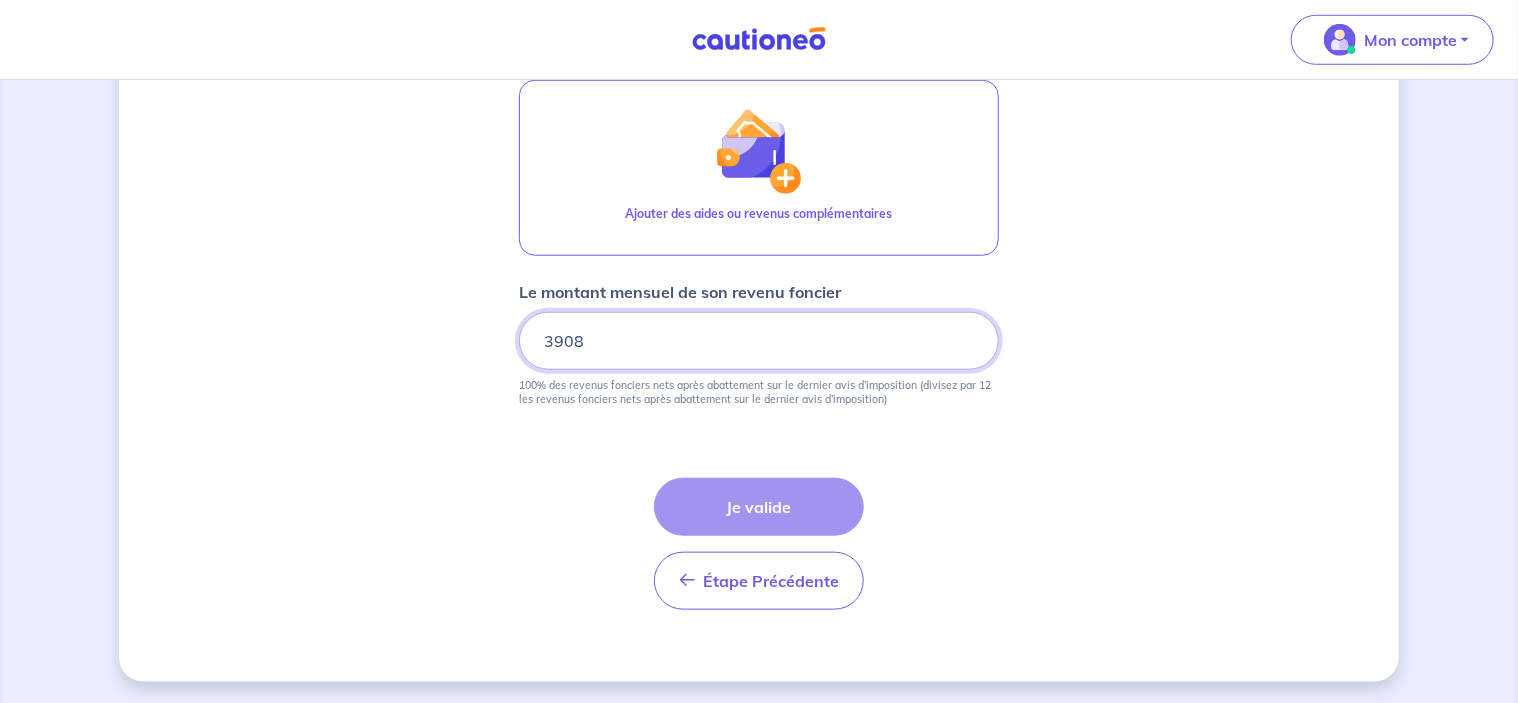 click on "3908" at bounding box center (759, 341) 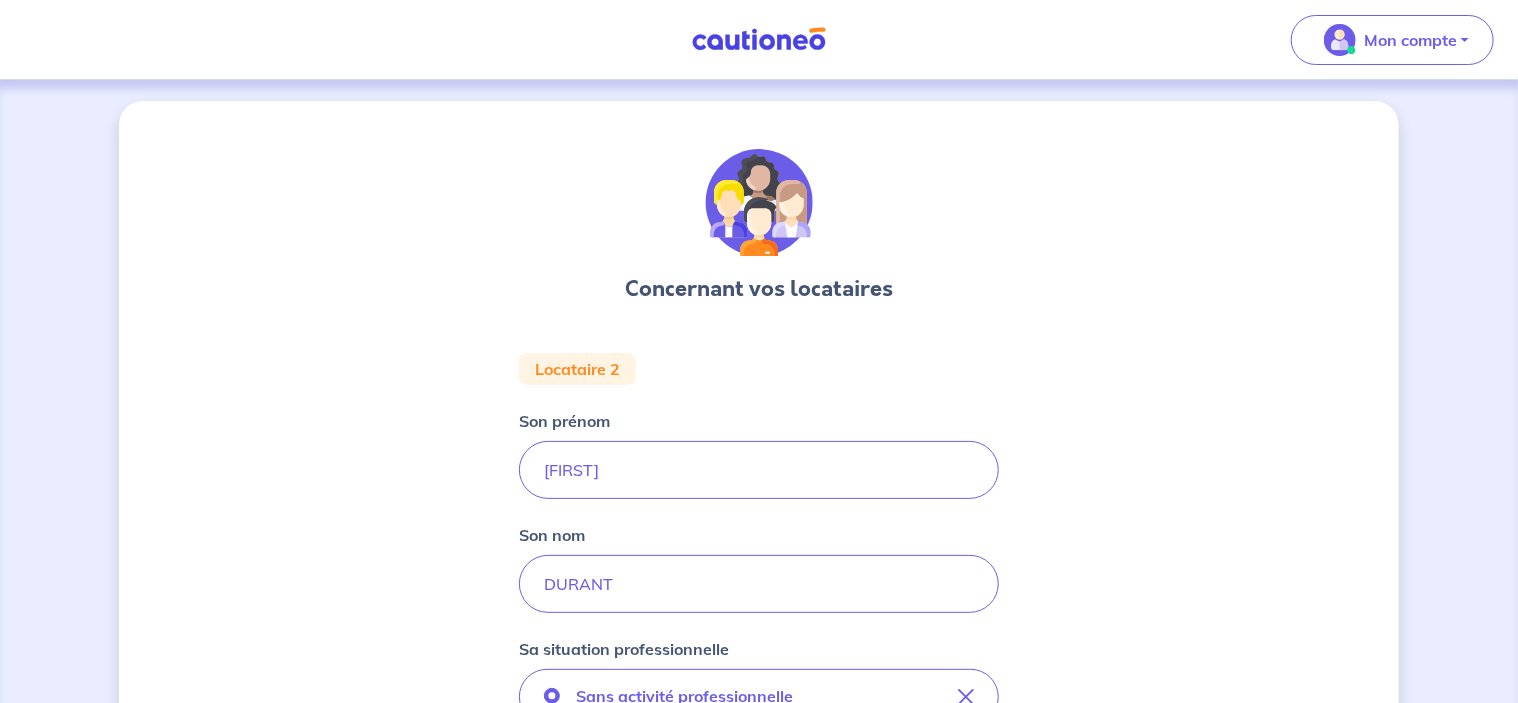 scroll, scrollTop: 0, scrollLeft: 0, axis: both 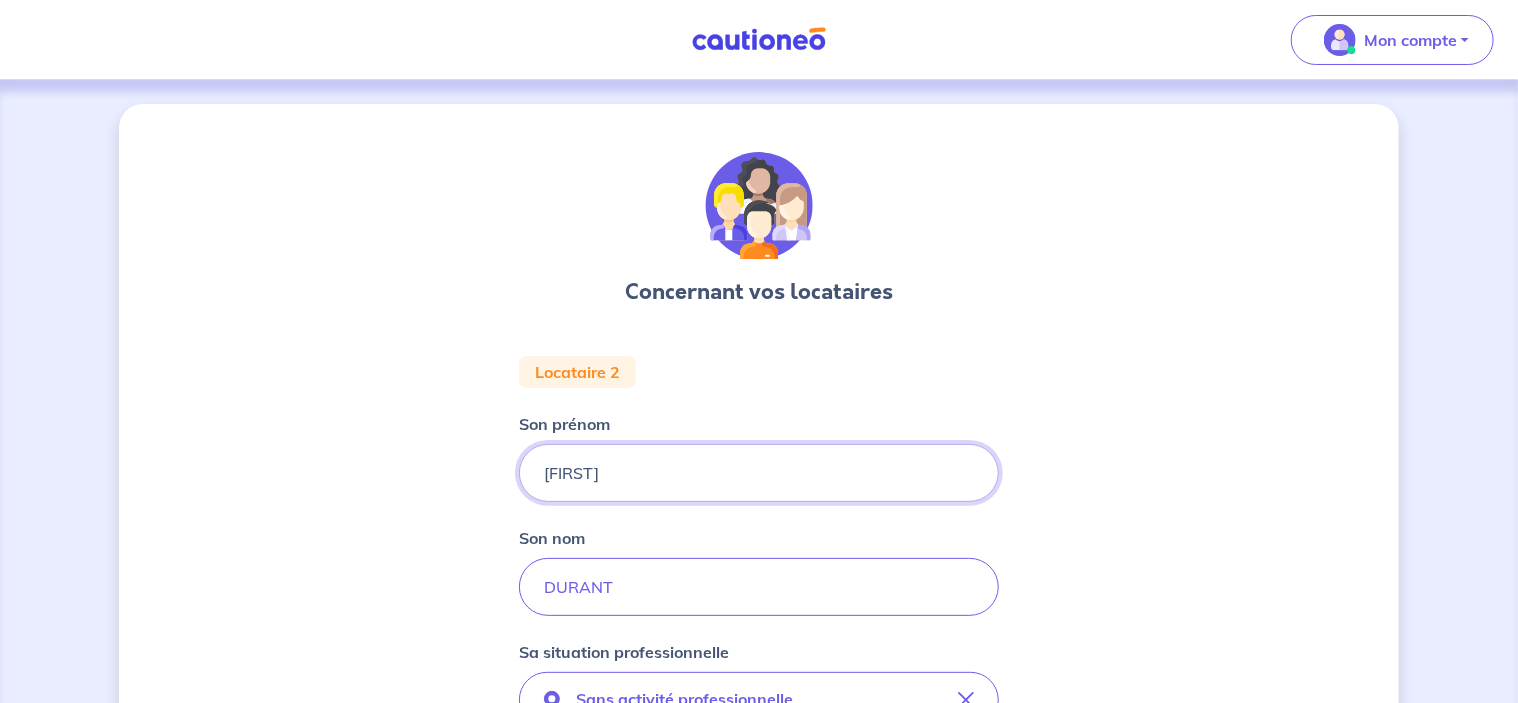 click on "[FIRST]" at bounding box center (759, 473) 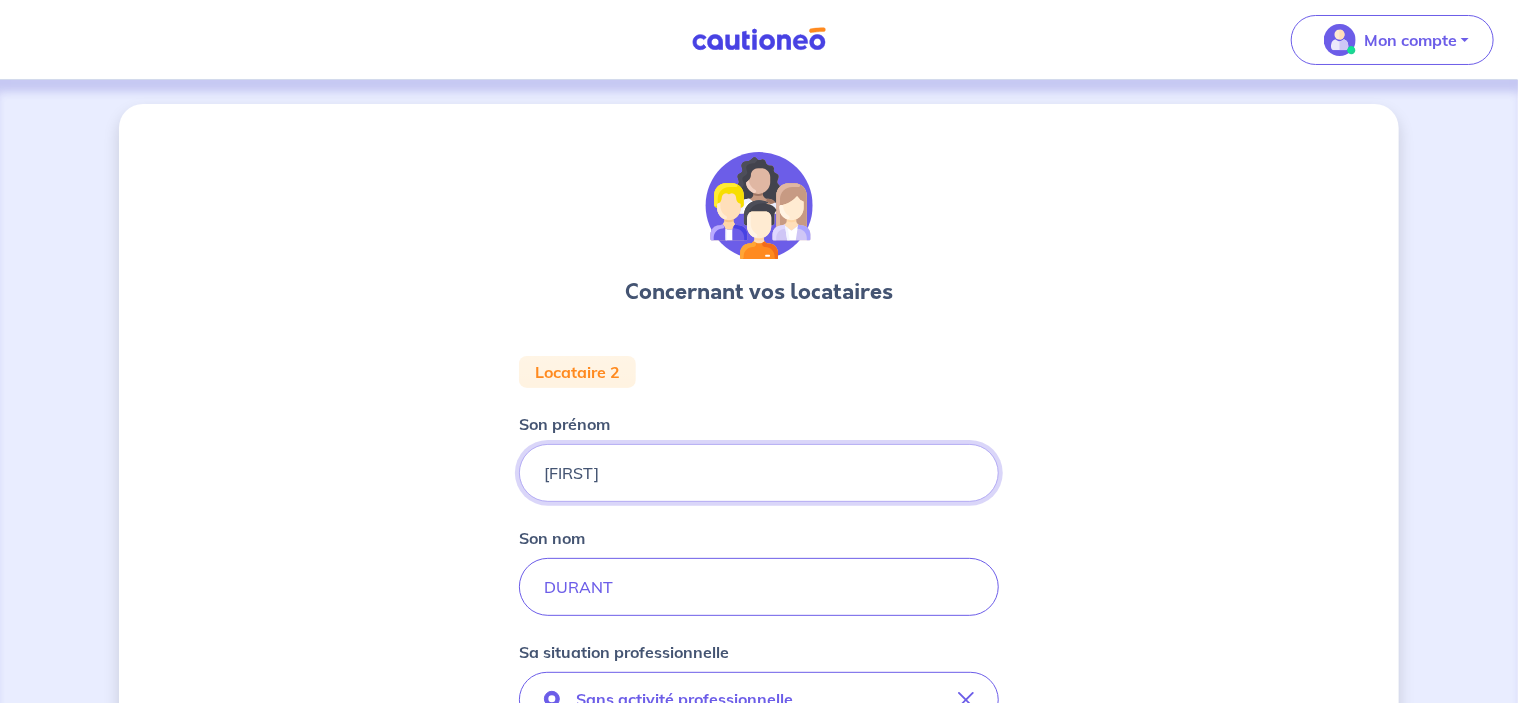 click on "[FIRST]" at bounding box center (759, 473) 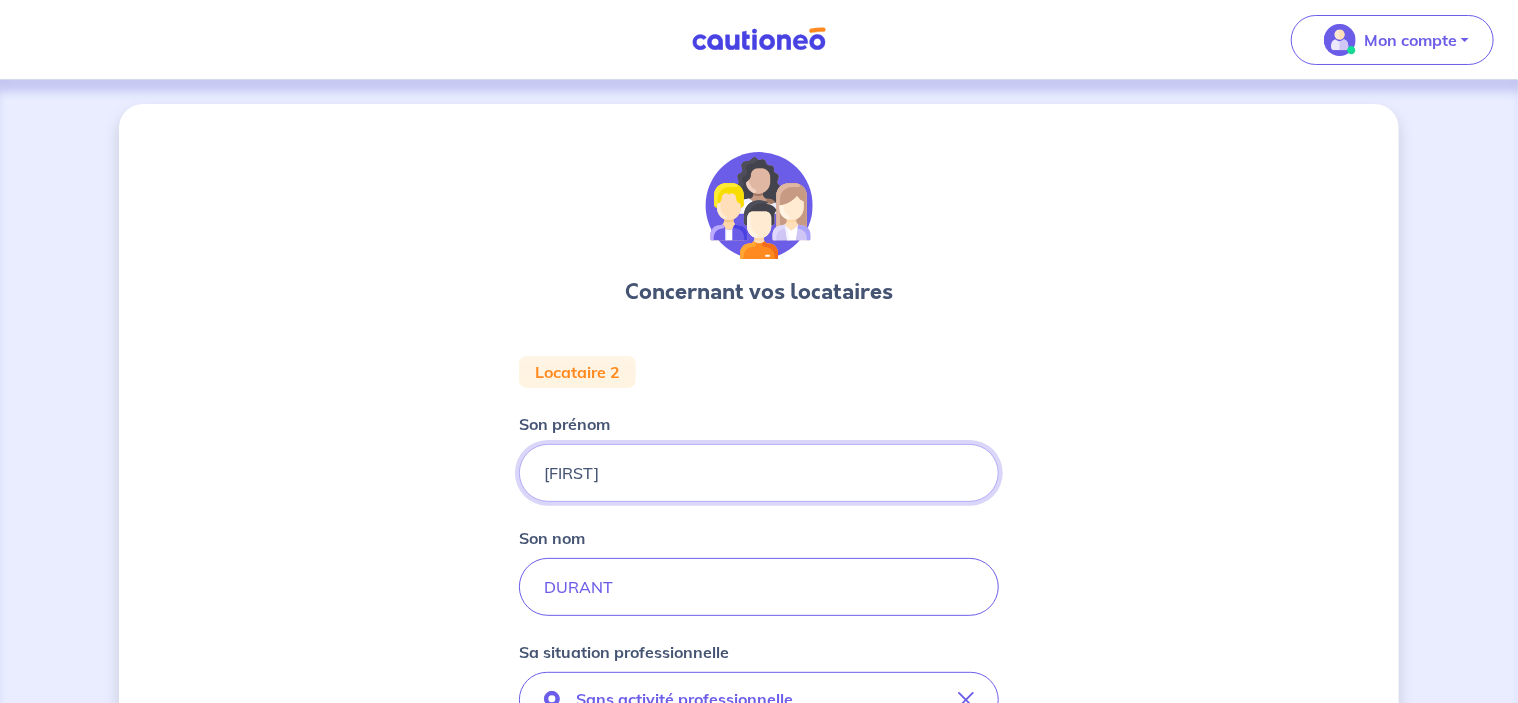 type on "[FIRST]" 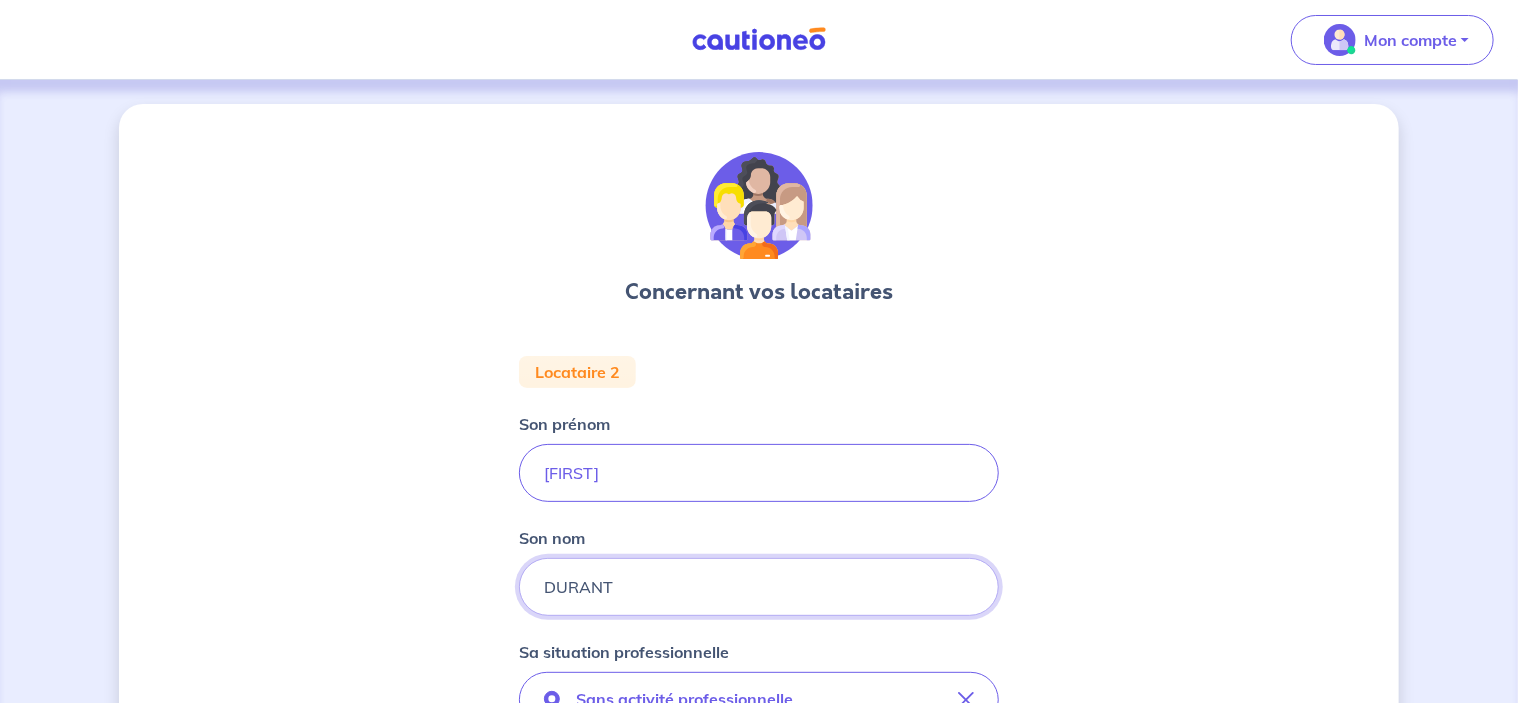 click on "DURANT" at bounding box center [759, 587] 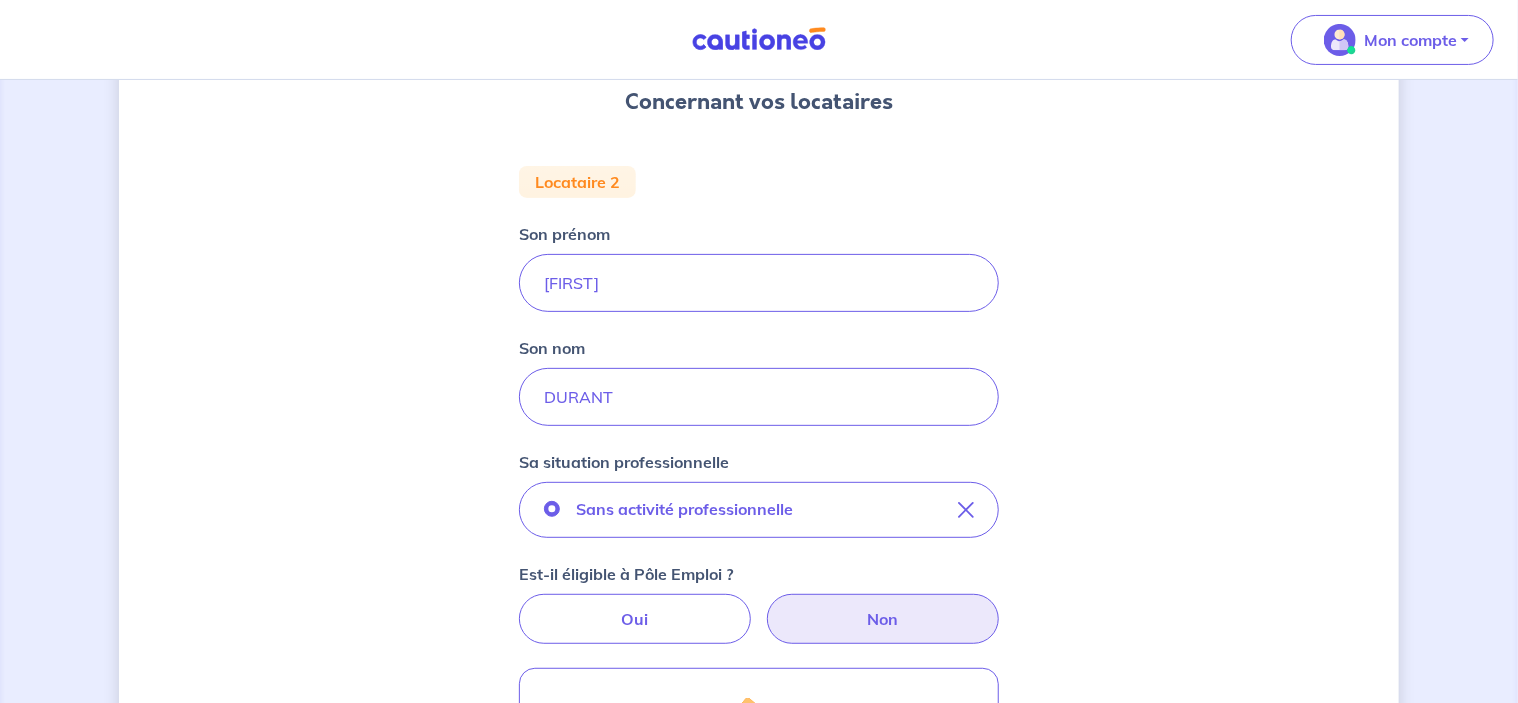 scroll, scrollTop: 778, scrollLeft: 0, axis: vertical 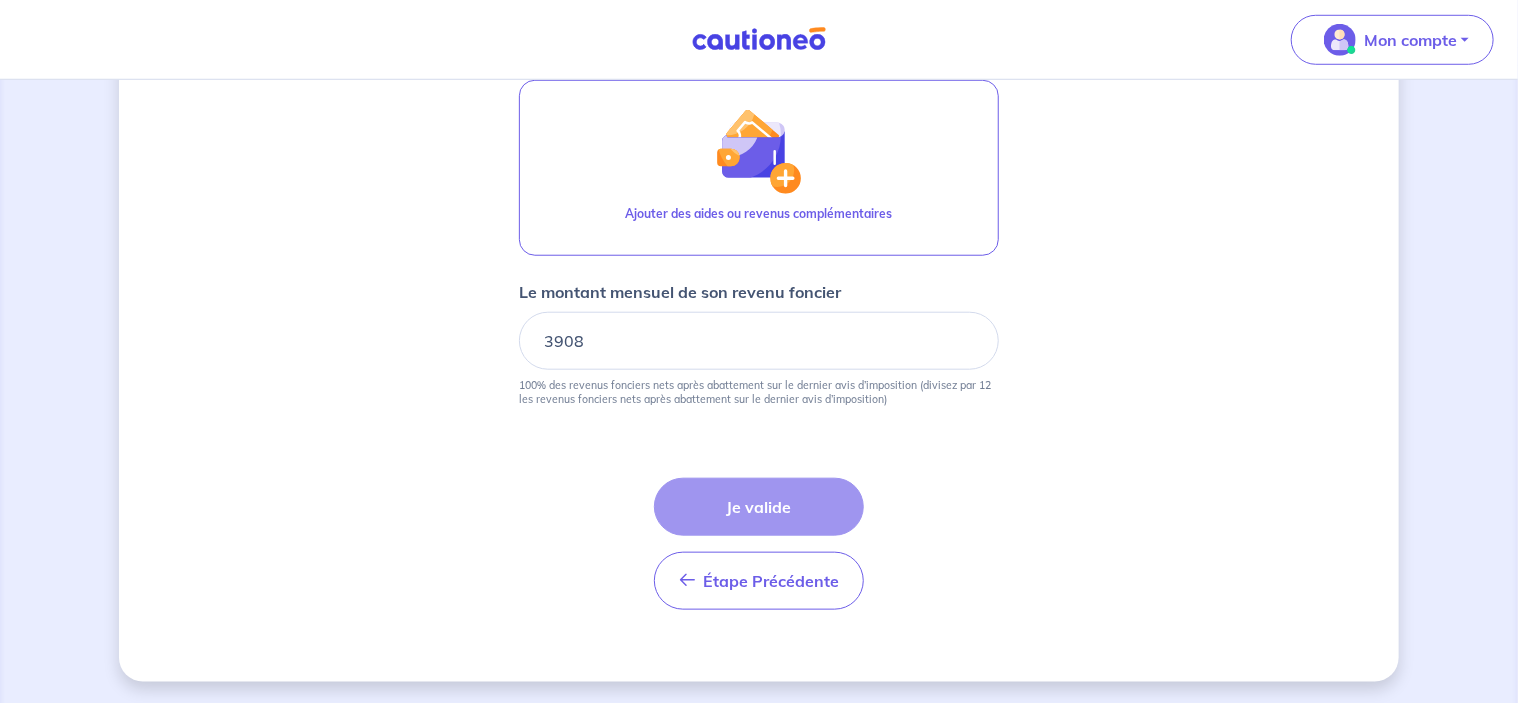 click on "Étape Précédente Précédent Je valide Je valide" at bounding box center (759, 544) 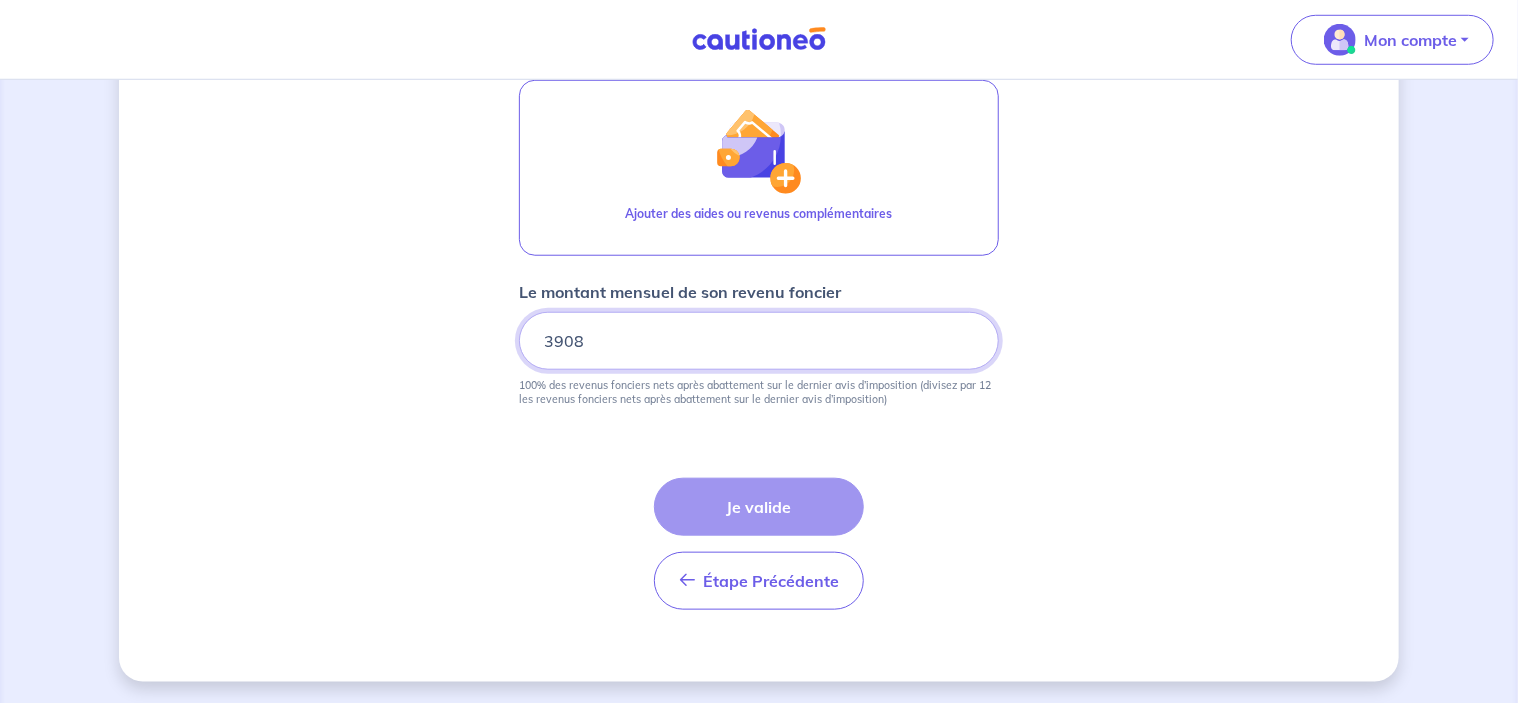 click on "3908" at bounding box center (759, 341) 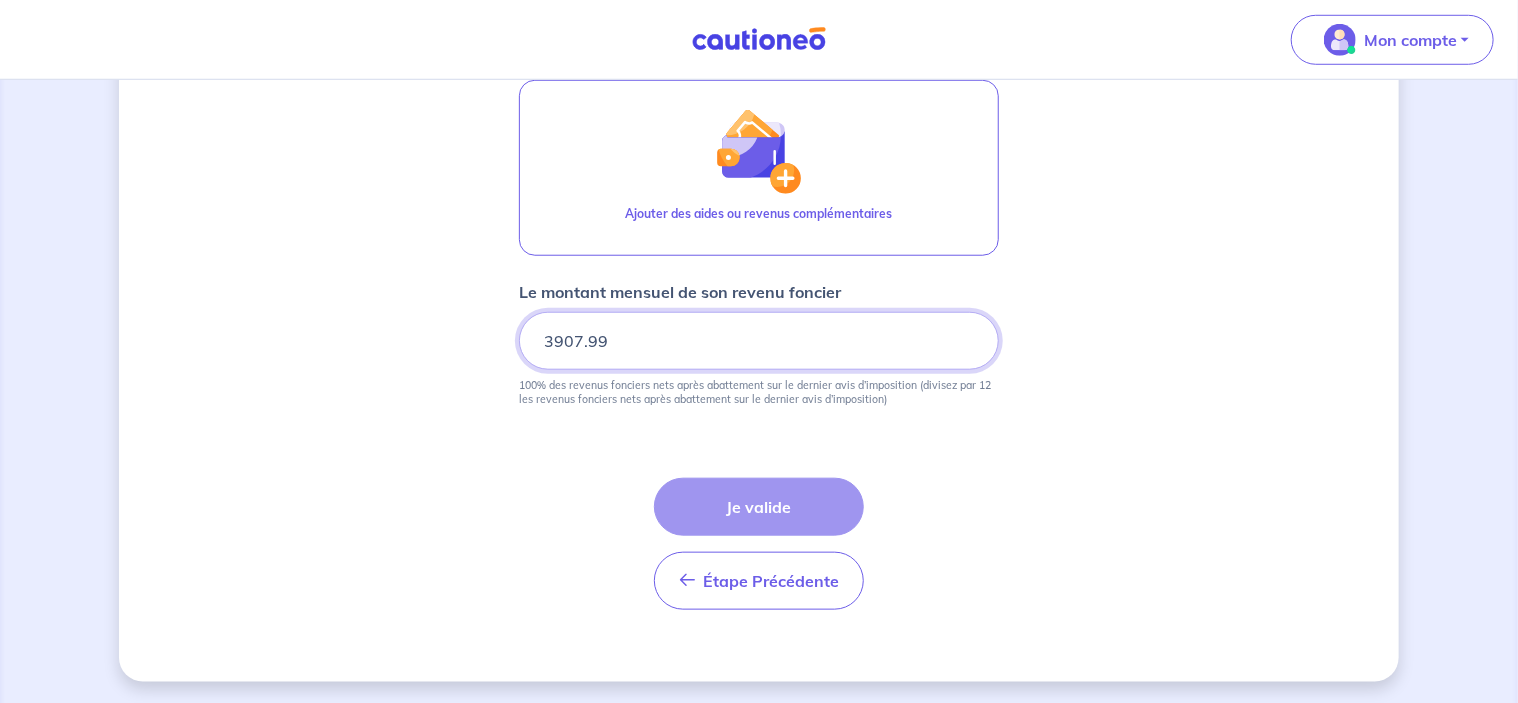 click on "3907.99" at bounding box center (759, 341) 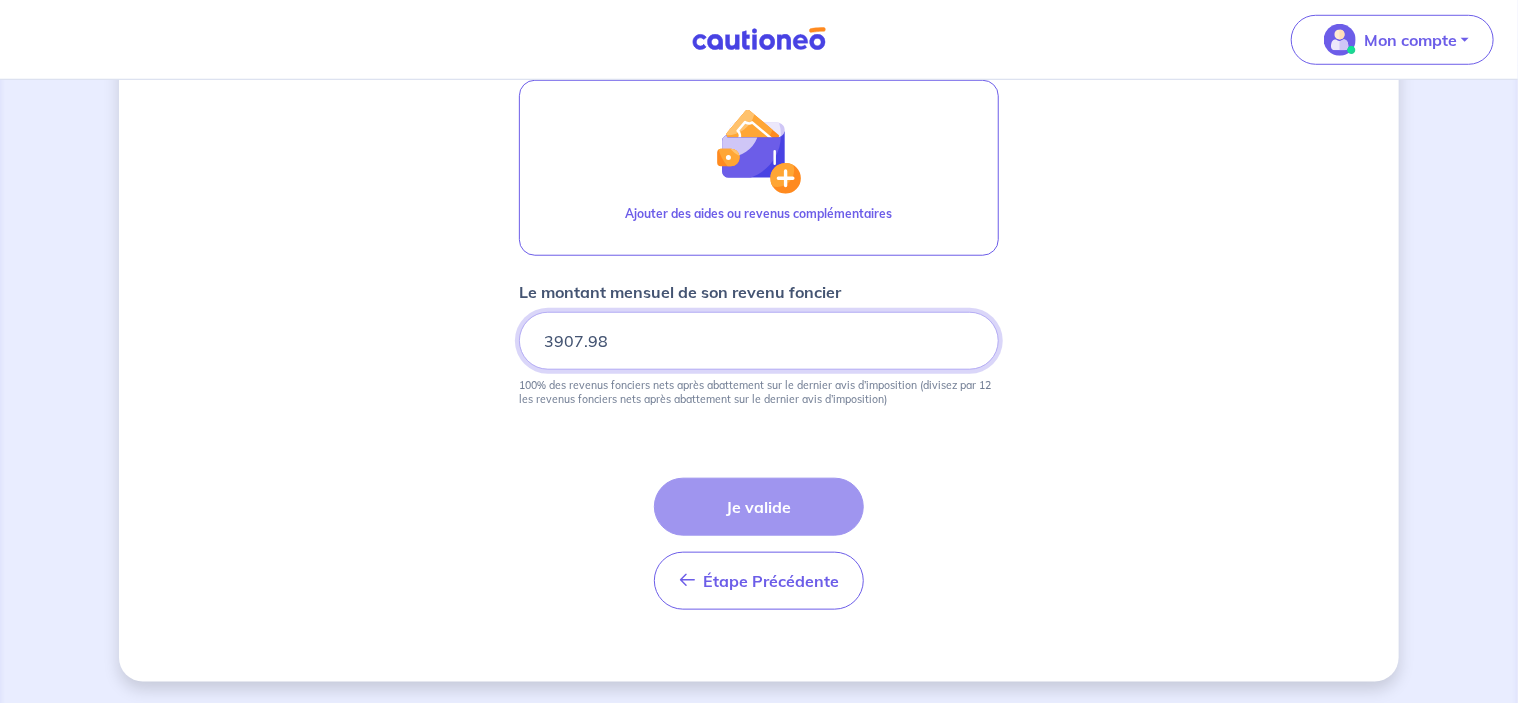 click on "3907.98" at bounding box center [759, 341] 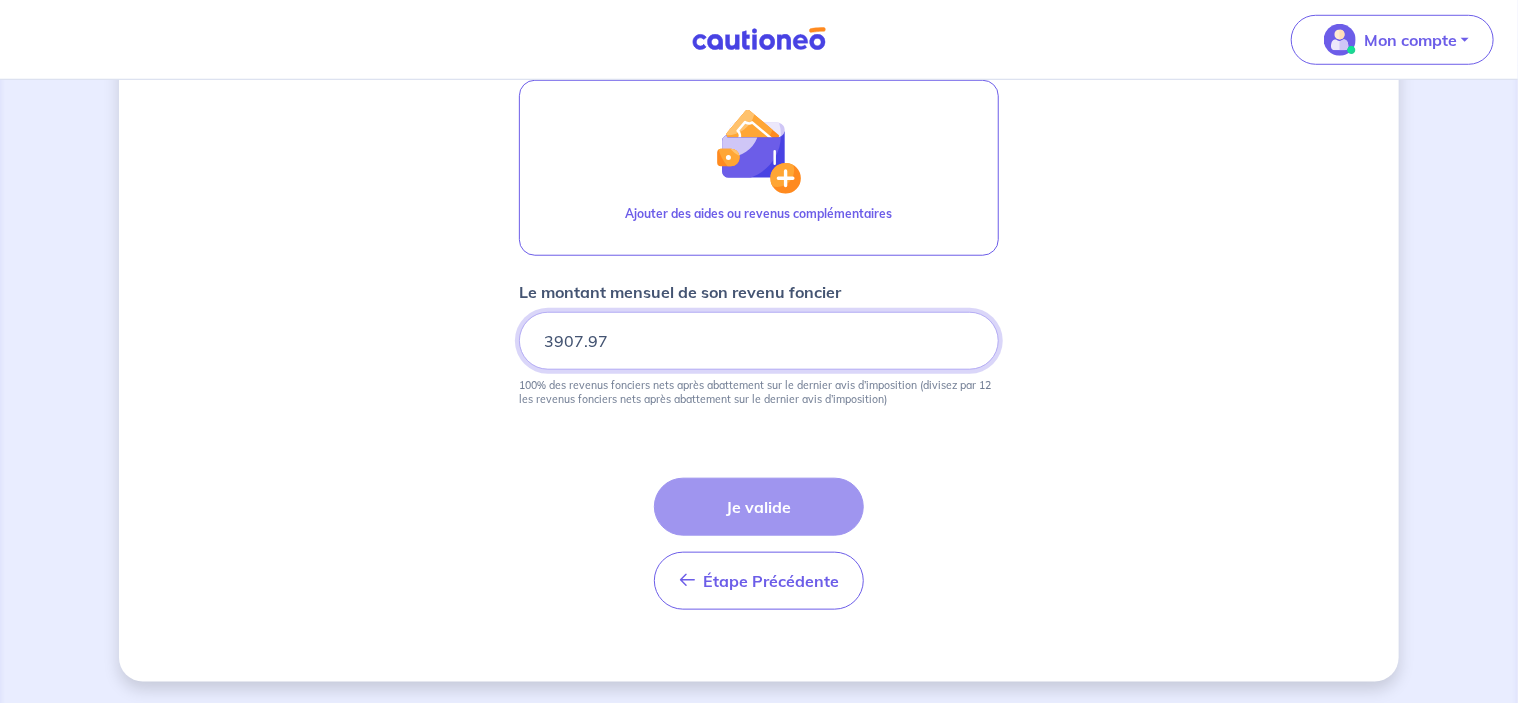 click on "3907.97" at bounding box center (759, 341) 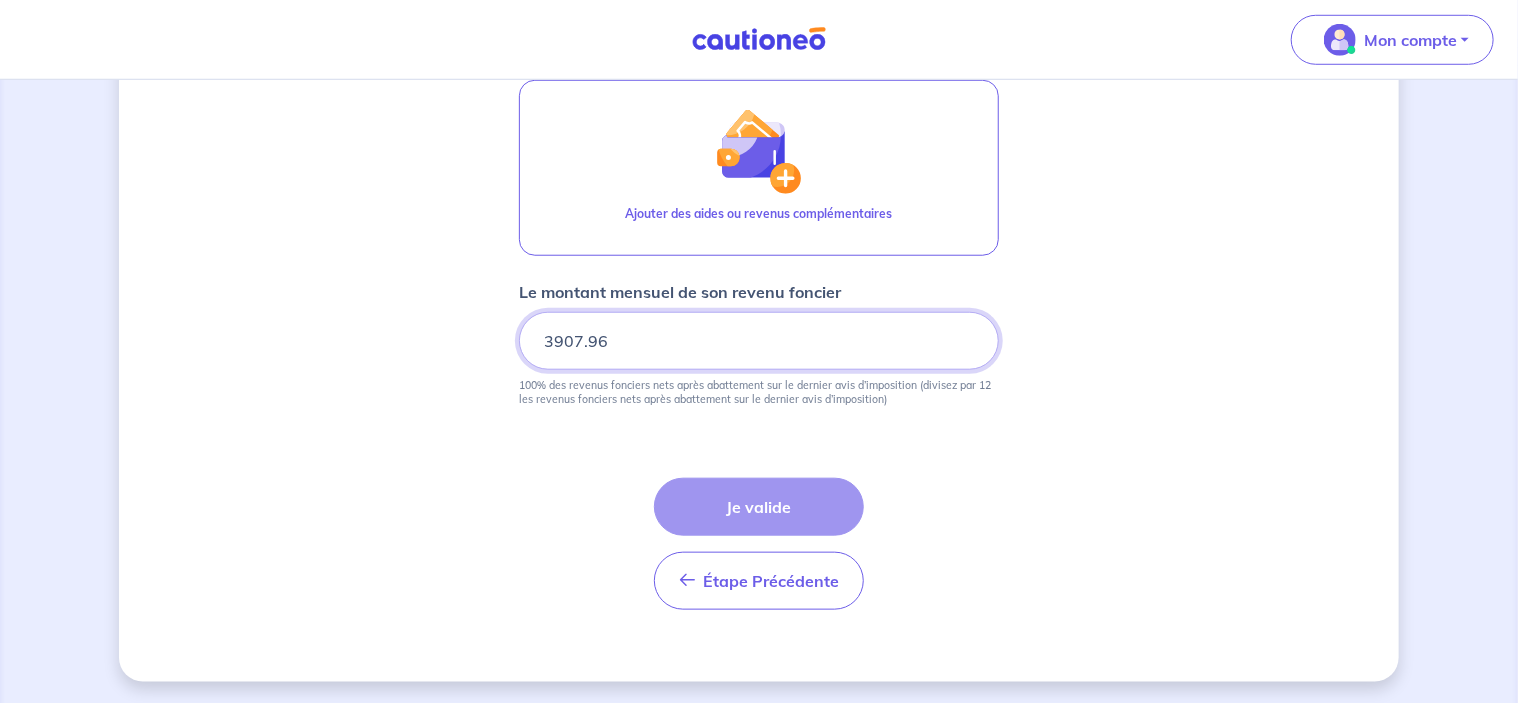 click on "3907.96" at bounding box center [759, 341] 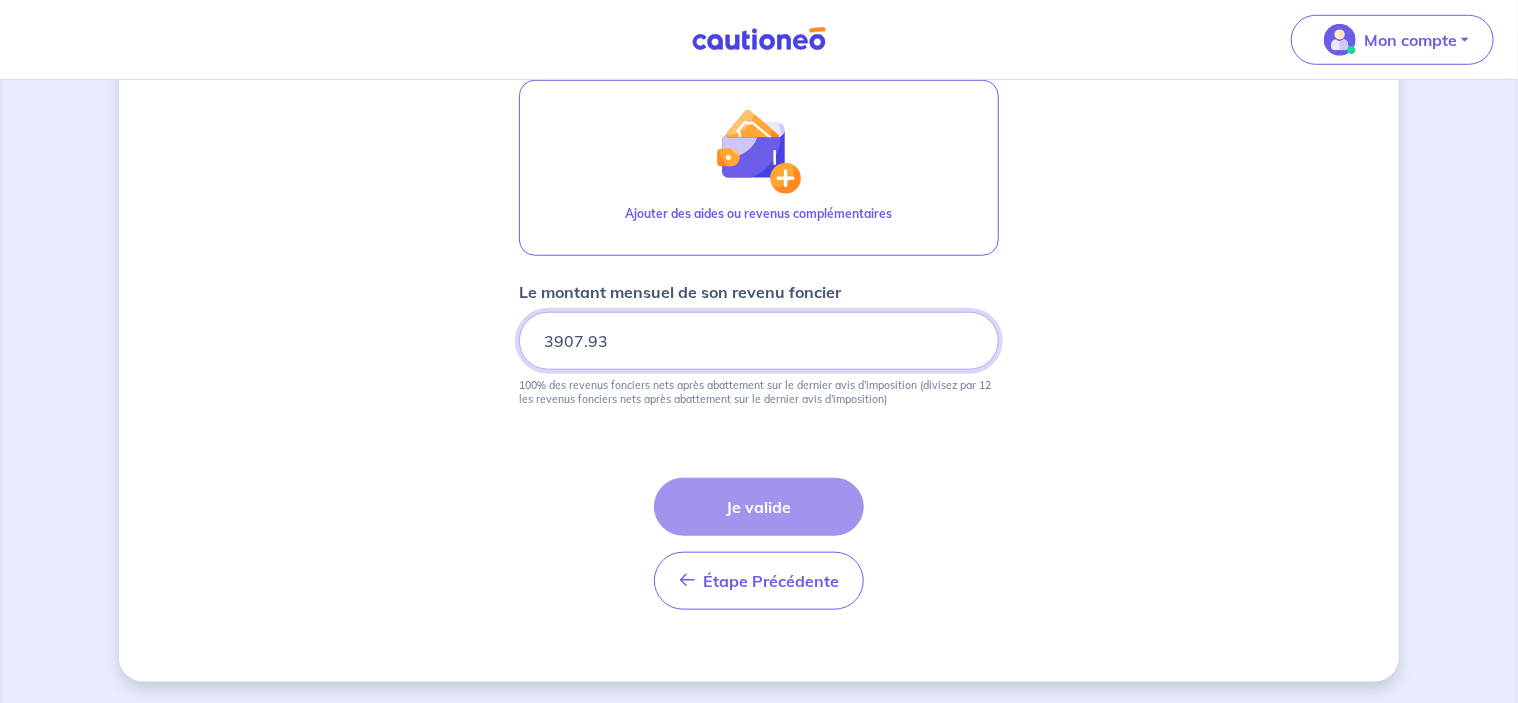 click on "3907.93" at bounding box center [759, 341] 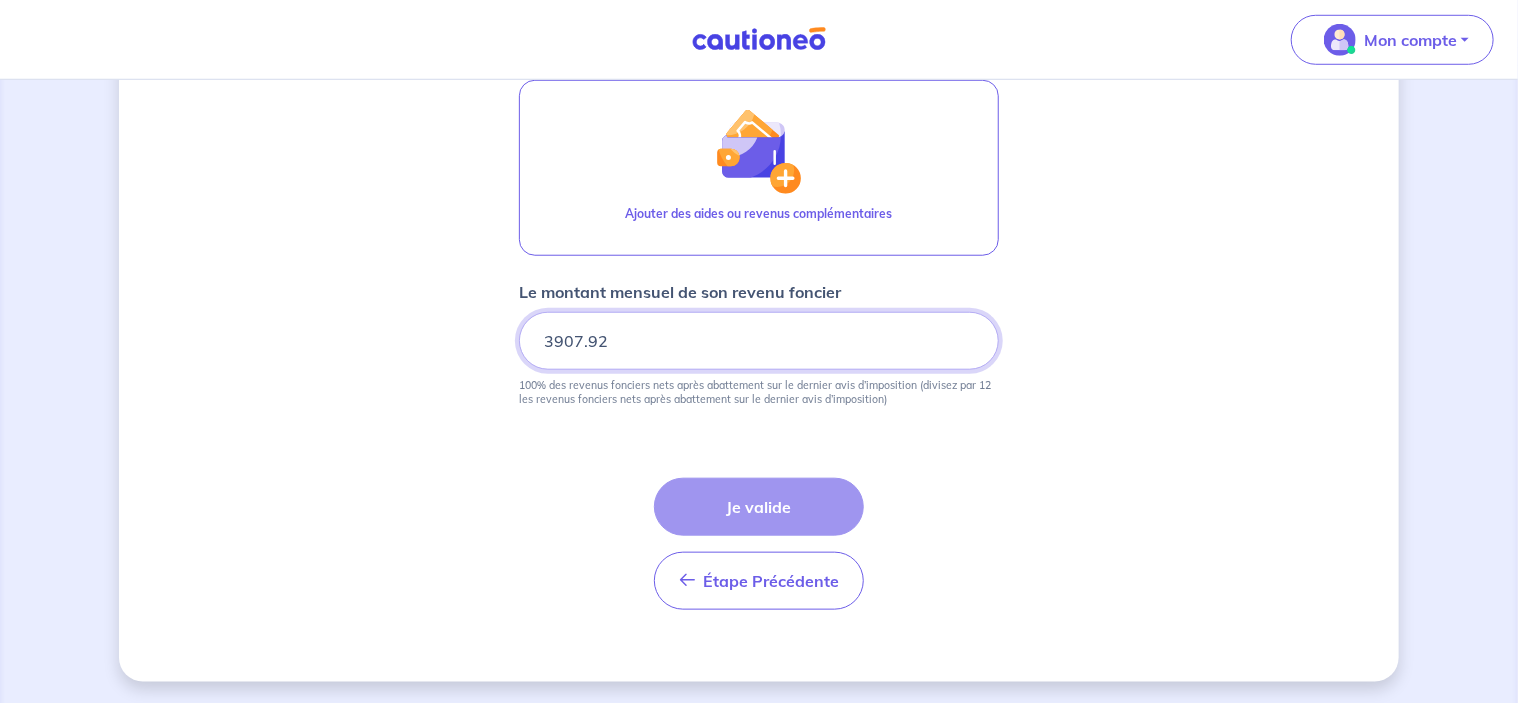 click on "3907.92" at bounding box center (759, 341) 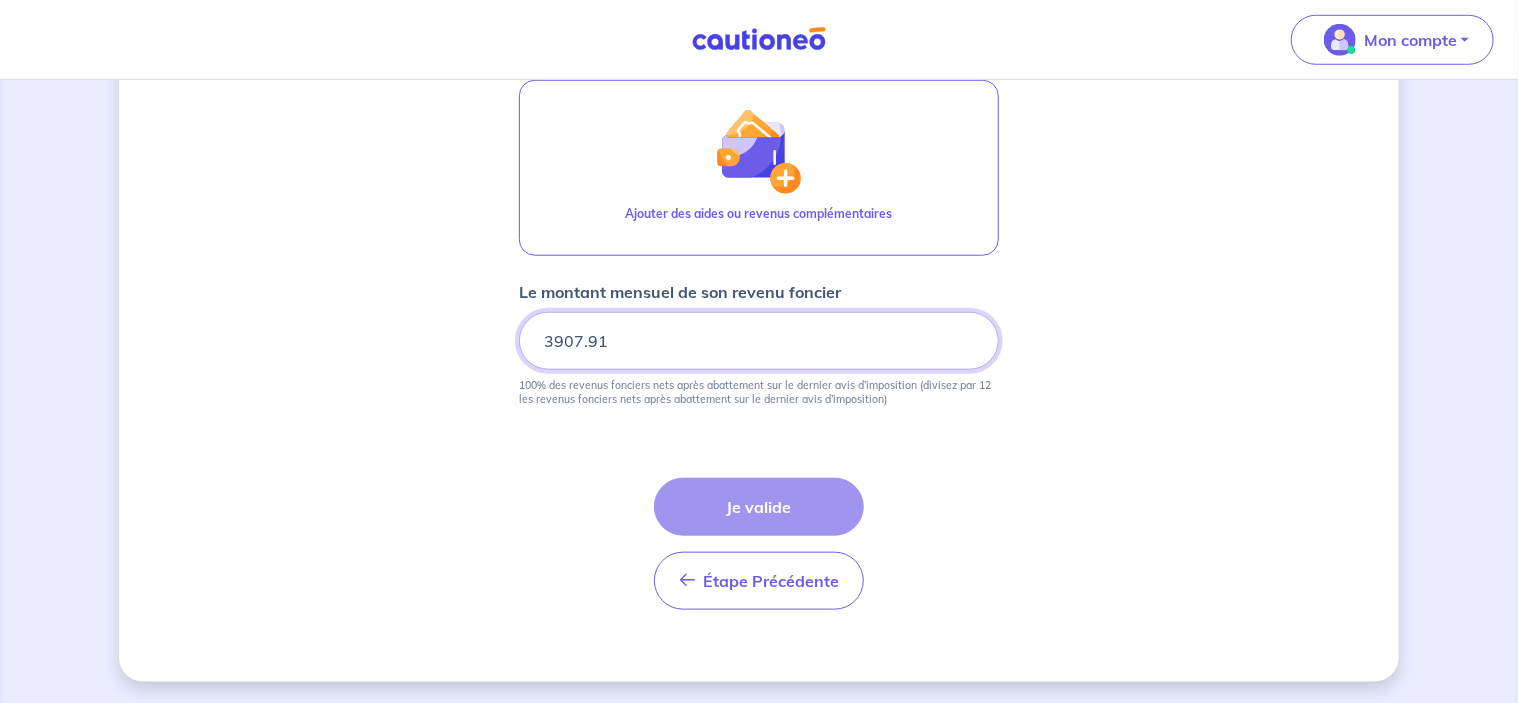 click on "3907.91" at bounding box center (759, 341) 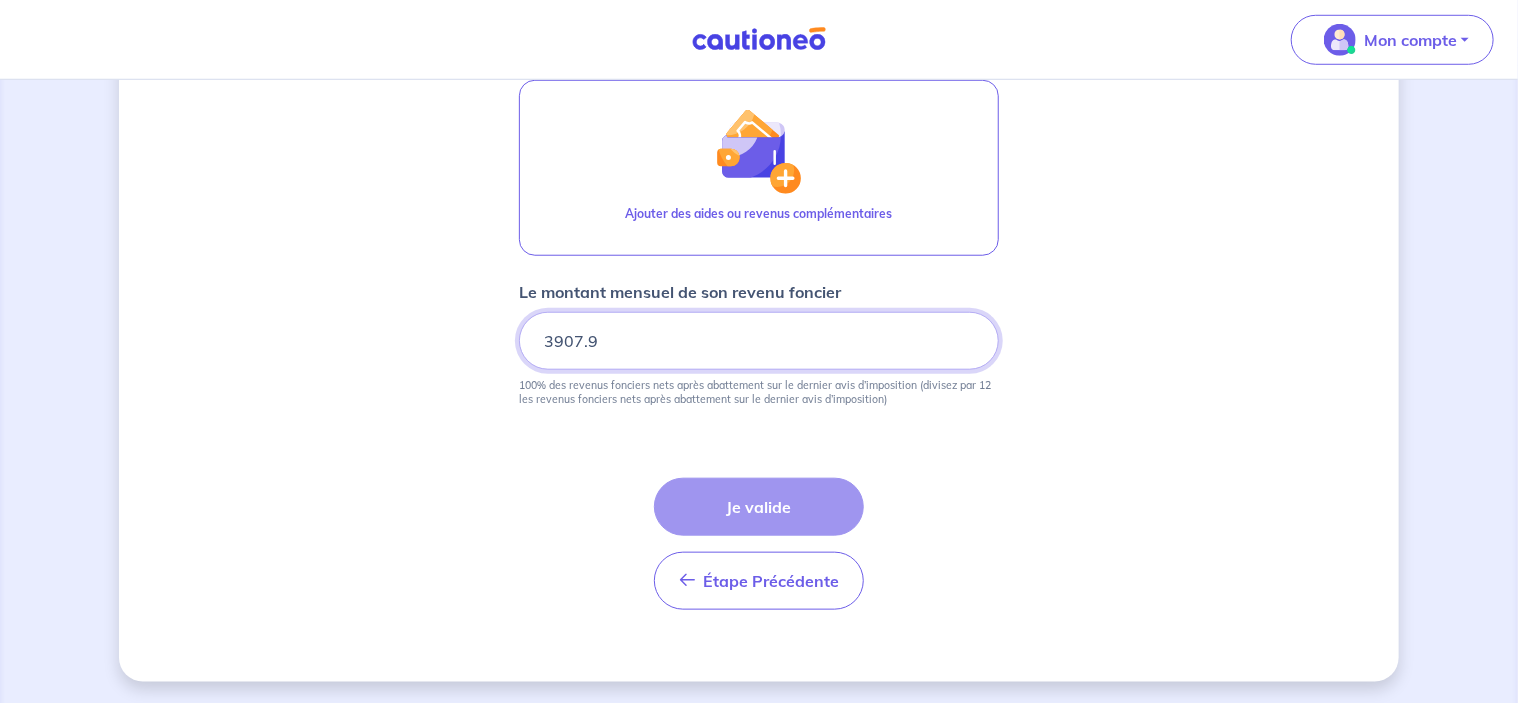 type on "3907.9" 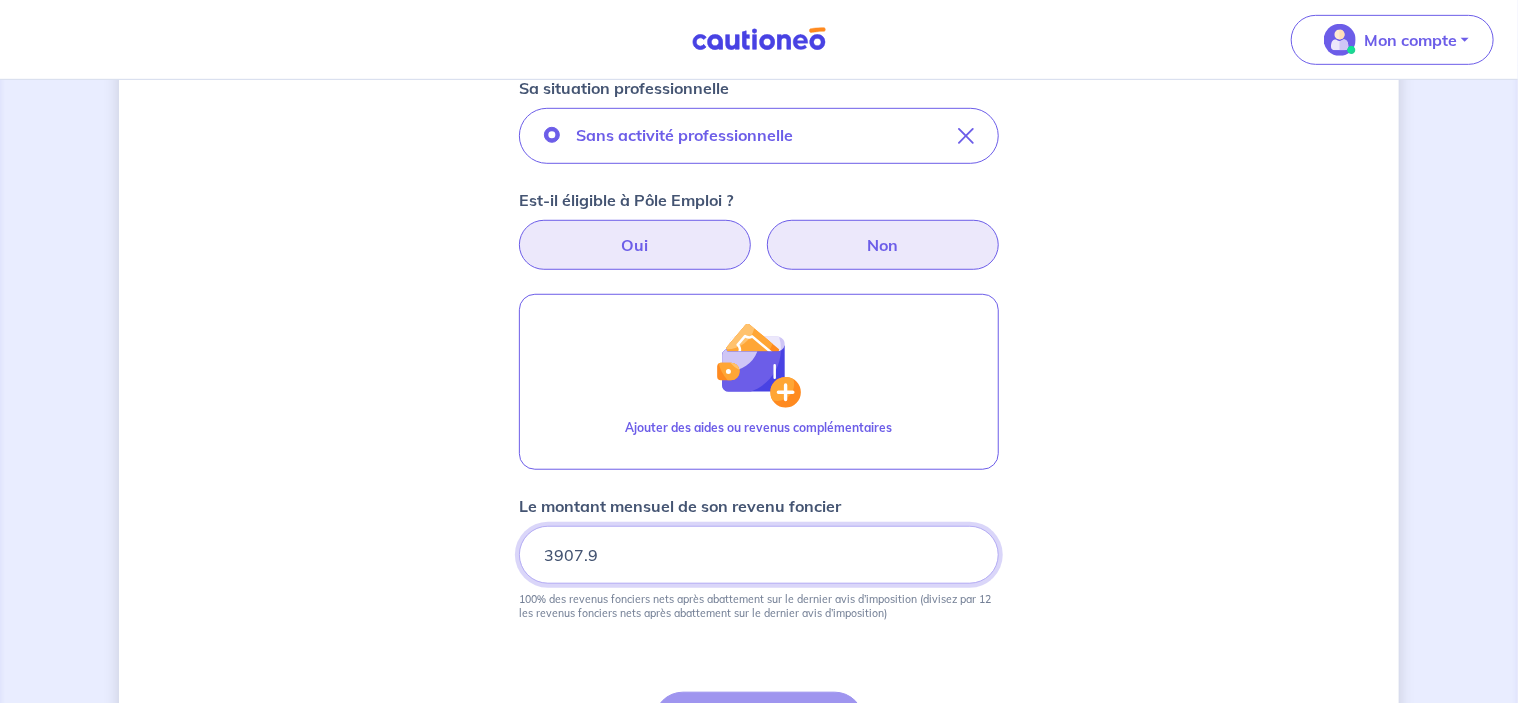 scroll, scrollTop: 478, scrollLeft: 0, axis: vertical 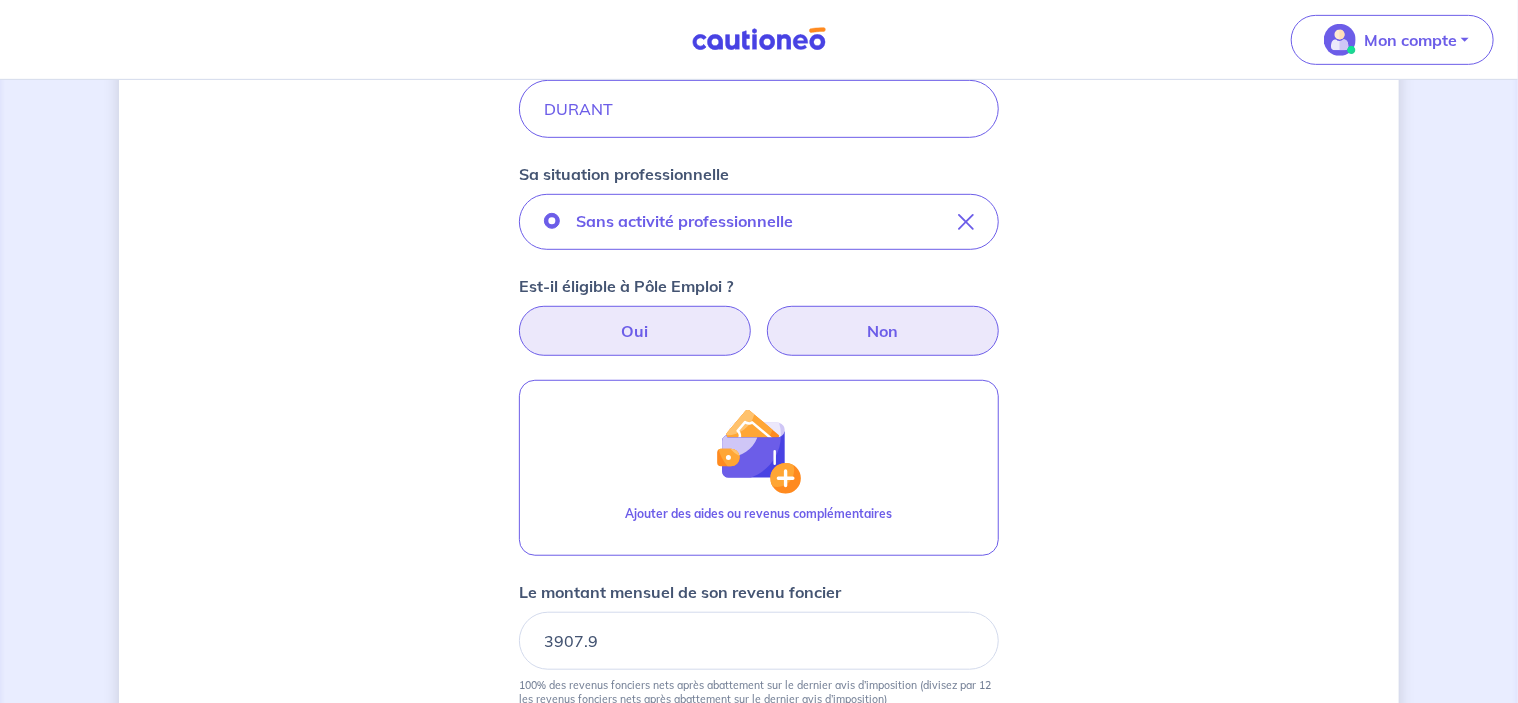 click on "Oui" at bounding box center [635, 331] 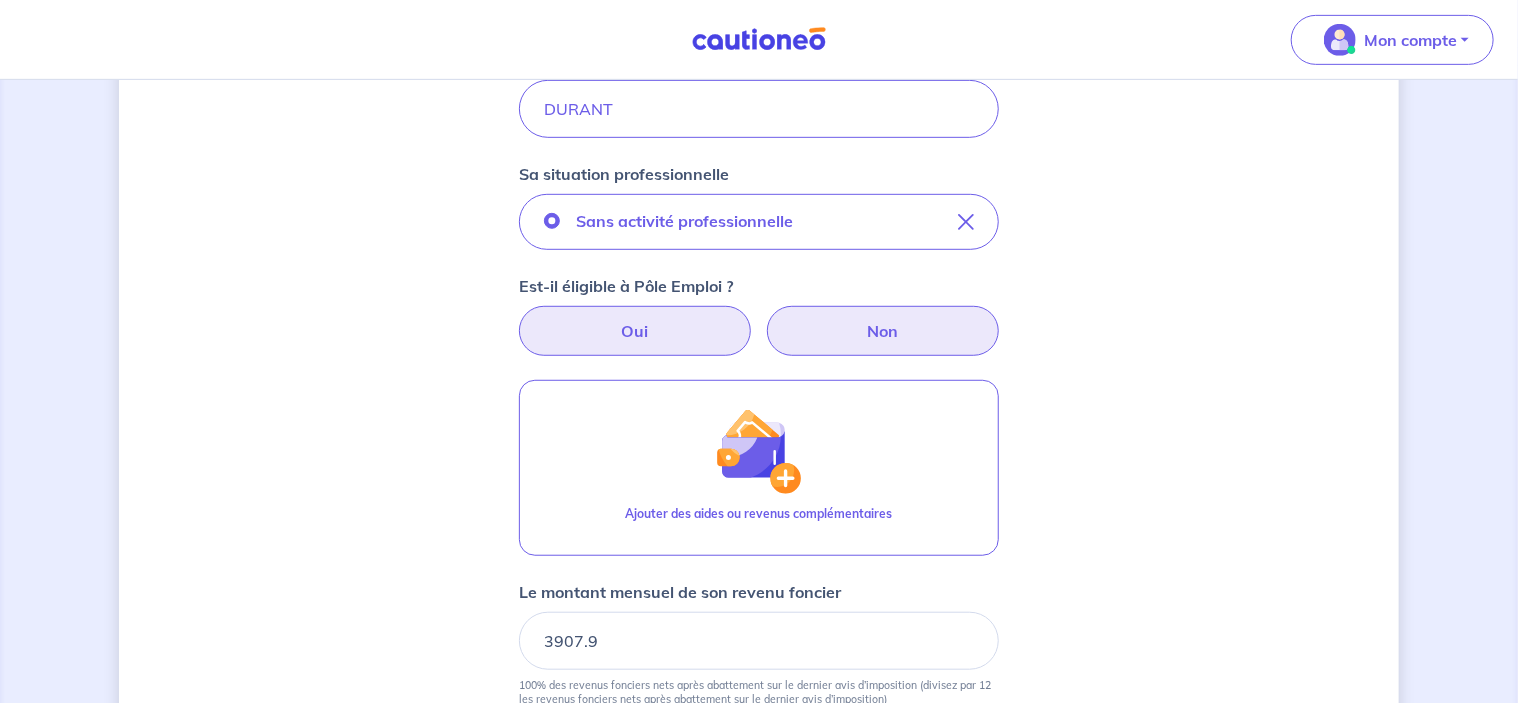 click on "Oui" at bounding box center (759, 312) 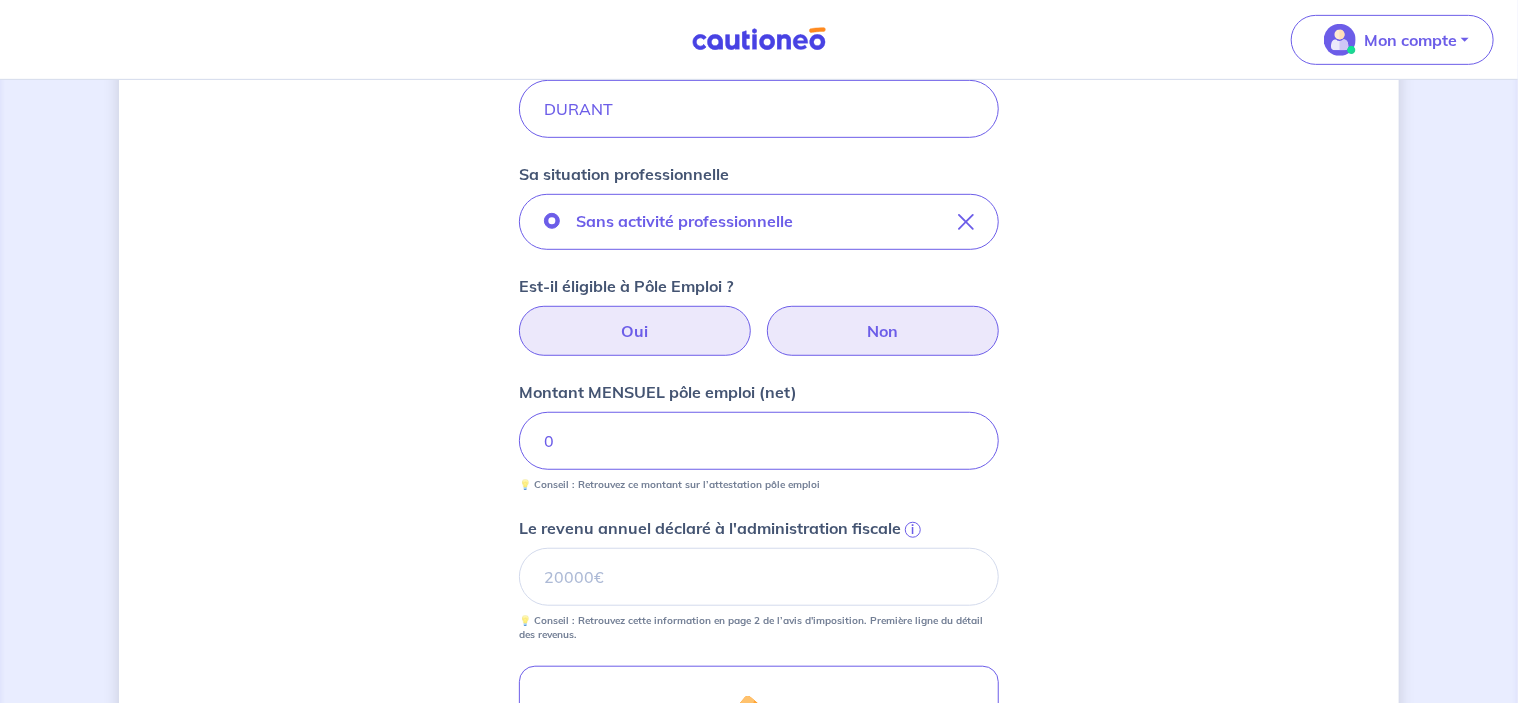 click on "Non" at bounding box center [883, 331] 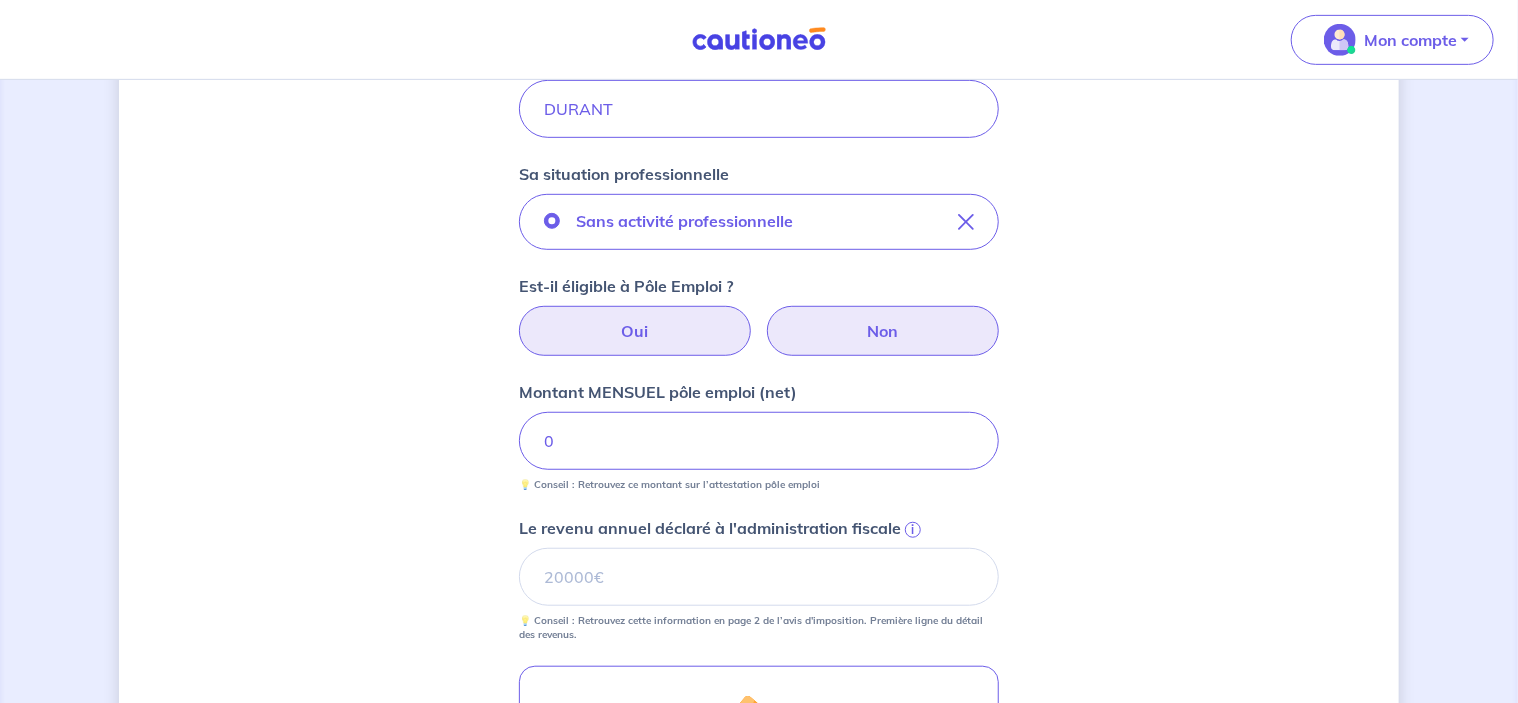 click on "Non" at bounding box center [759, 312] 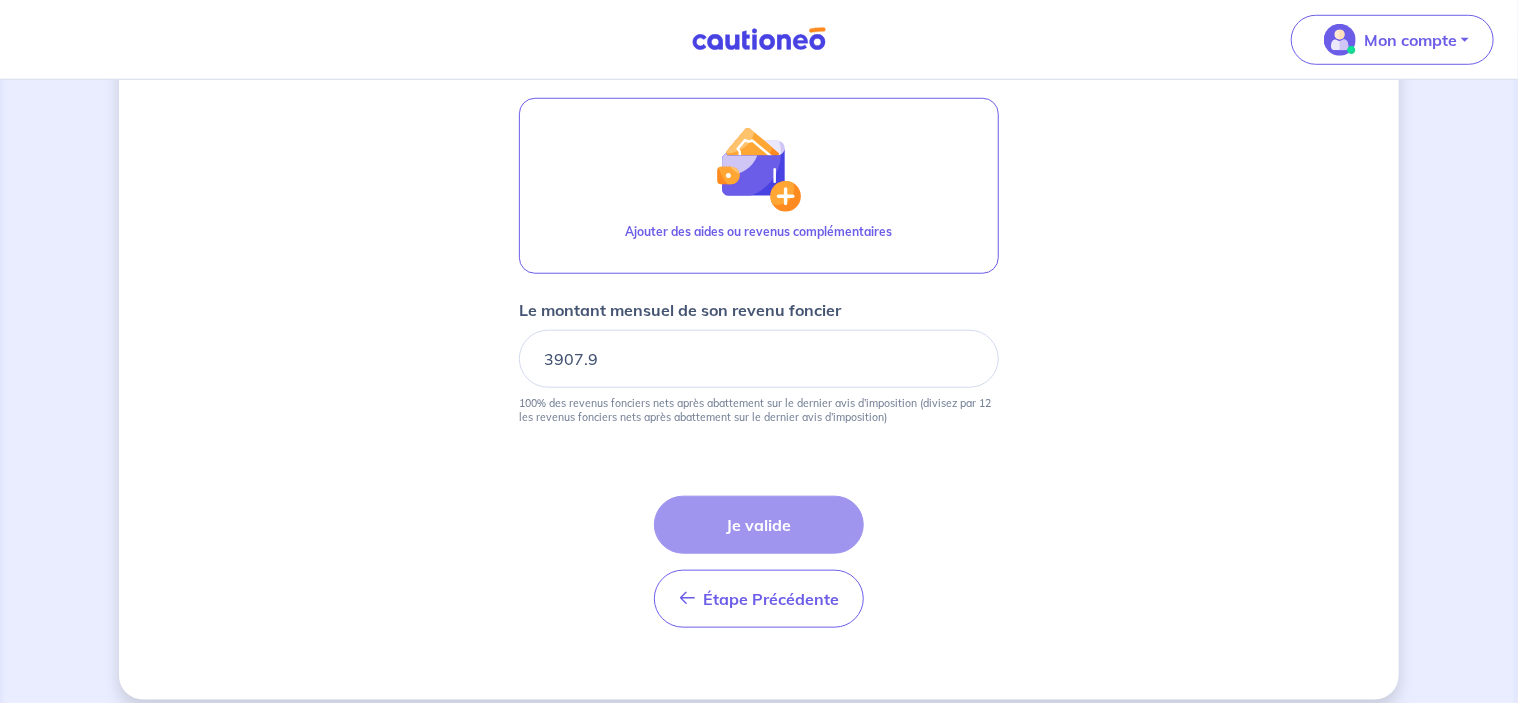 scroll, scrollTop: 778, scrollLeft: 0, axis: vertical 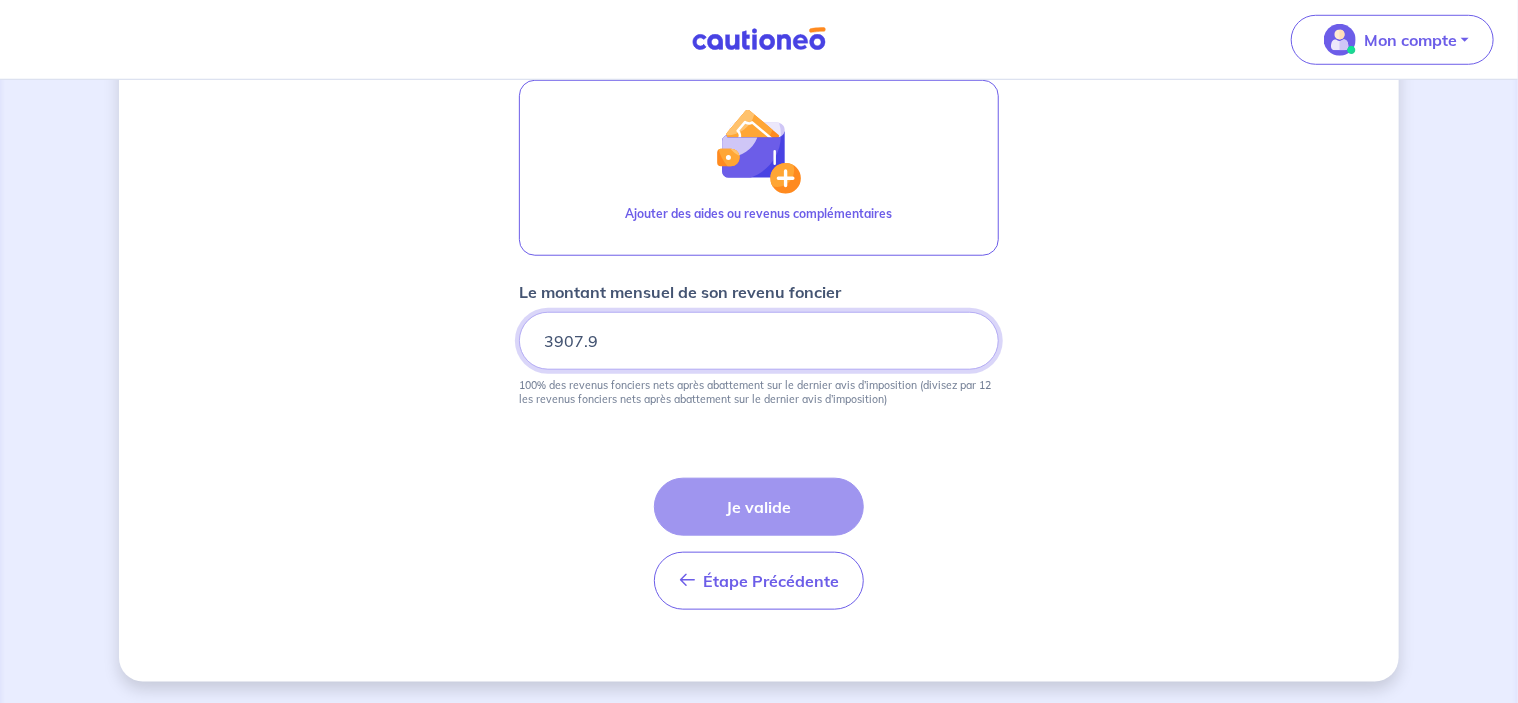 click on "3907.9" at bounding box center [759, 341] 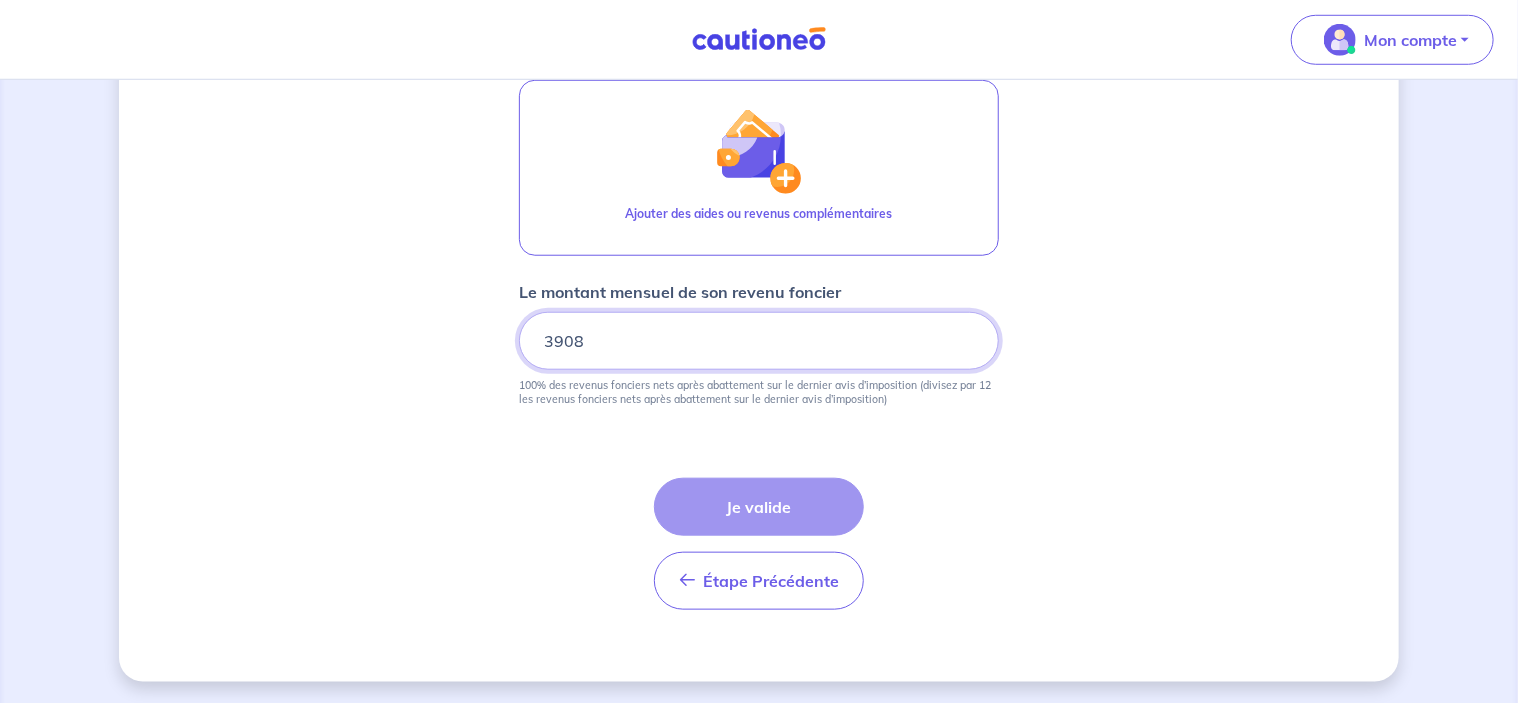type on "3908" 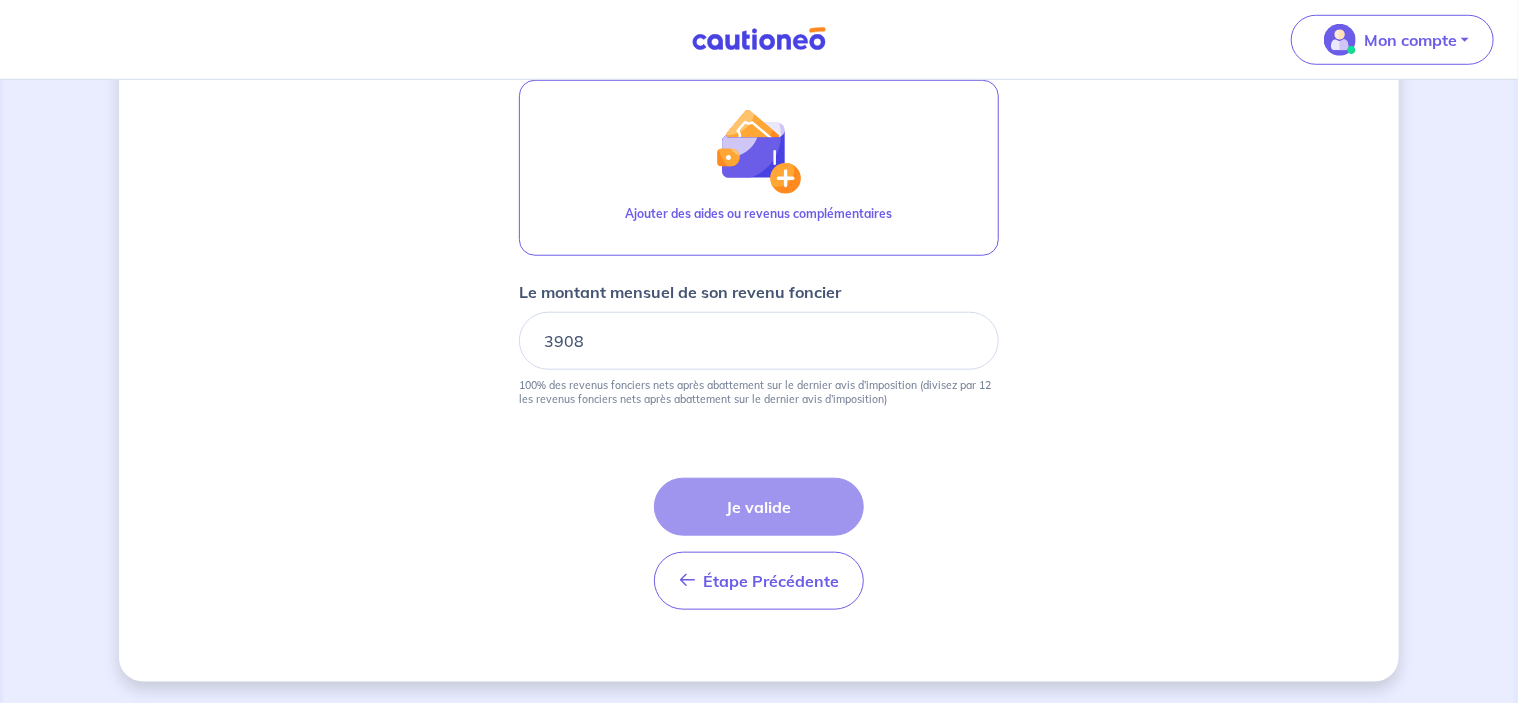 click on "Locataire 2 Son prénom Alex Son nom [LAST] Sa situation professionnelle Sans activité professionnelle Est-il éligible à Pôle Emploi ? Oui Non Ajouter des aides ou revenus complémentaires Le montant mensuel de son revenu foncier [NUMBER] 100% des revenus fonciers nets après abattement sur le dernier avis d’imposition (divisez par 12 les revenus fonciers nets après abattement sur le dernier avis d’imposition) Étape Précédente Précédent Je valide Je valide" at bounding box center (759, 4) 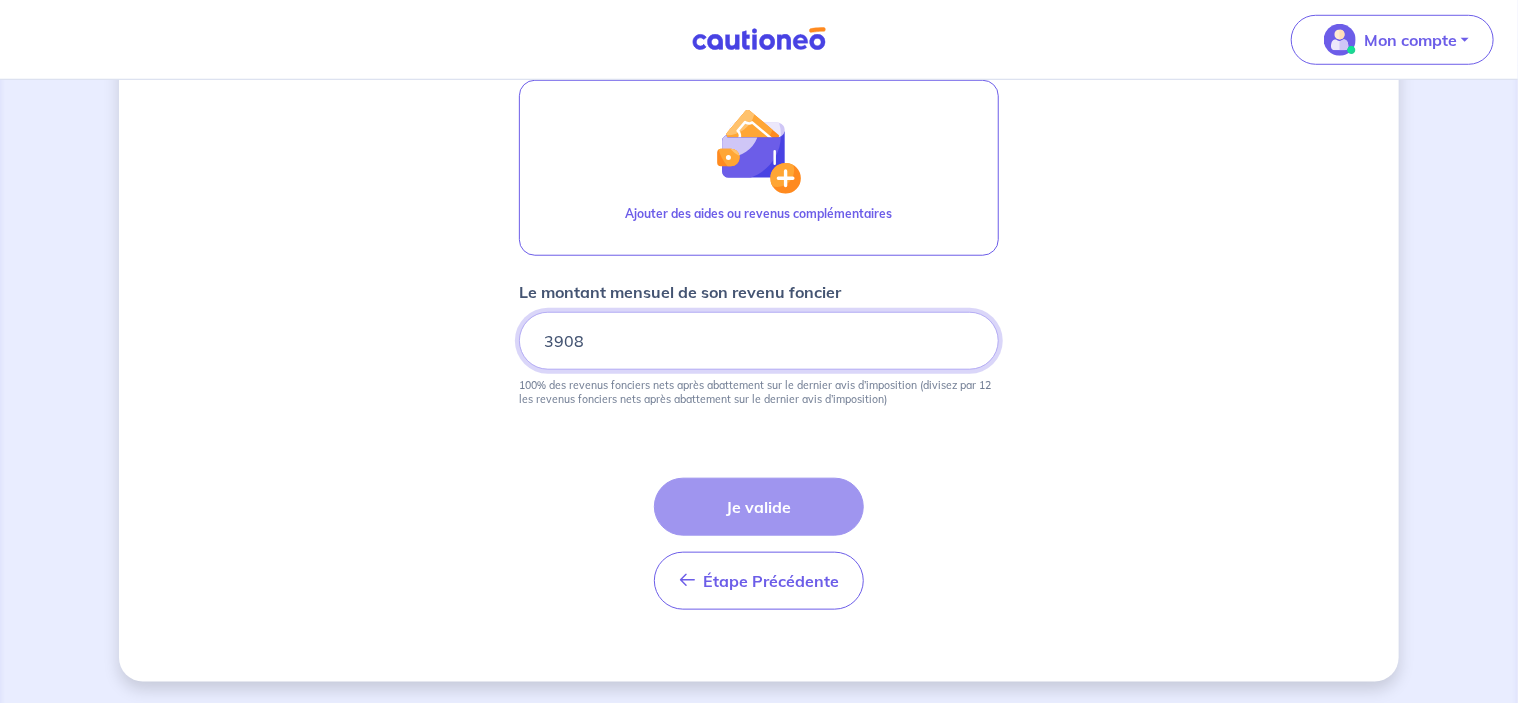 click on "3908" at bounding box center (759, 341) 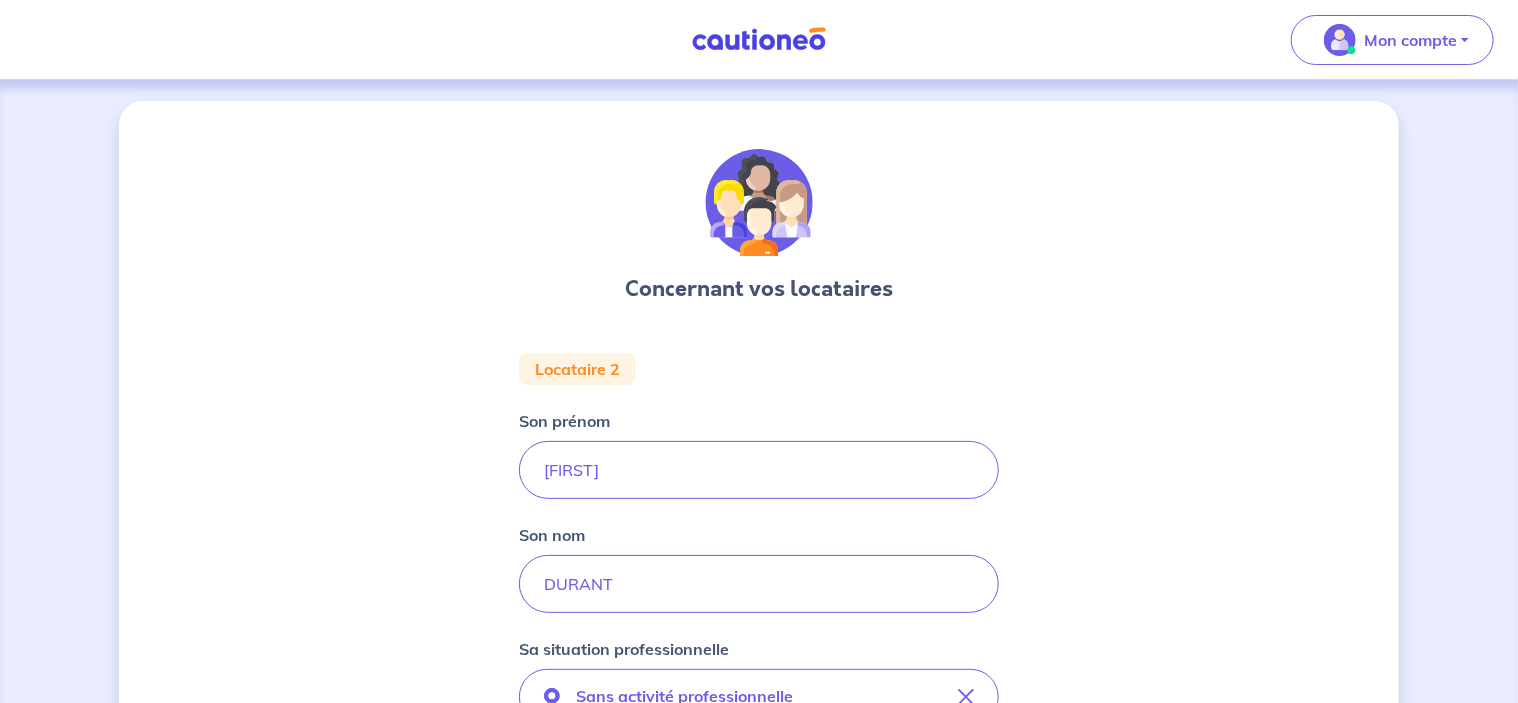 scroll, scrollTop: 0, scrollLeft: 0, axis: both 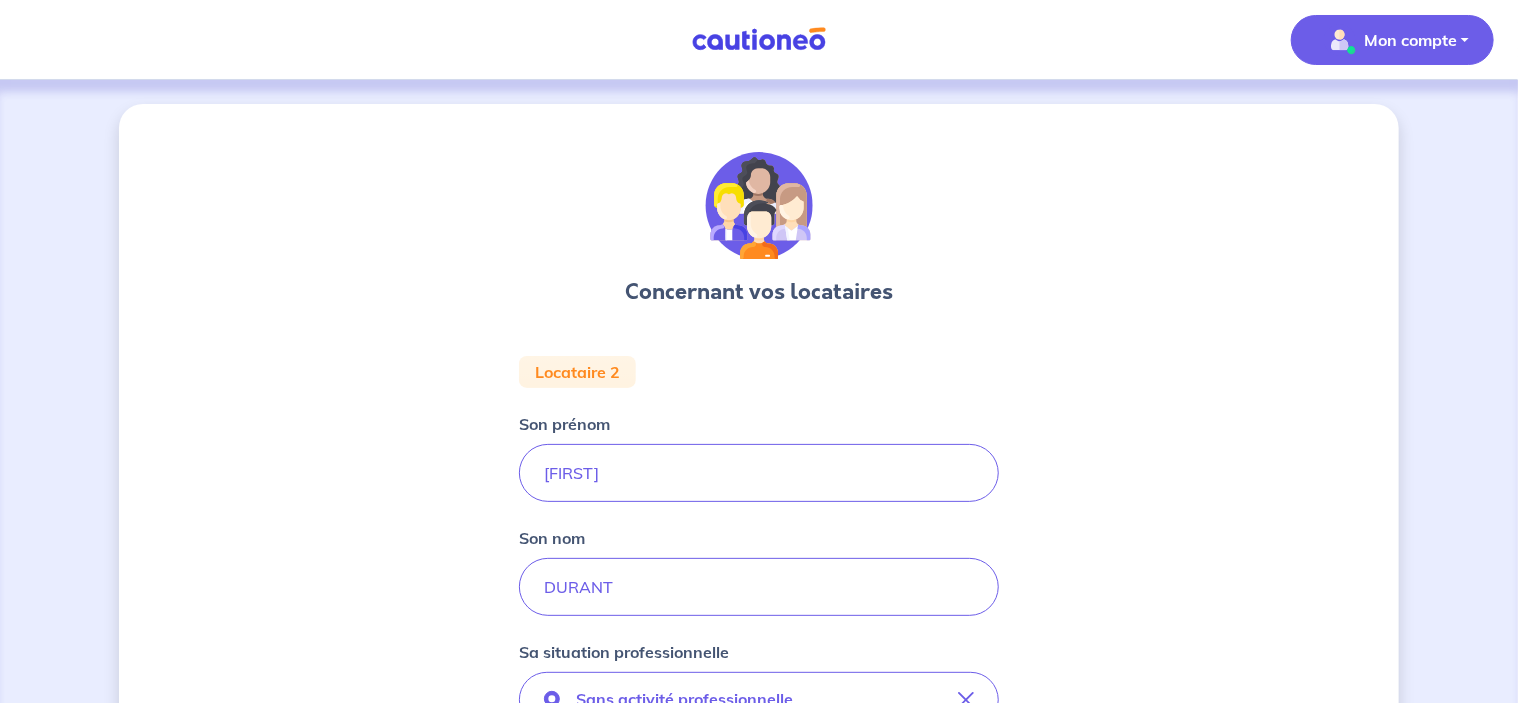 click on "Mon compte" at bounding box center [1410, 40] 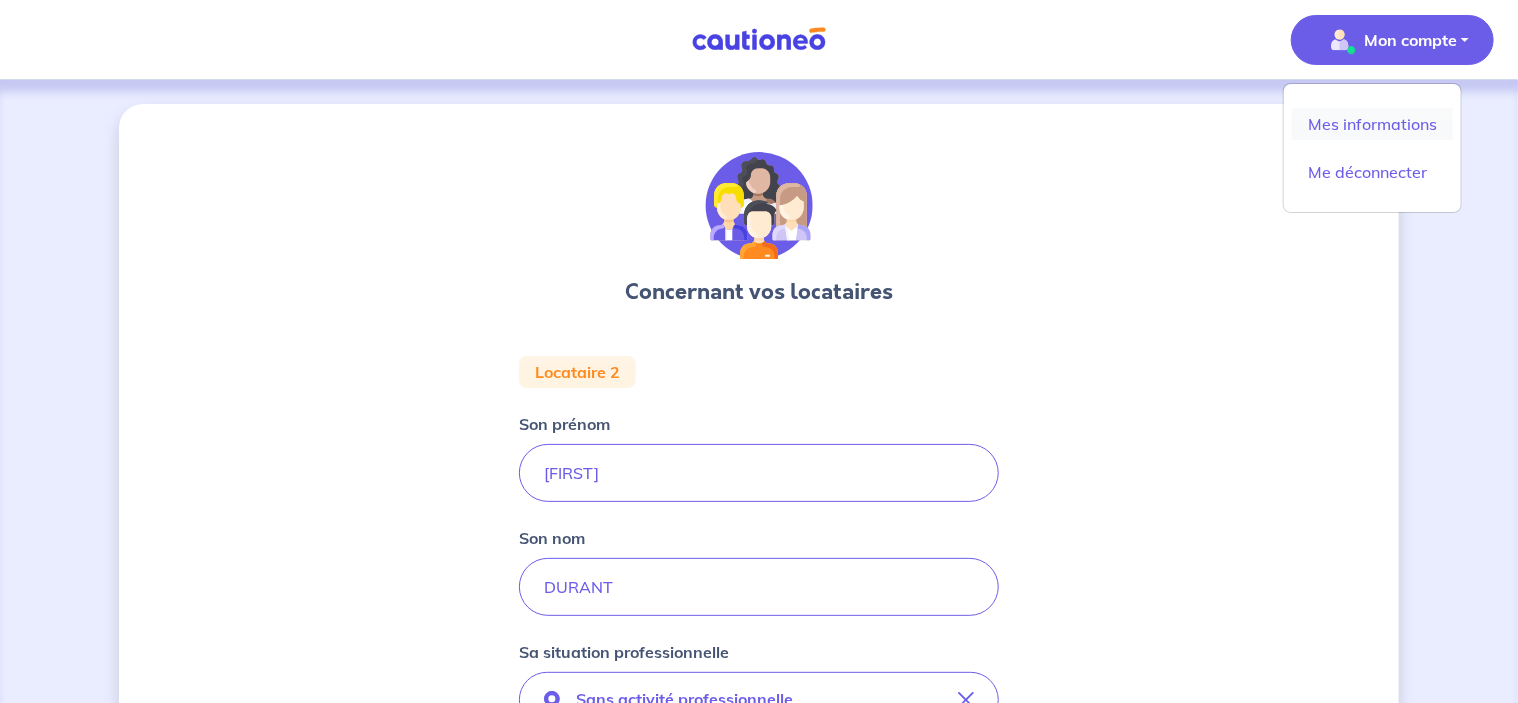 click on "Mes informations" at bounding box center (1372, 124) 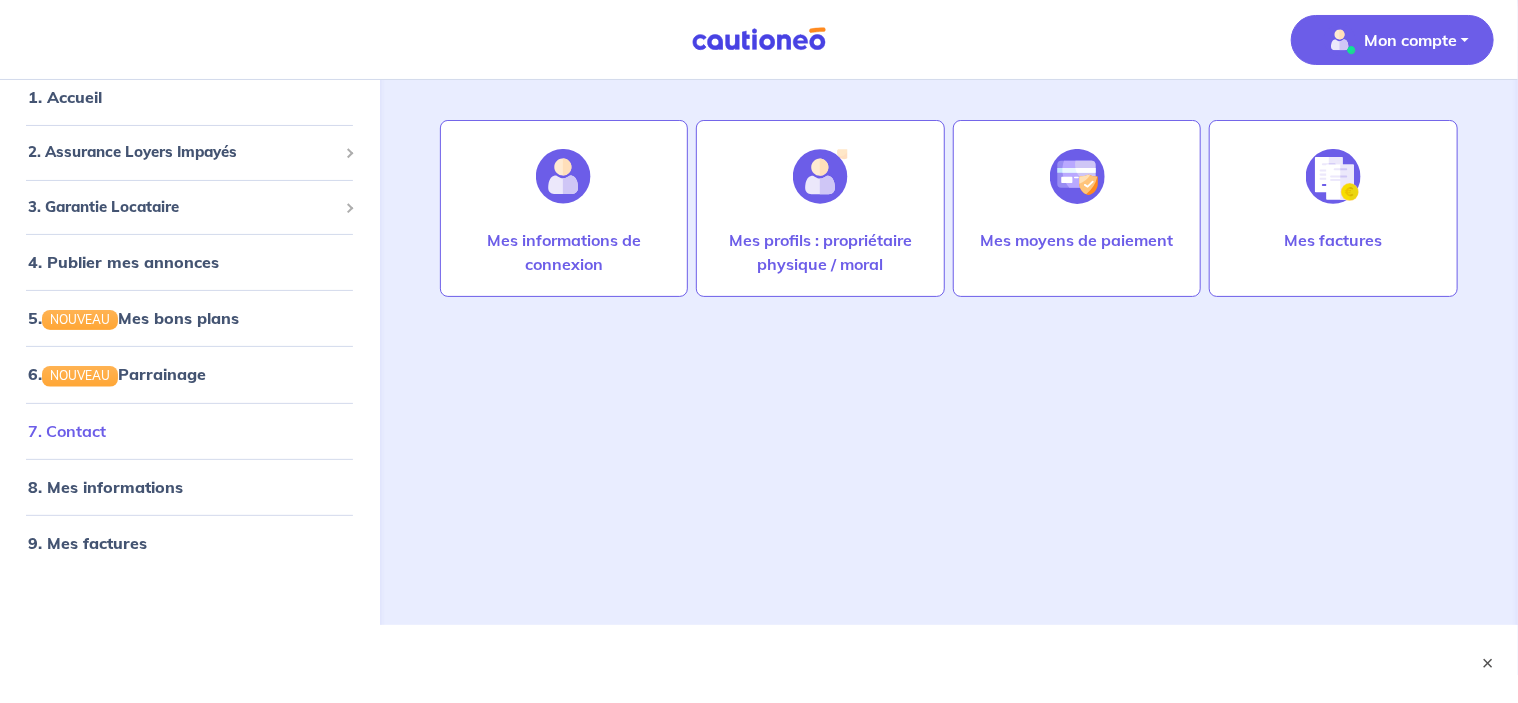 scroll, scrollTop: 89, scrollLeft: 0, axis: vertical 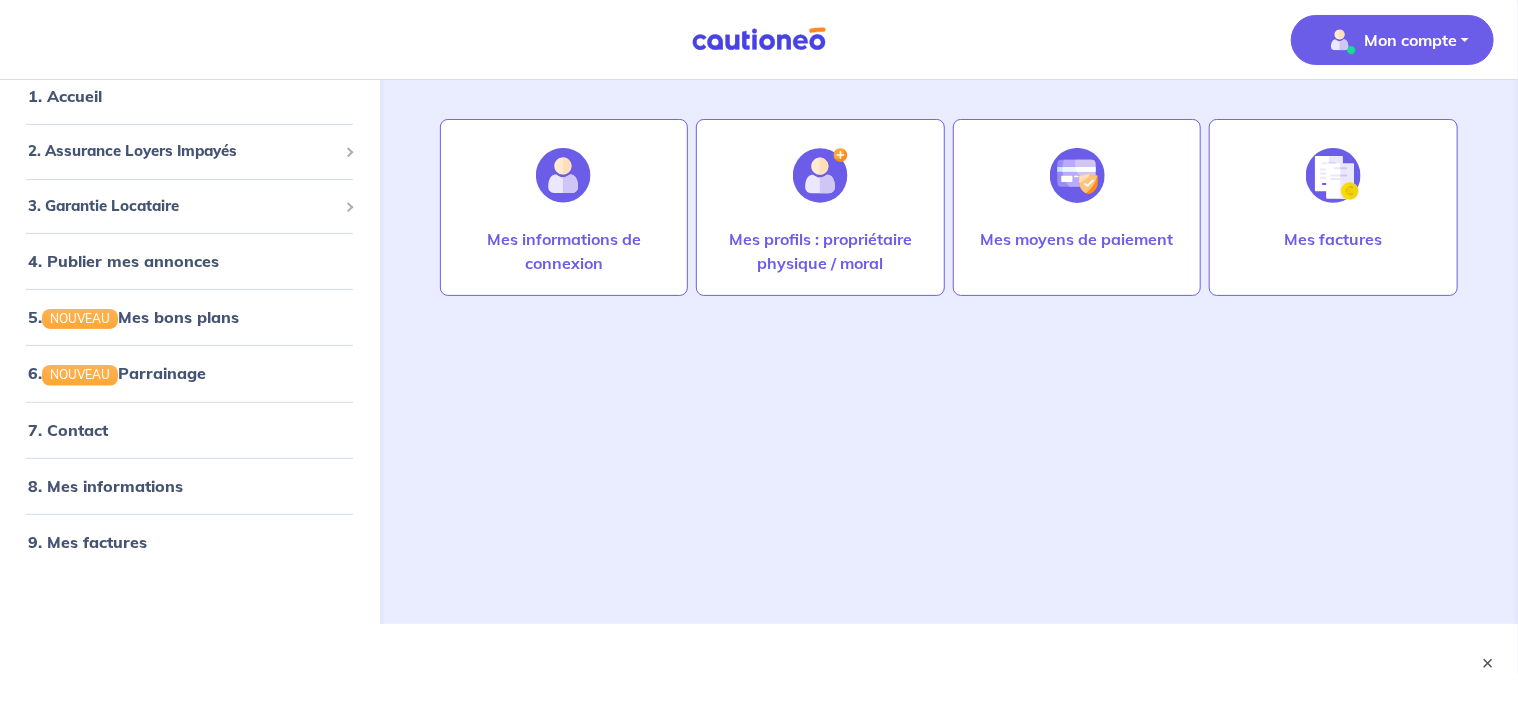 click on "Mon compte" at bounding box center (1392, 40) 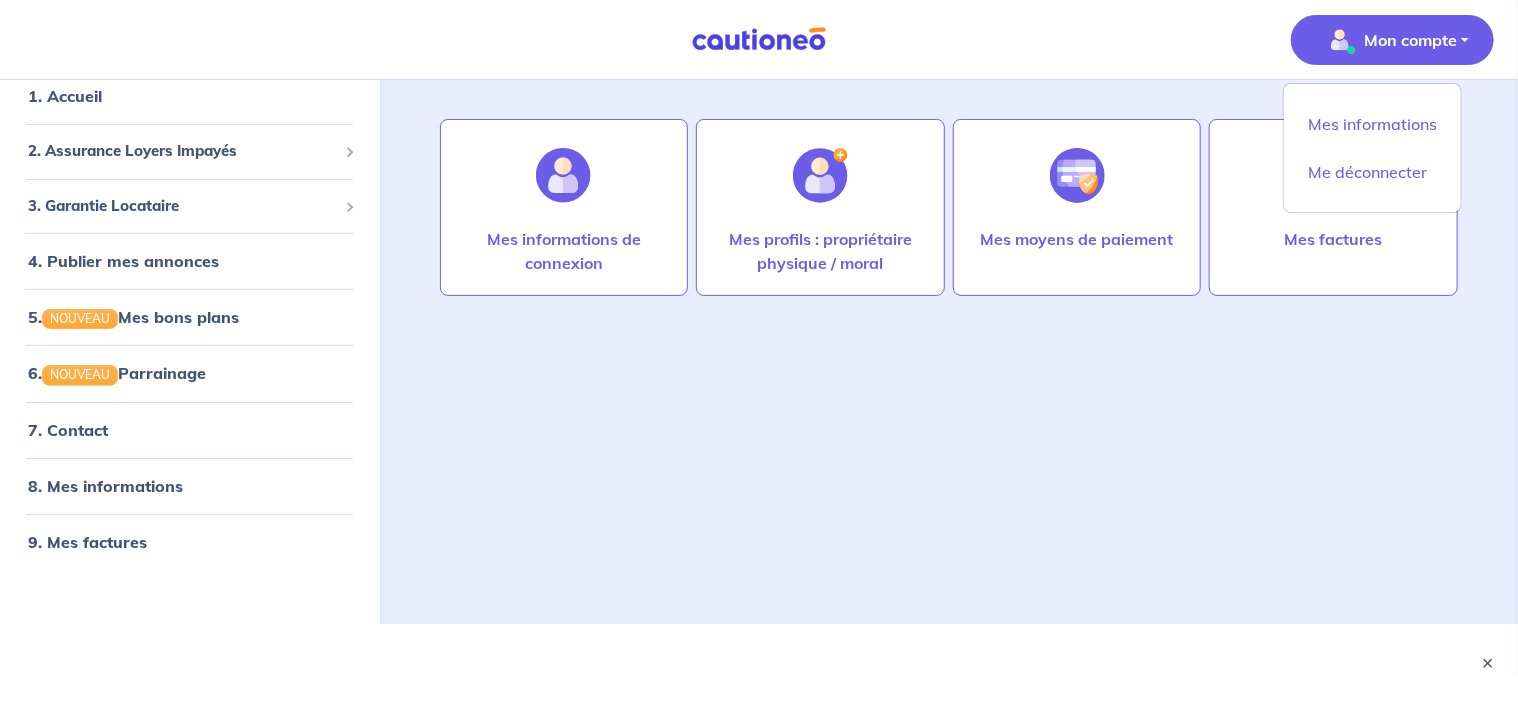 click on "MES INFORMATIONS Mes informations de connexion Mes profils : propriétaire physique / moral Mes moyens de paiement Mes factures" at bounding box center (949, 283) 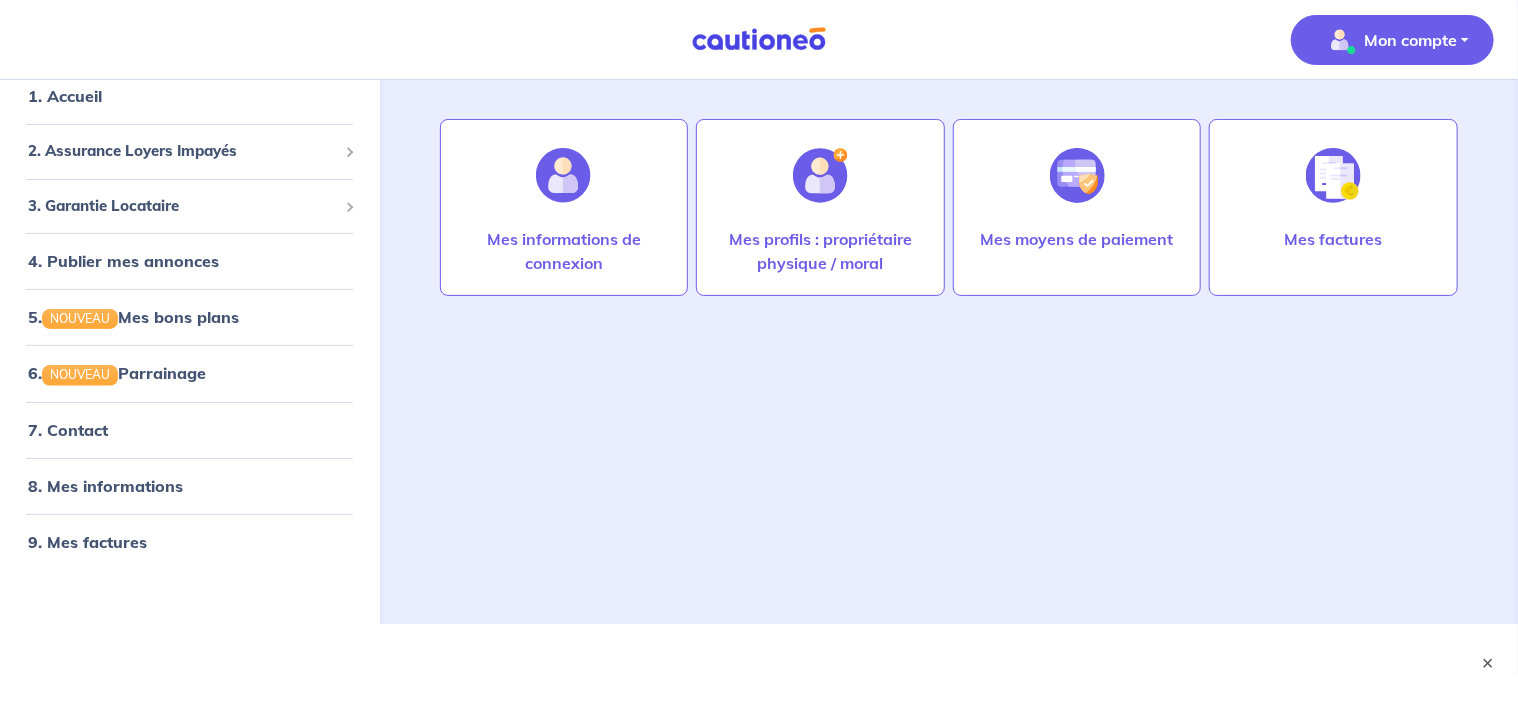 click on "Mon compte" at bounding box center [1410, 40] 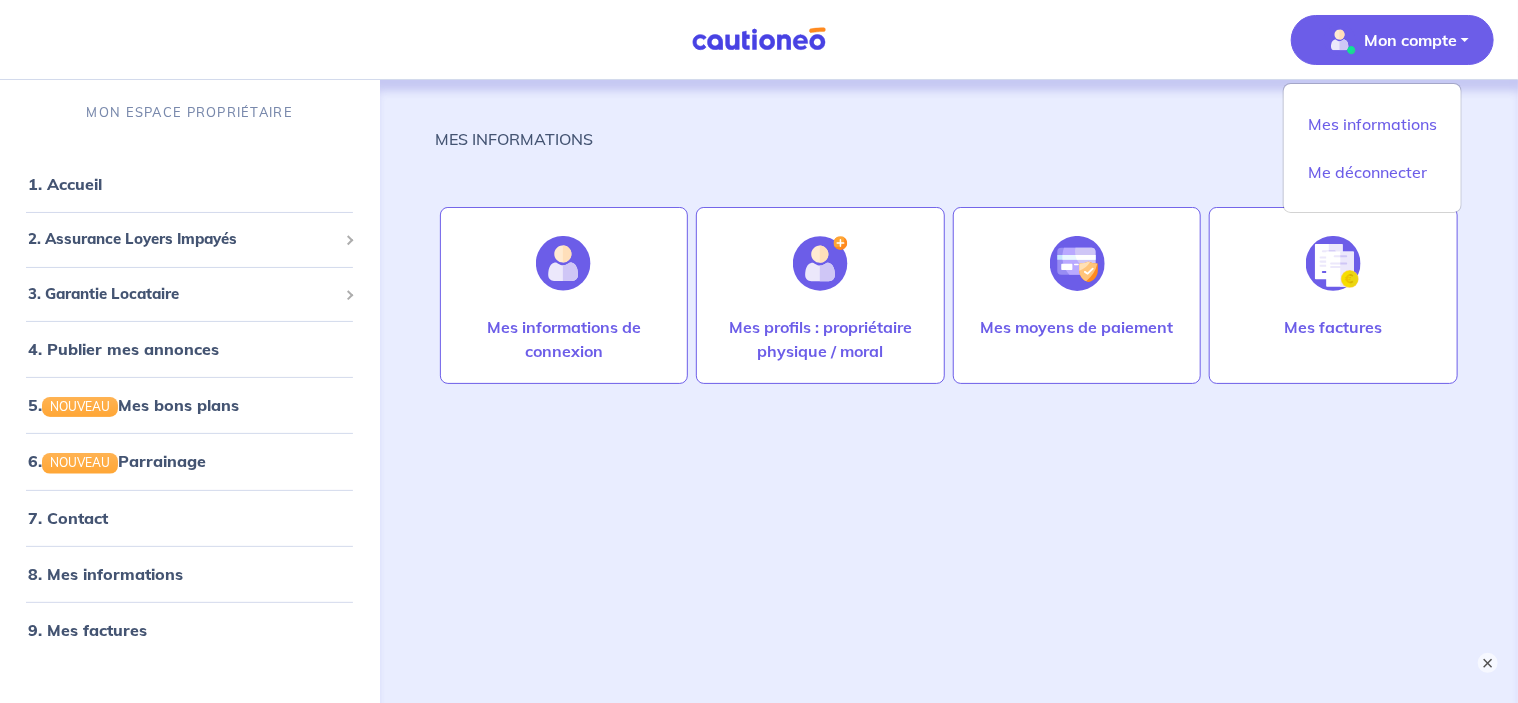 scroll, scrollTop: 0, scrollLeft: 0, axis: both 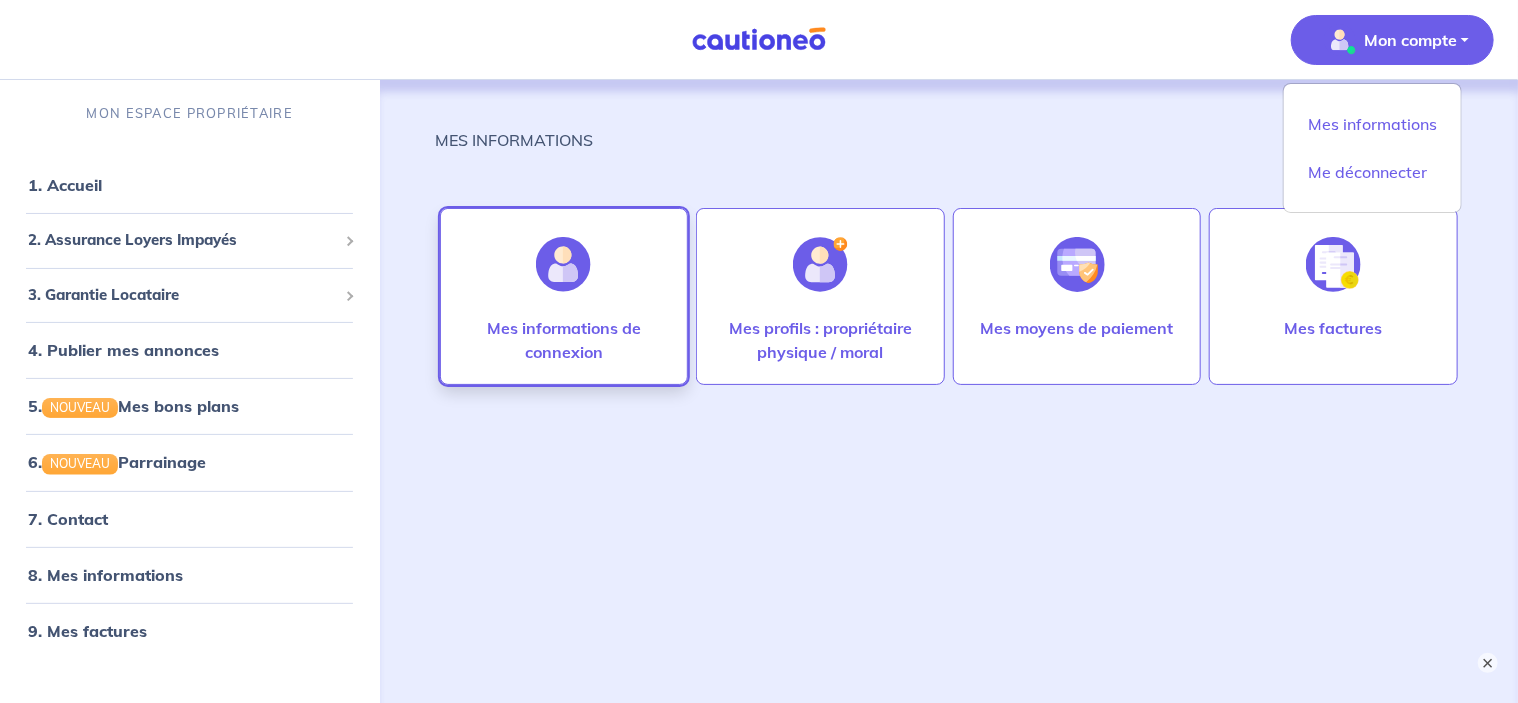 click on "Mes informations de connexion" at bounding box center [564, 340] 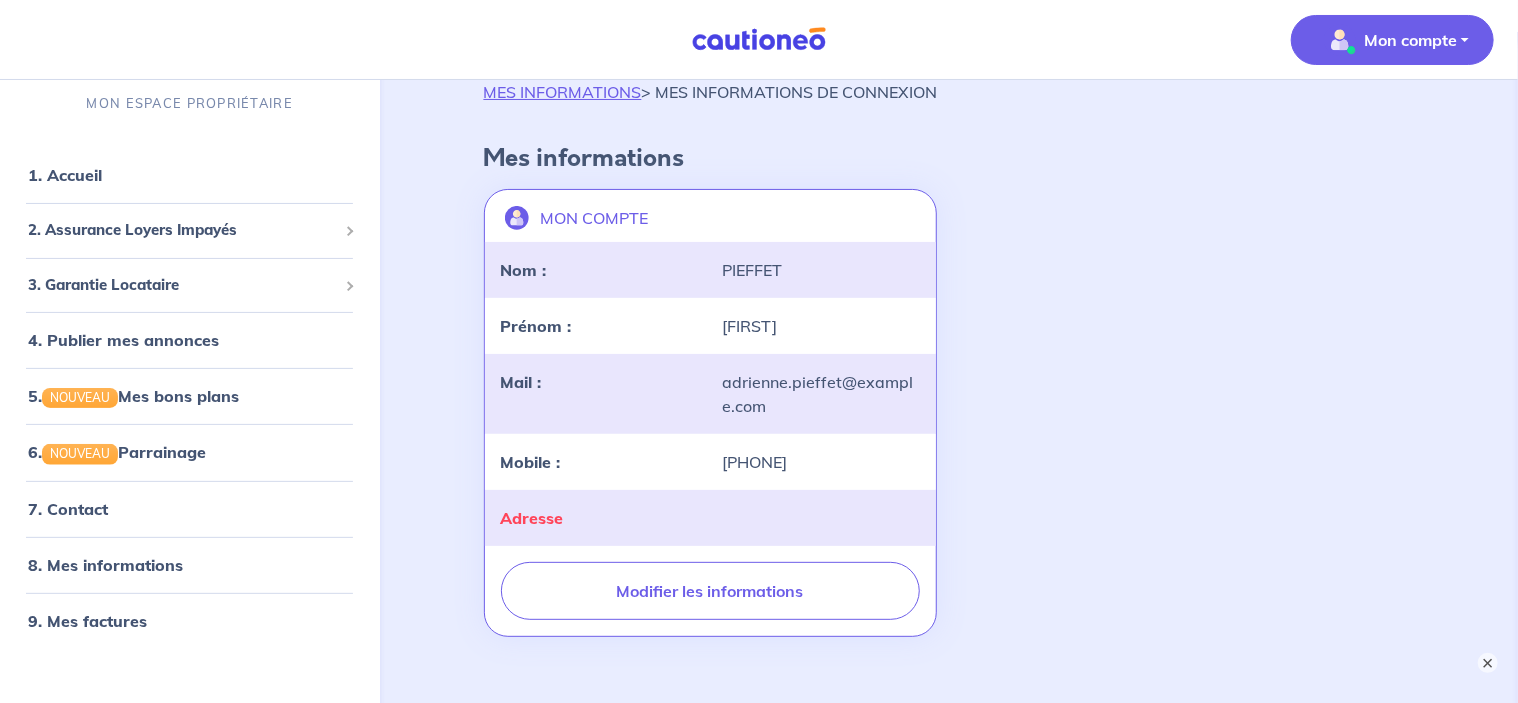 scroll, scrollTop: 0, scrollLeft: 0, axis: both 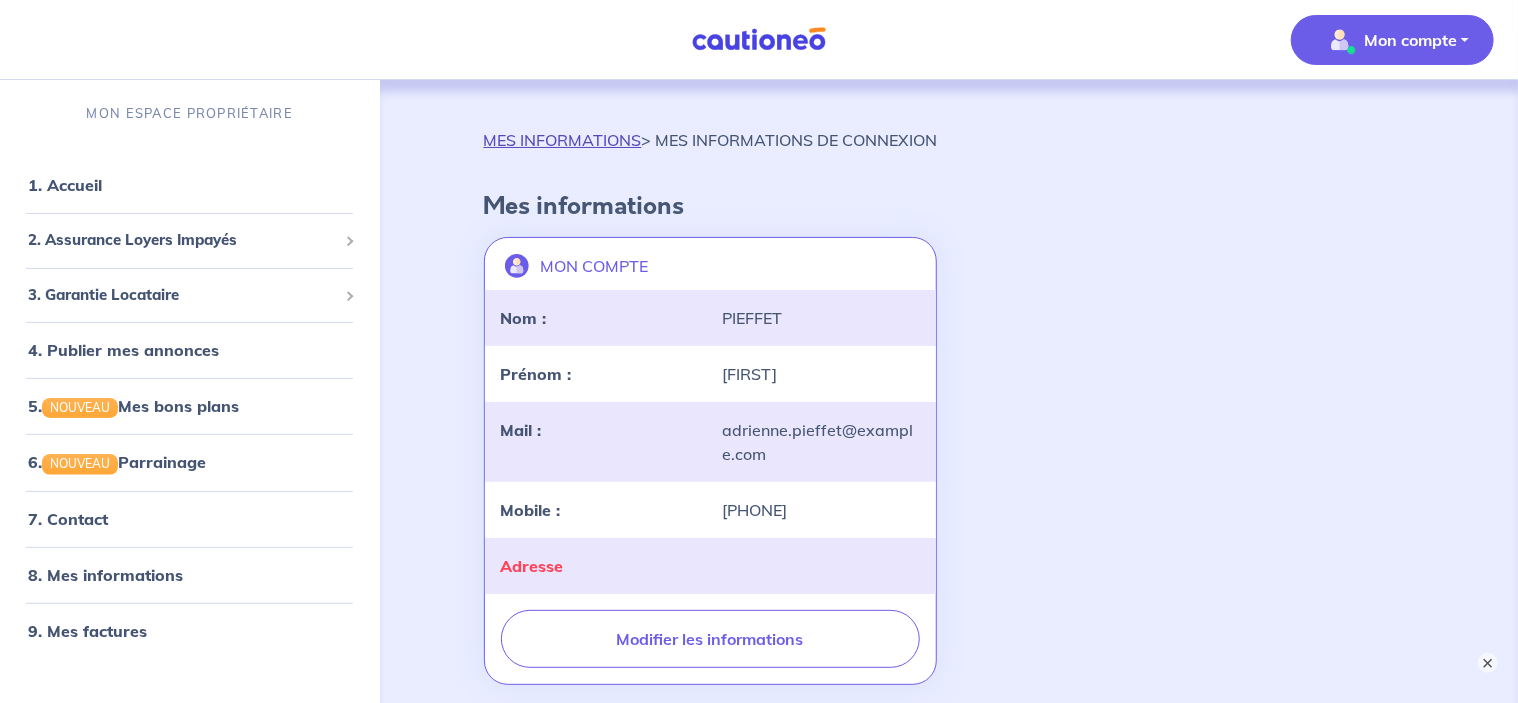 click on "MES INFORMATIONS" at bounding box center (563, 140) 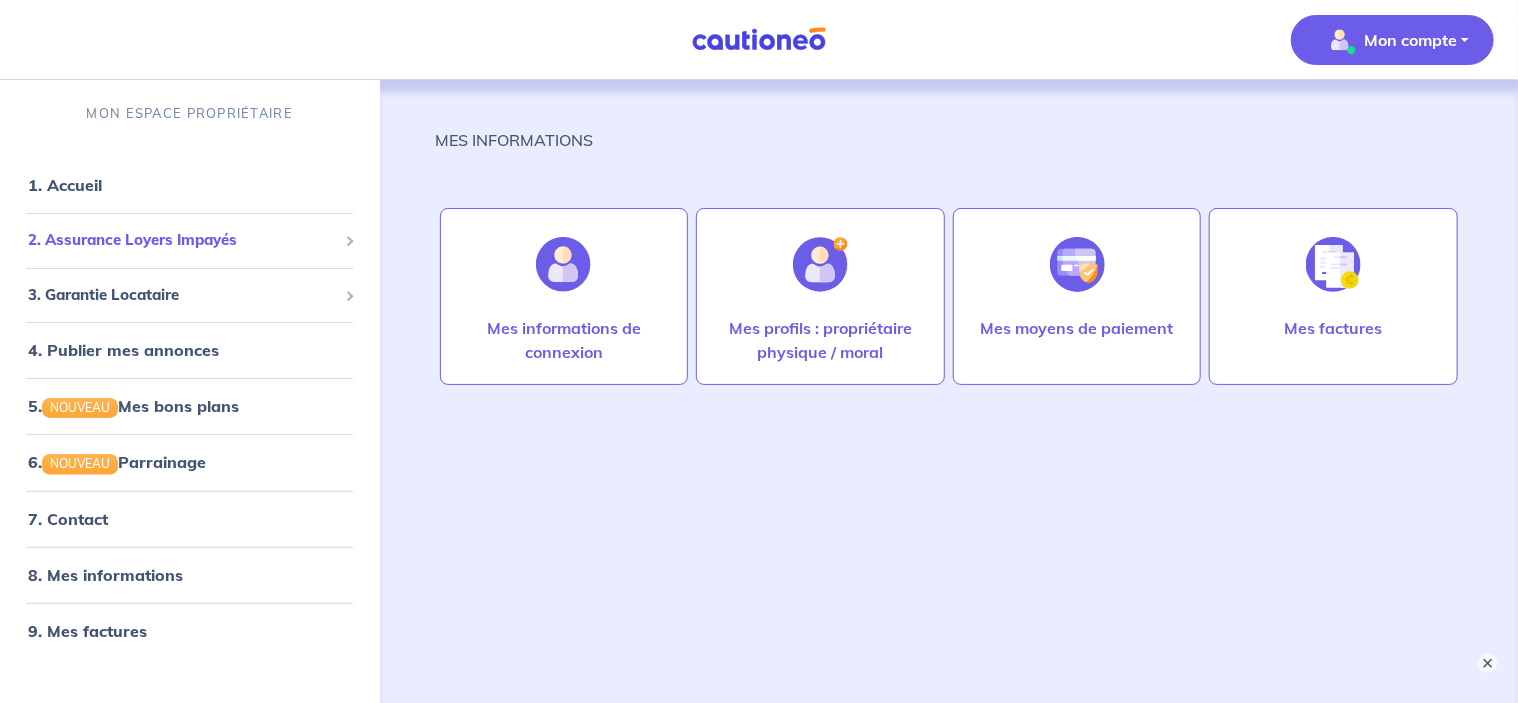 click on "2. Assurance Loyers Impayés" at bounding box center (182, 240) 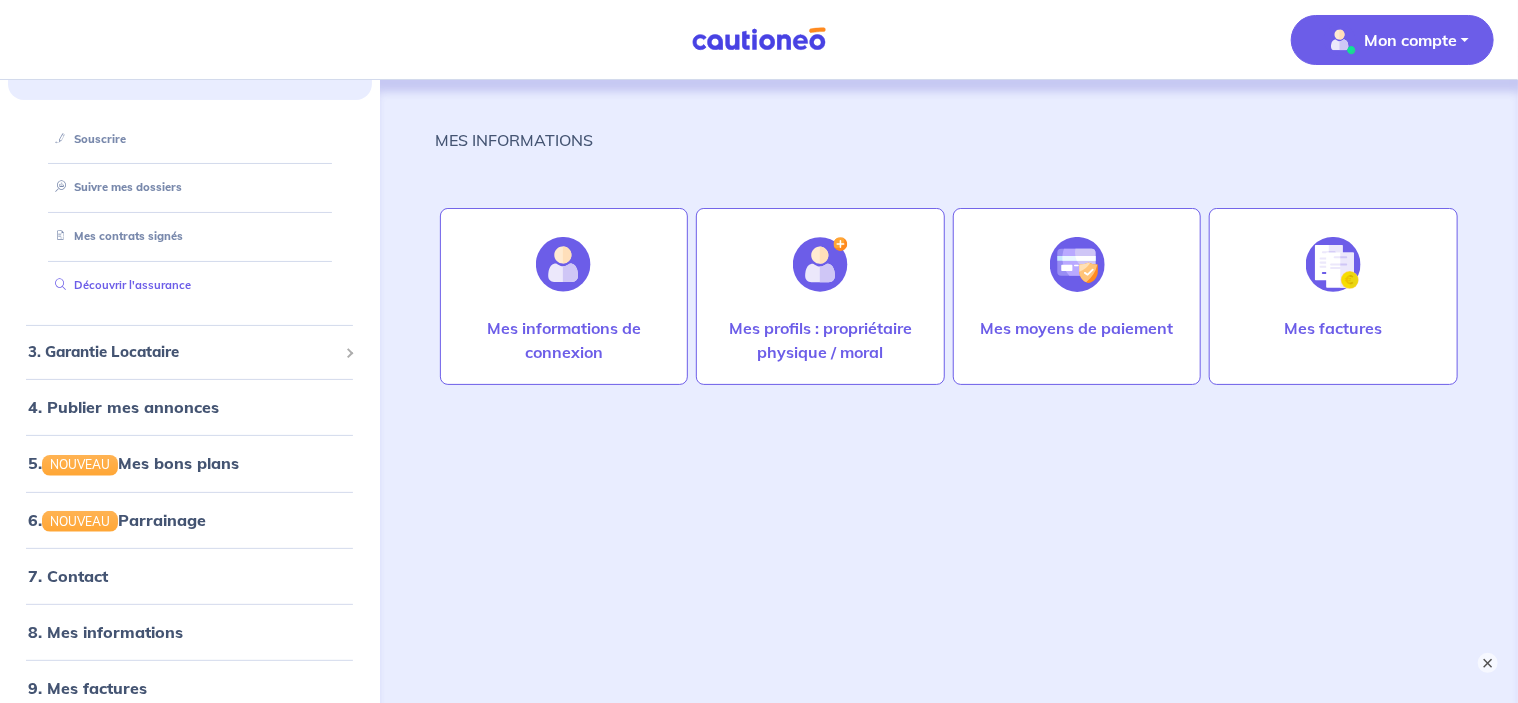 scroll, scrollTop: 180, scrollLeft: 0, axis: vertical 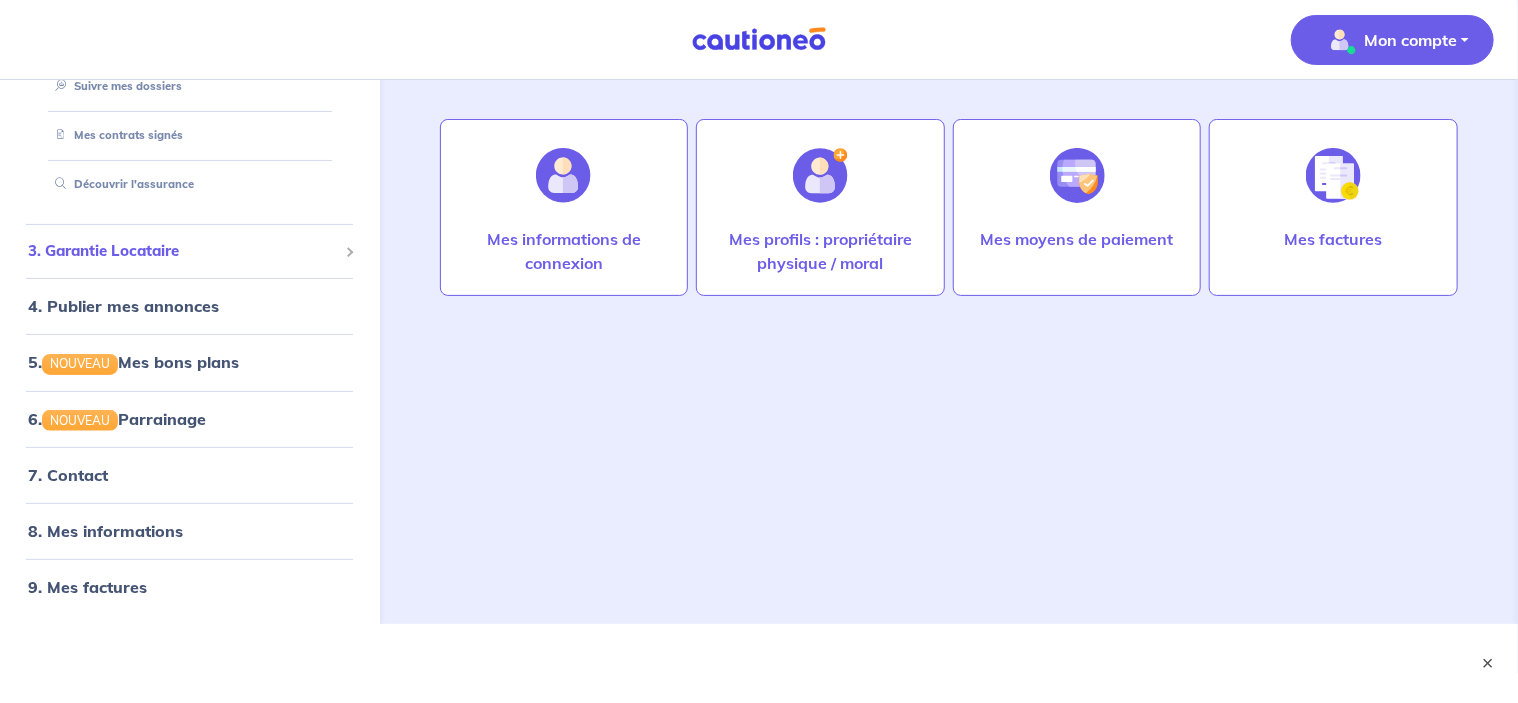 click on "3. Garantie Locataire" at bounding box center (182, 251) 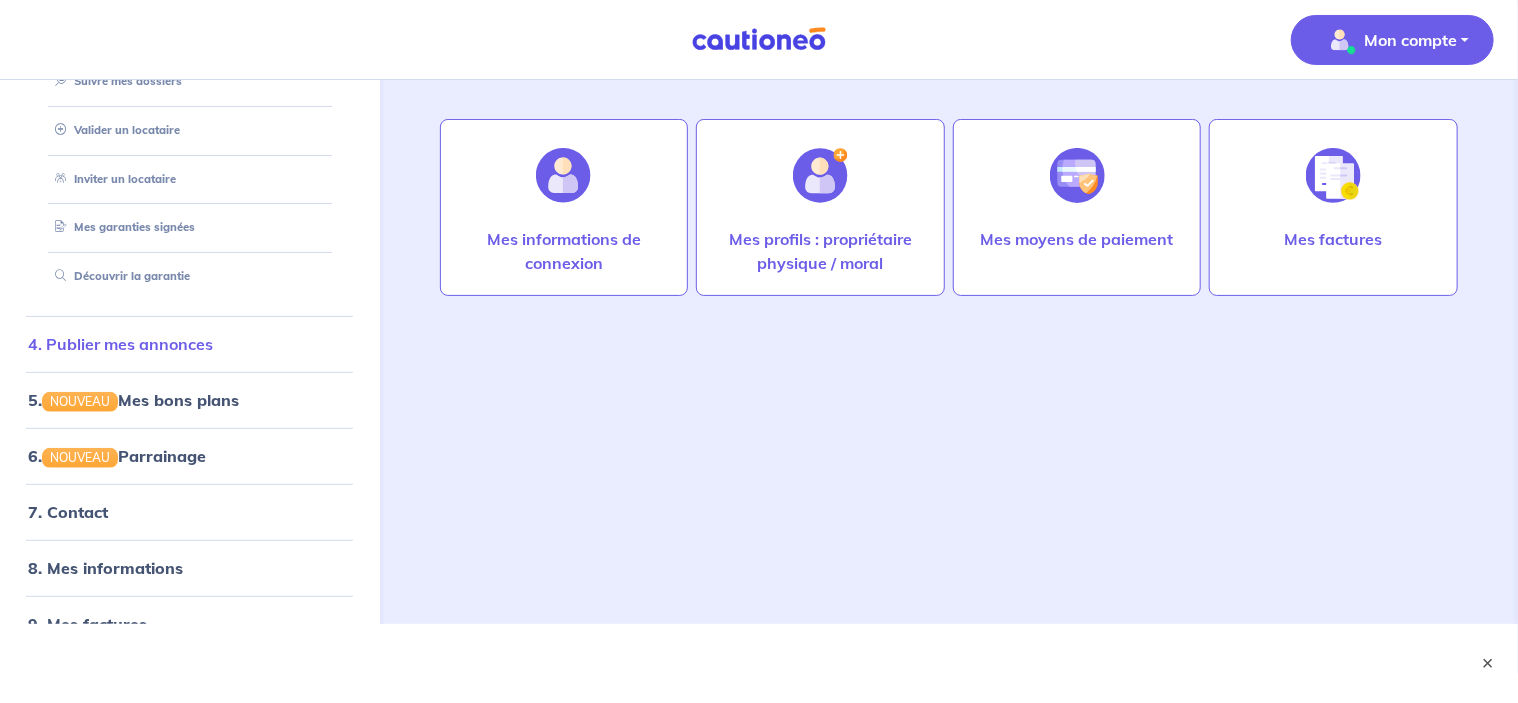 scroll, scrollTop: 278, scrollLeft: 0, axis: vertical 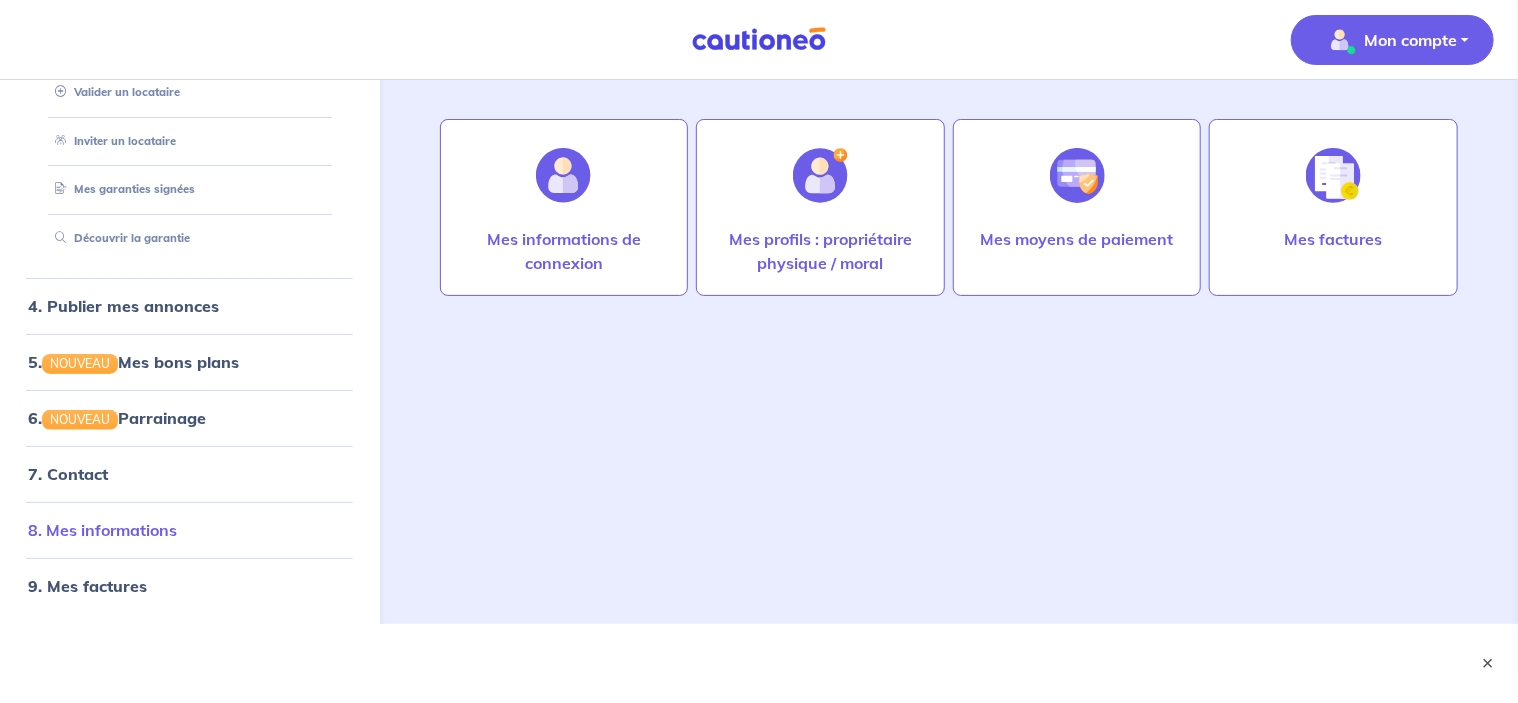 click on "8. Mes informations" at bounding box center [102, 530] 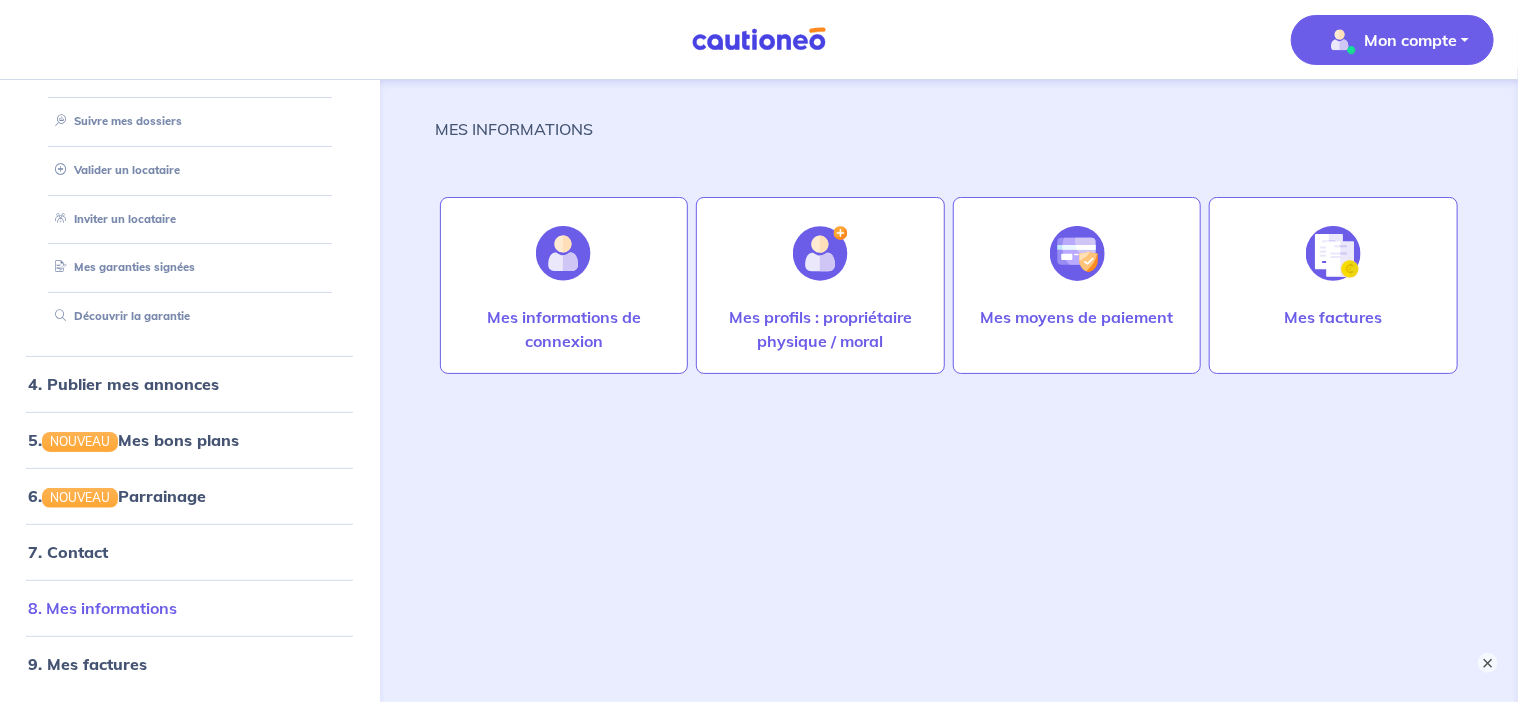 scroll, scrollTop: 0, scrollLeft: 0, axis: both 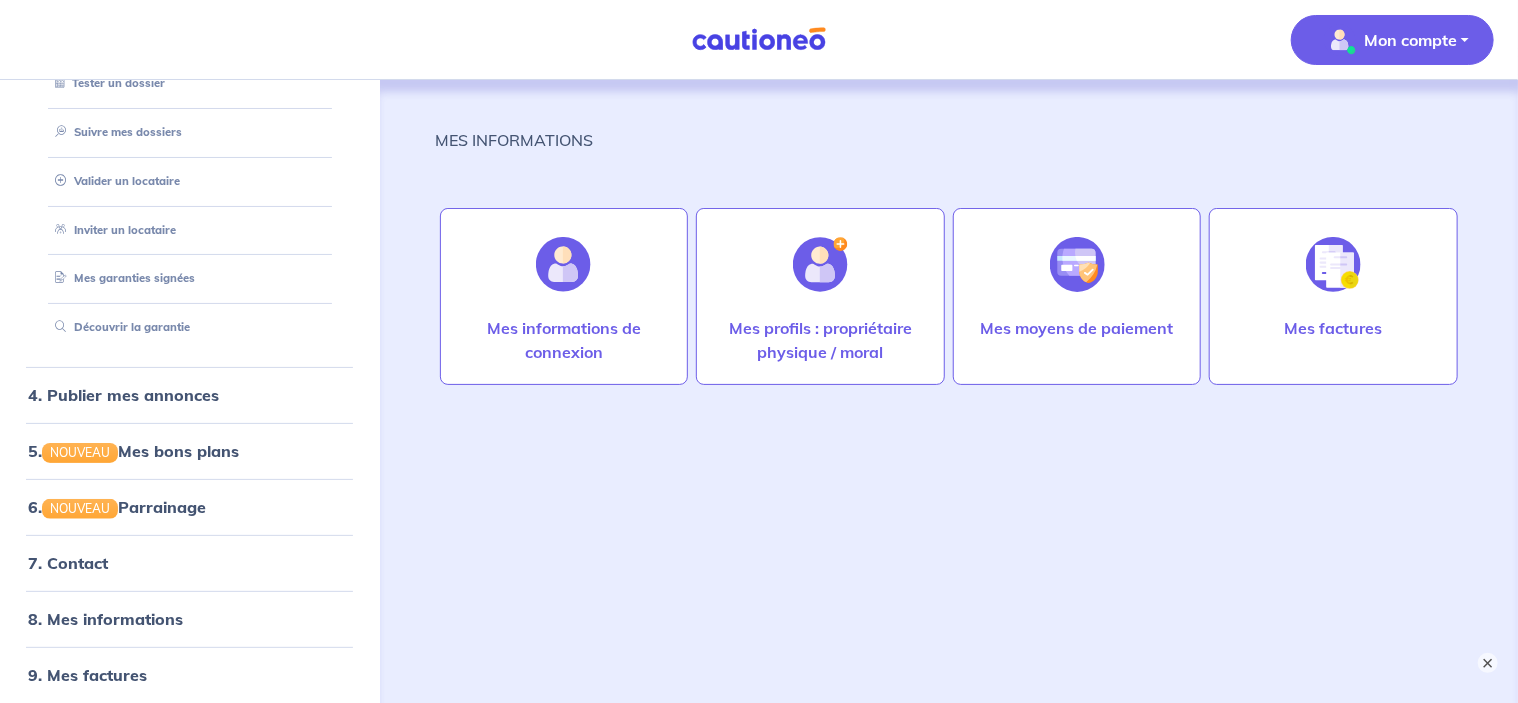 click on "Mon compte" at bounding box center [1410, 40] 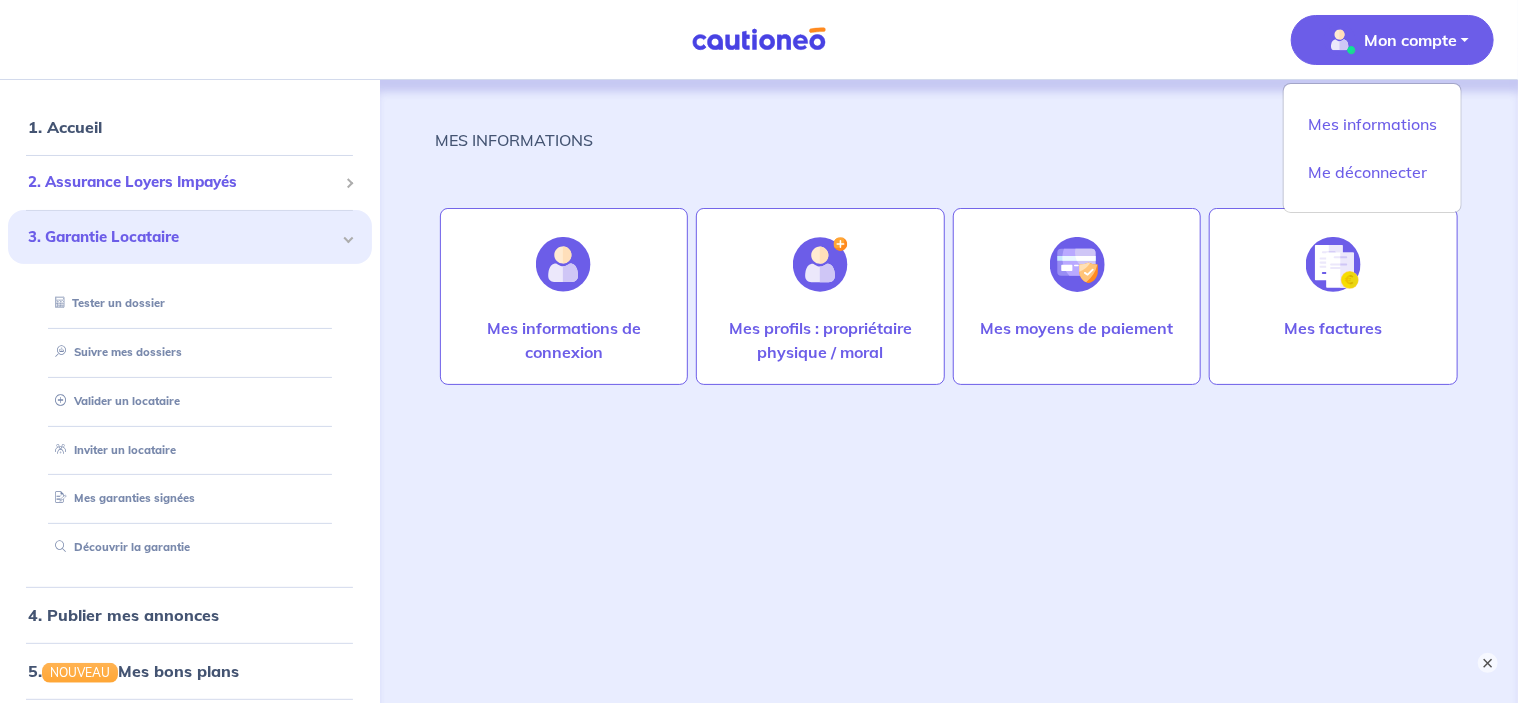 scroll, scrollTop: 0, scrollLeft: 0, axis: both 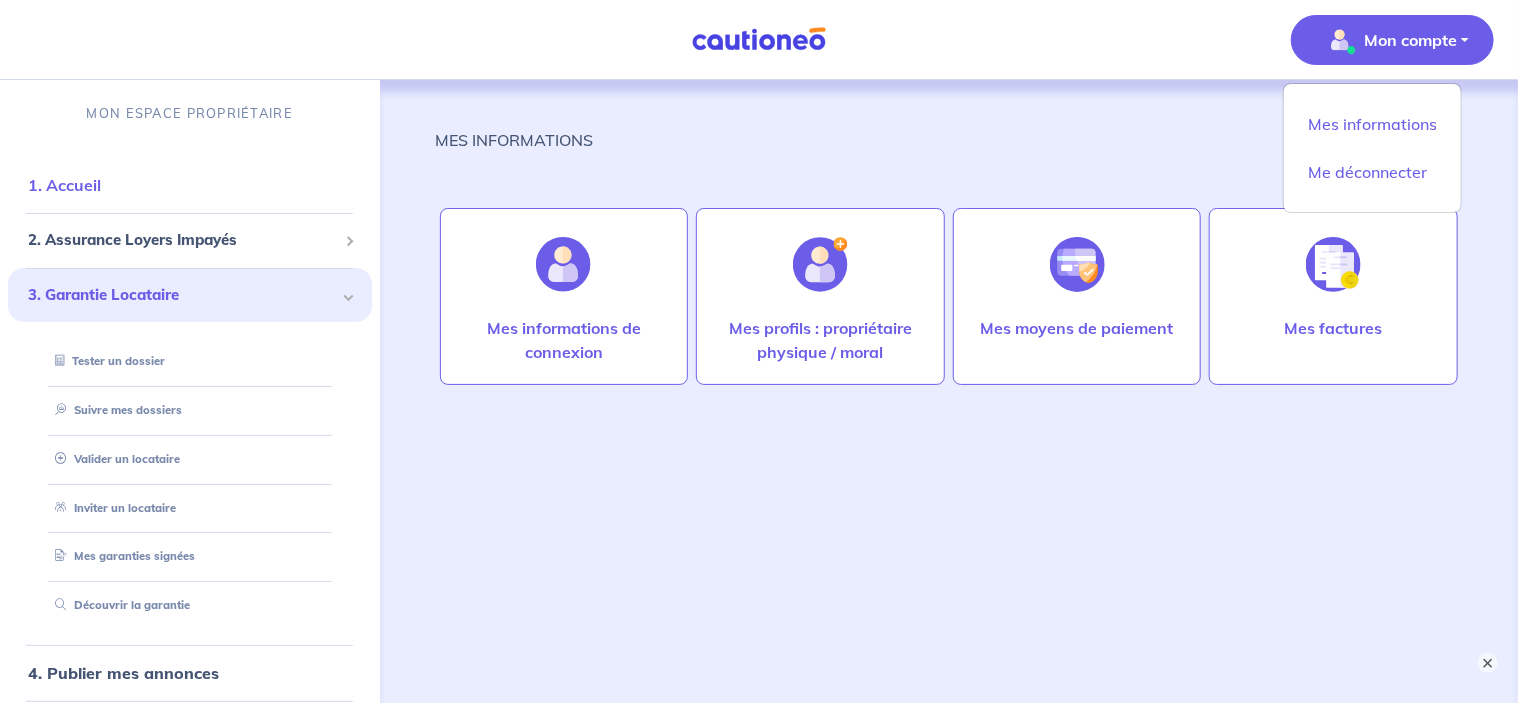 click on "1. Accueil" at bounding box center [64, 185] 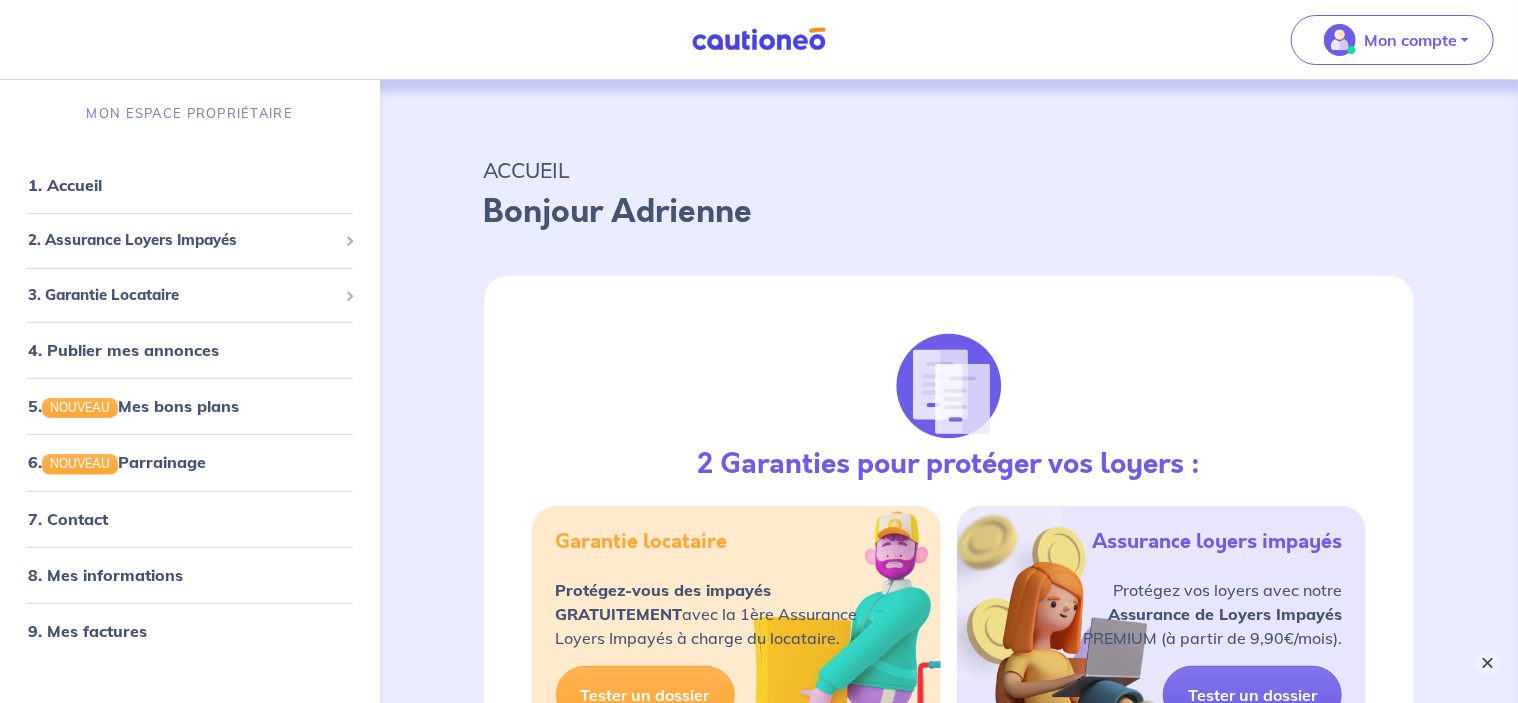 click on "×" at bounding box center (1488, 663) 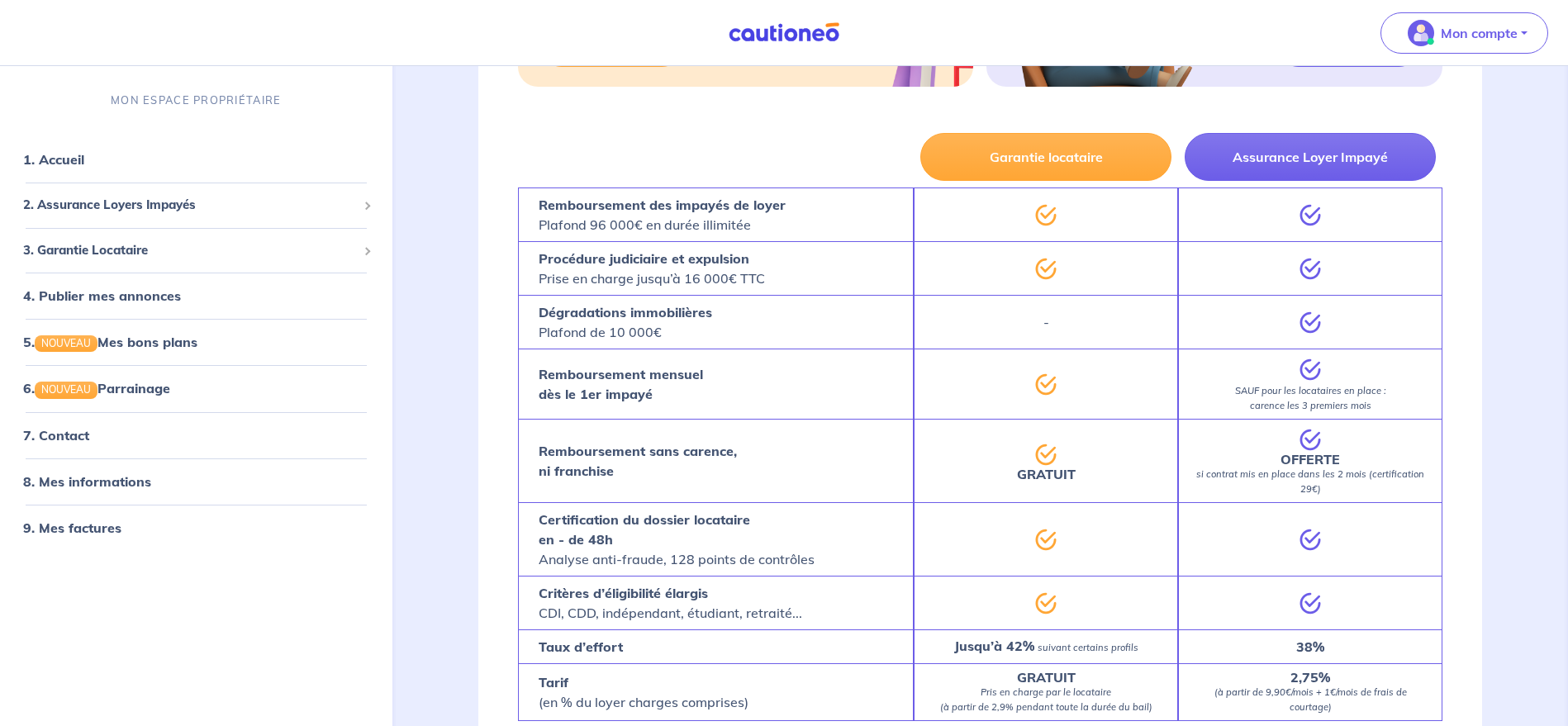 scroll, scrollTop: 581, scrollLeft: 0, axis: vertical 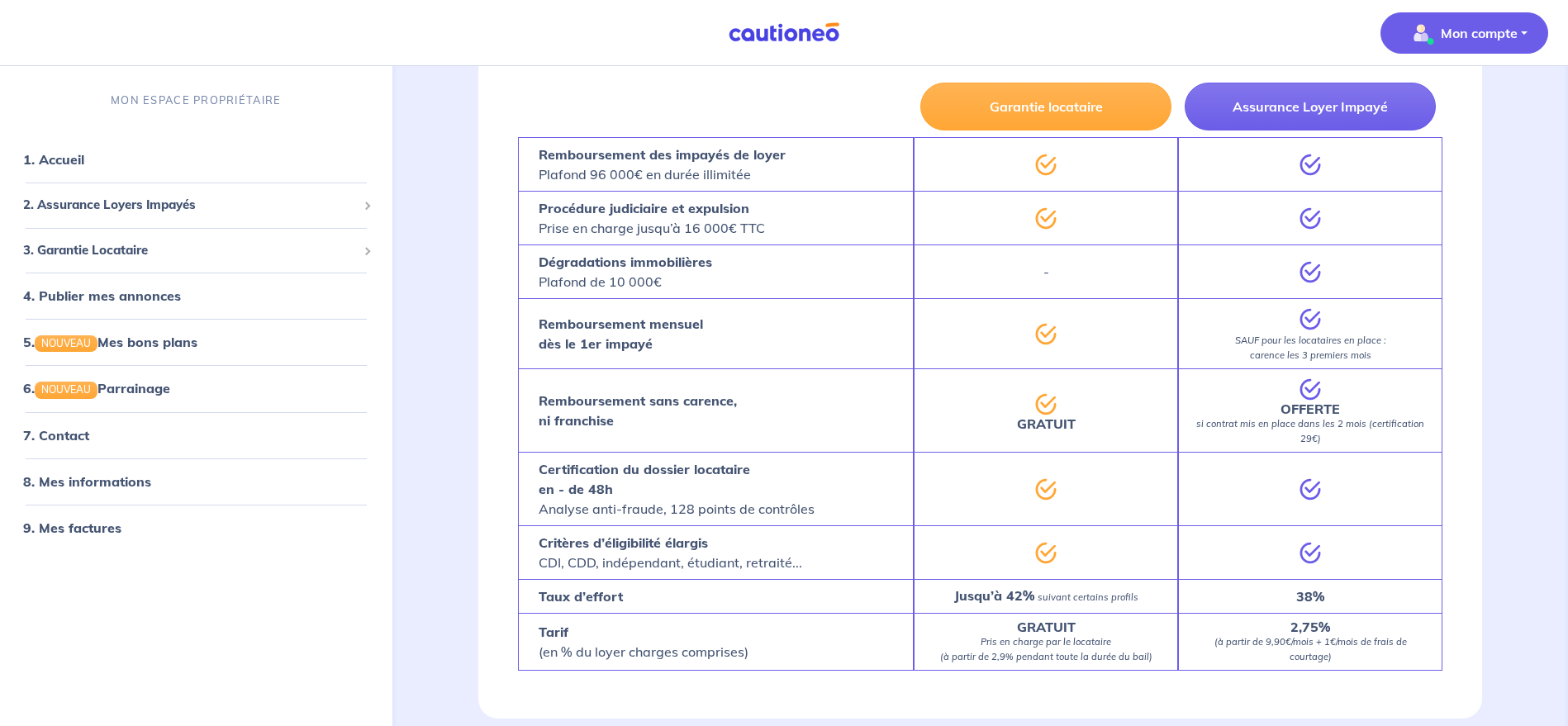 click at bounding box center (1421, 33) 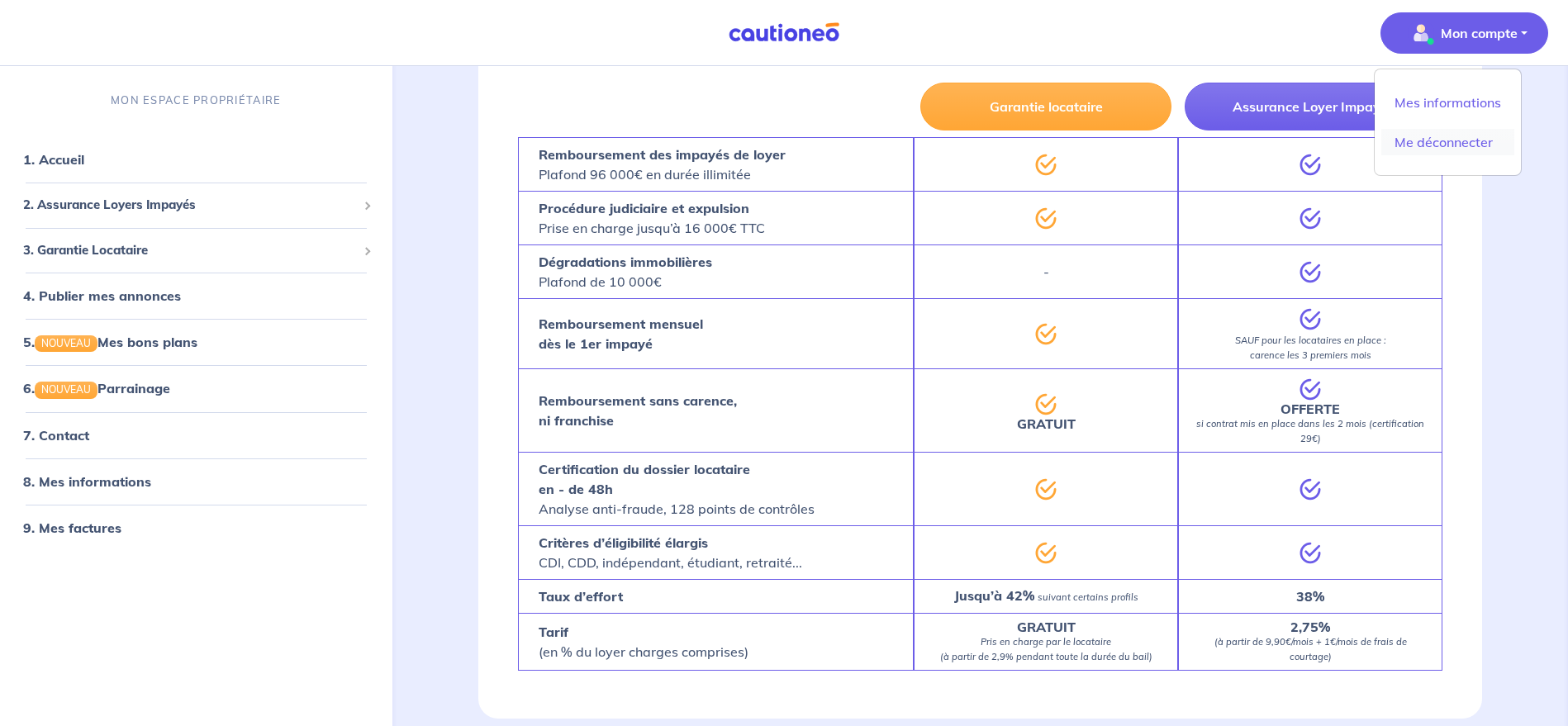 click on "Me déconnecter" at bounding box center [1447, 142] 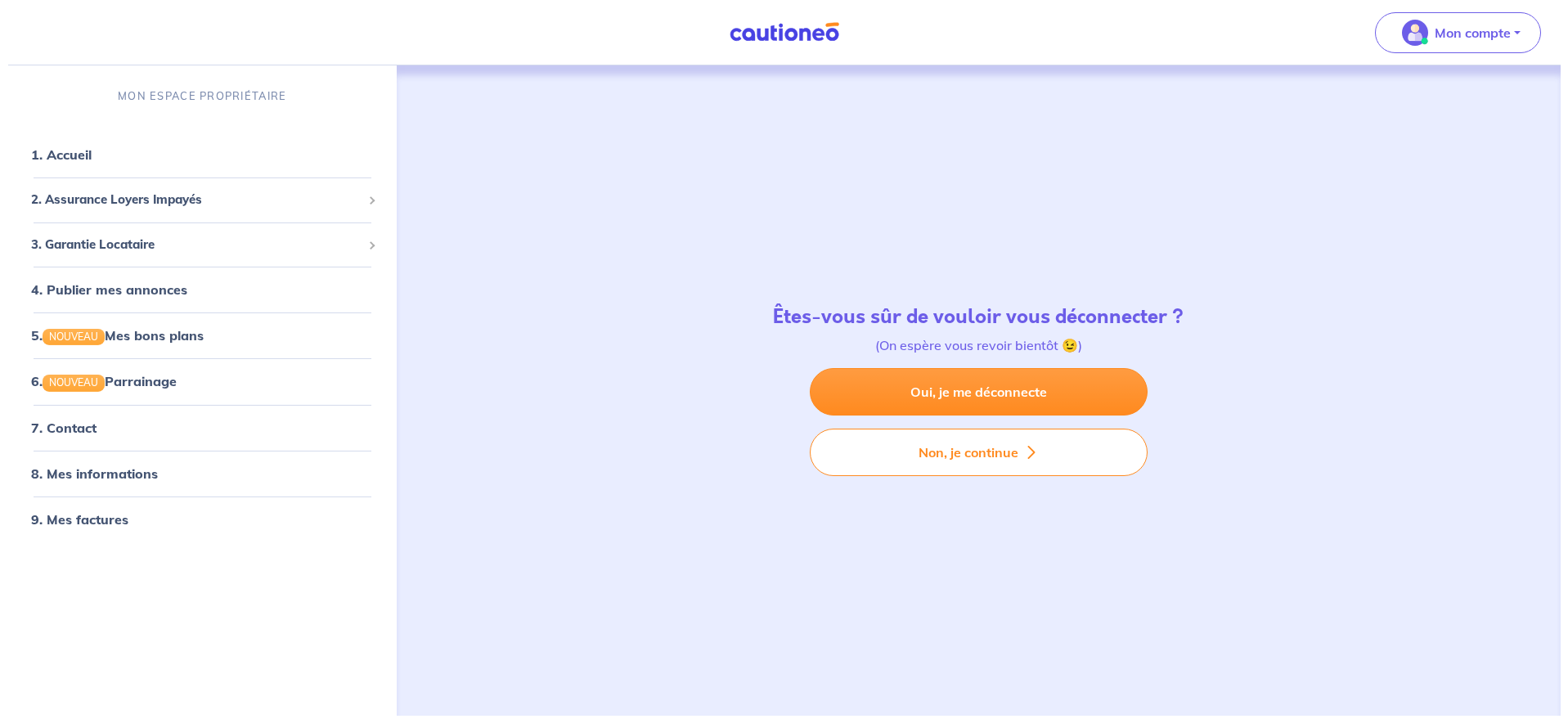 scroll, scrollTop: 0, scrollLeft: 0, axis: both 